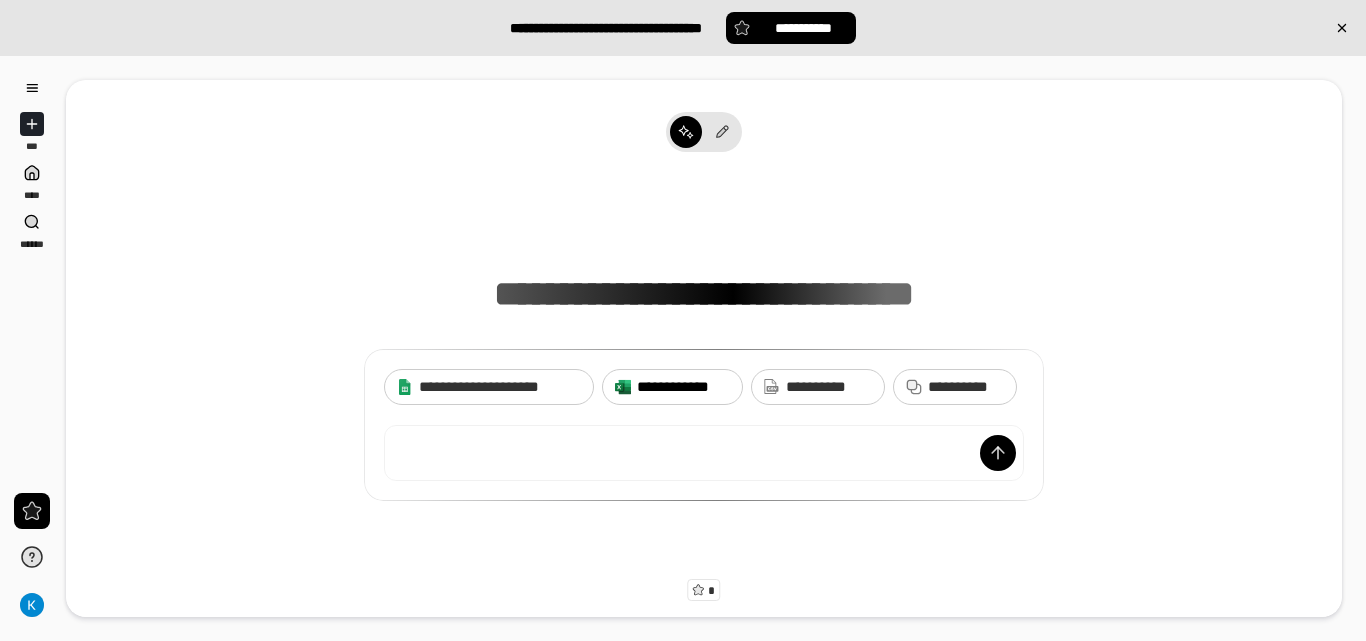 scroll, scrollTop: 0, scrollLeft: 0, axis: both 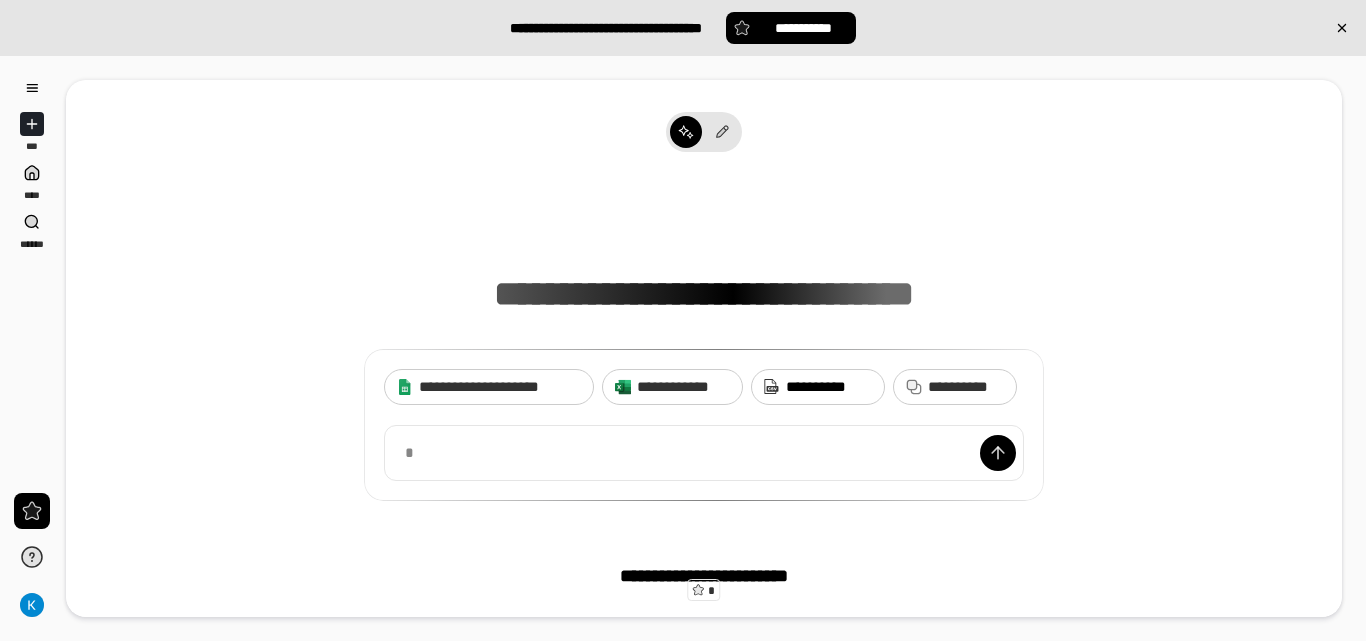 click on "**********" at bounding box center (818, 387) 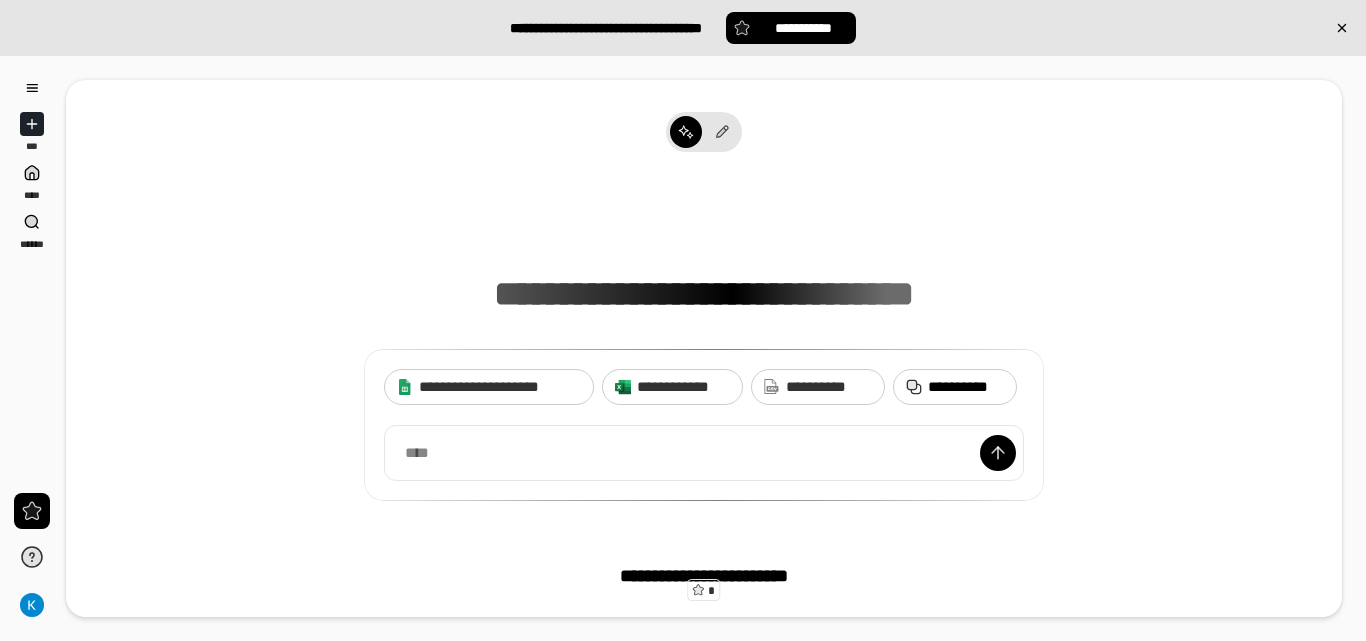 click on "**********" at bounding box center [966, 387] 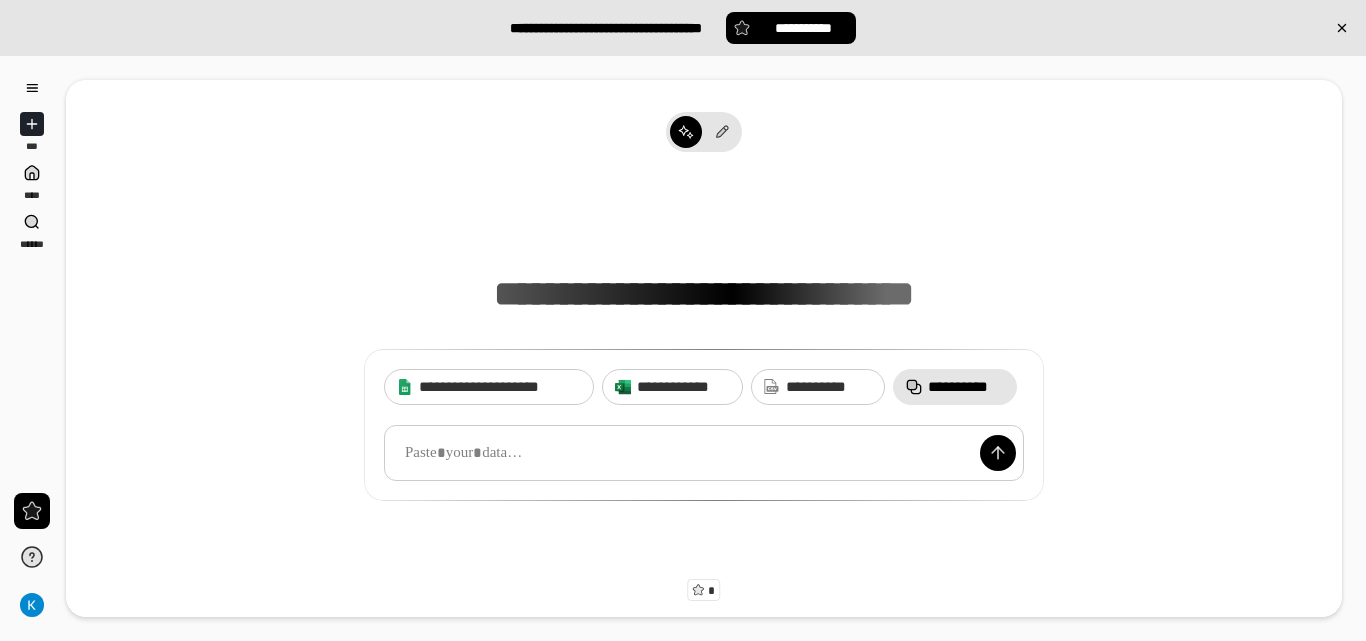 click at bounding box center [704, 453] 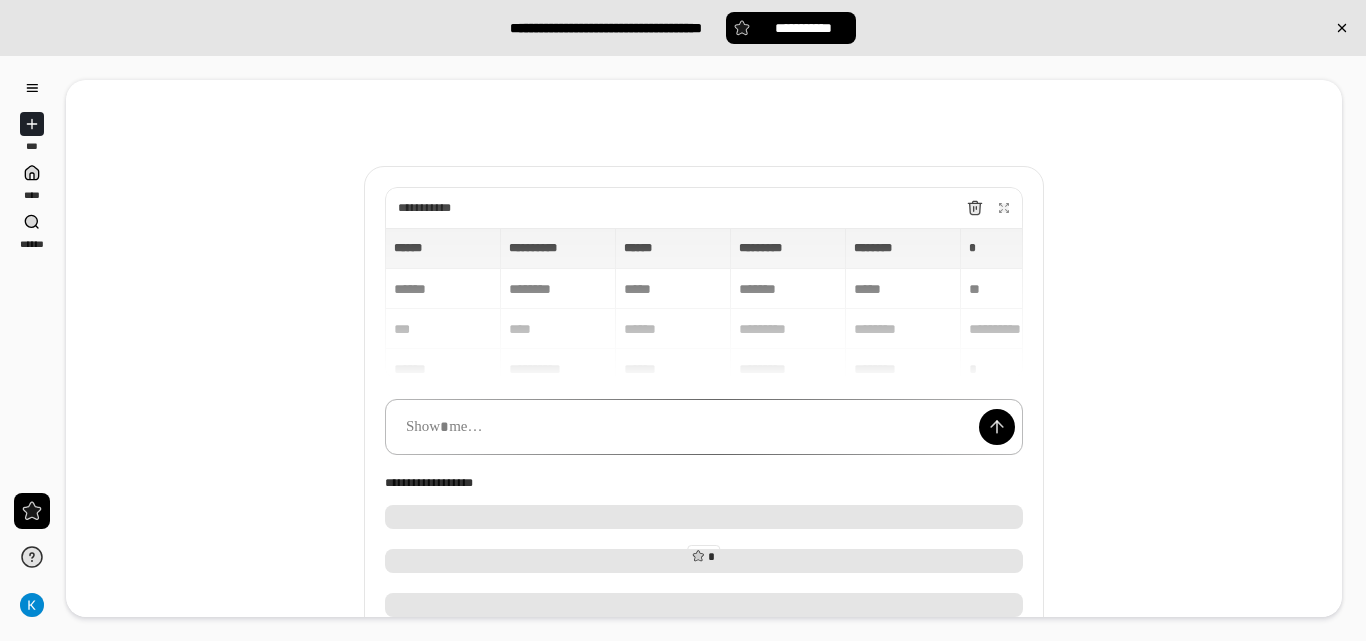 scroll, scrollTop: 0, scrollLeft: 0, axis: both 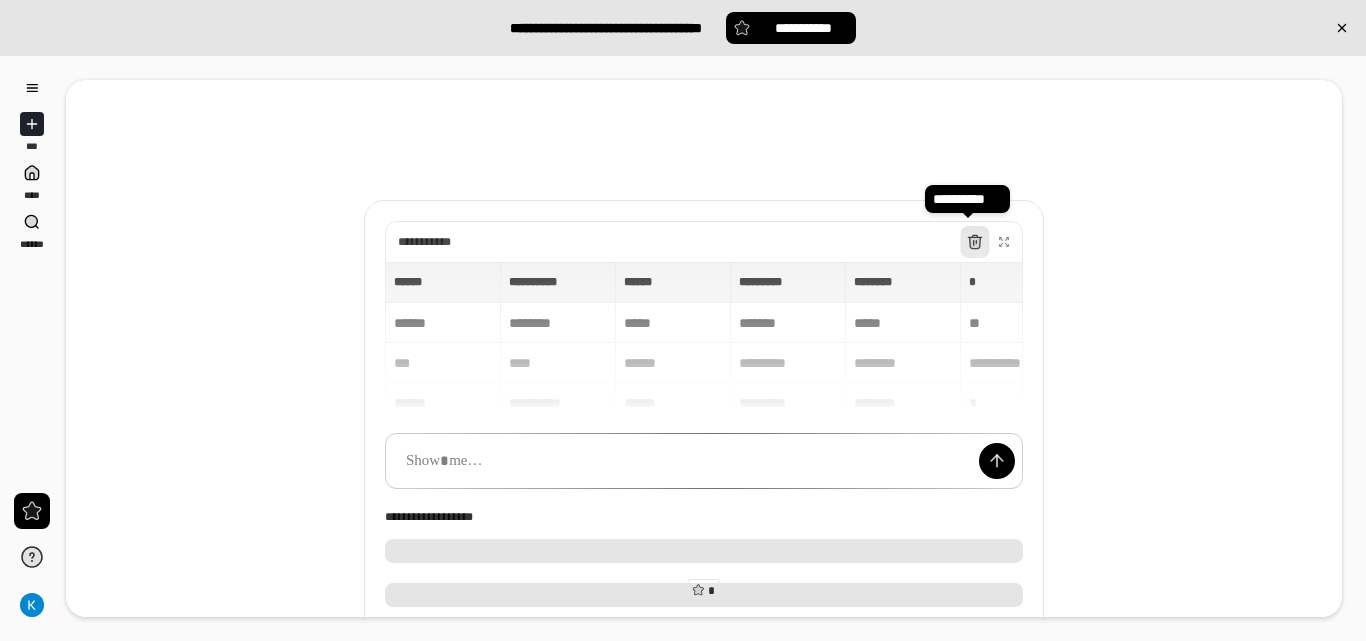 click 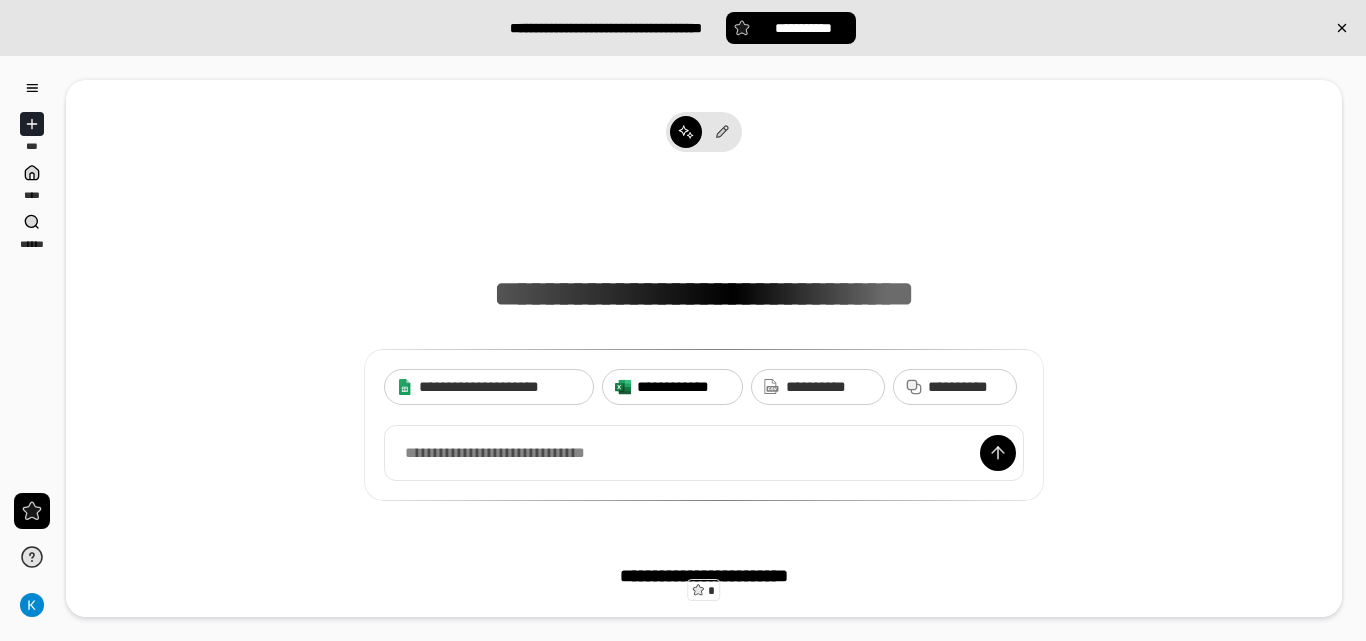 click on "**********" at bounding box center [683, 387] 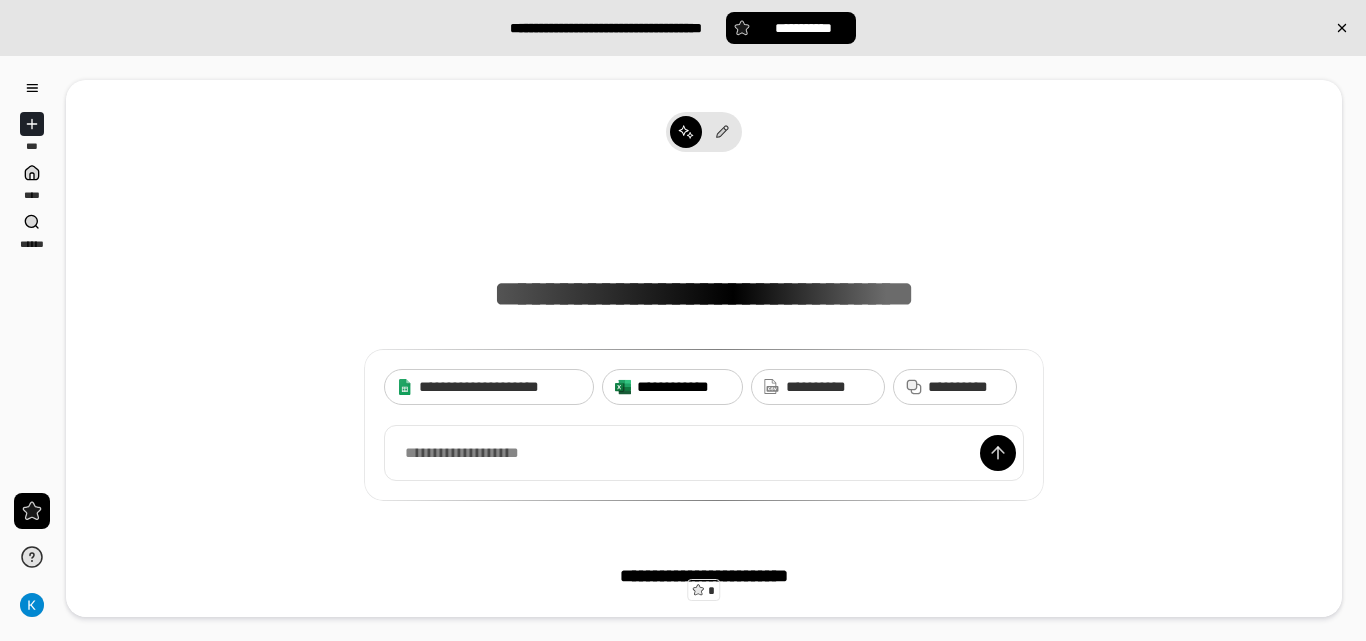 click on "**********" at bounding box center [683, 387] 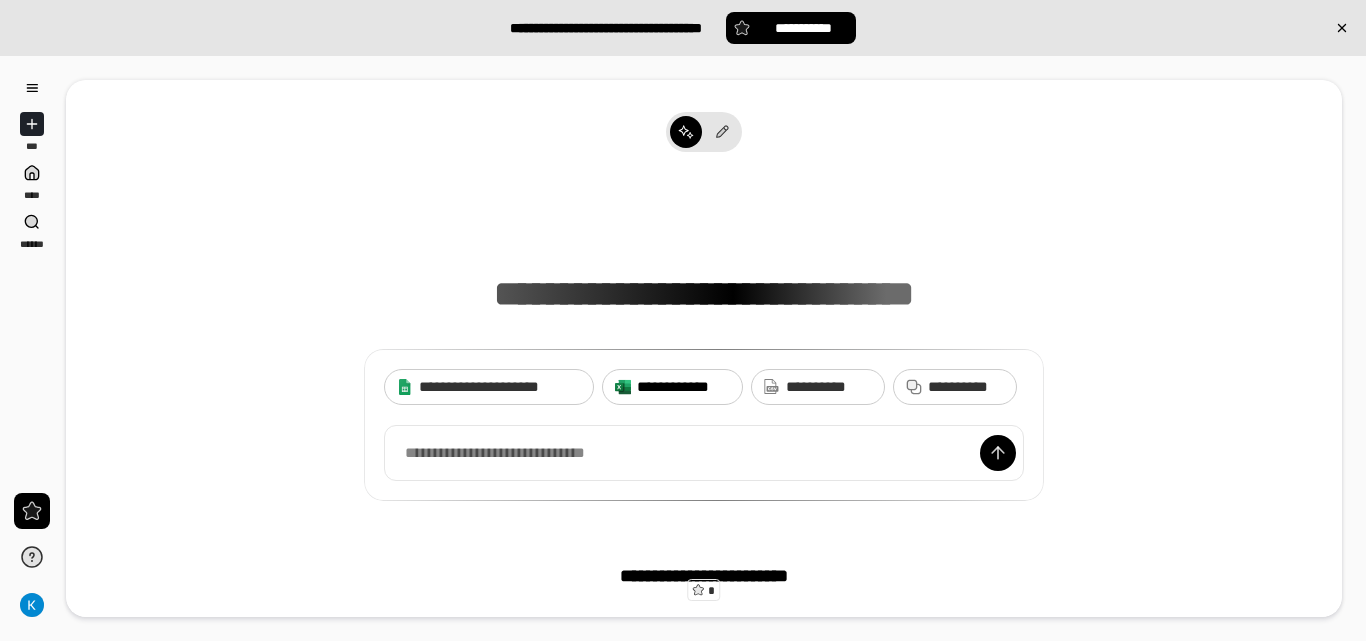 click 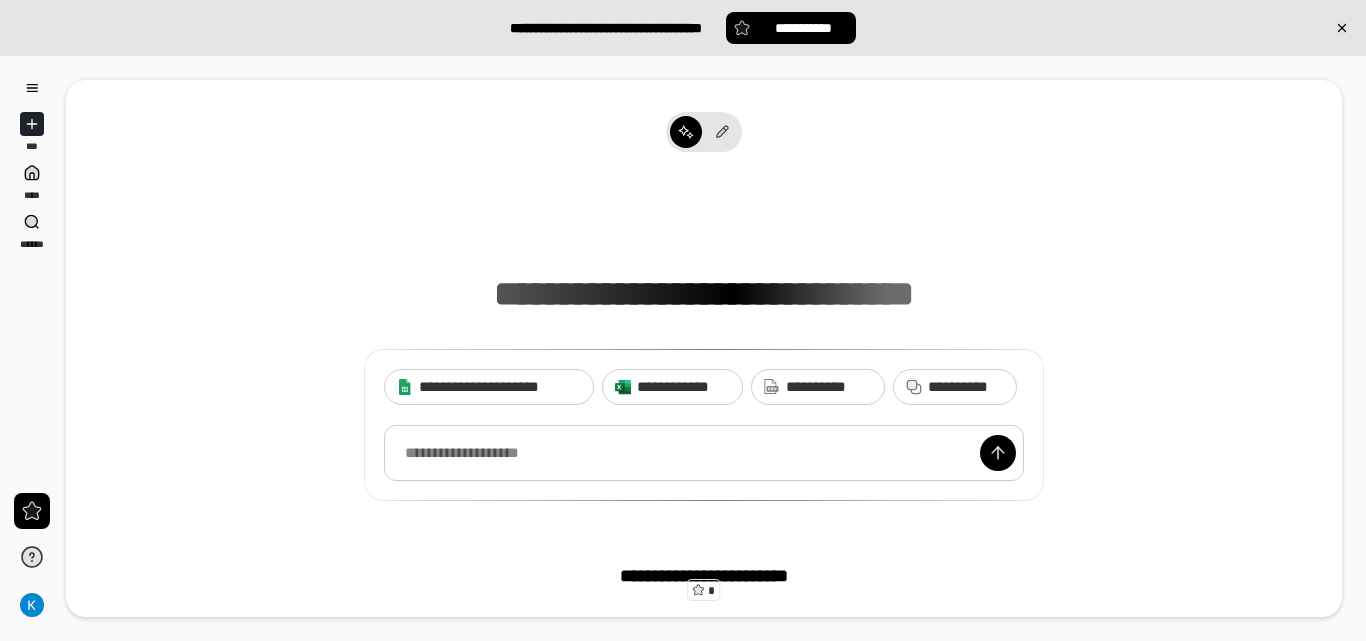 click at bounding box center [704, 453] 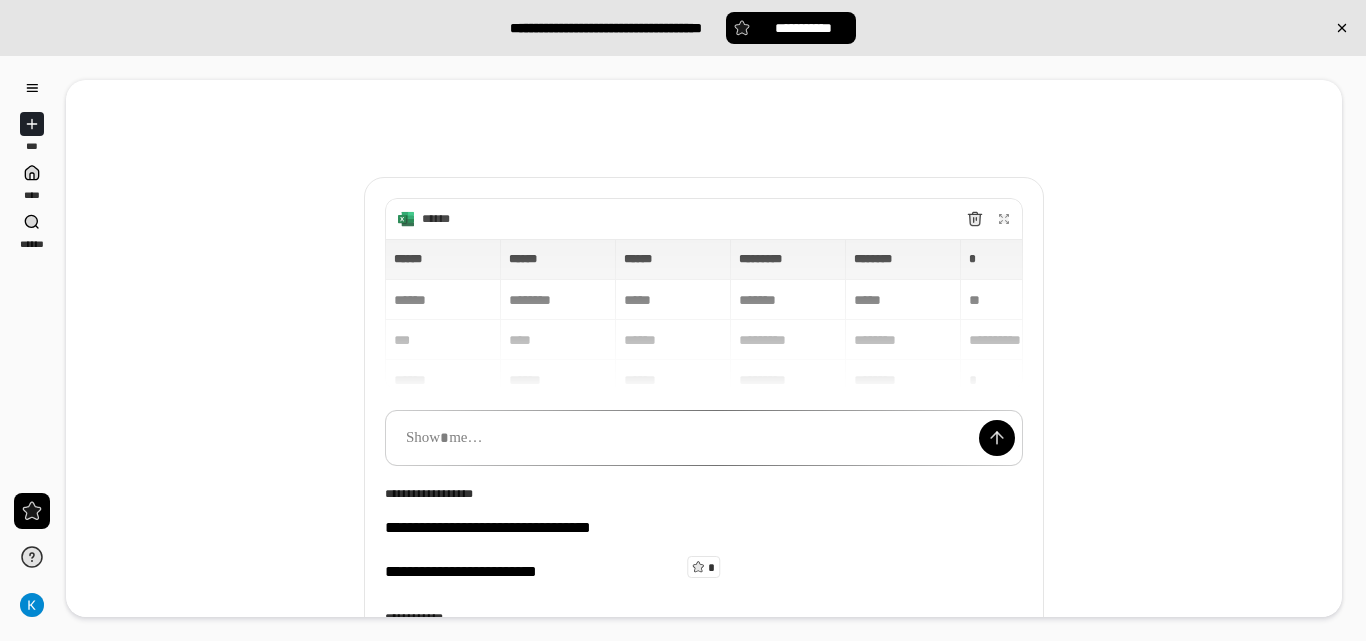 scroll, scrollTop: 0, scrollLeft: 0, axis: both 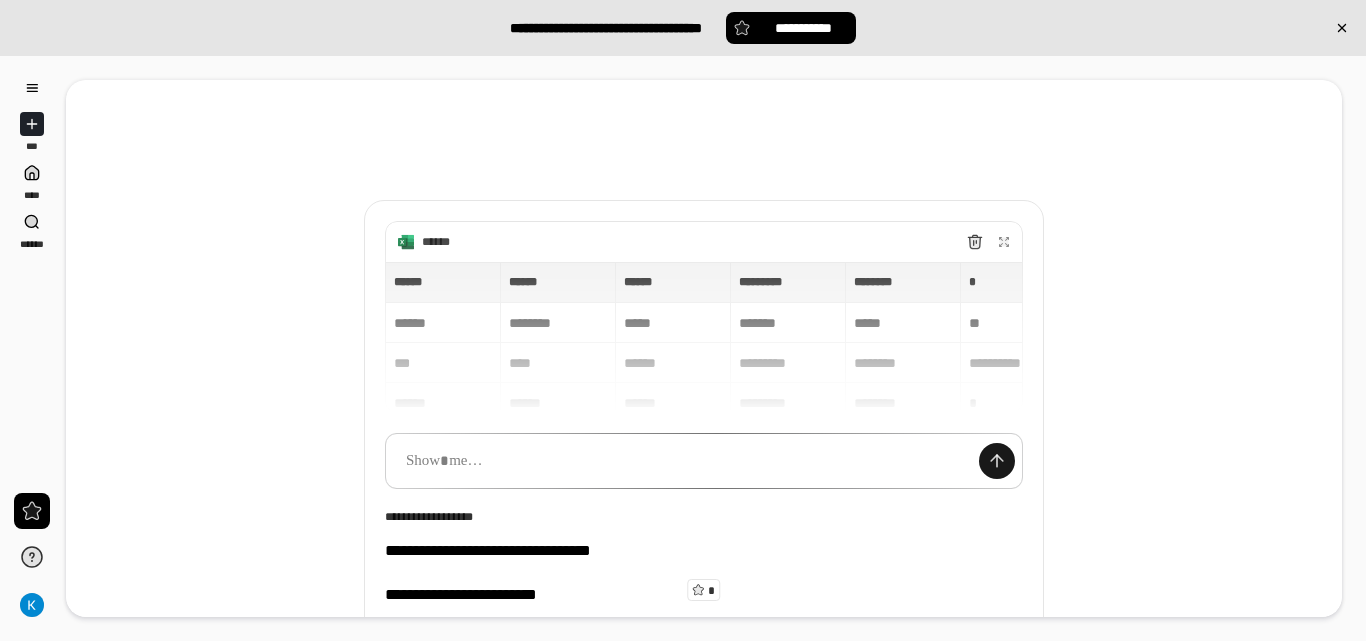 click at bounding box center (997, 461) 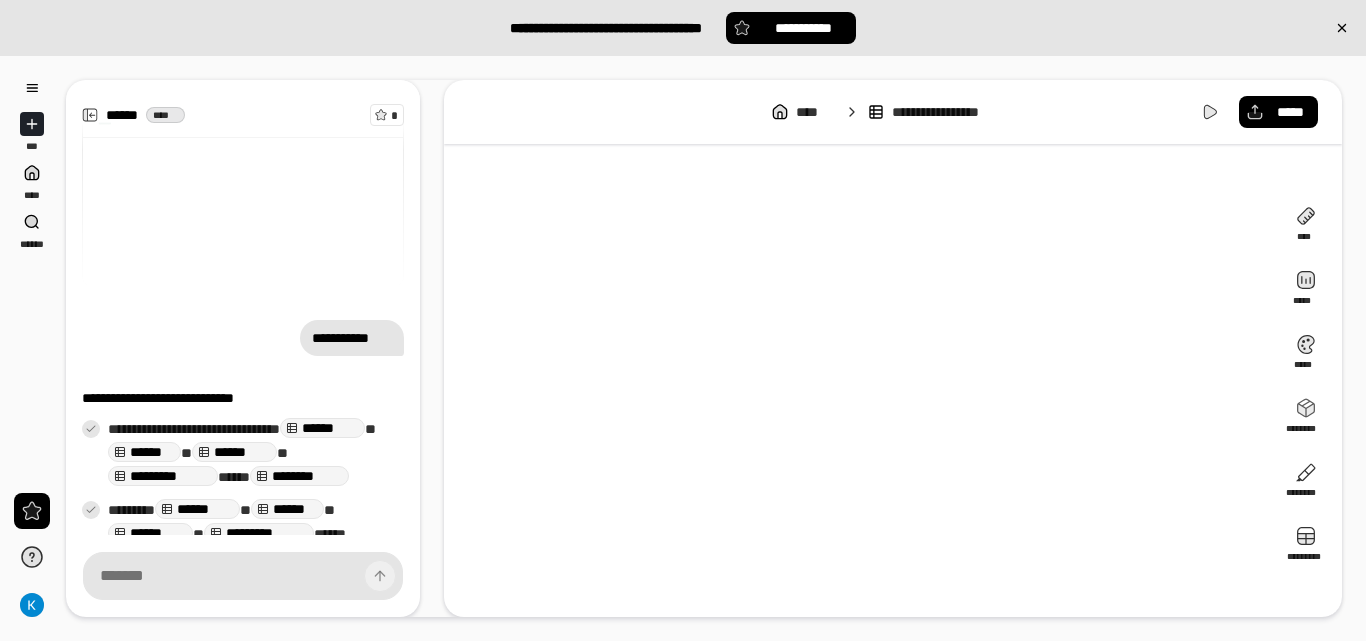 scroll, scrollTop: 148, scrollLeft: 0, axis: vertical 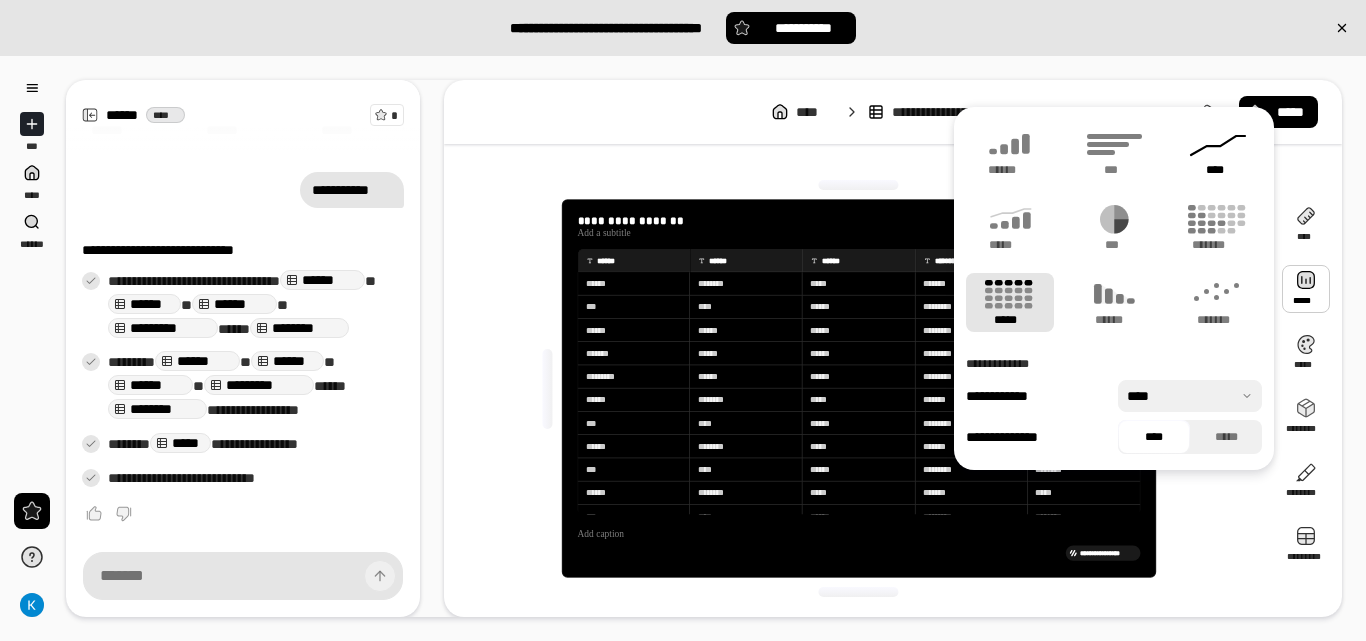 click 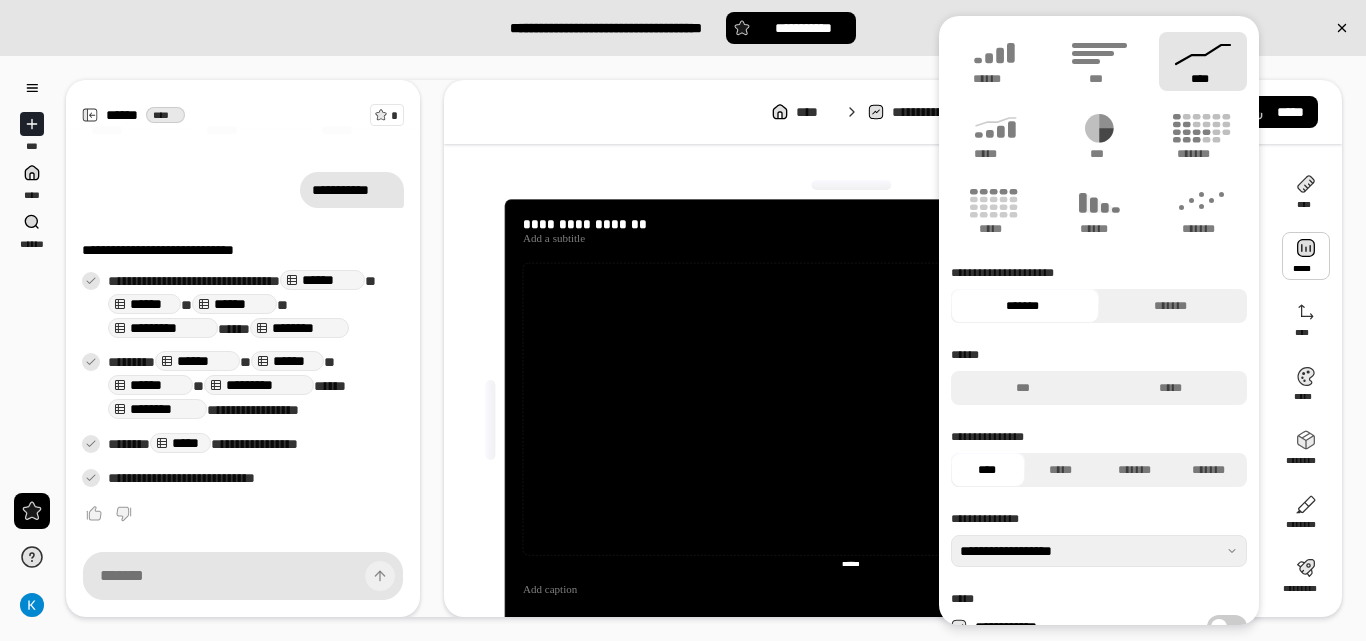 click on "****" at bounding box center (1203, 61) 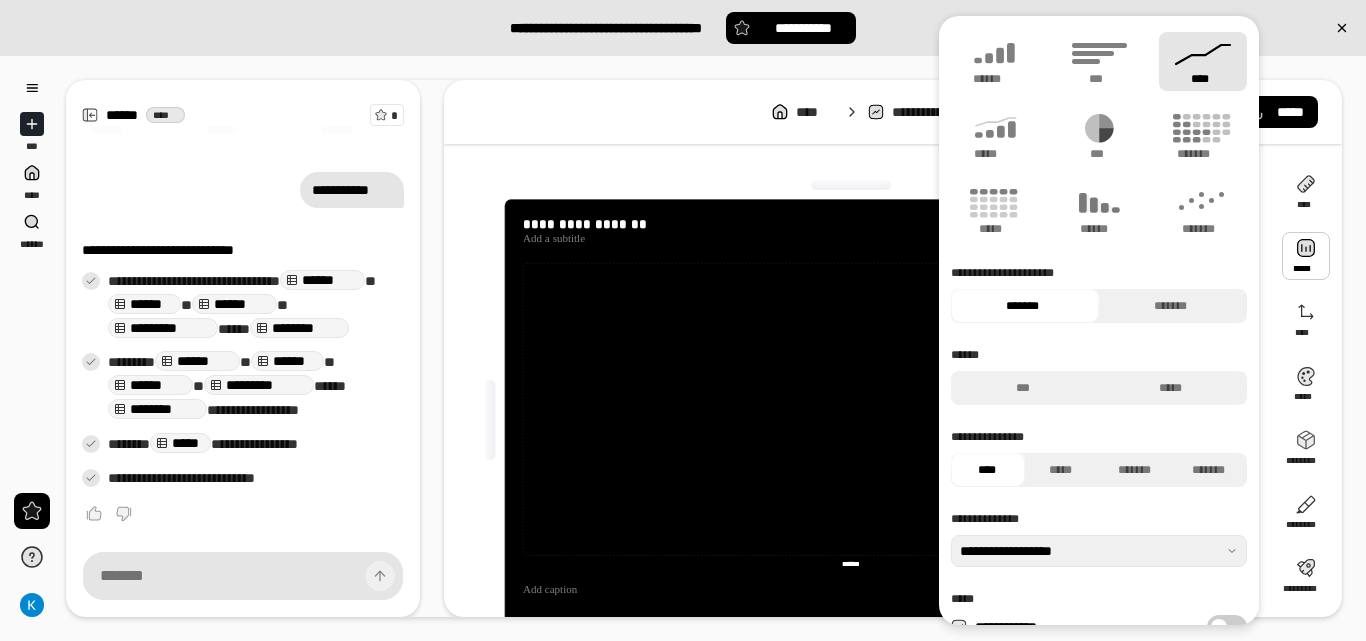 click at bounding box center [851, 185] 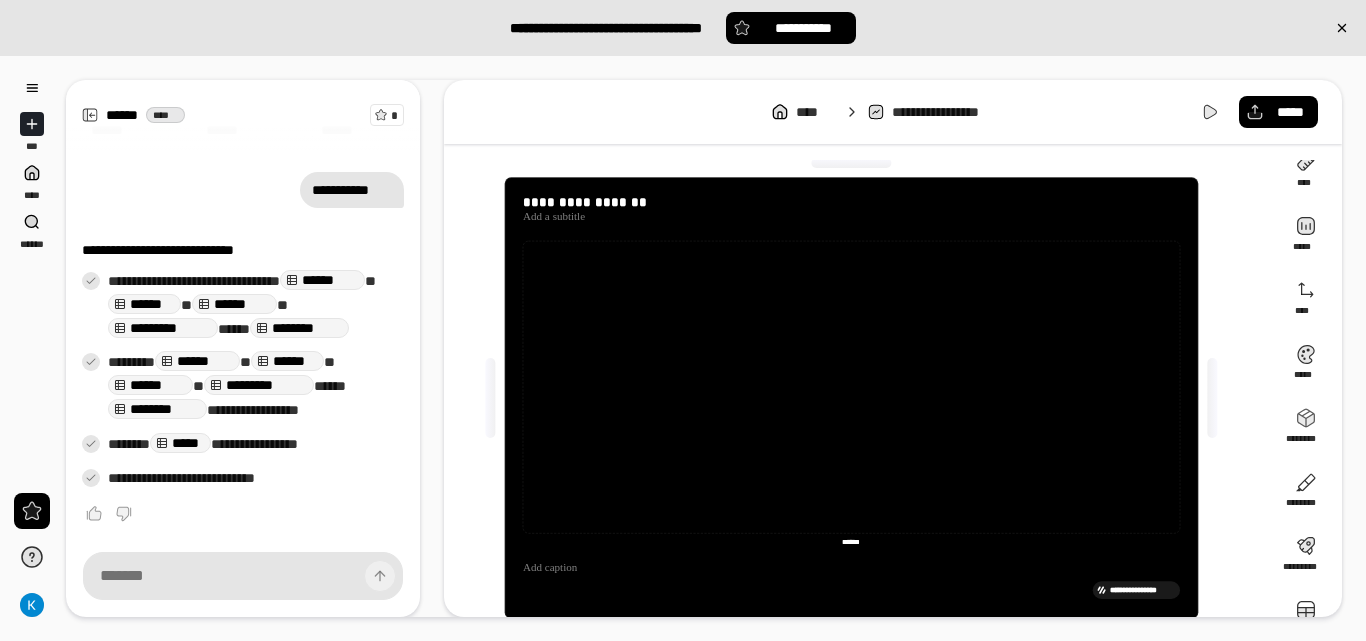 scroll, scrollTop: 0, scrollLeft: 0, axis: both 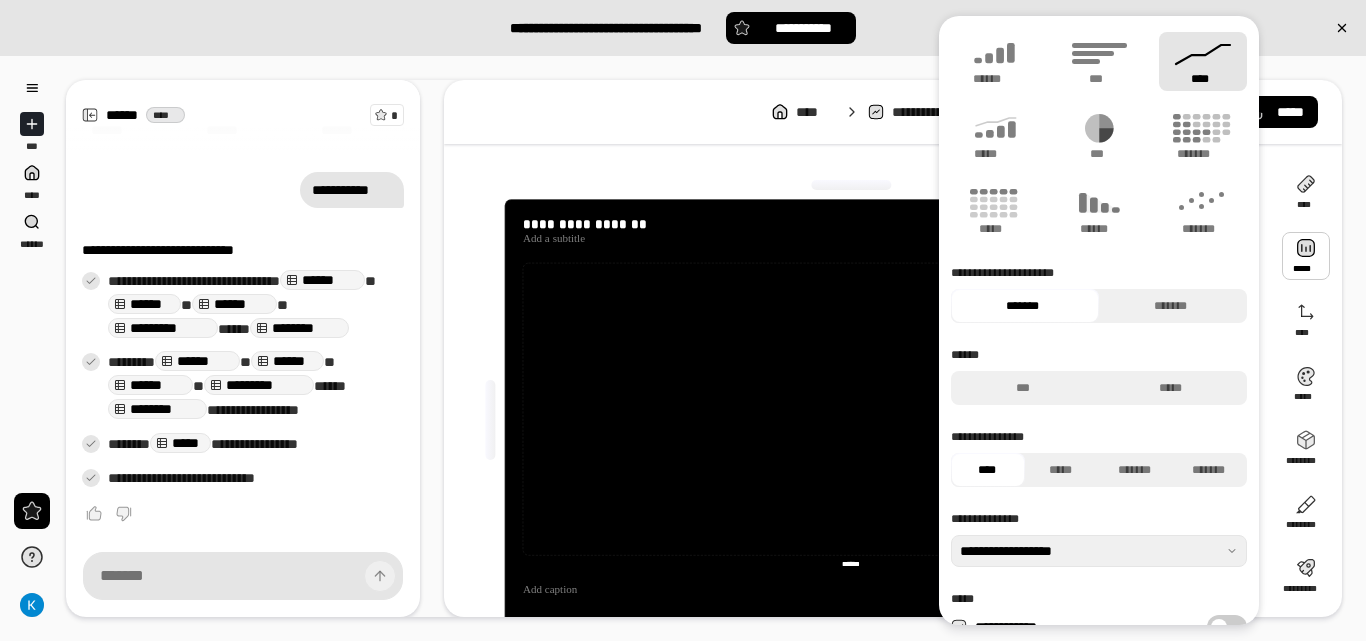 click on "****" at bounding box center (1203, 61) 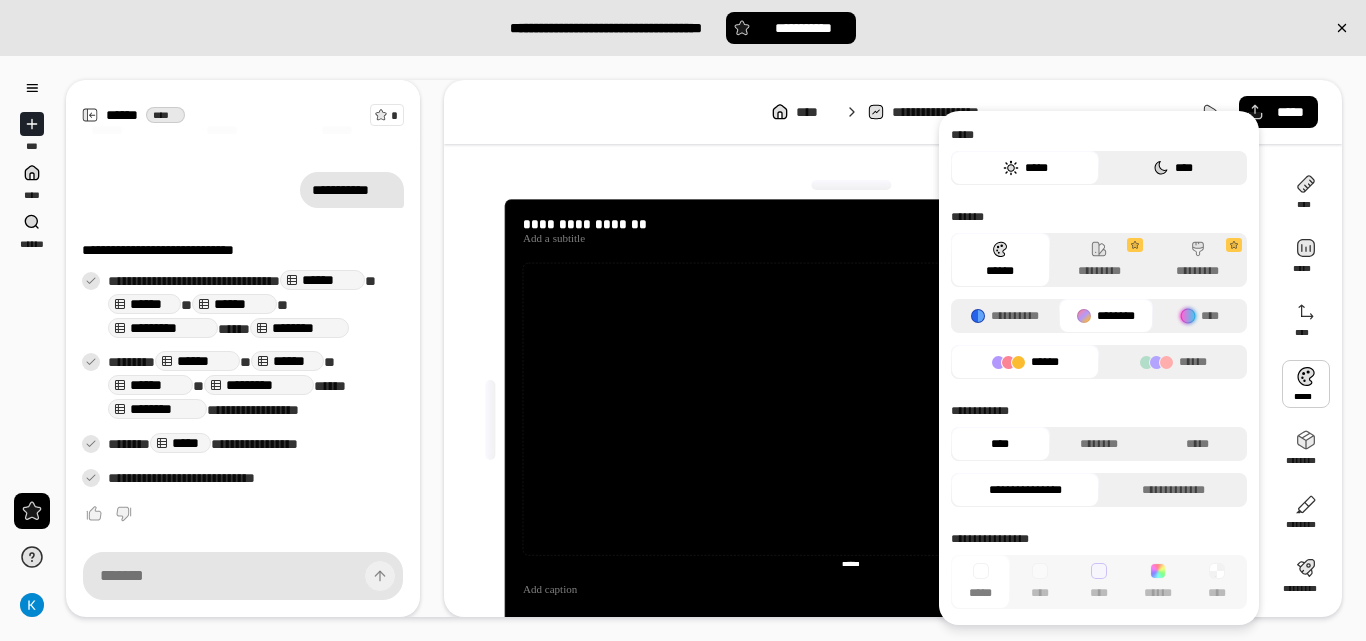 click on "****" at bounding box center [1173, 168] 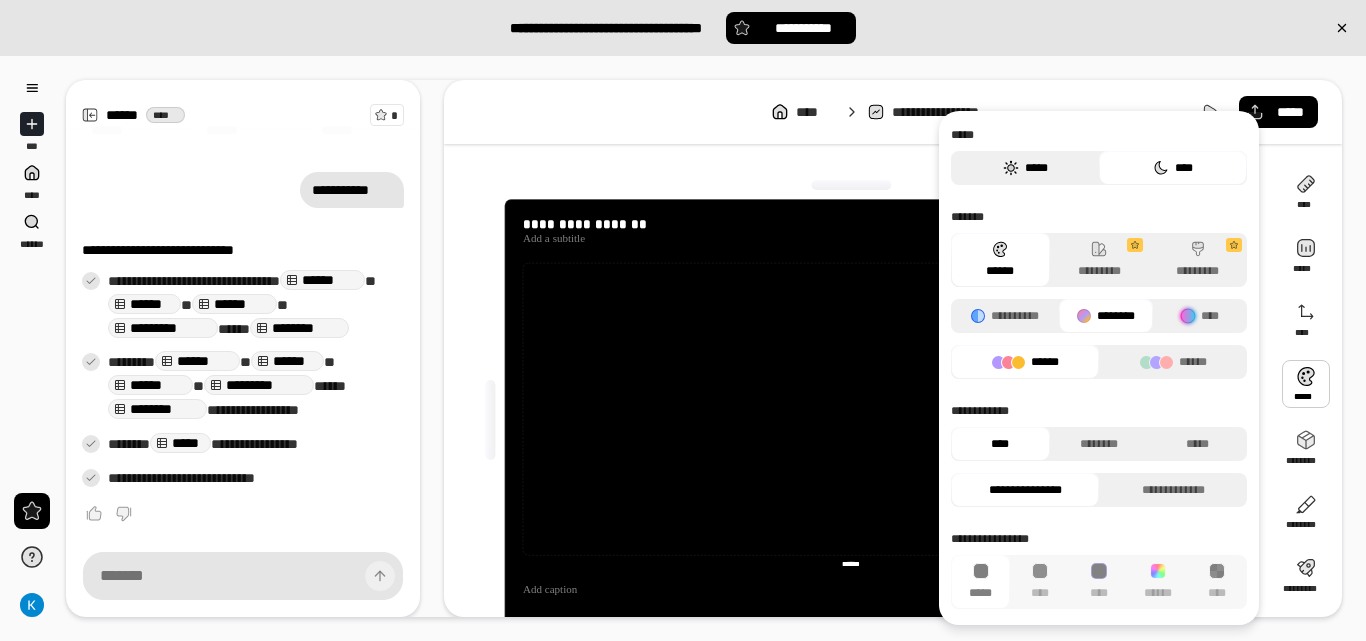 click on "*****" at bounding box center [1025, 168] 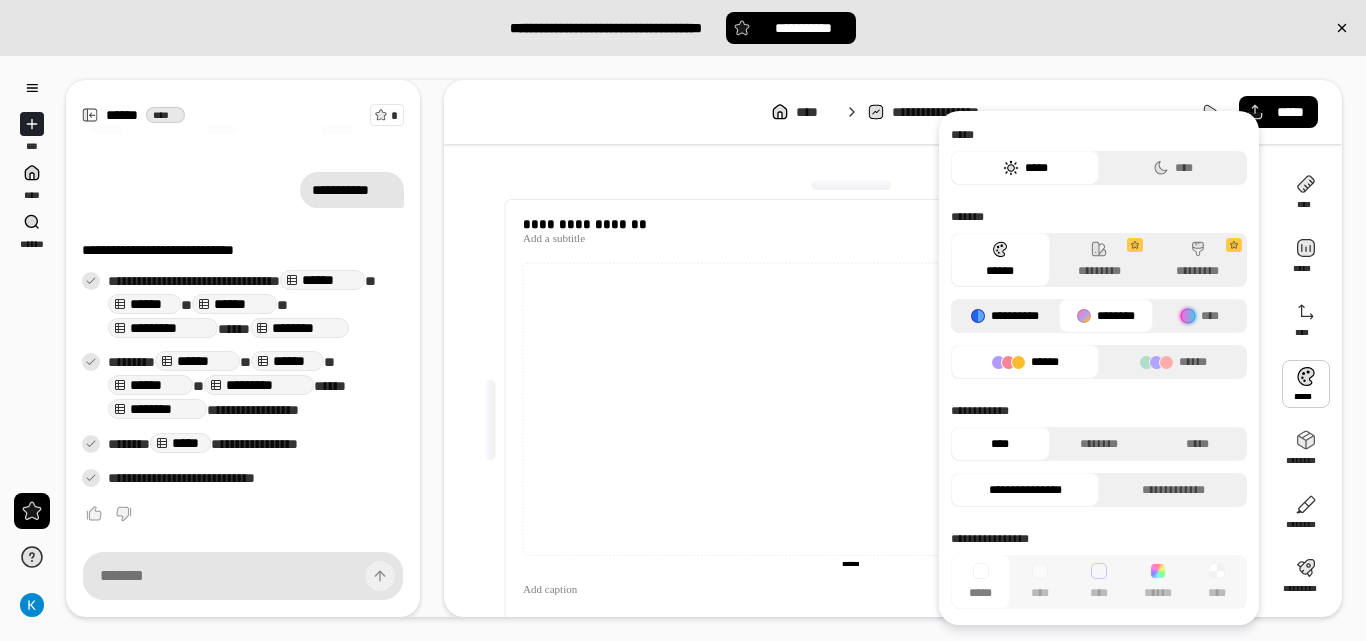 click on "**********" at bounding box center (1005, 316) 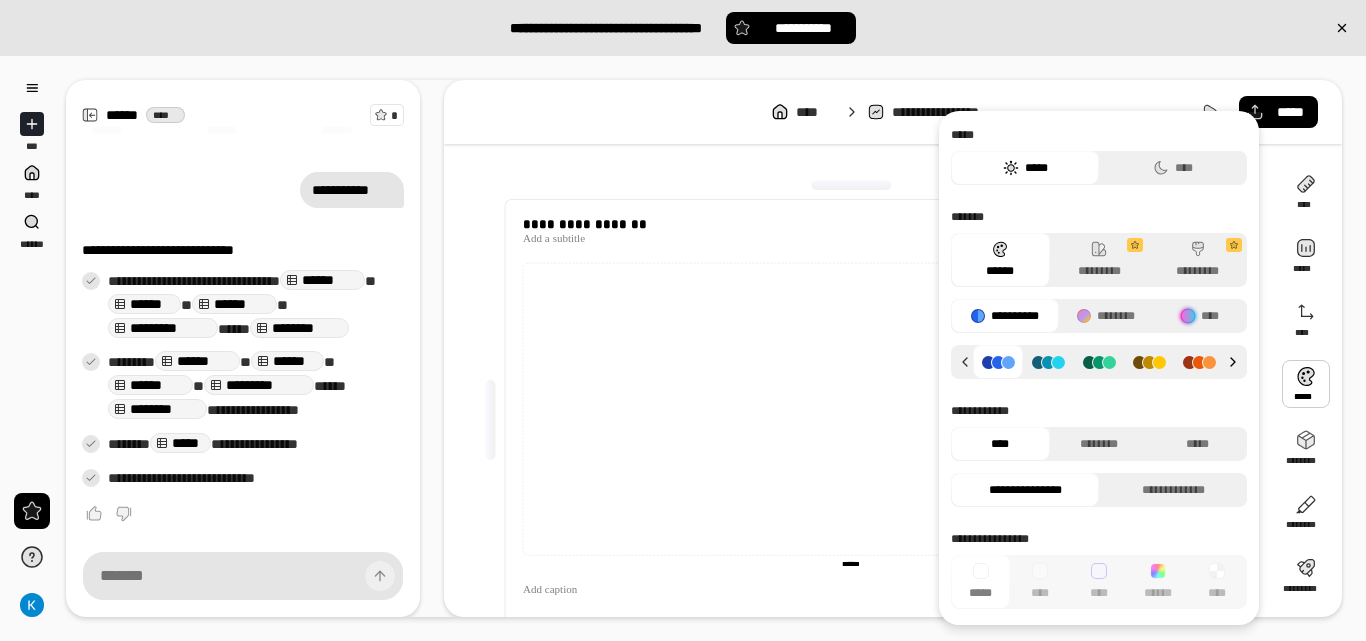 click 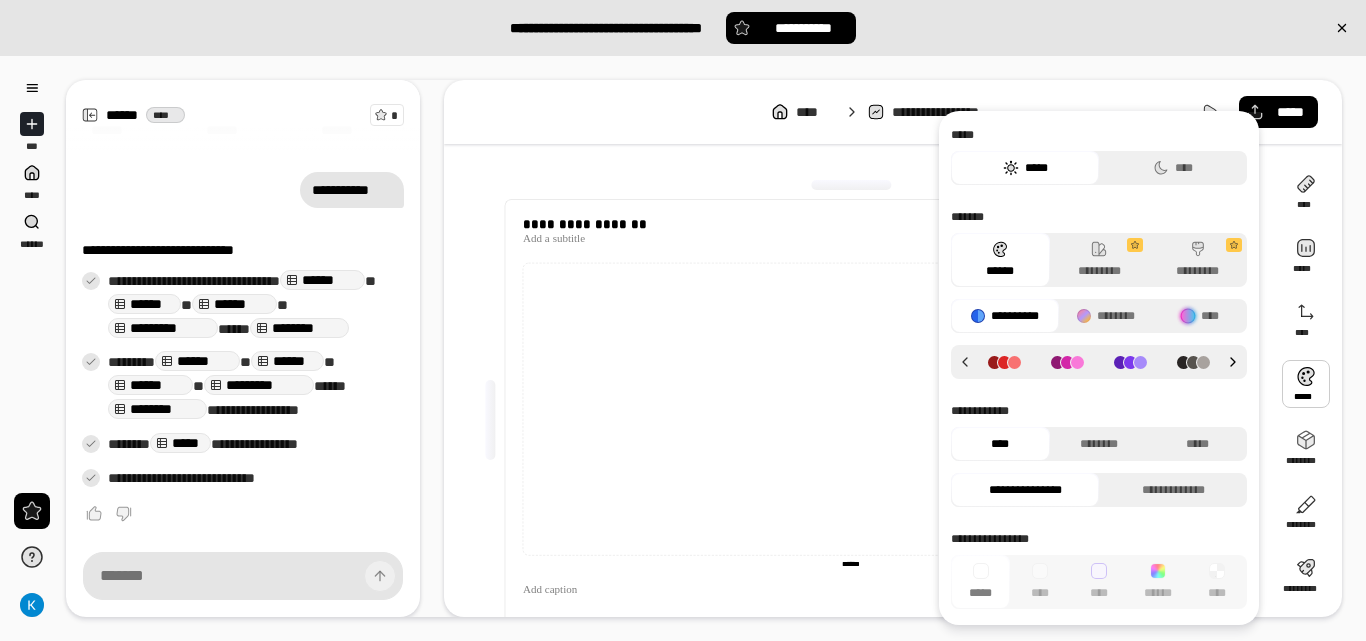 click 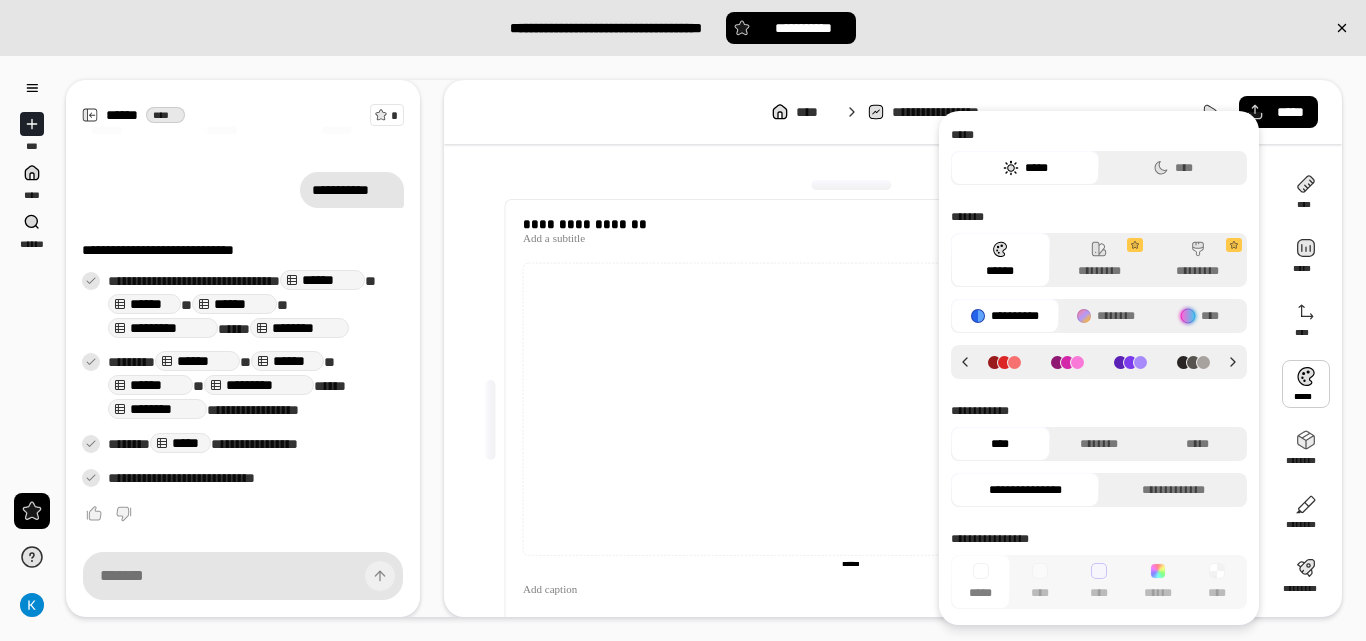 click 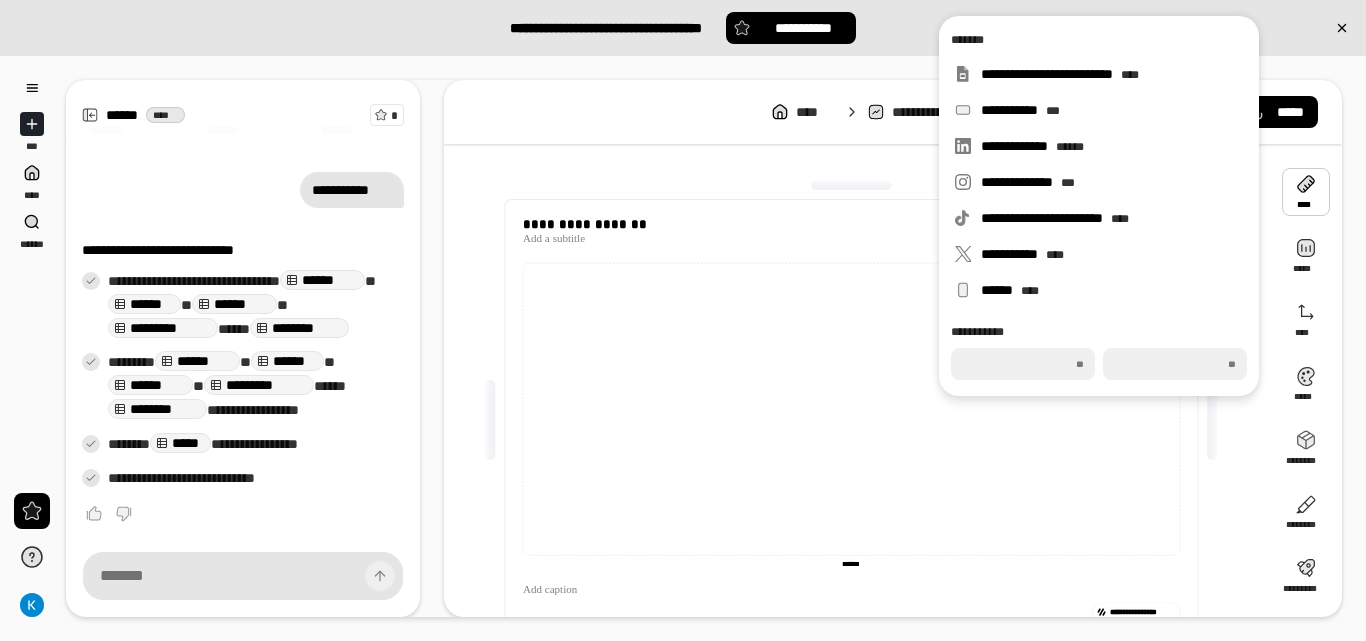 click on "**********" at bounding box center (893, 112) 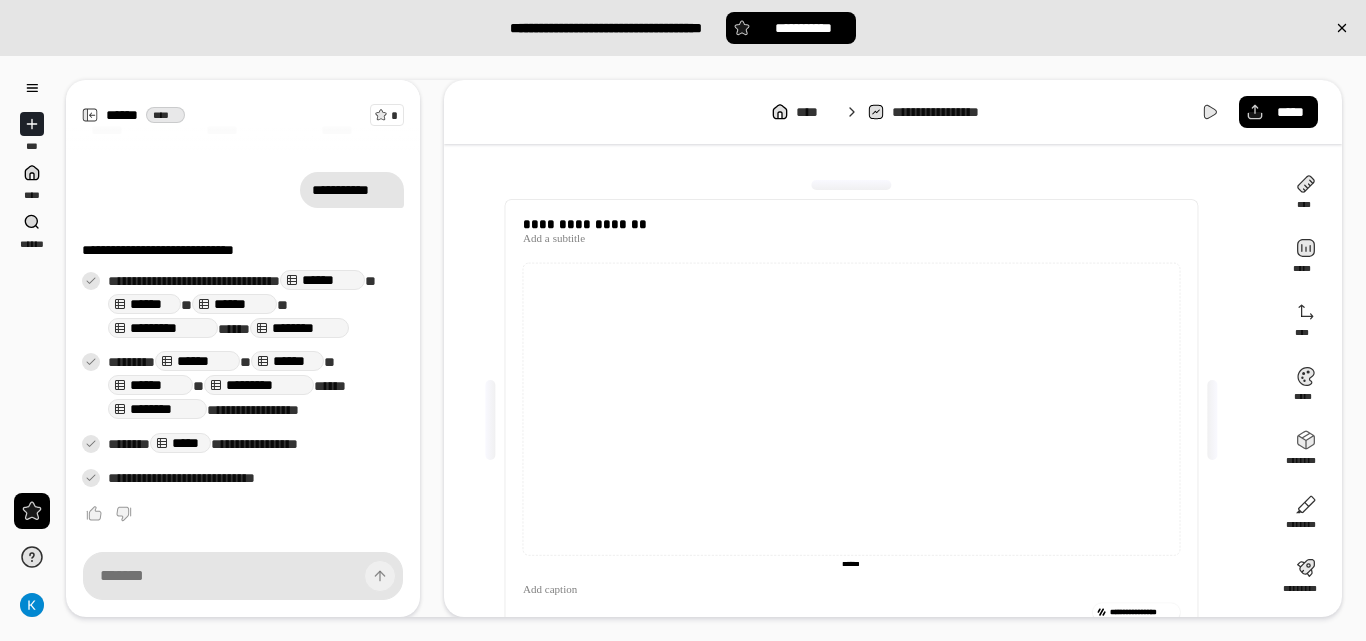 click on "**********" at bounding box center [859, 420] 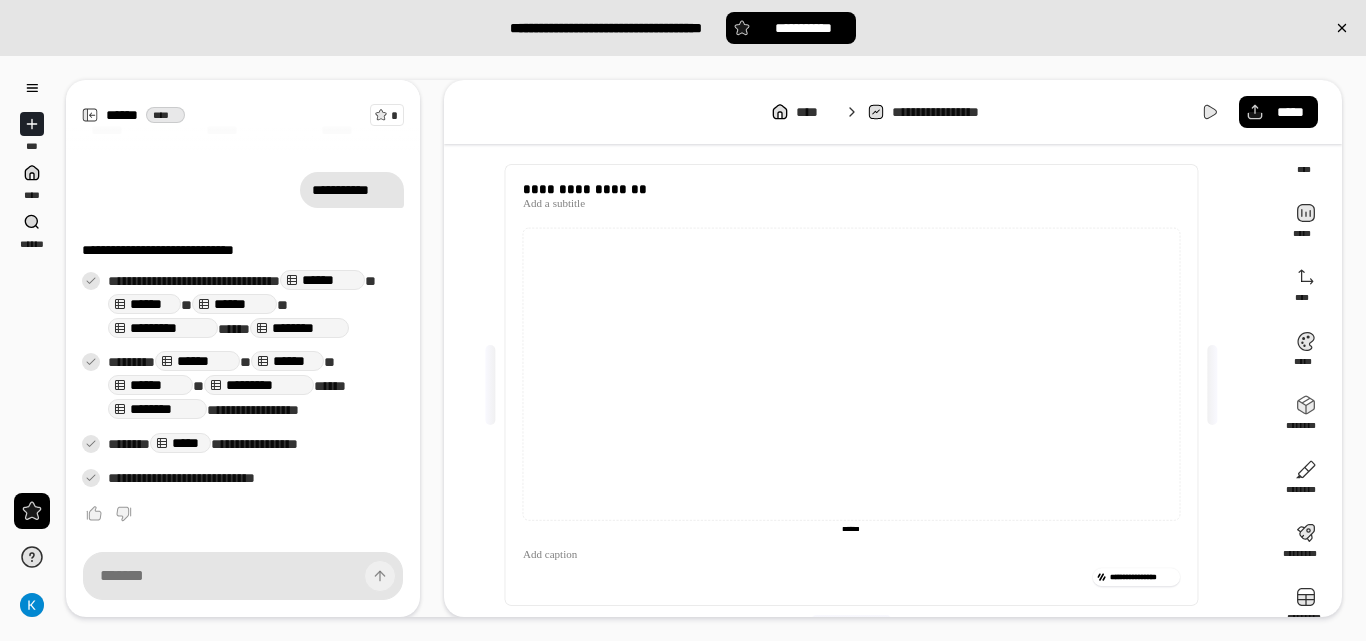 scroll, scrollTop: 63, scrollLeft: 0, axis: vertical 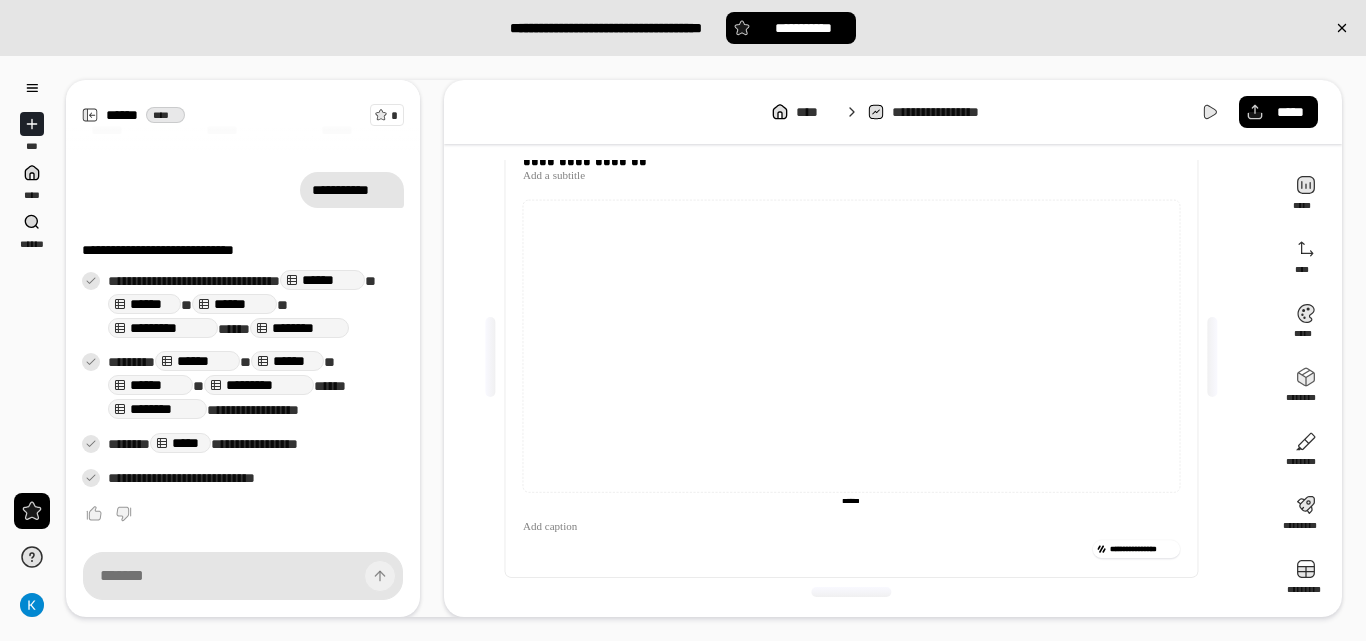 click 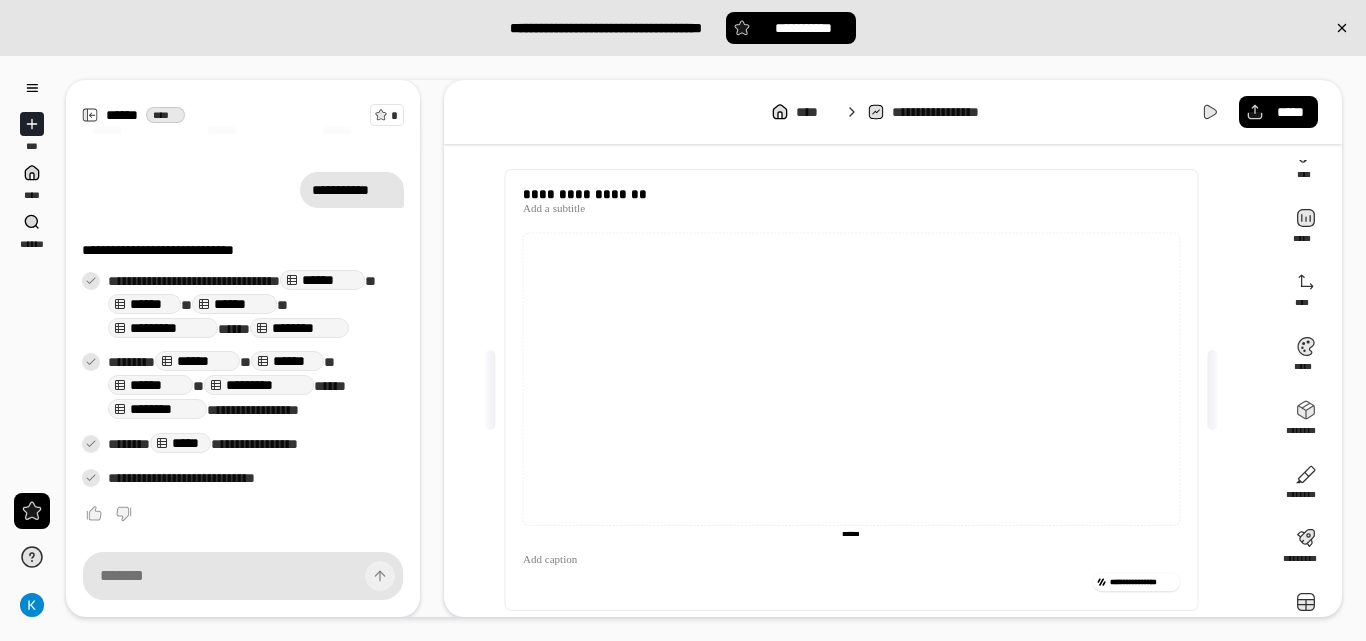 scroll, scrollTop: 0, scrollLeft: 0, axis: both 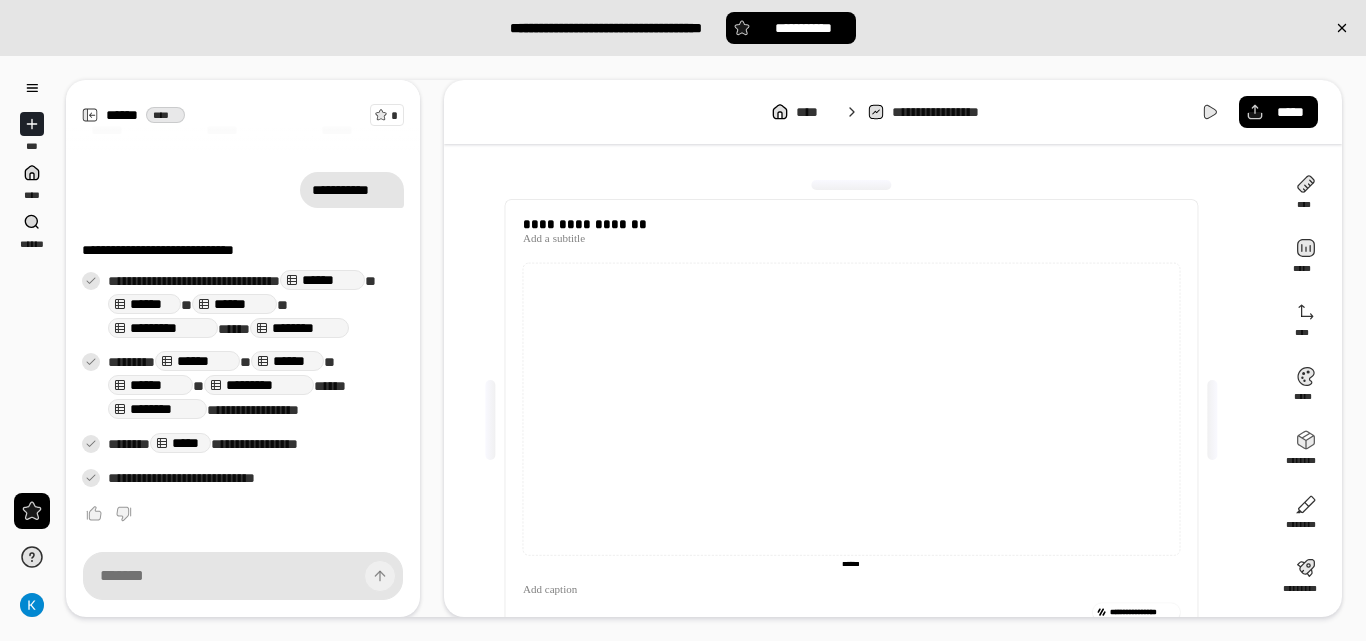 click 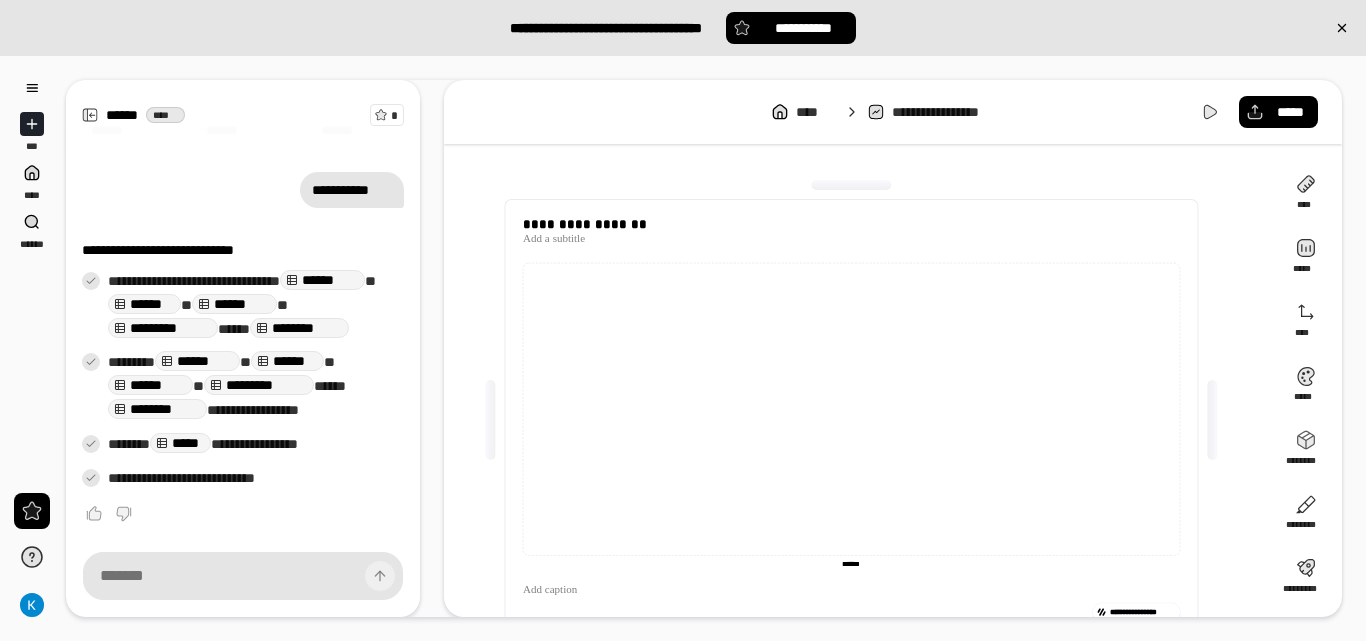 click on "**********" at bounding box center (243, 380) 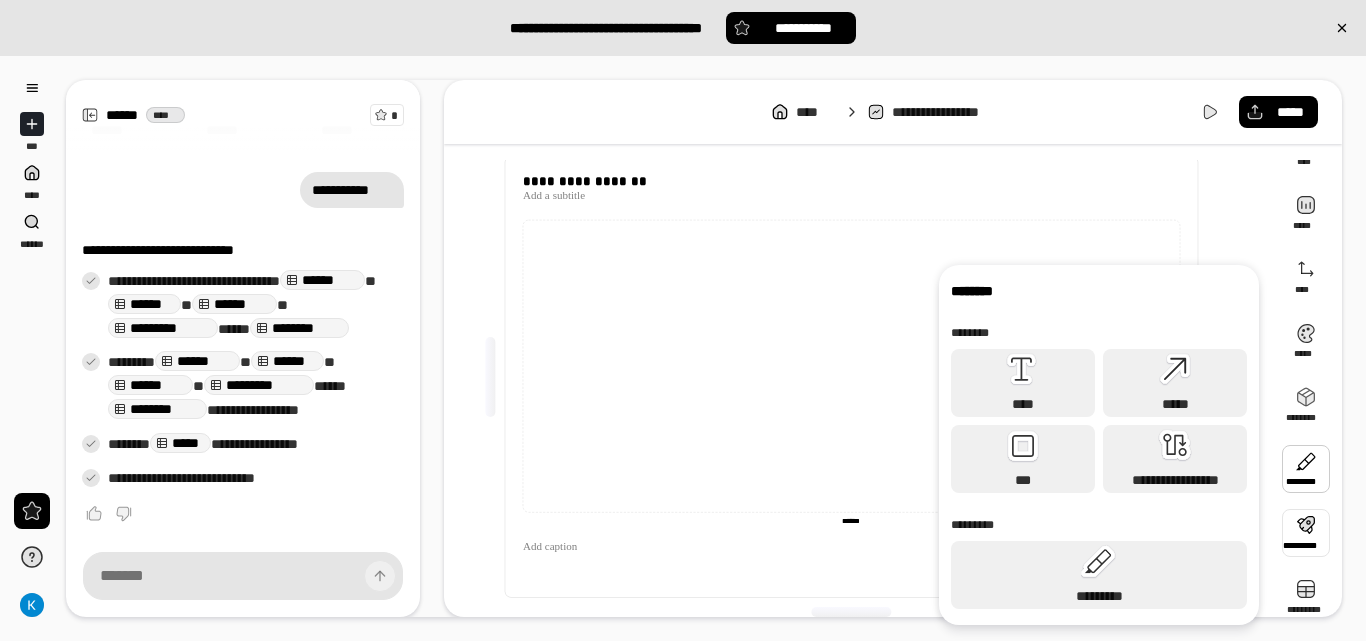 scroll, scrollTop: 63, scrollLeft: 0, axis: vertical 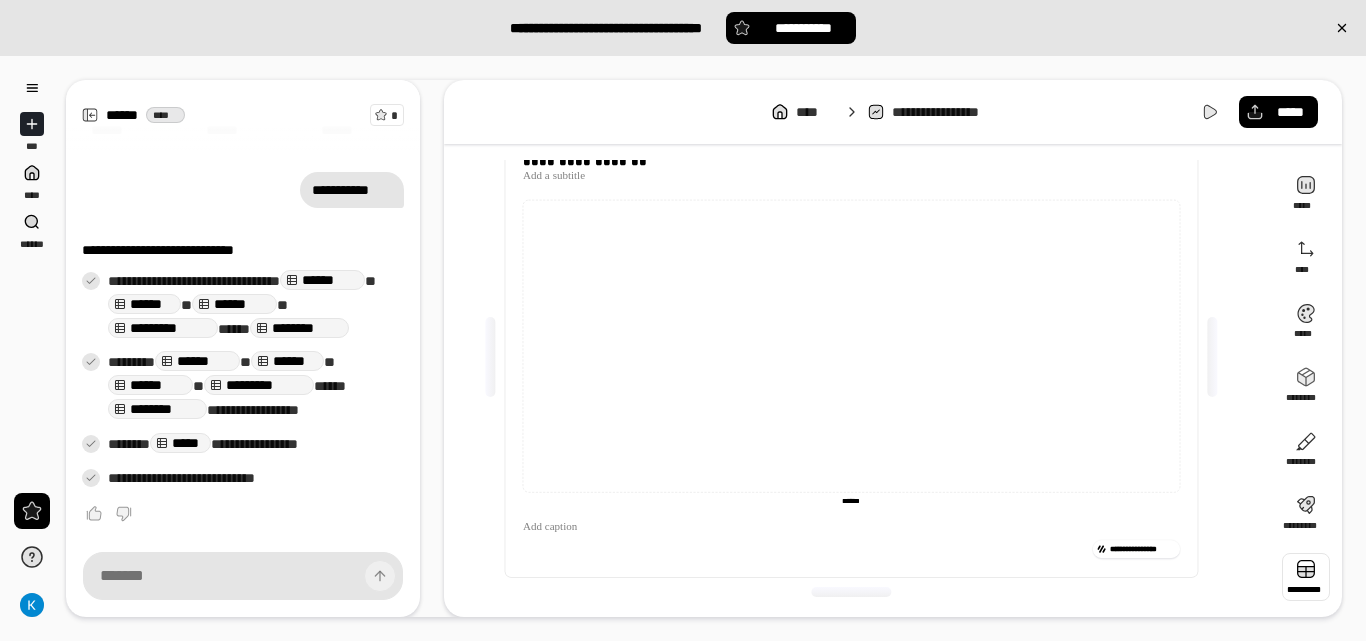 click at bounding box center [1306, 577] 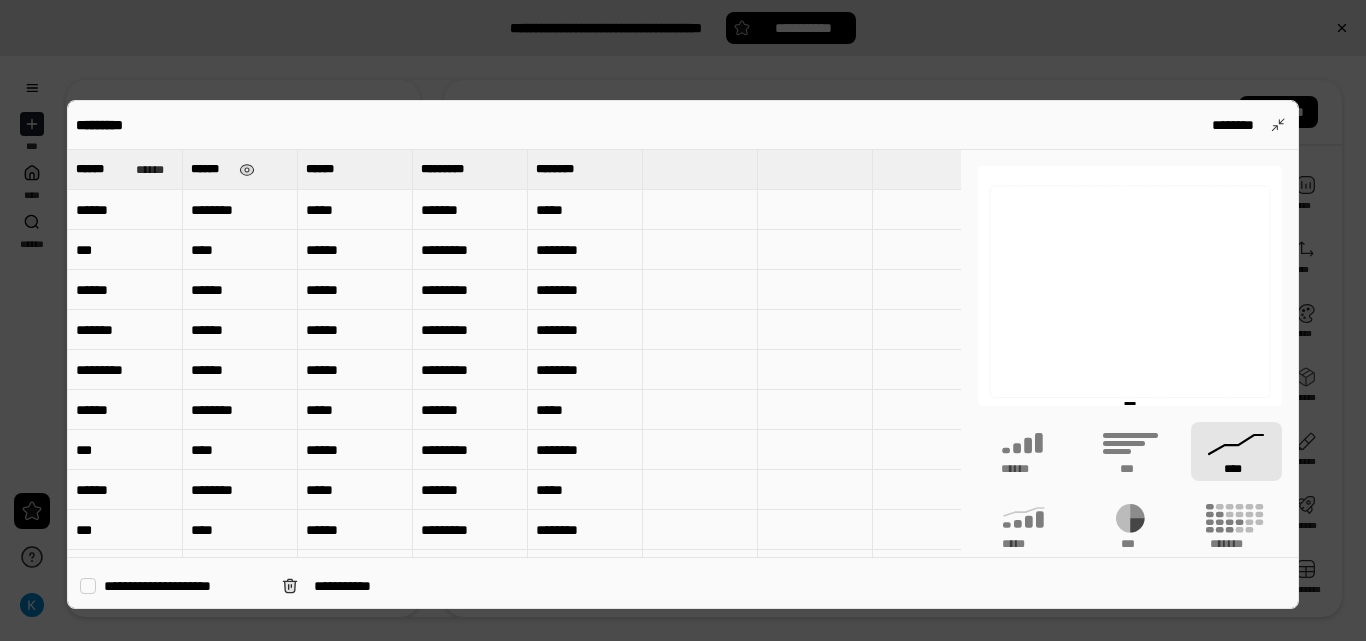 click on "******" at bounding box center (240, 169) 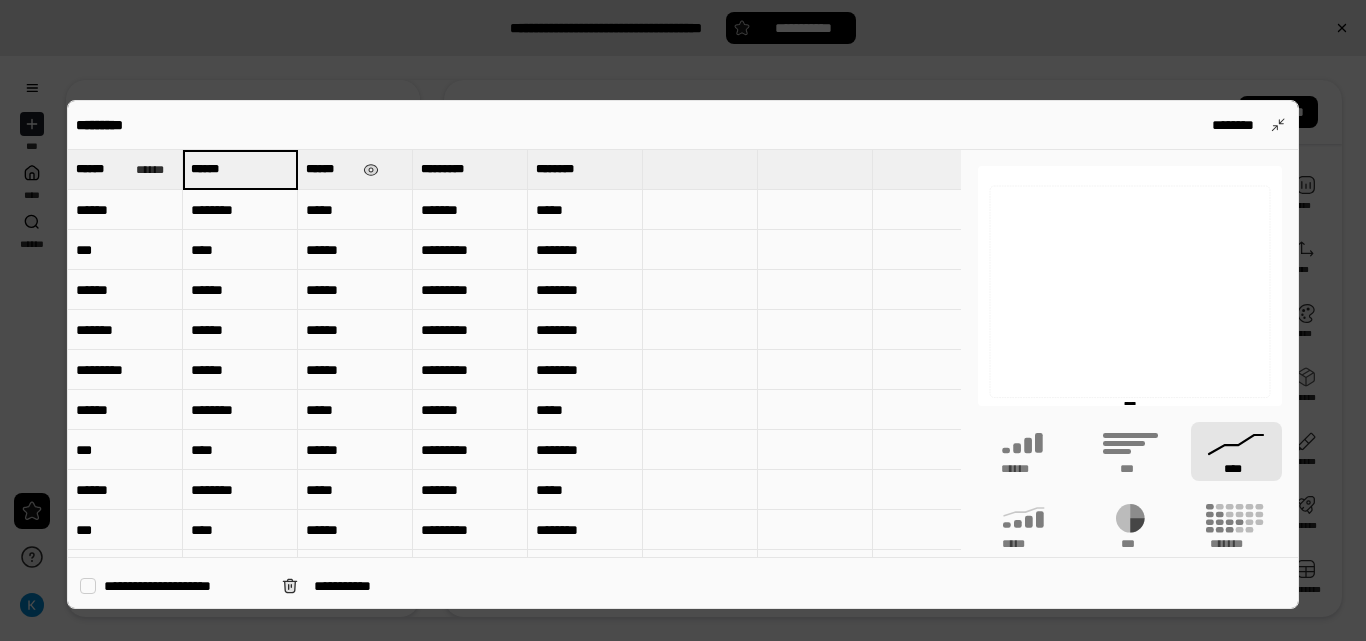 click on "******" at bounding box center [330, 169] 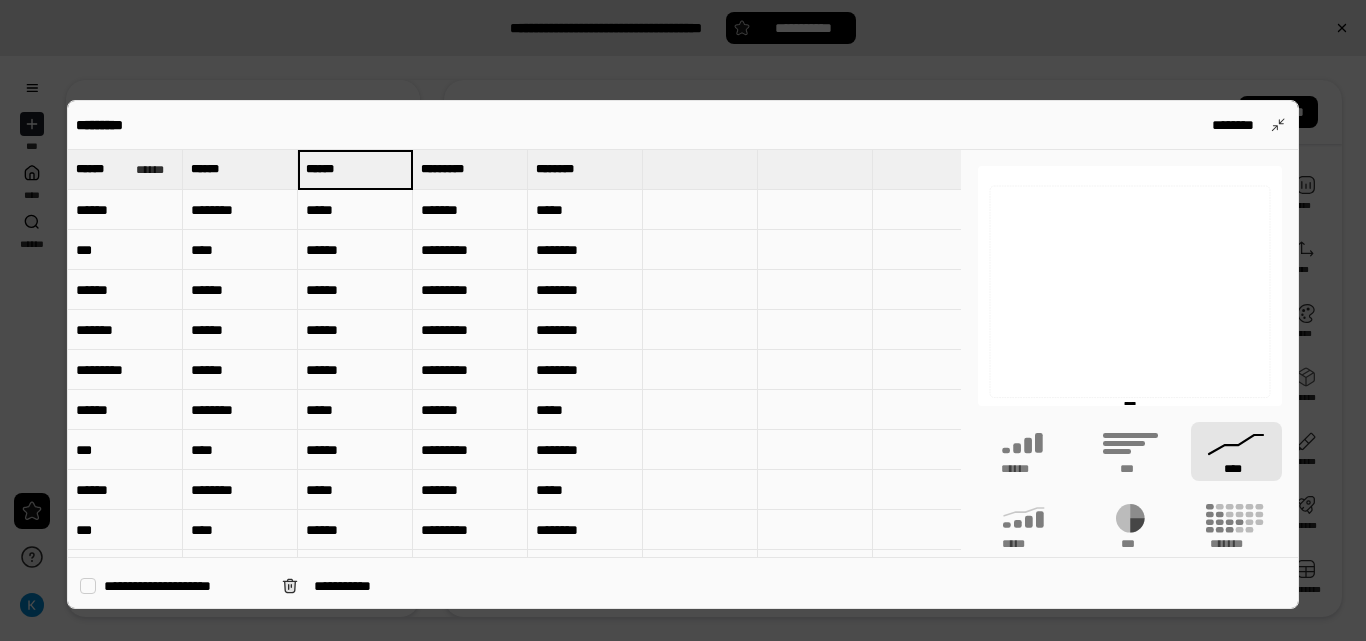click on "*********" at bounding box center (470, 250) 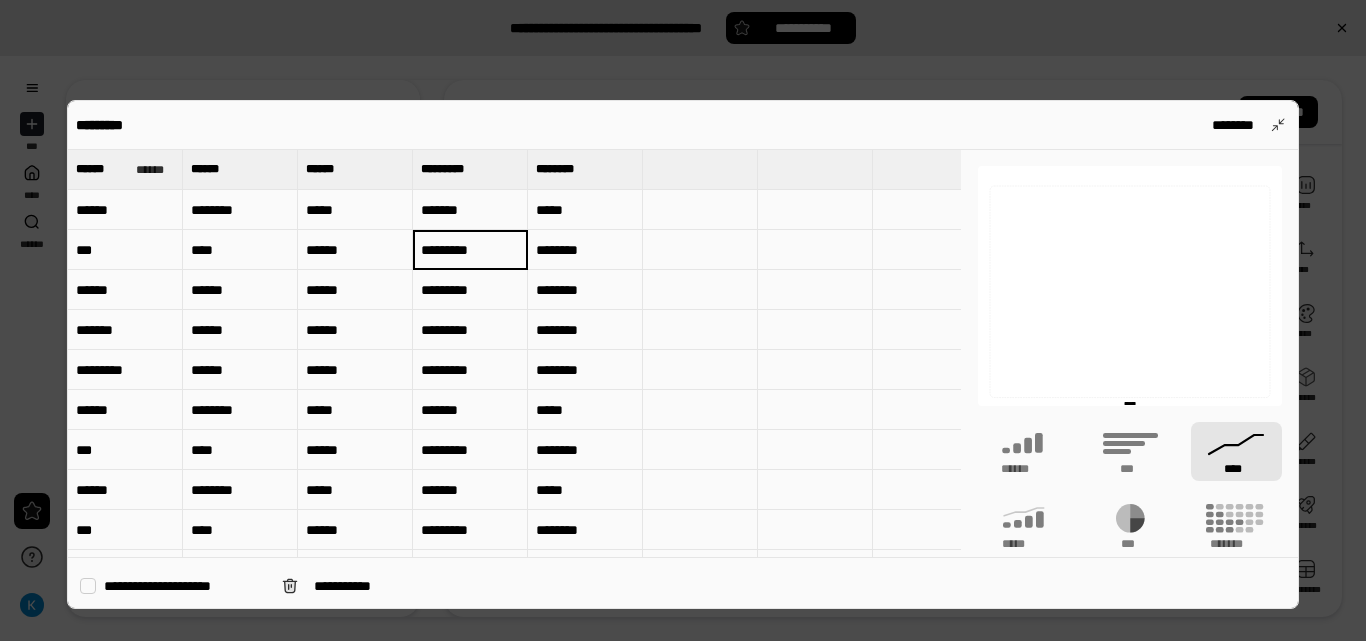 click on "********" at bounding box center (585, 250) 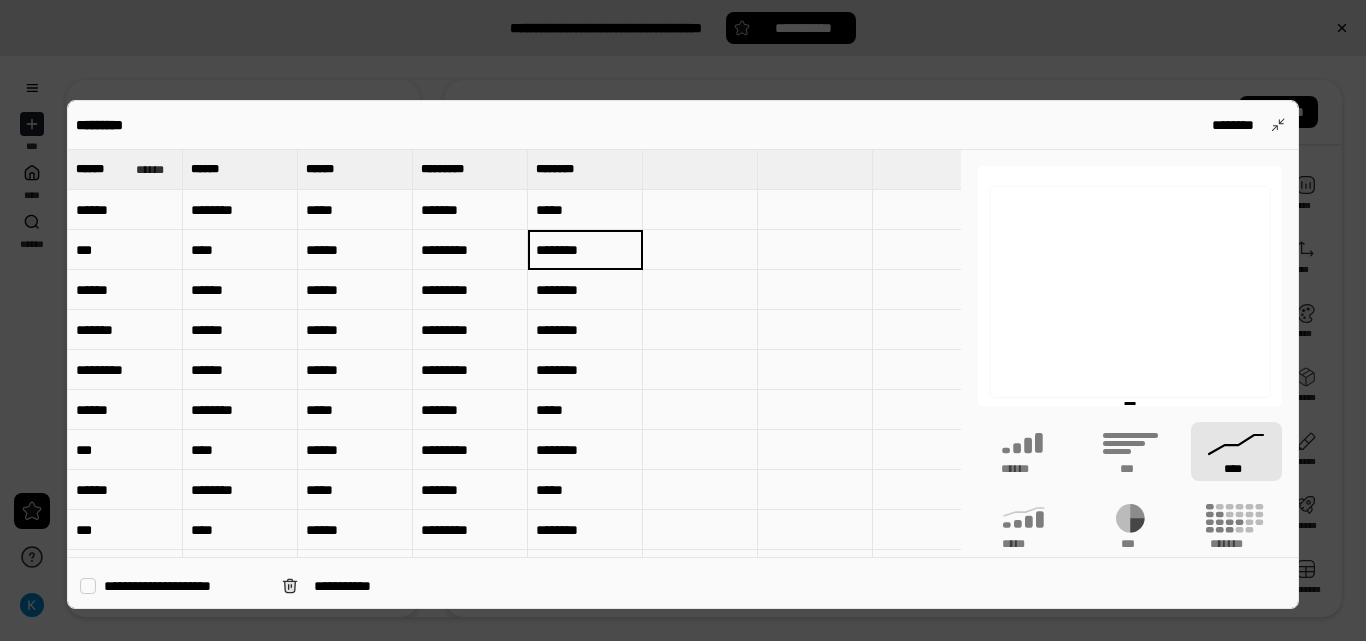 click on "*****" at bounding box center [585, 210] 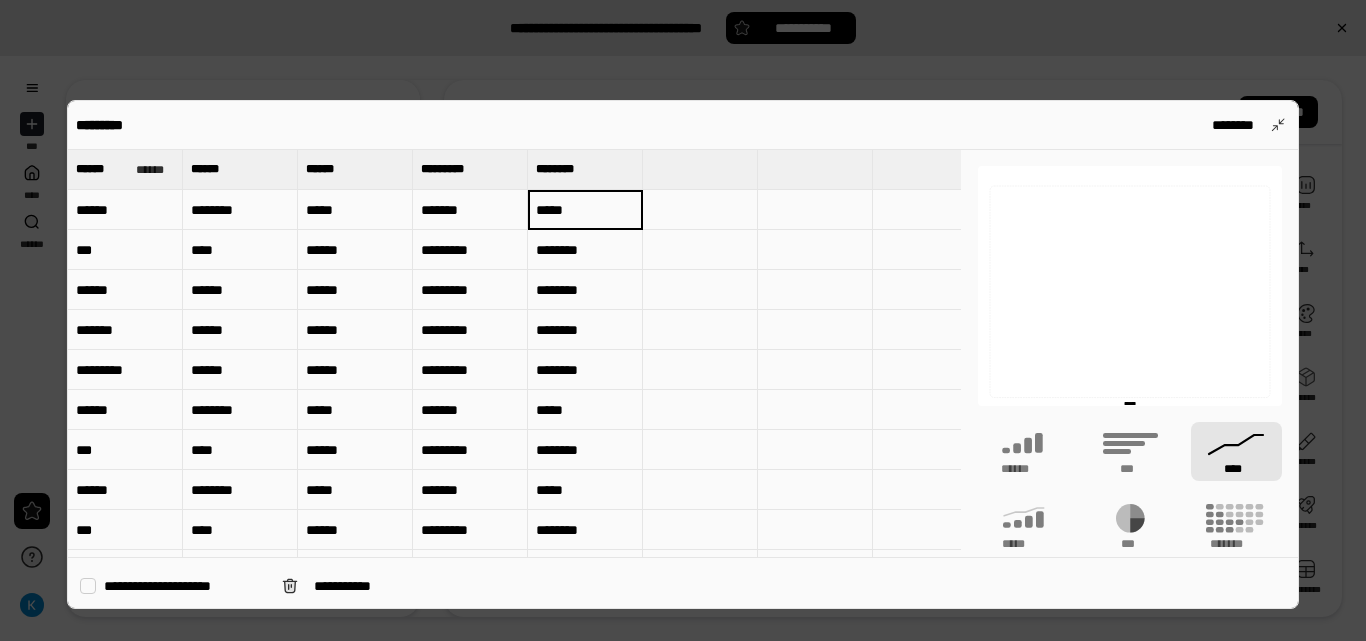 click on "*********" at bounding box center (470, 250) 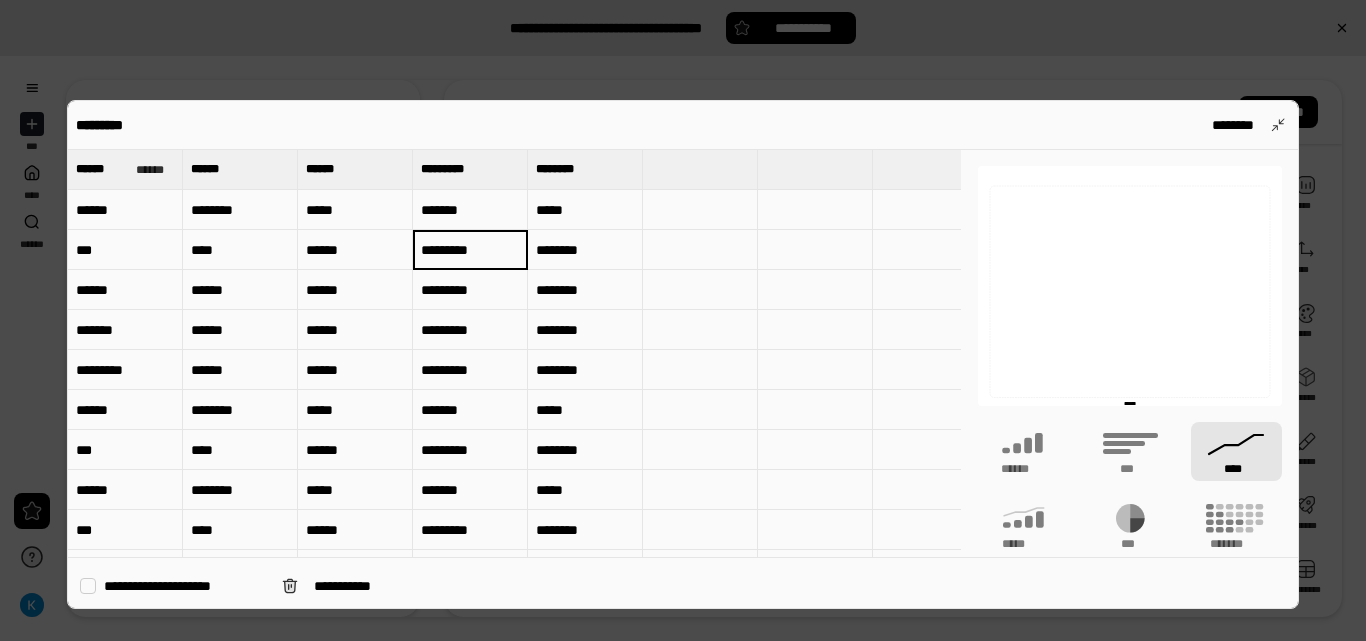 click on "******" at bounding box center [355, 290] 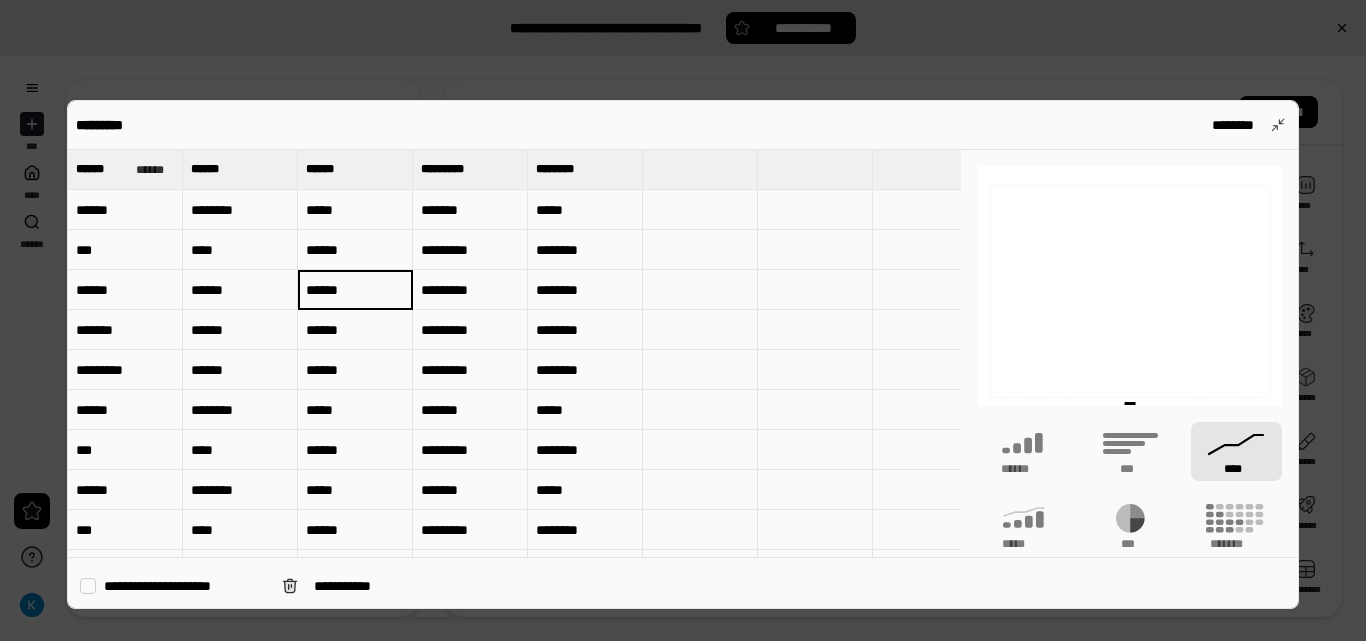 click on "*********" at bounding box center (470, 330) 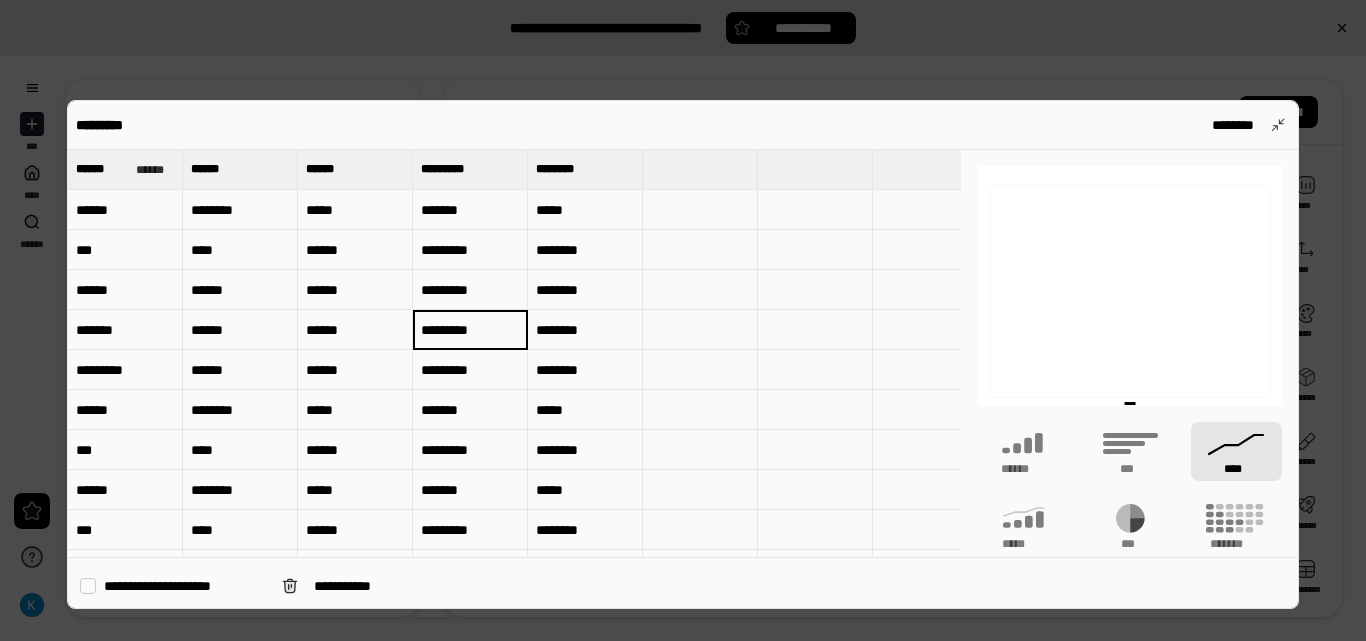 click on "*********" at bounding box center (470, 250) 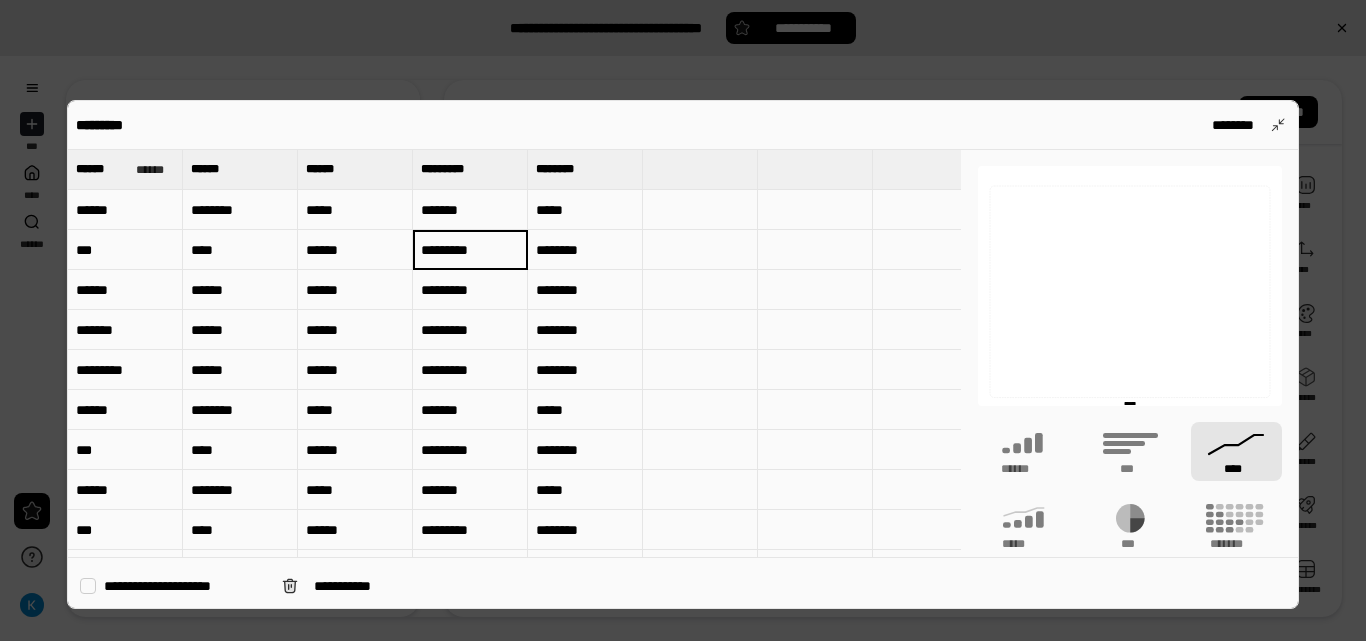 click on "*********" at bounding box center (470, 370) 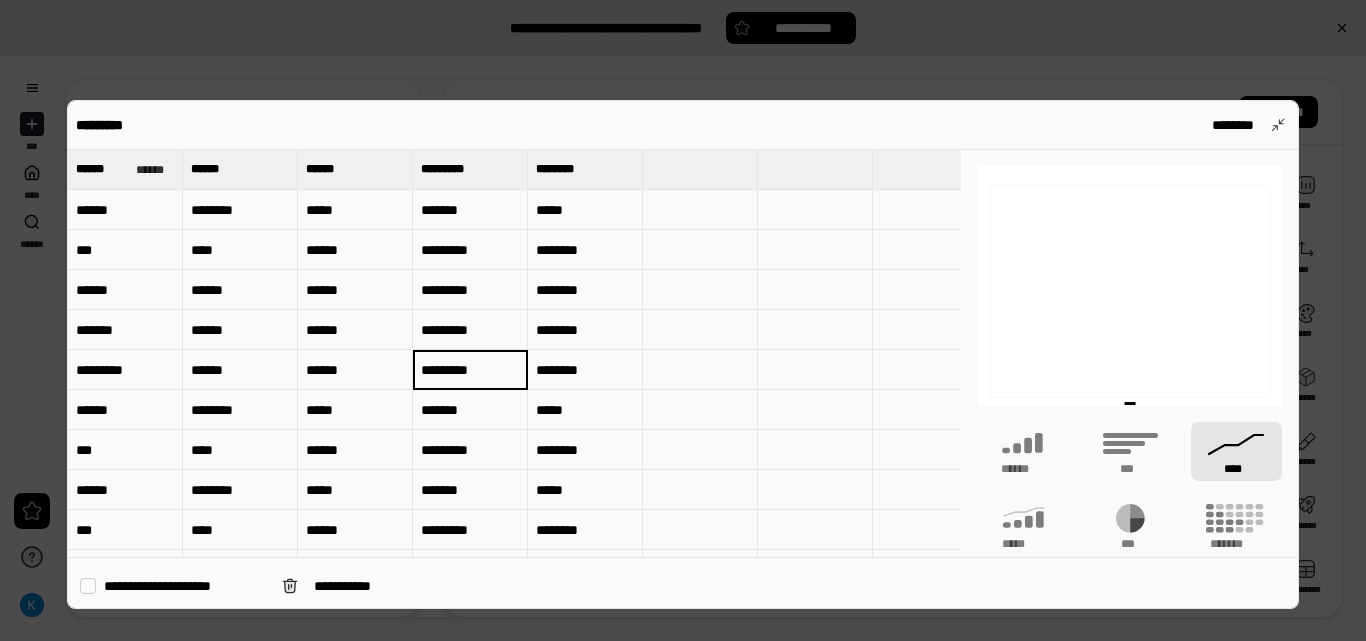 drag, startPoint x: 463, startPoint y: 428, endPoint x: 463, endPoint y: 455, distance: 27 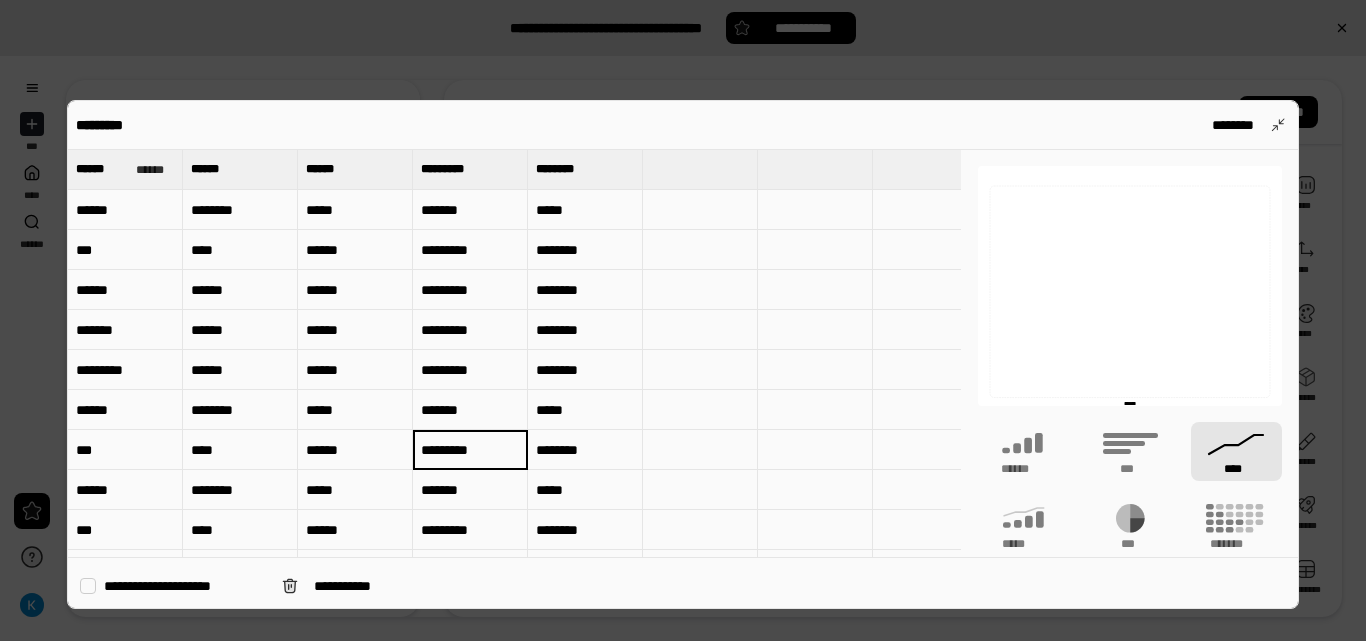 click on "*********" at bounding box center [470, 530] 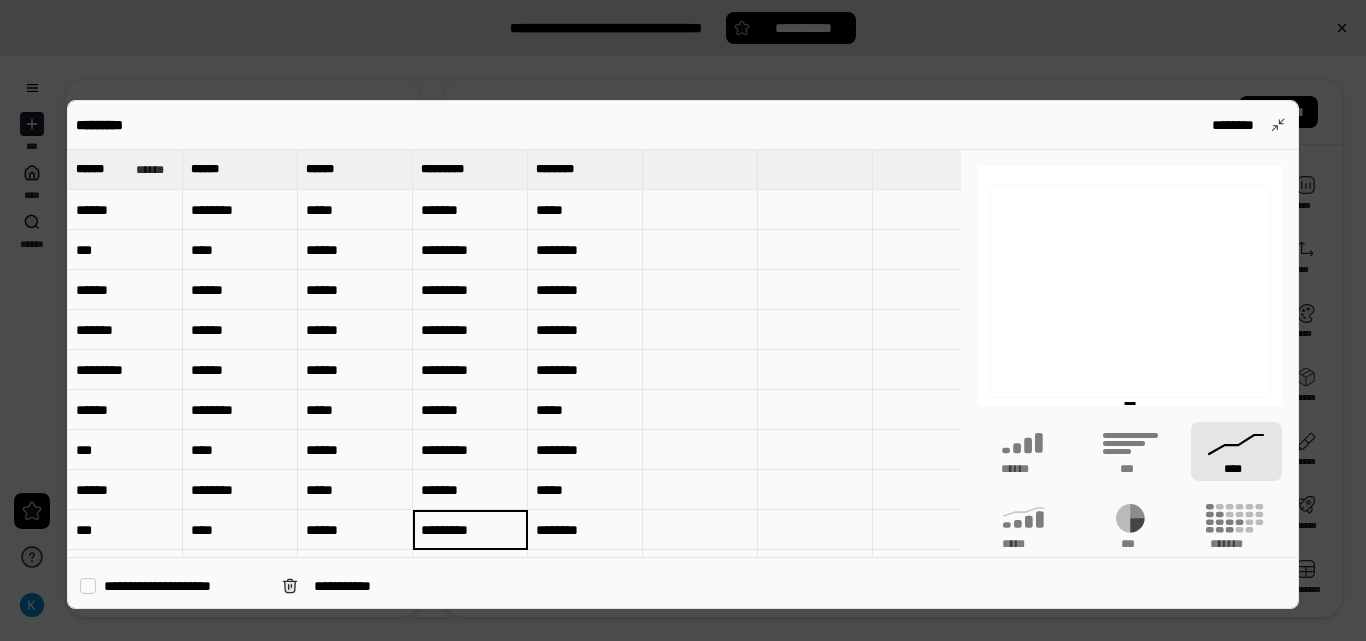 click on "******" at bounding box center (355, 450) 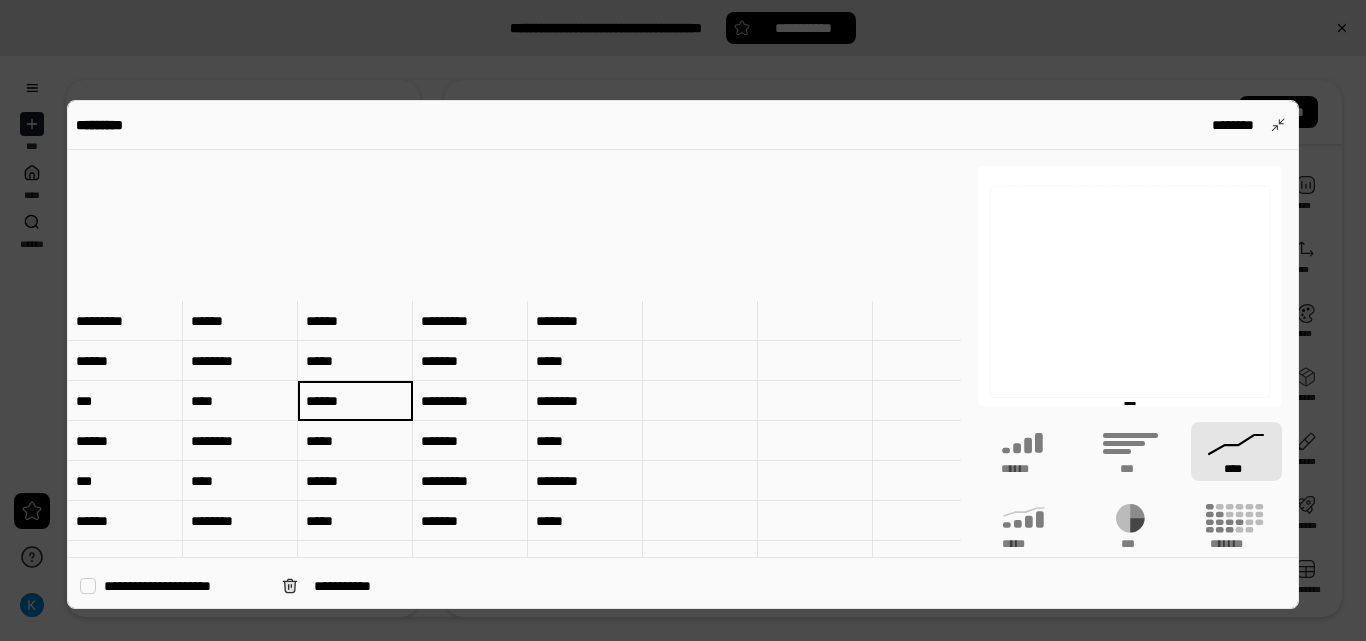 scroll, scrollTop: 0, scrollLeft: 0, axis: both 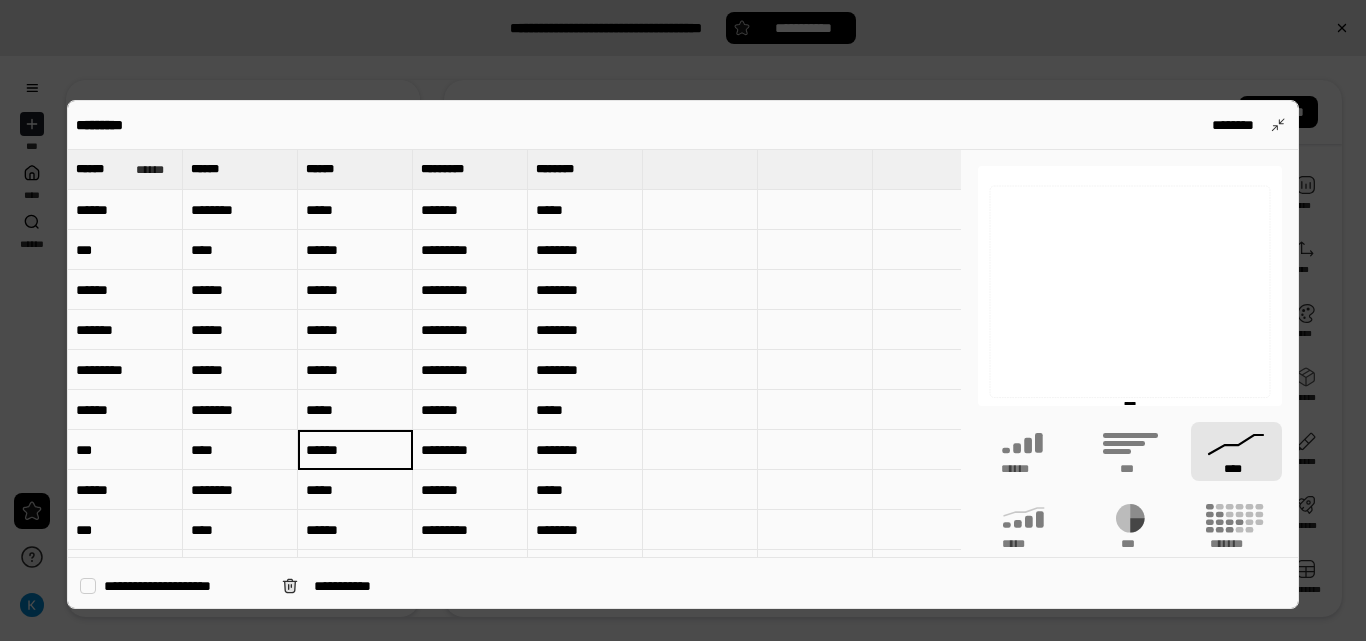 click on "******" at bounding box center [125, 210] 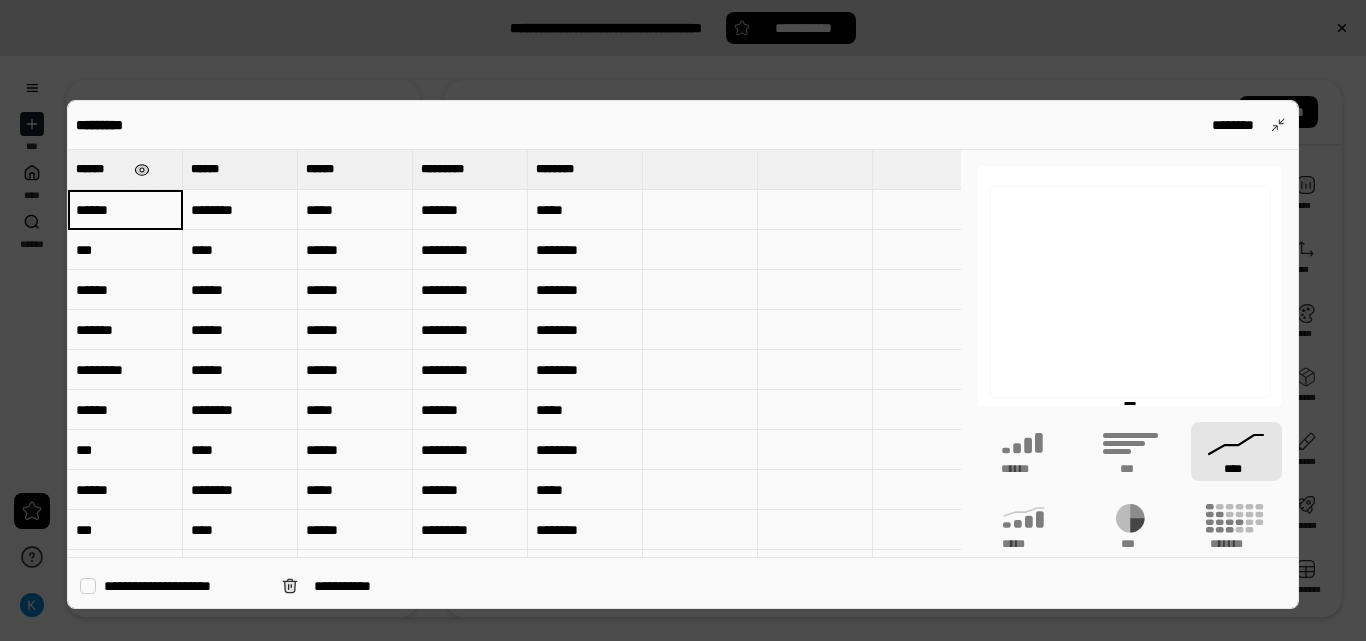 click at bounding box center (142, 170) 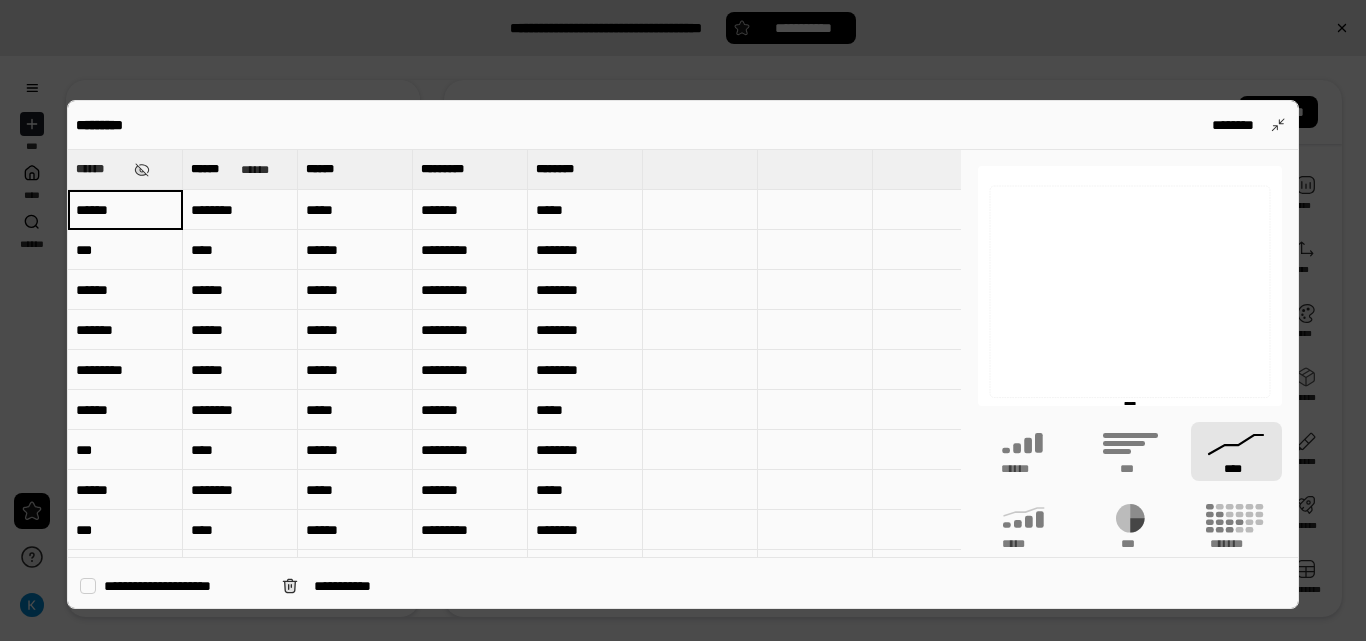 click on "******" at bounding box center [101, 169] 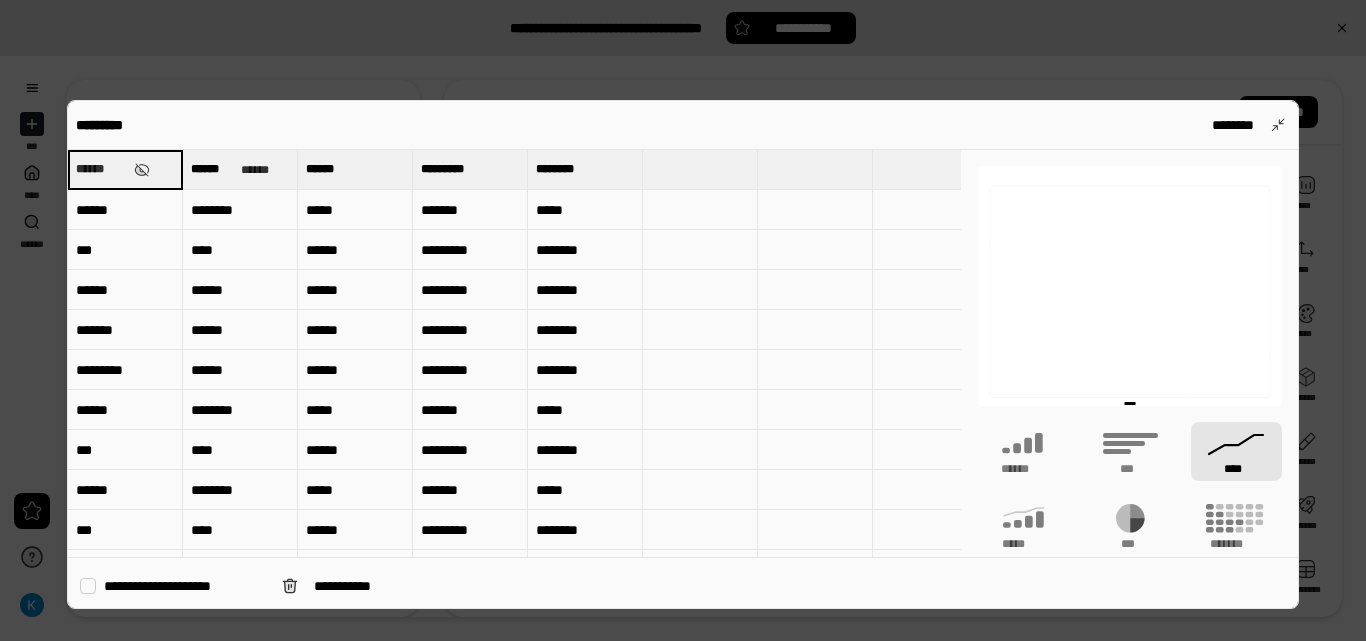 click on "******" at bounding box center [125, 210] 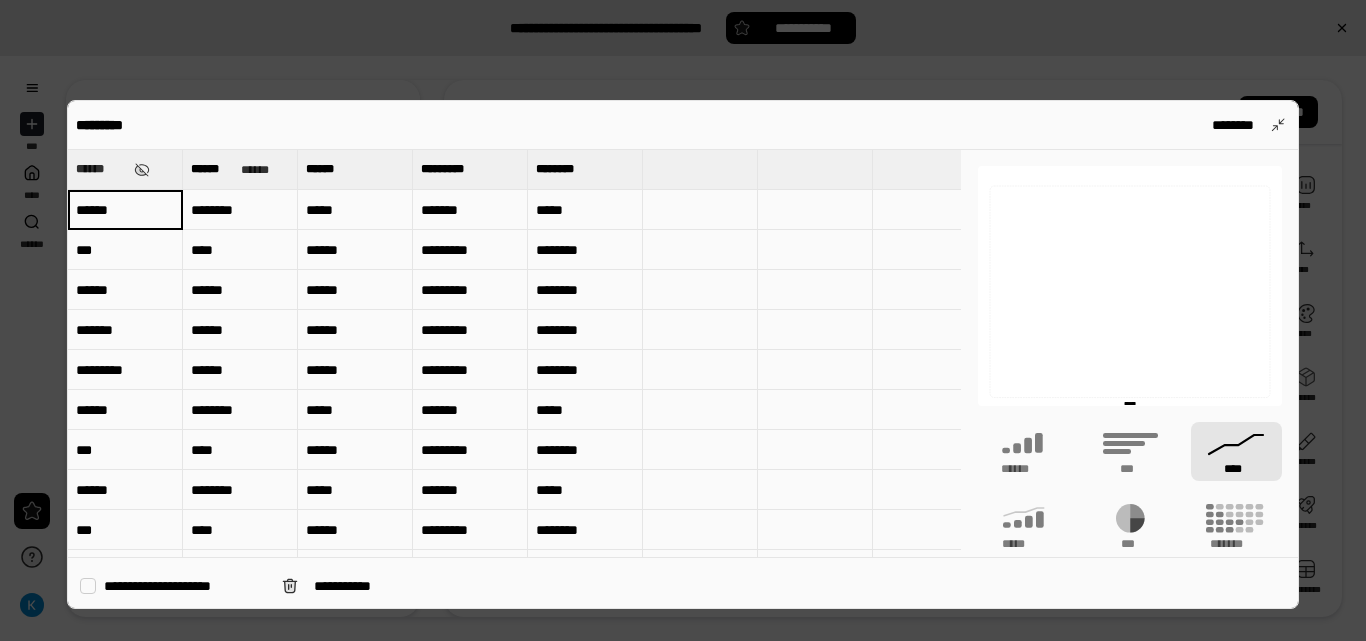 click on "***" at bounding box center [125, 250] 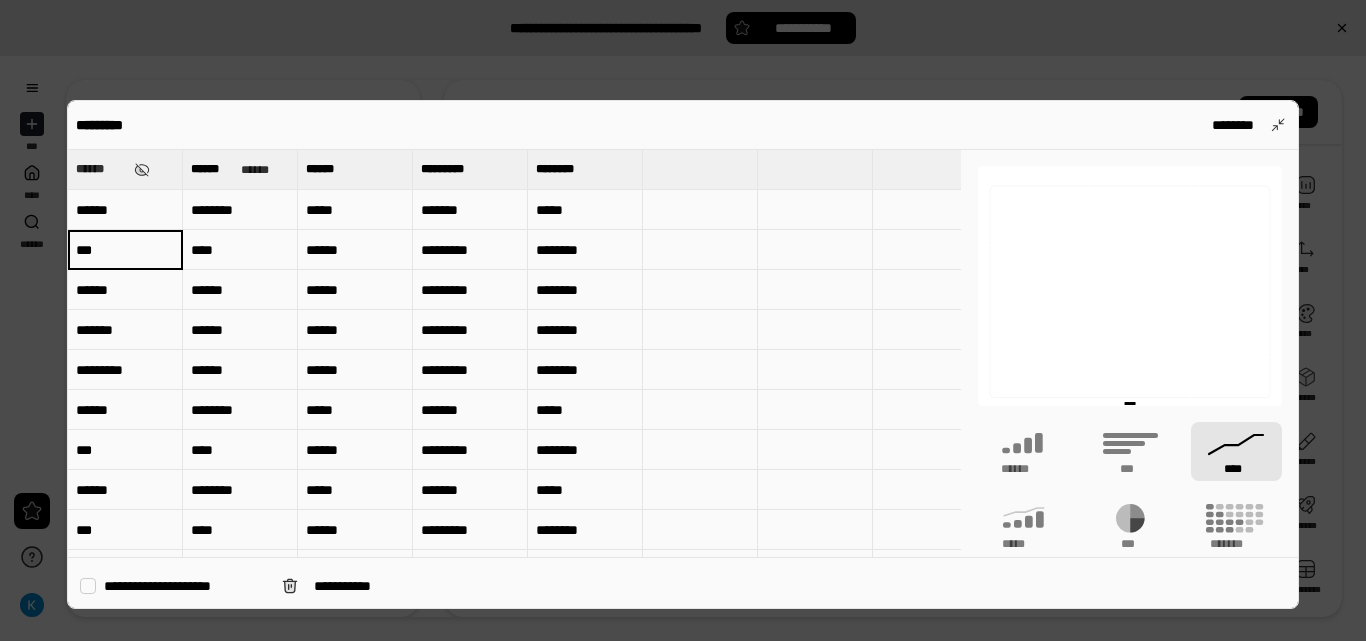 click on "*********" at bounding box center [125, 370] 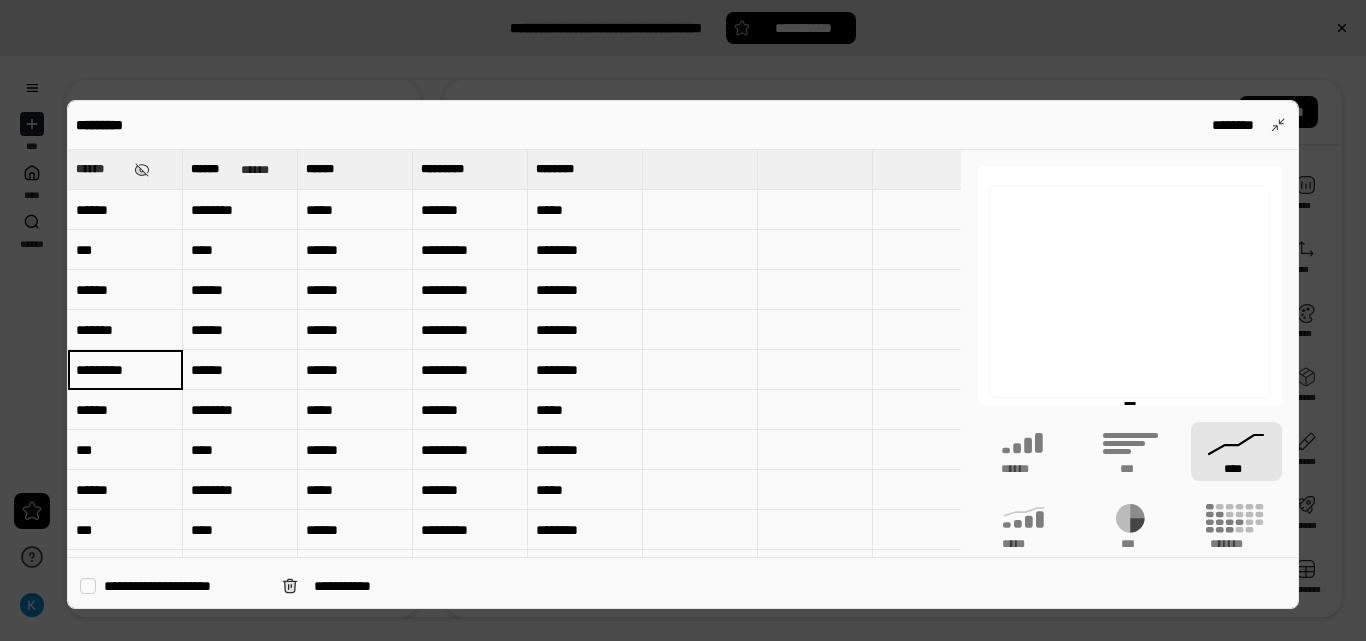 click on "******" at bounding box center (125, 290) 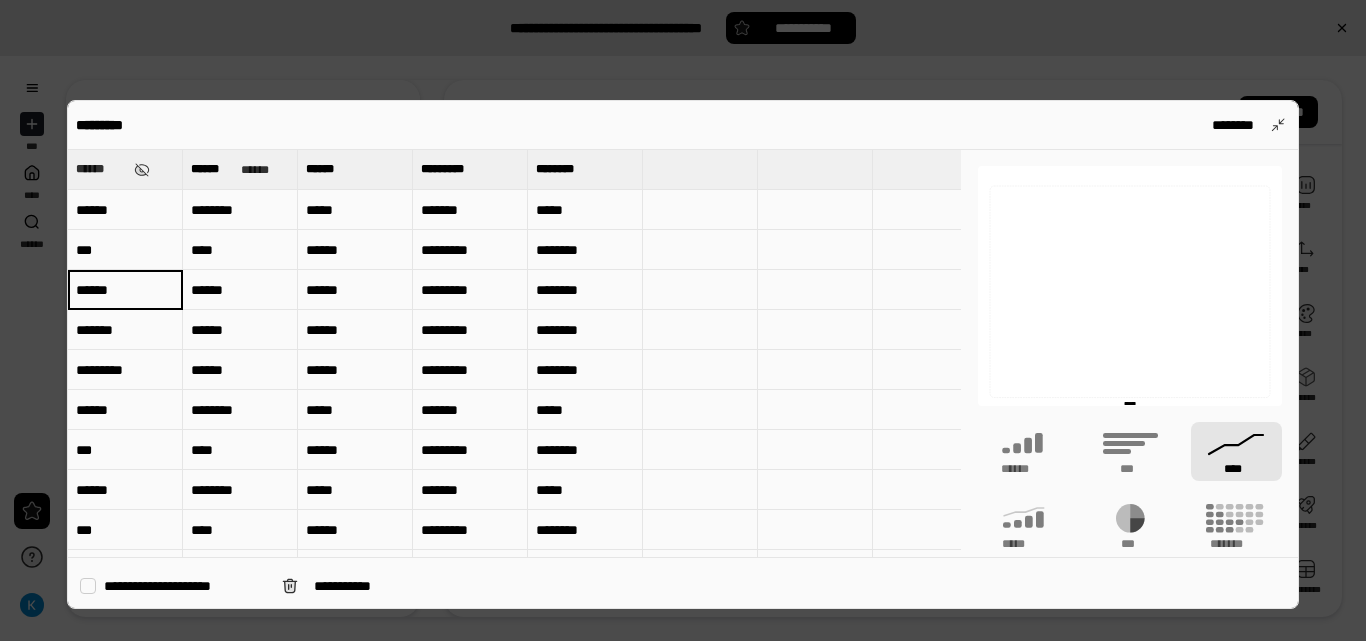 click on "*********" at bounding box center (125, 370) 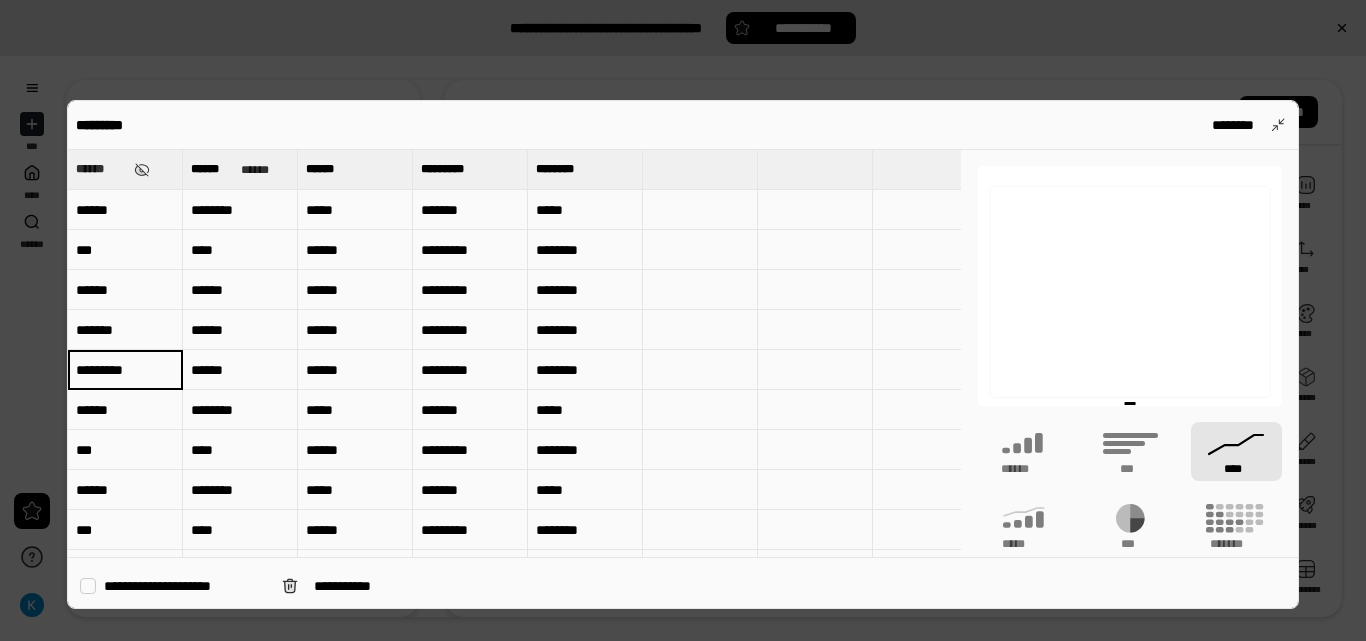 click on "******" at bounding box center (125, 290) 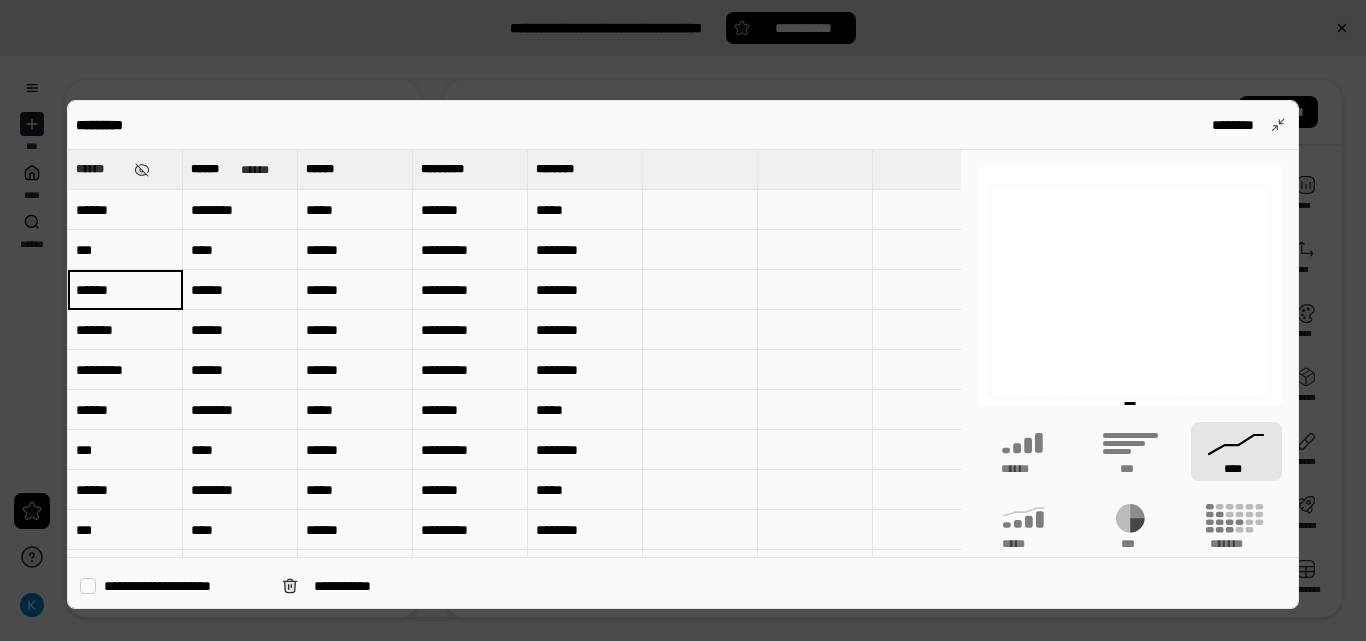 click on "*********" at bounding box center [125, 370] 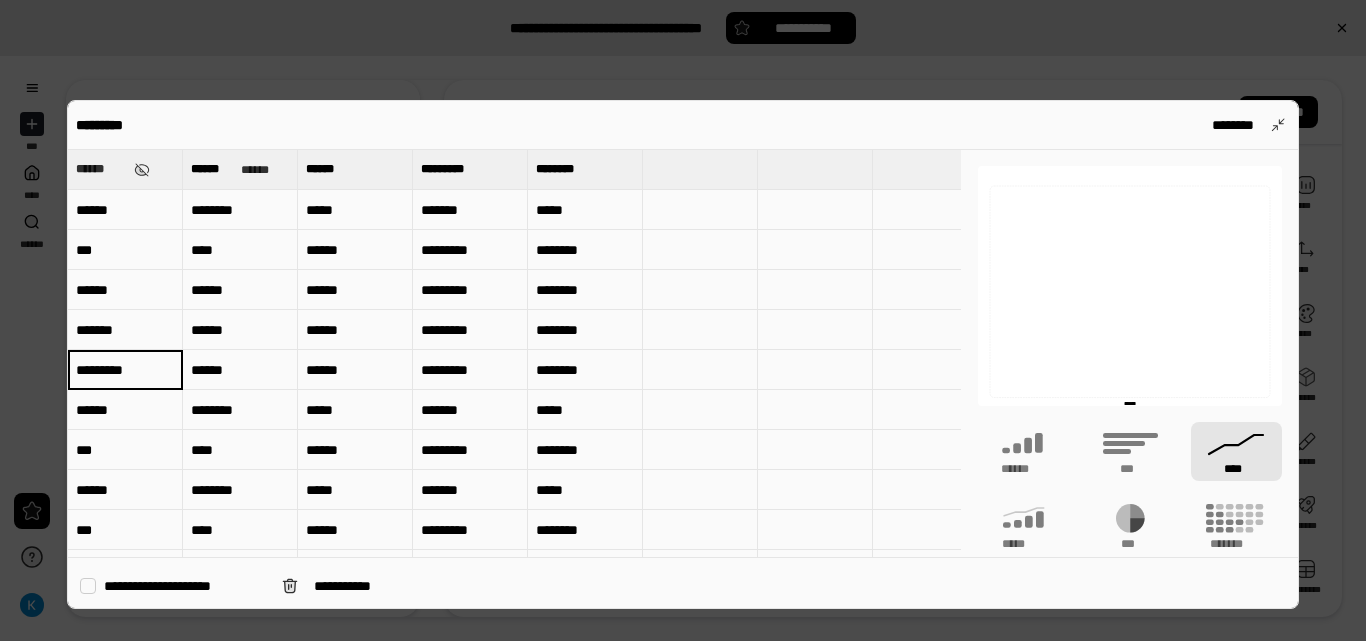 click on "***" at bounding box center [125, 450] 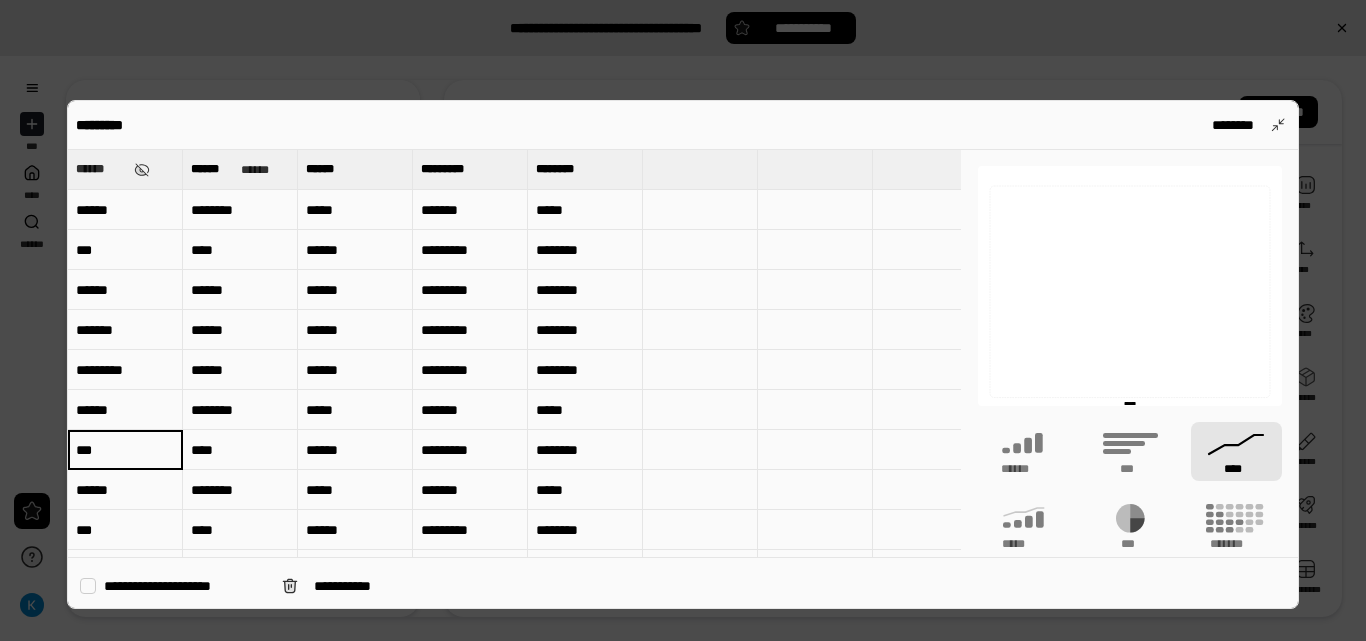 click on "***" at bounding box center (125, 450) 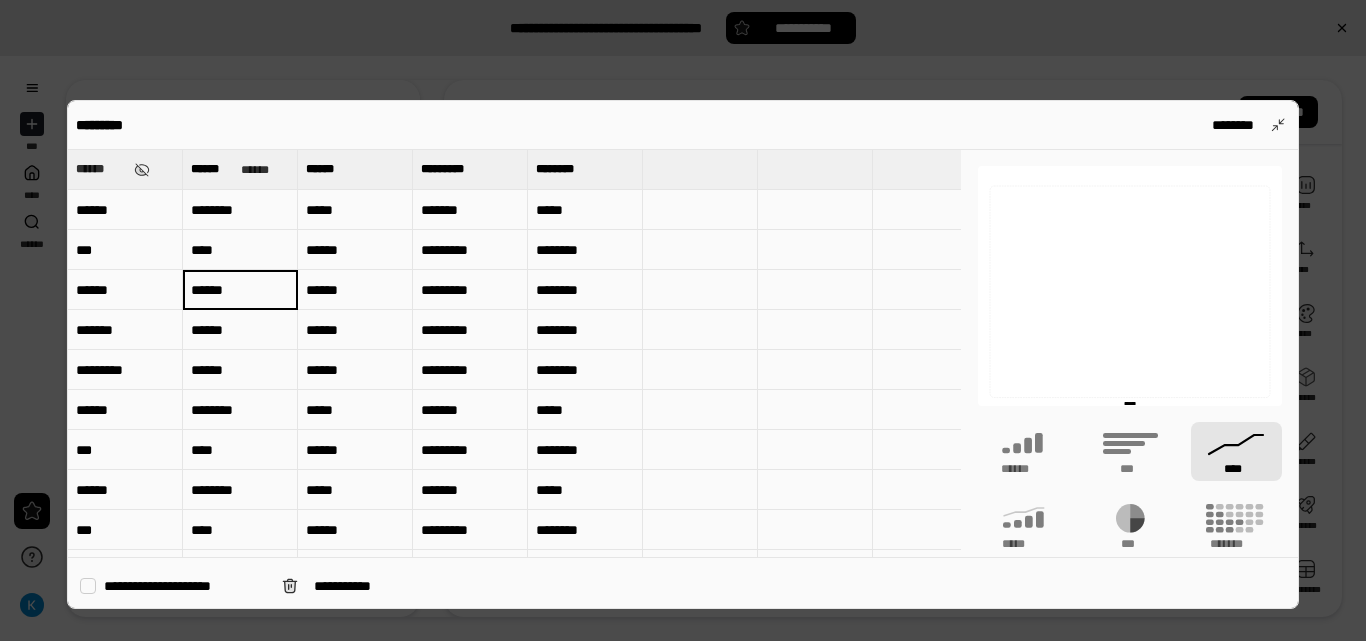 drag, startPoint x: 383, startPoint y: 198, endPoint x: 359, endPoint y: 222, distance: 33.941124 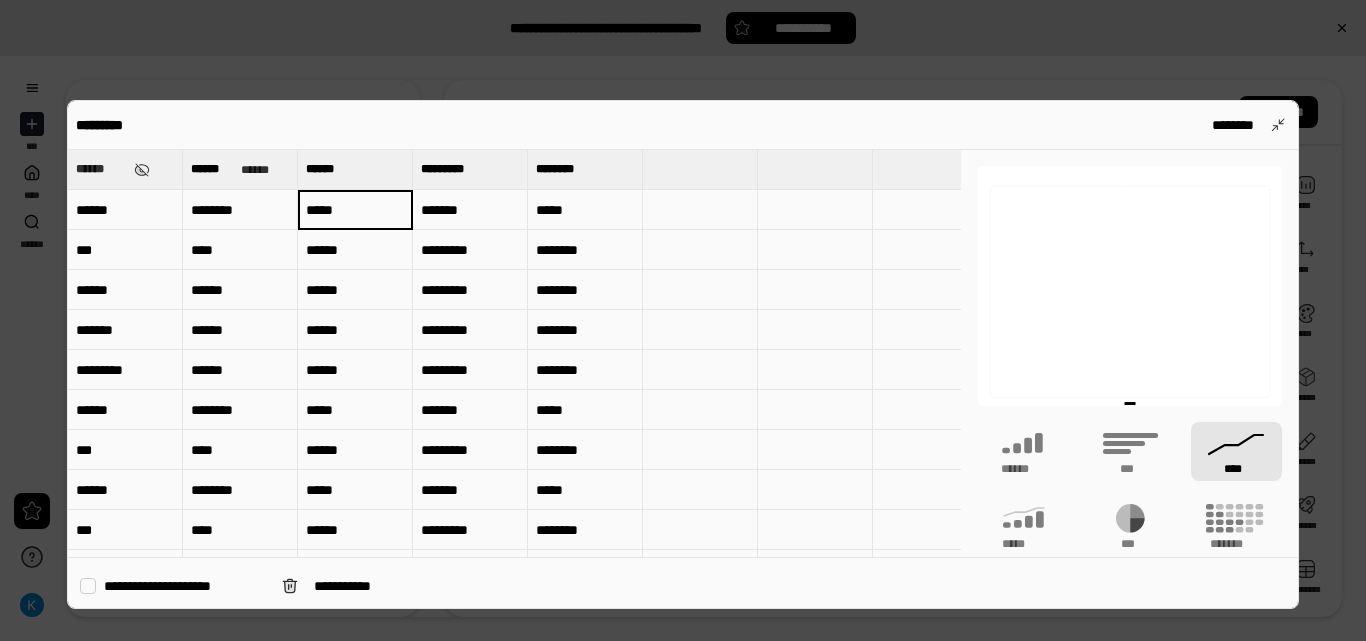 click at bounding box center [815, 290] 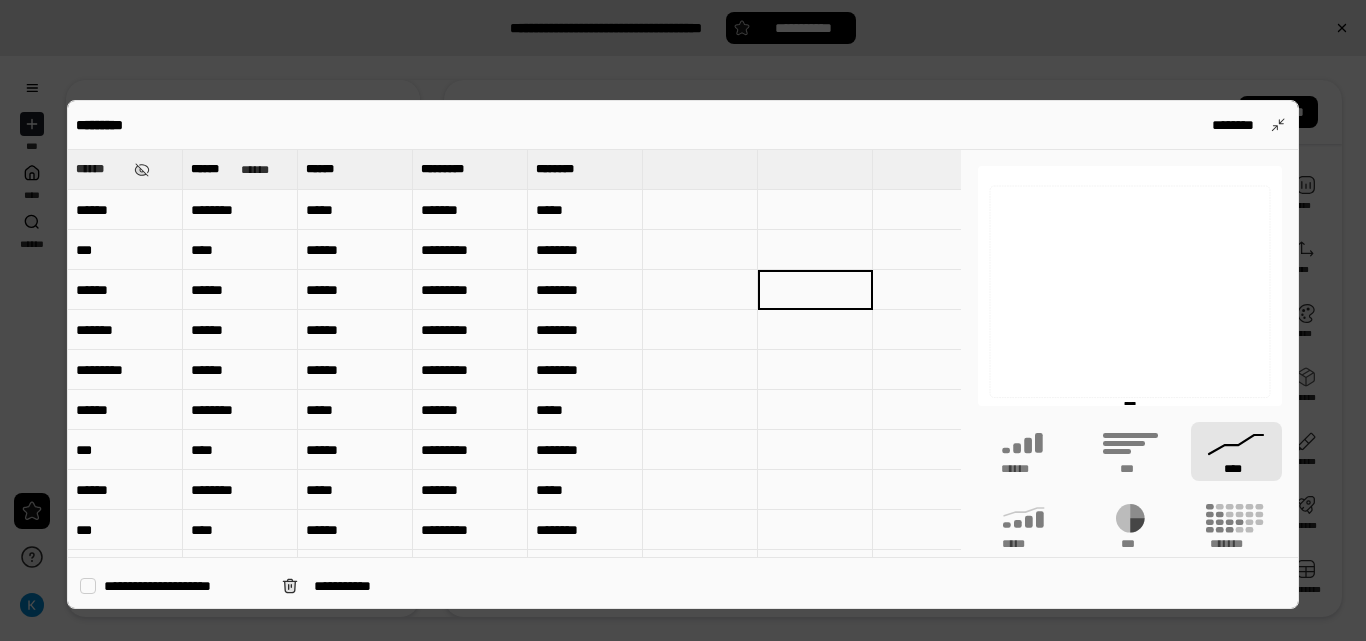 click on "*********" at bounding box center (470, 290) 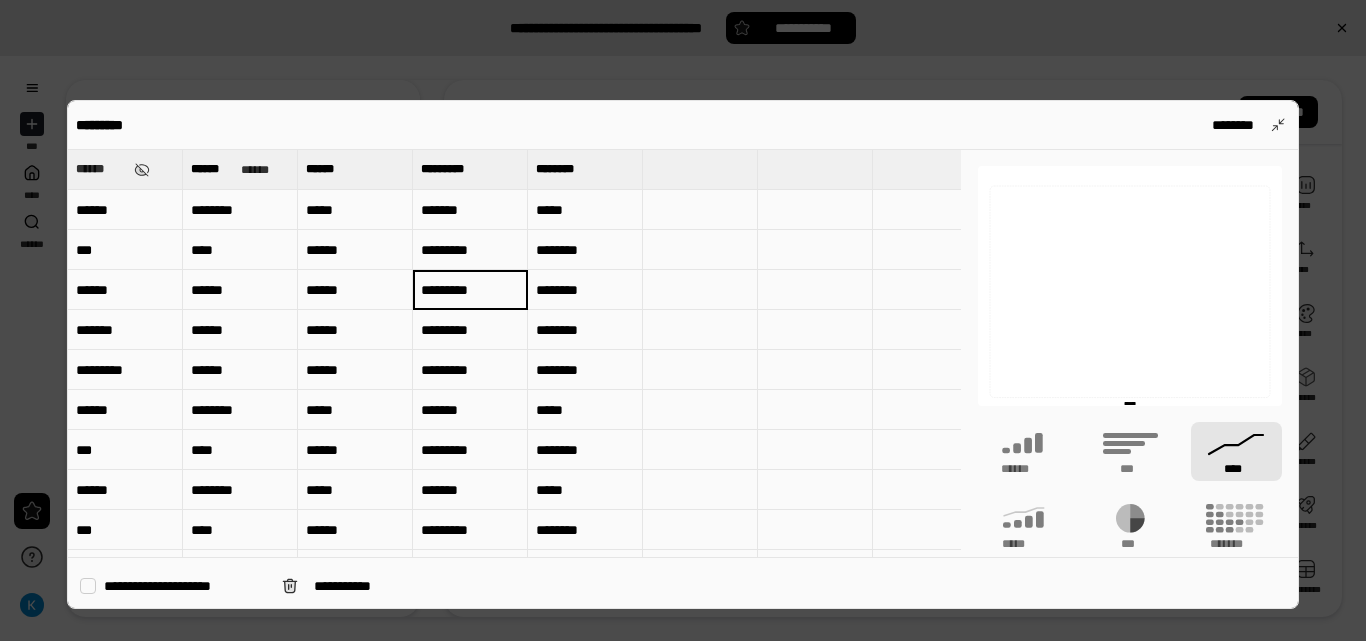 click on "******" at bounding box center (125, 210) 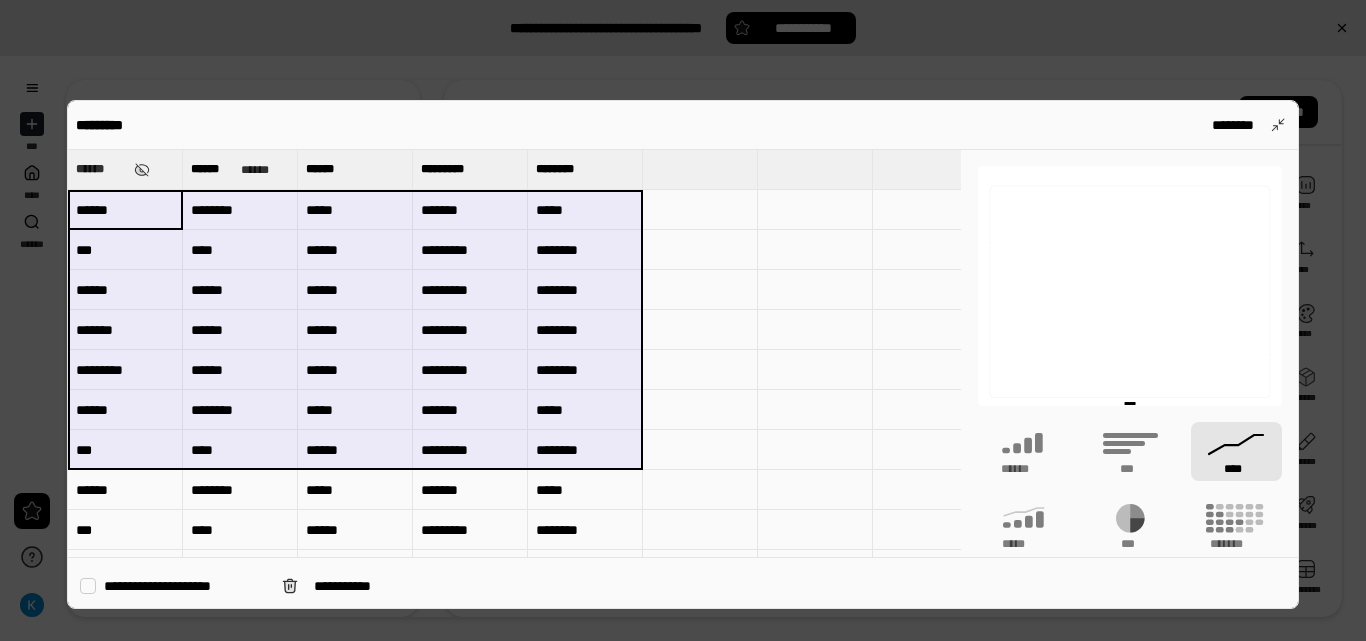 drag, startPoint x: 117, startPoint y: 211, endPoint x: 570, endPoint y: 462, distance: 517.88995 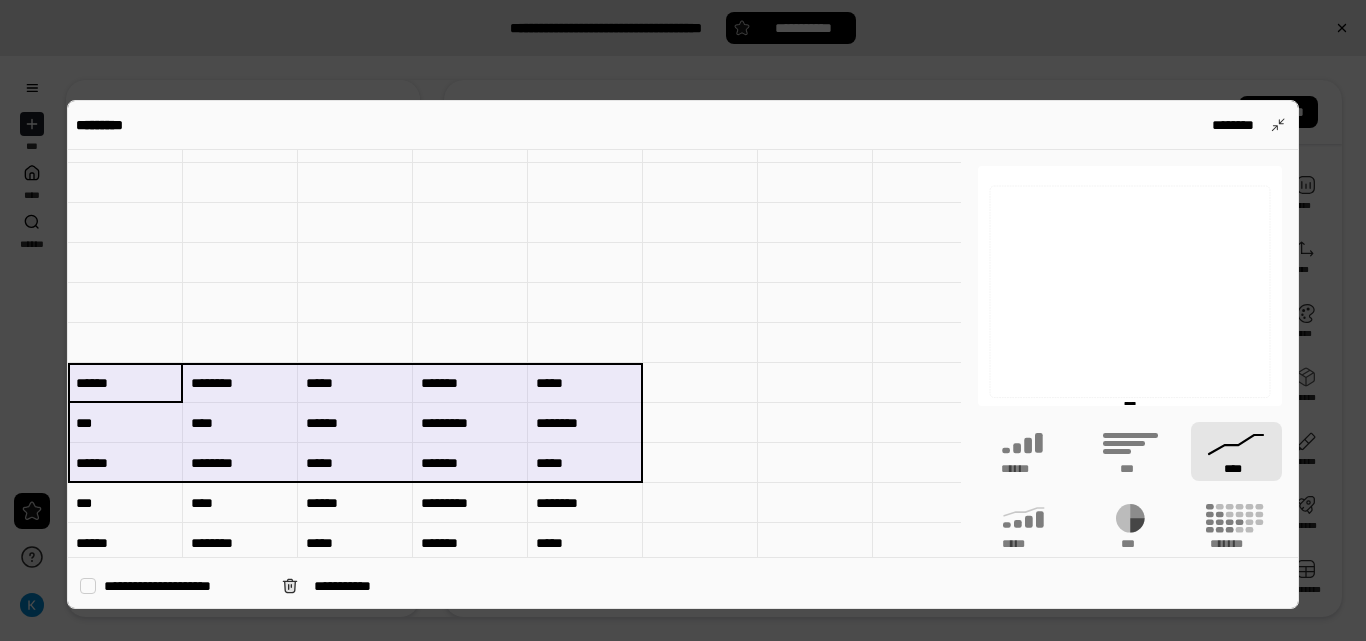 scroll, scrollTop: 212, scrollLeft: 0, axis: vertical 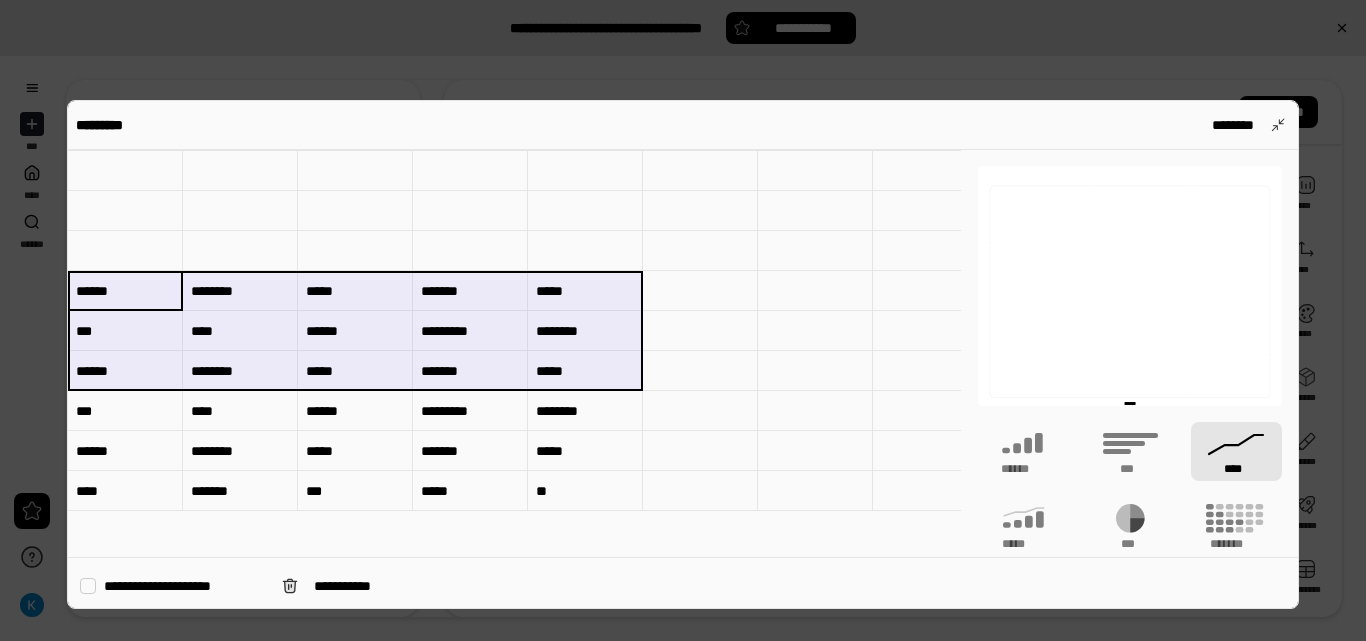 drag, startPoint x: 108, startPoint y: 485, endPoint x: 560, endPoint y: 536, distance: 454.8681 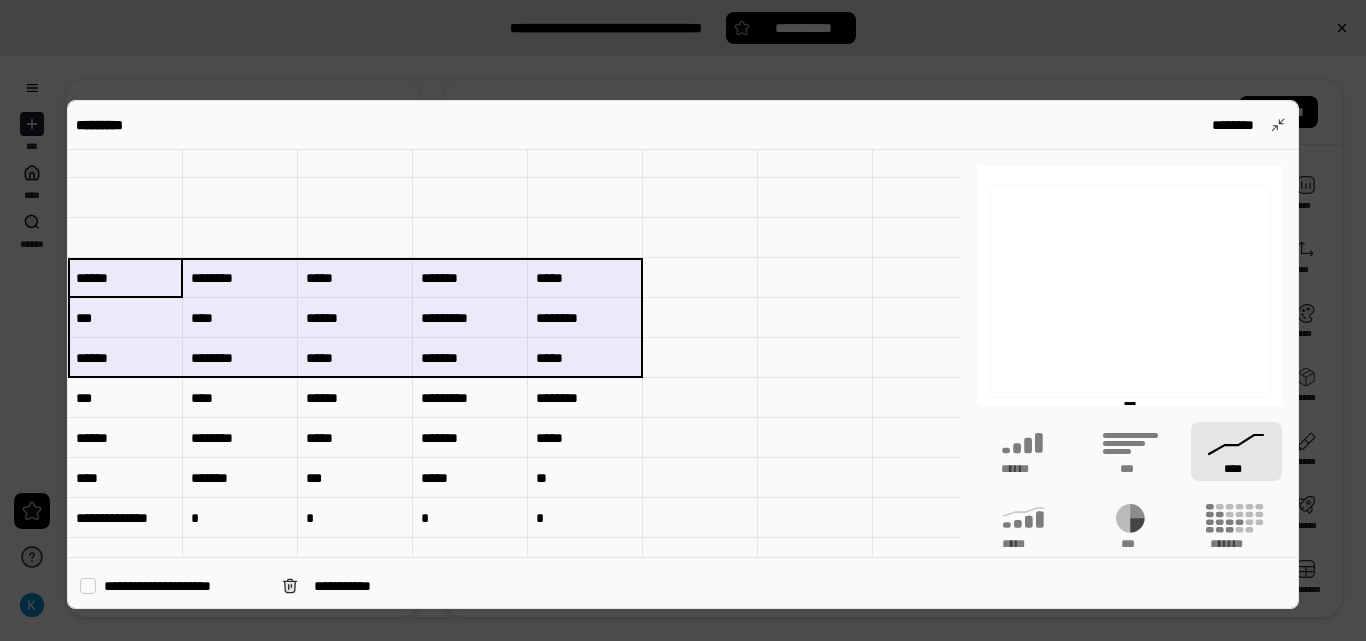 click on "********" at bounding box center (240, 278) 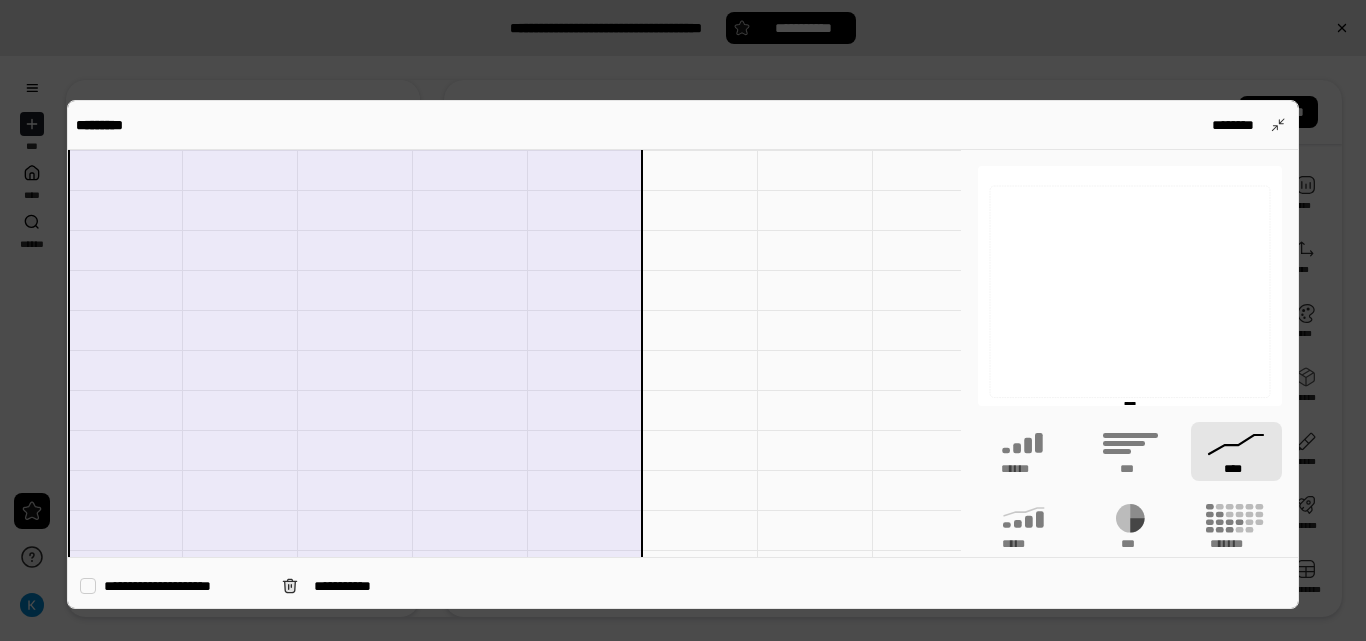 drag, startPoint x: 93, startPoint y: 273, endPoint x: 532, endPoint y: 327, distance: 442.30872 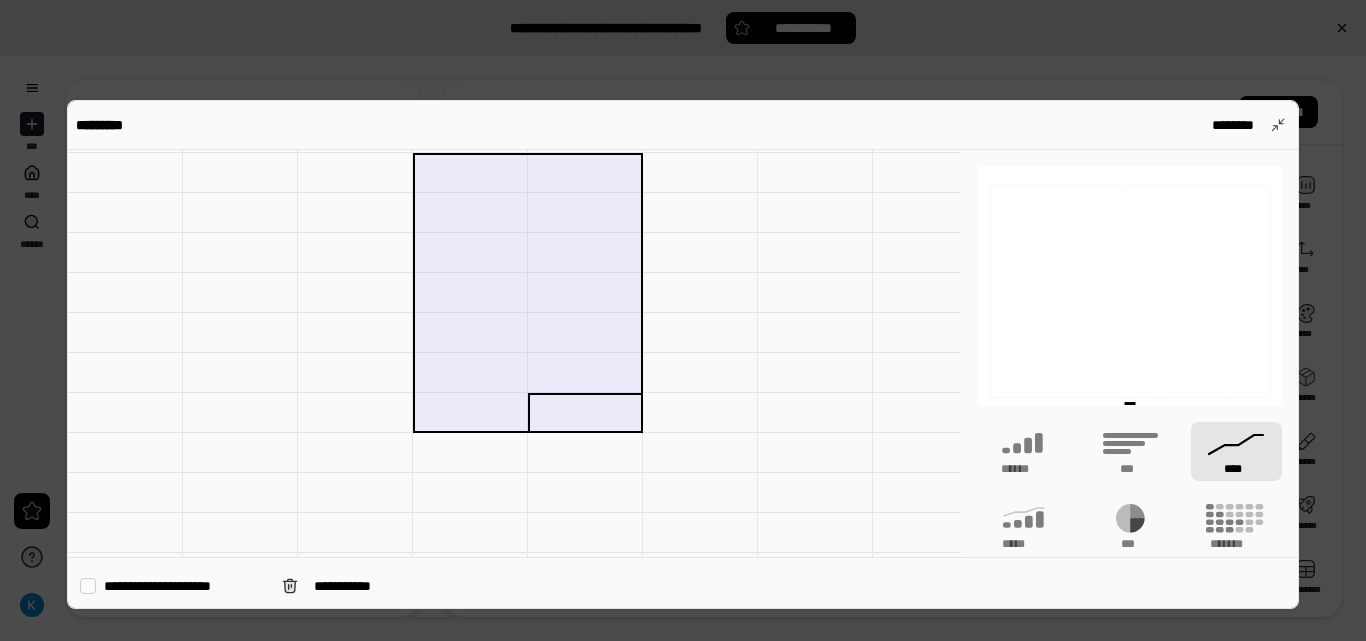 drag, startPoint x: 532, startPoint y: 327, endPoint x: 476, endPoint y: 174, distance: 162.92636 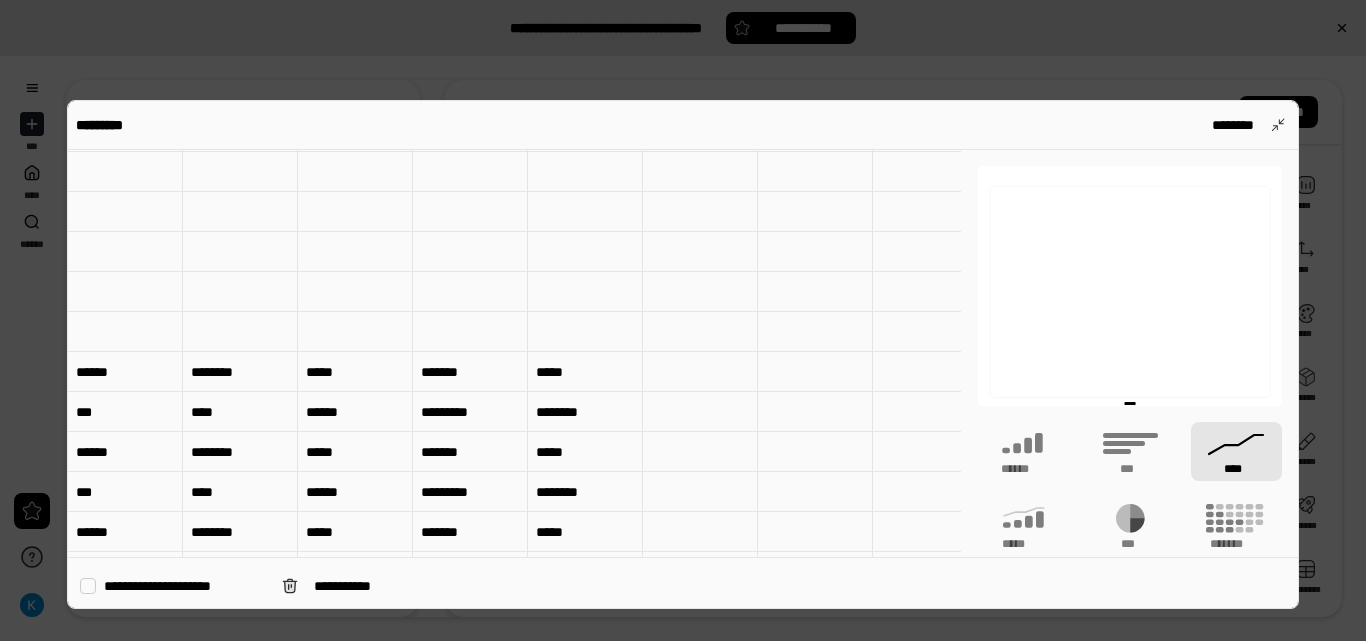 scroll, scrollTop: 117, scrollLeft: 0, axis: vertical 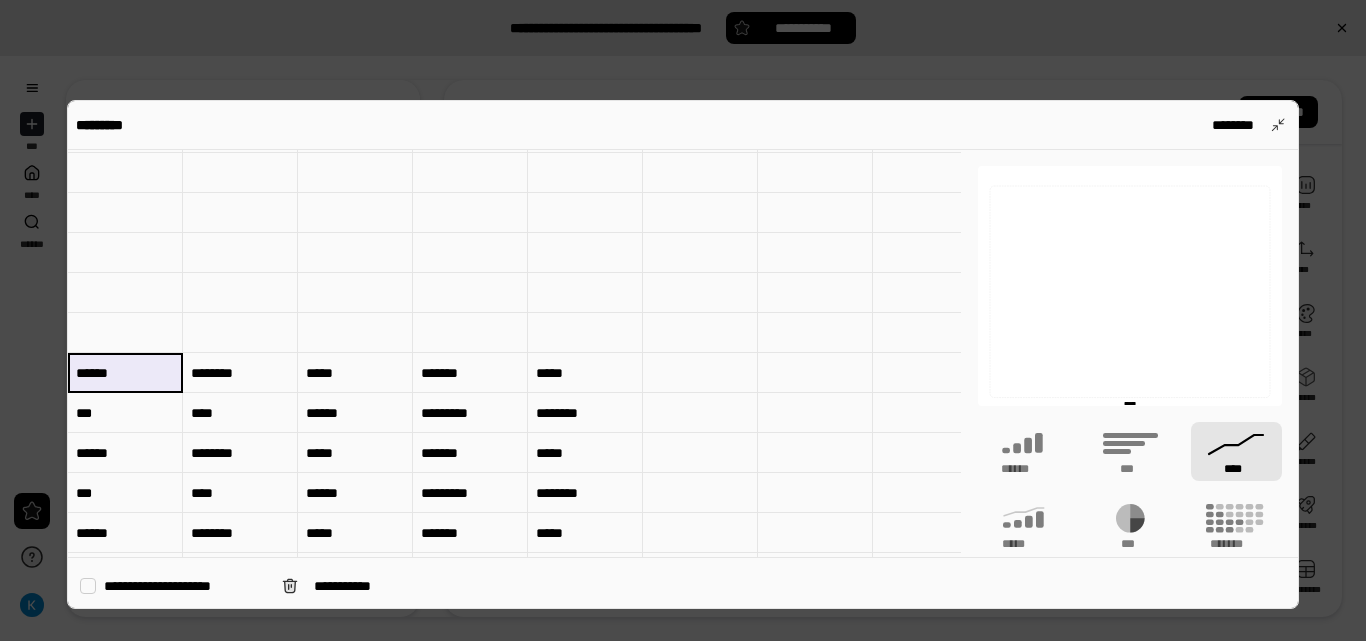 type 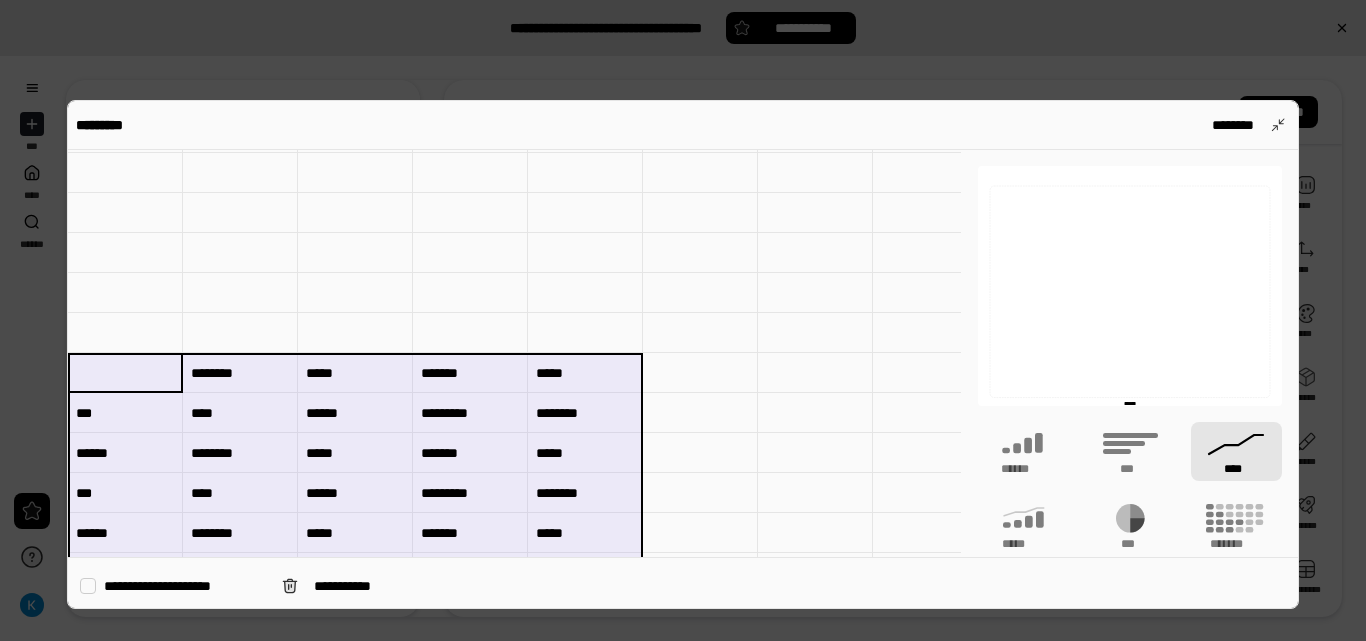 drag, startPoint x: 130, startPoint y: 372, endPoint x: 592, endPoint y: 556, distance: 497.29266 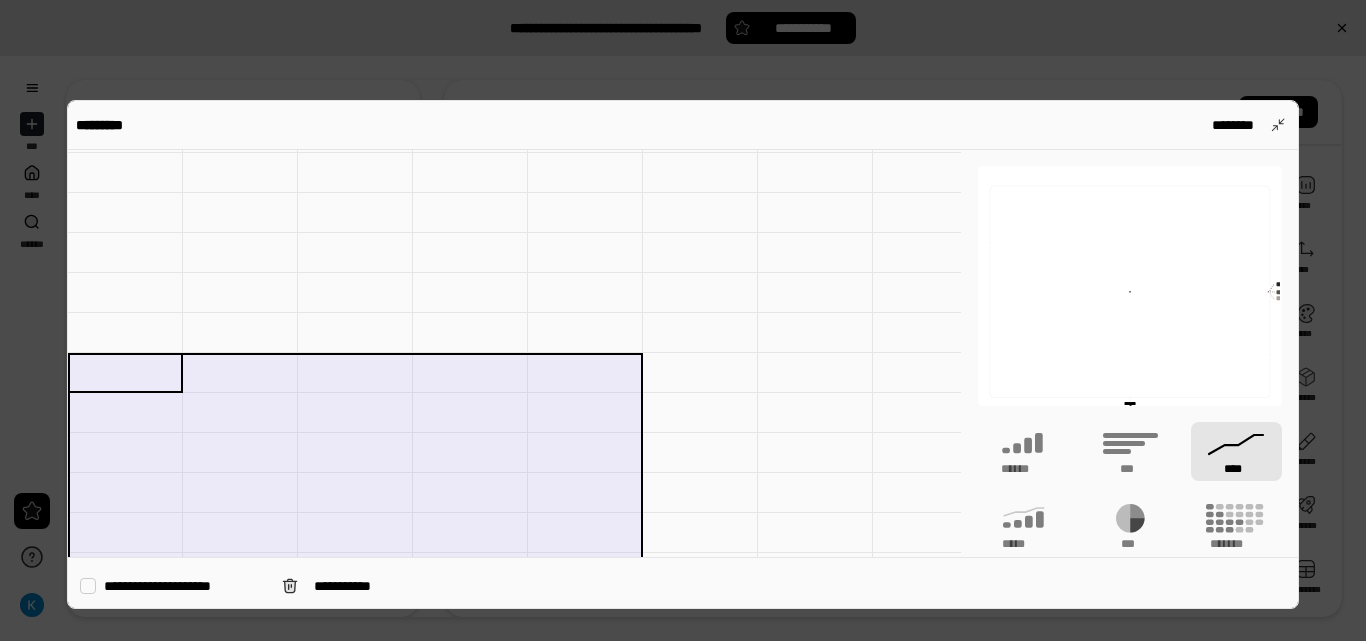 type 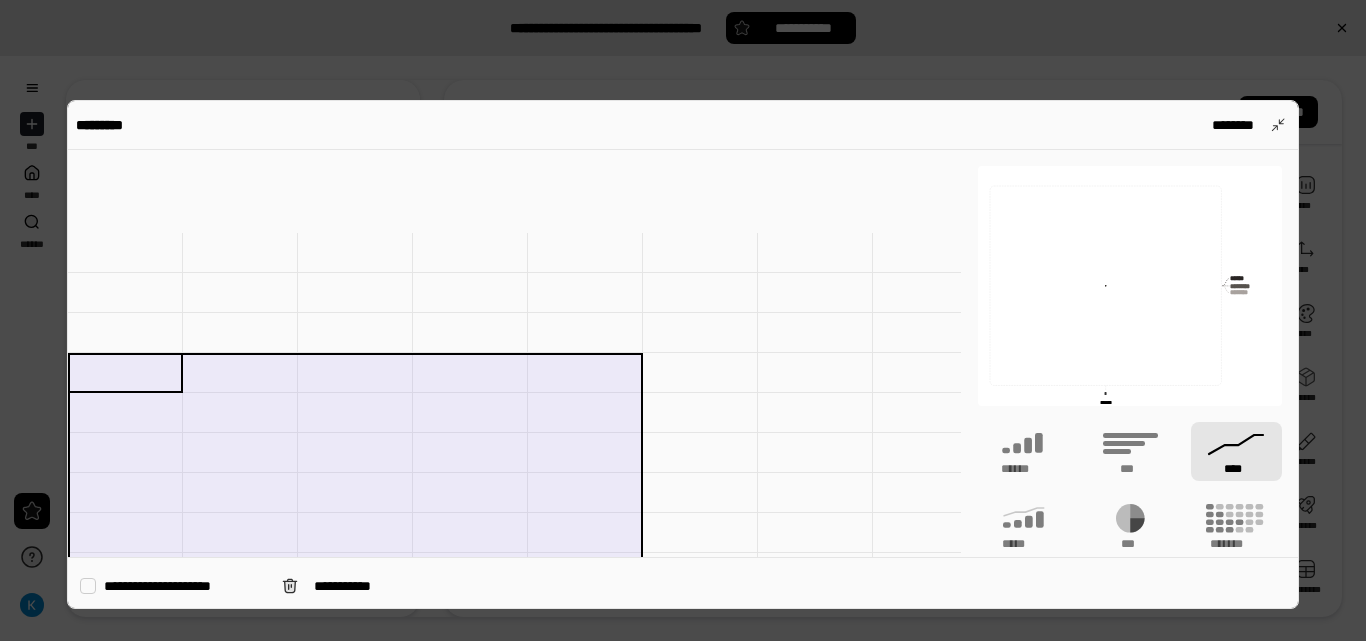 scroll, scrollTop: 417, scrollLeft: 0, axis: vertical 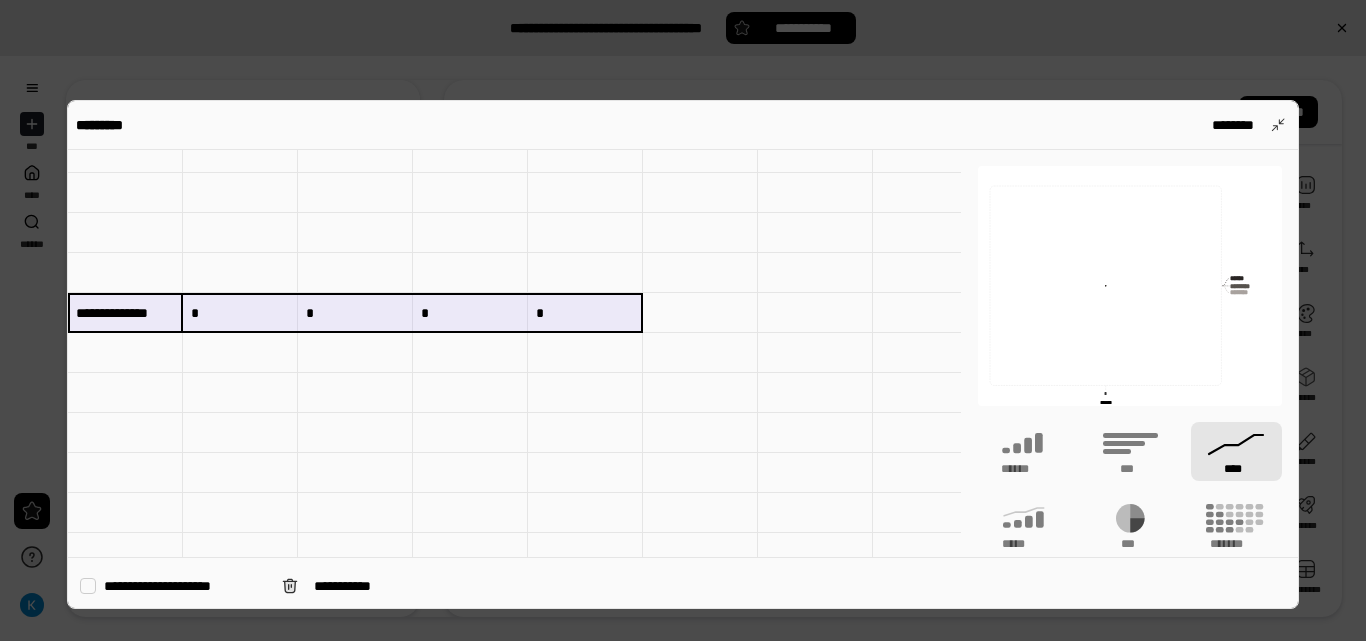 drag, startPoint x: 121, startPoint y: 310, endPoint x: 554, endPoint y: 317, distance: 433.05658 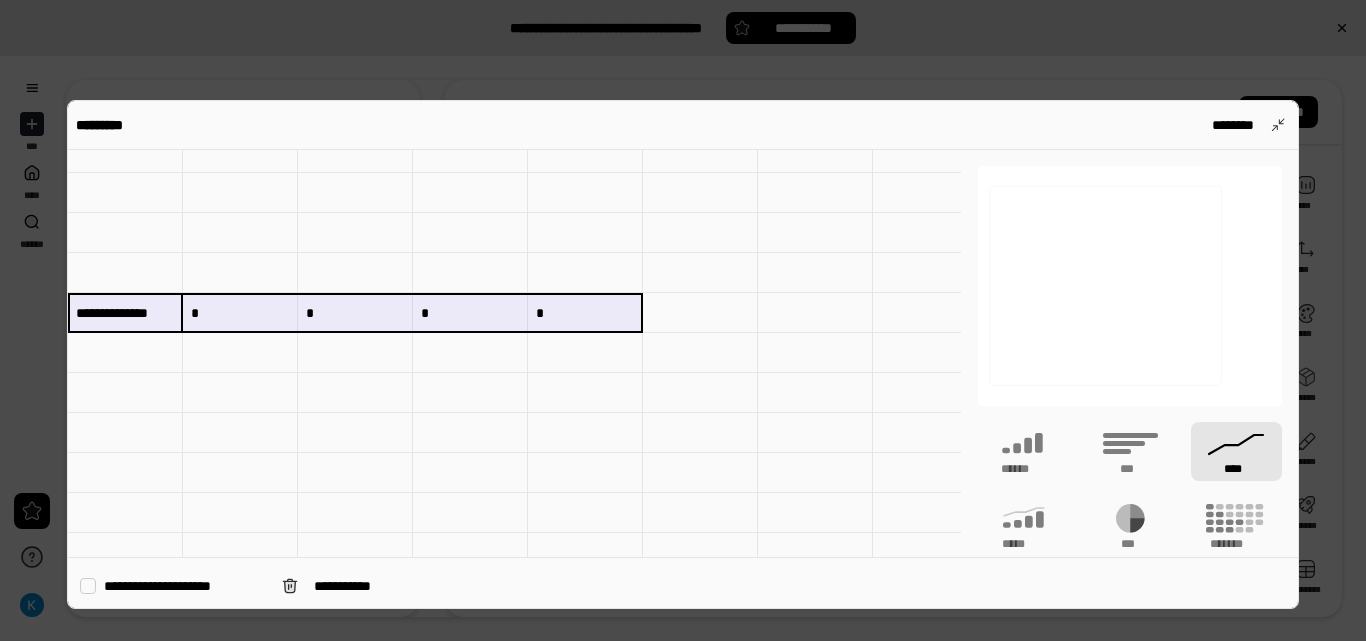 type 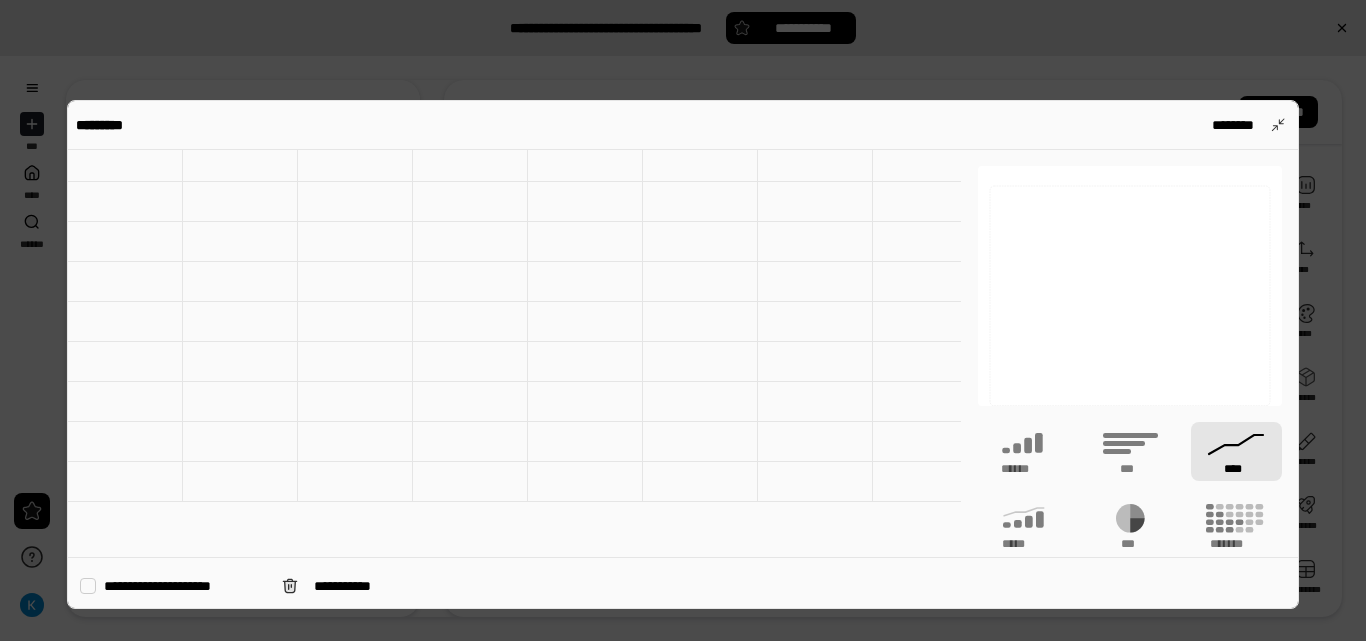 scroll, scrollTop: 0, scrollLeft: 0, axis: both 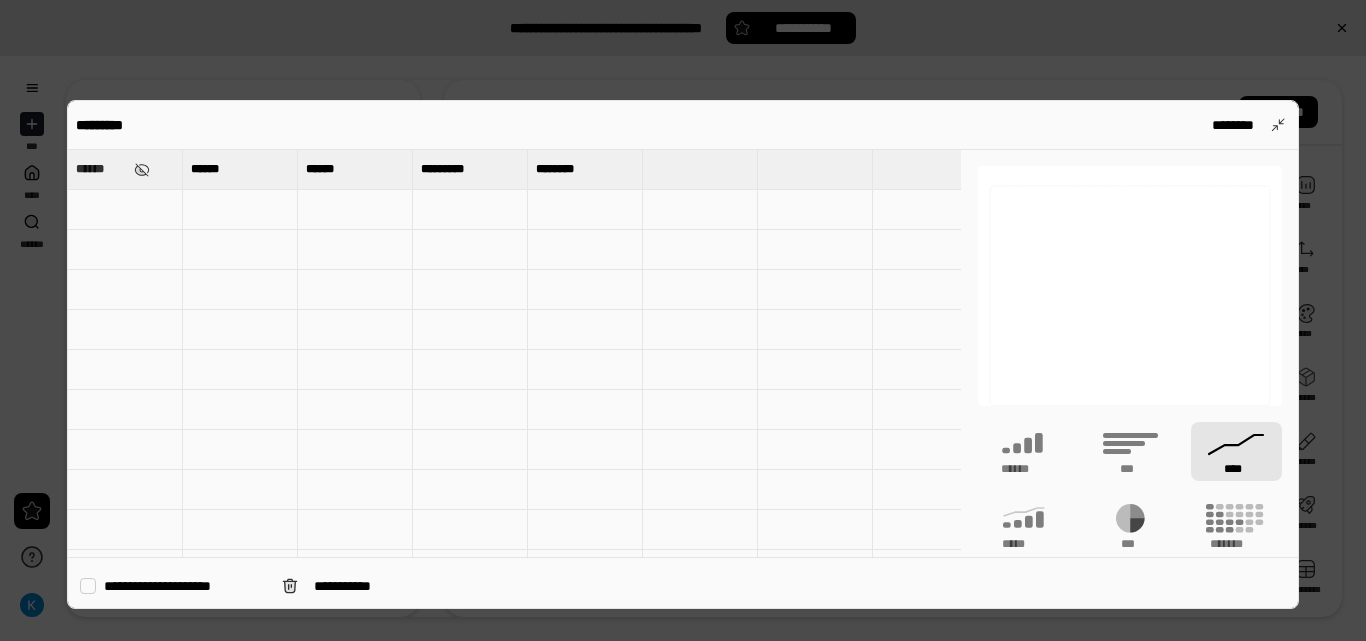 click on "******" at bounding box center (101, 169) 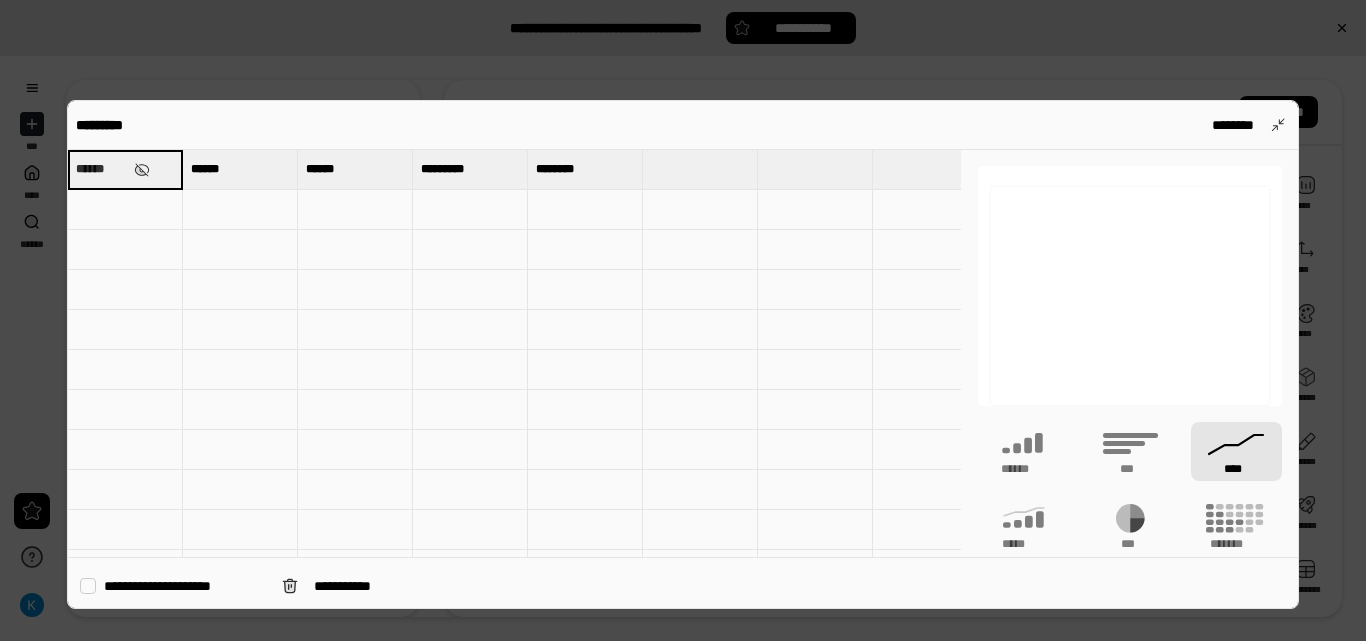 click on "******" at bounding box center [125, 169] 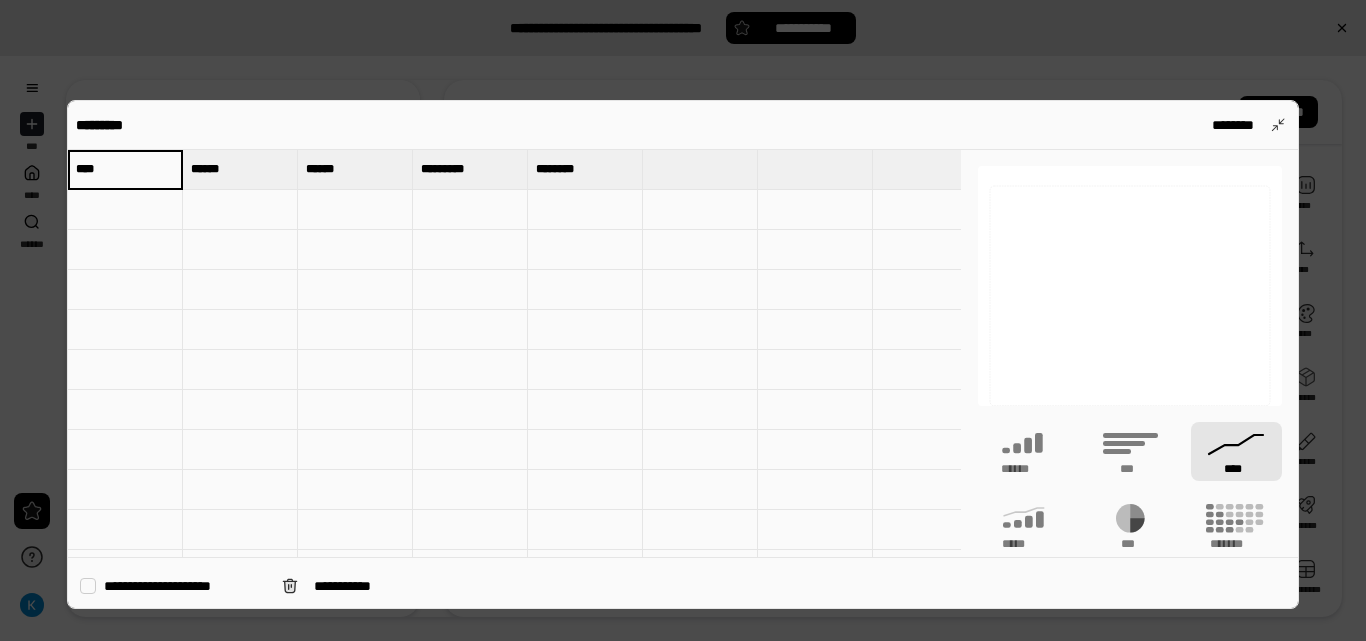 type on "****" 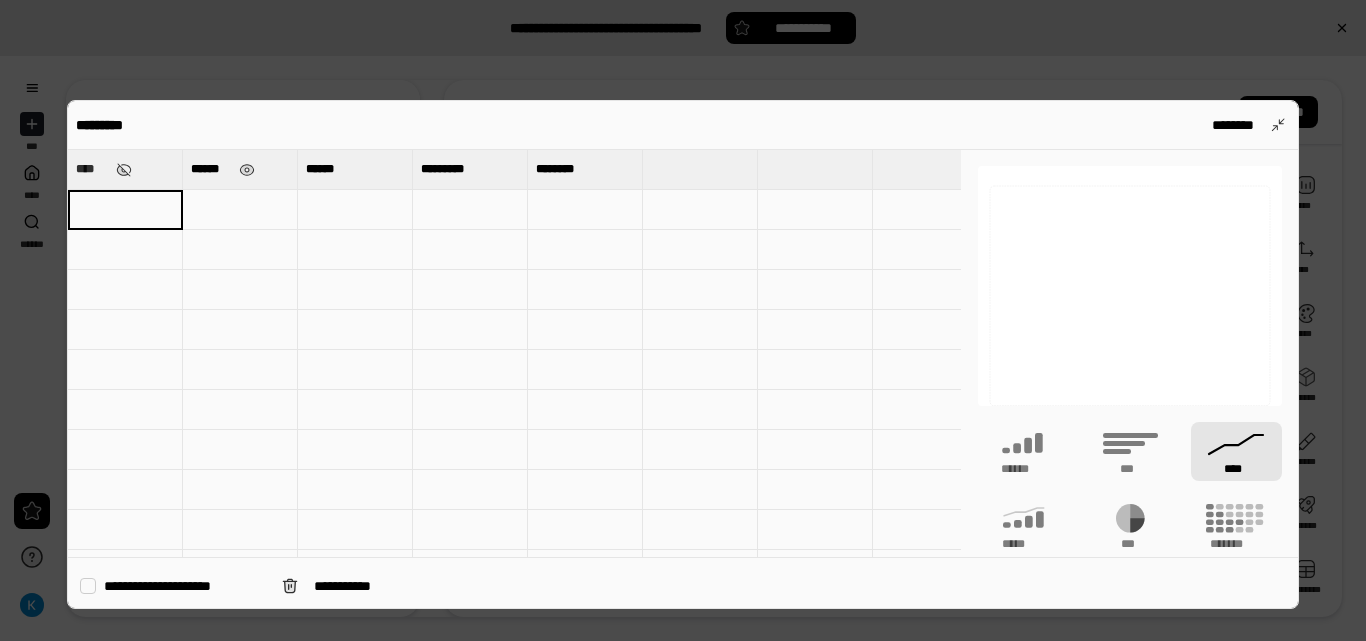 click on "******" at bounding box center (211, 169) 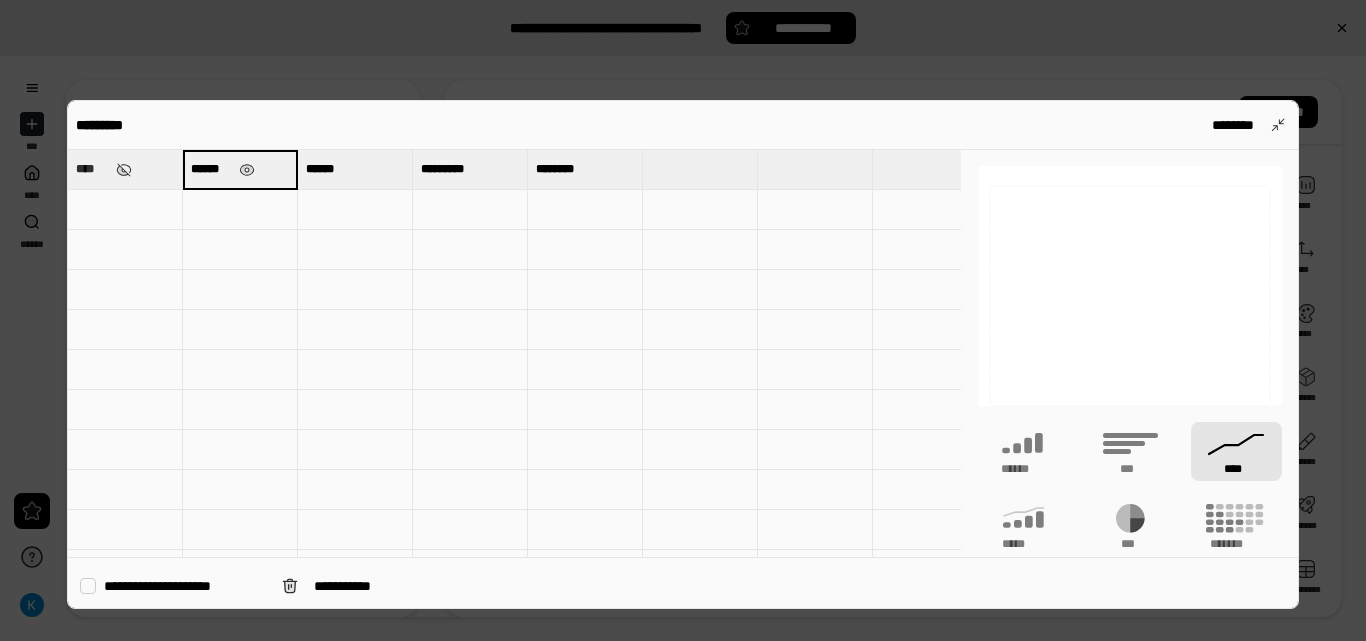 click on "******" at bounding box center (240, 169) 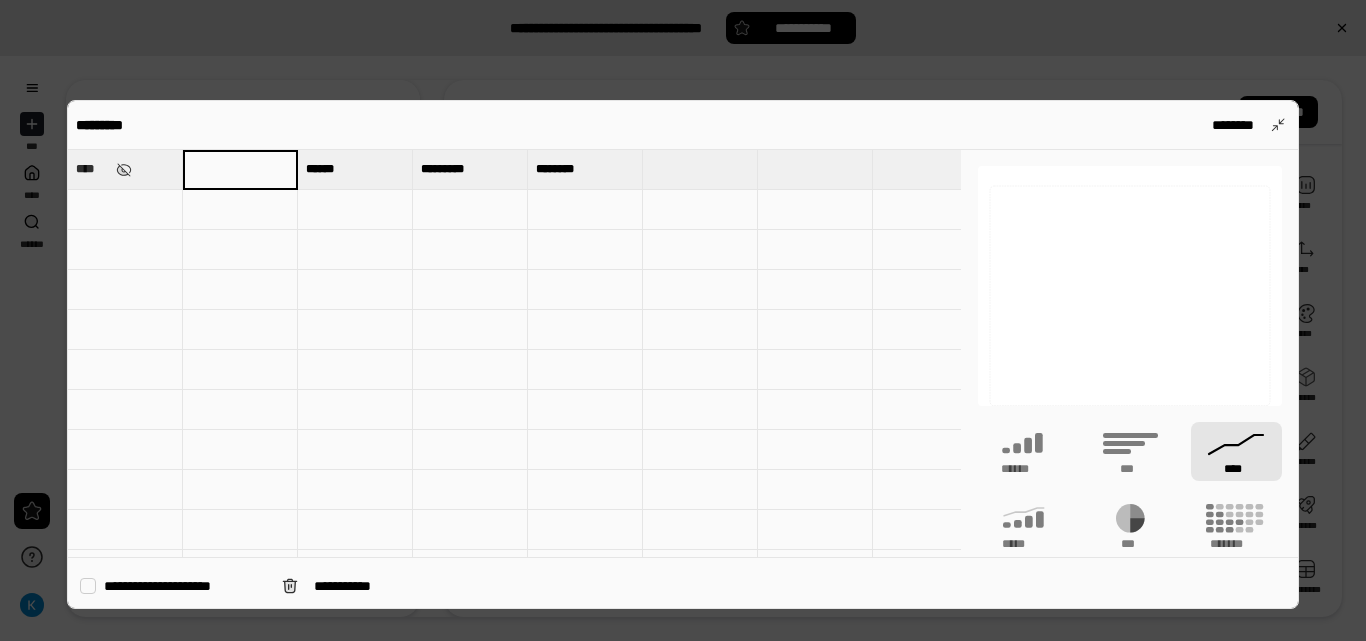 type 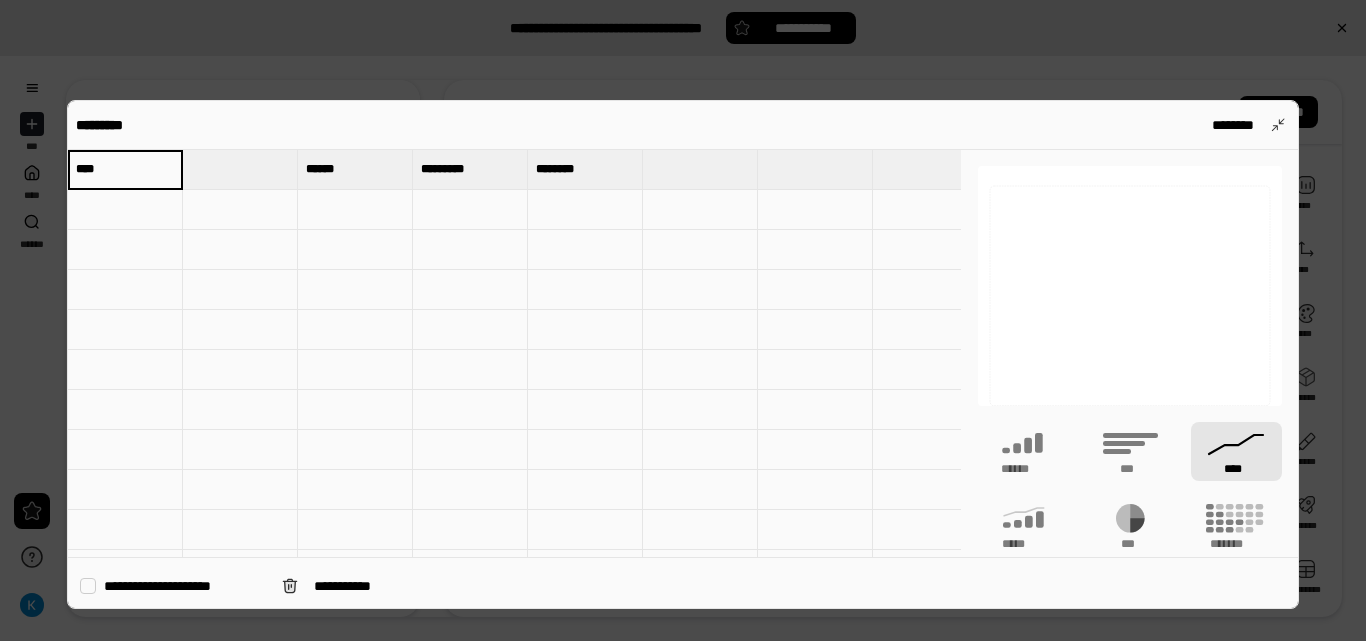 type on "****" 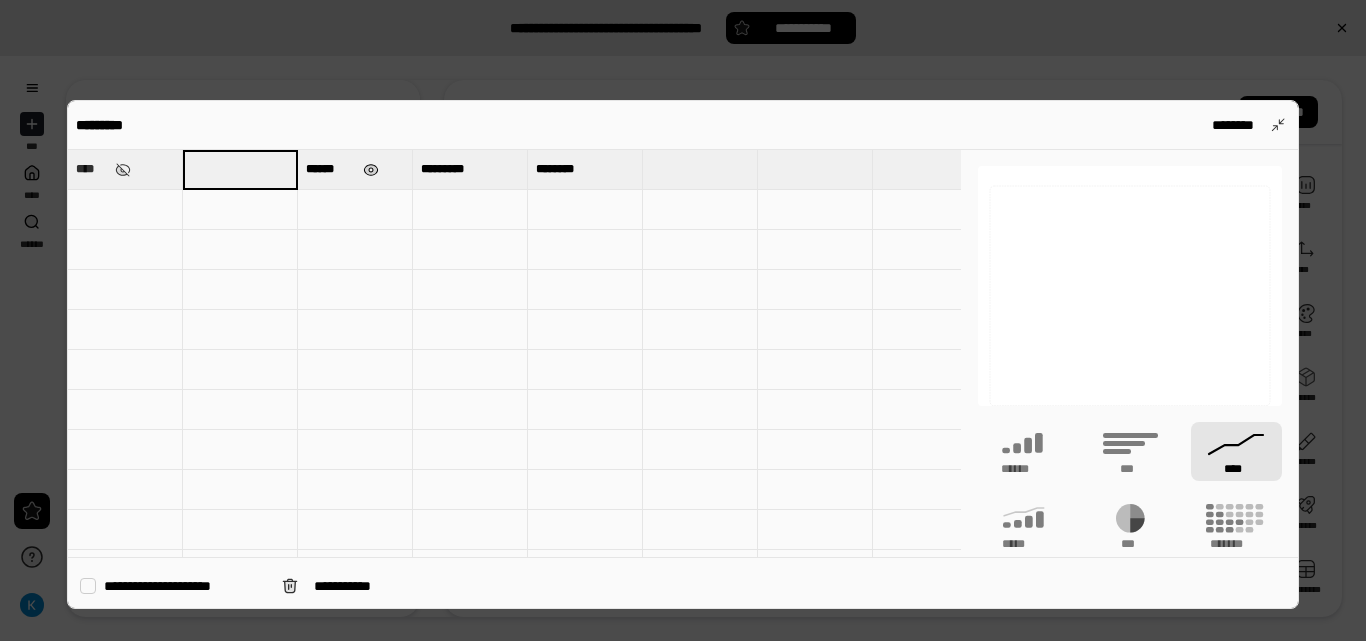 click on "******" at bounding box center (355, 169) 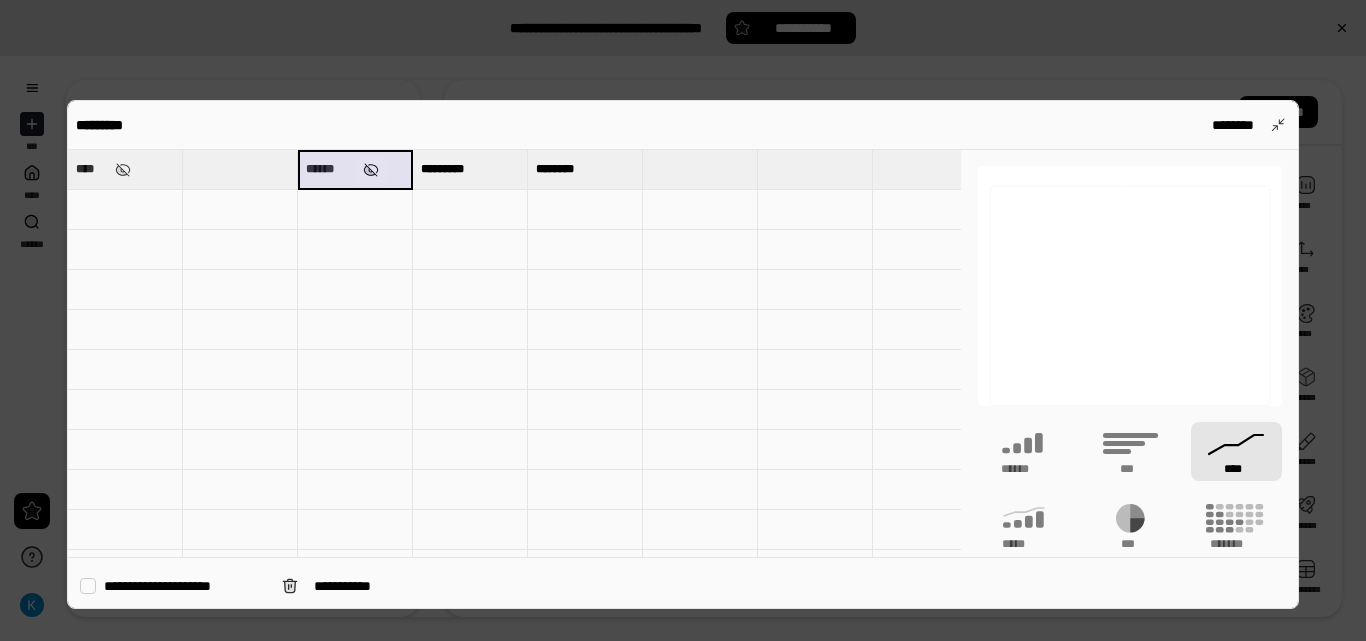 click at bounding box center [372, 170] 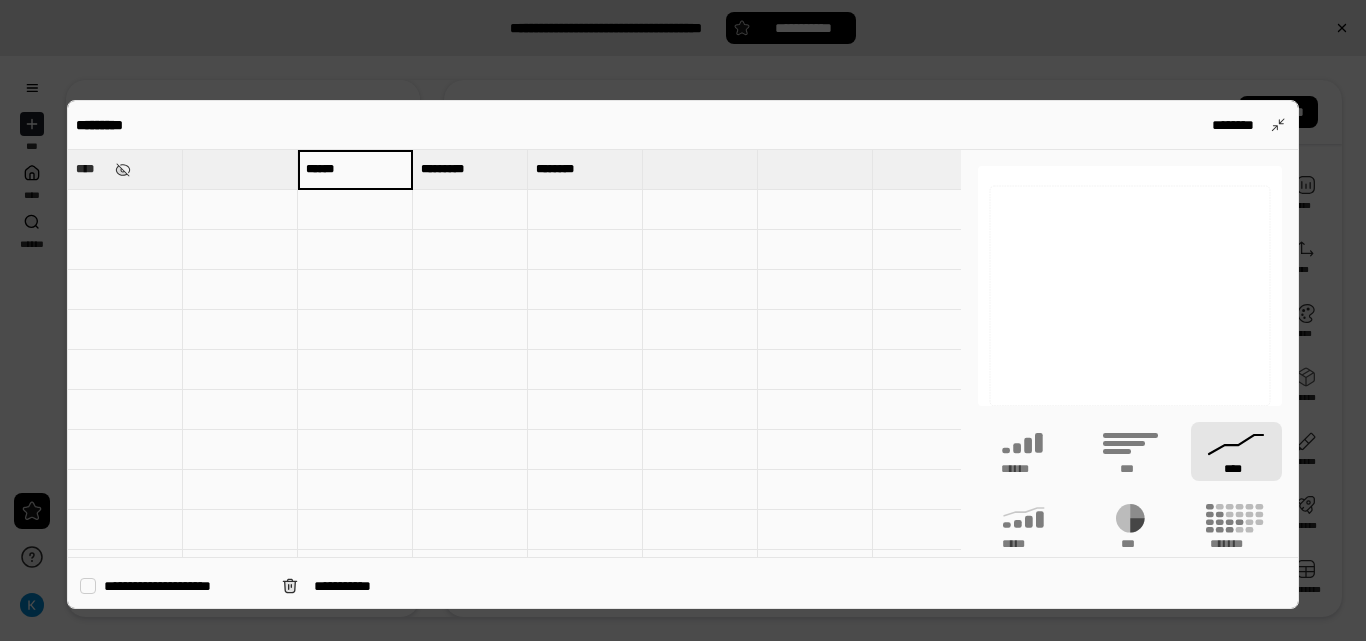 click on "******" at bounding box center (355, 169) 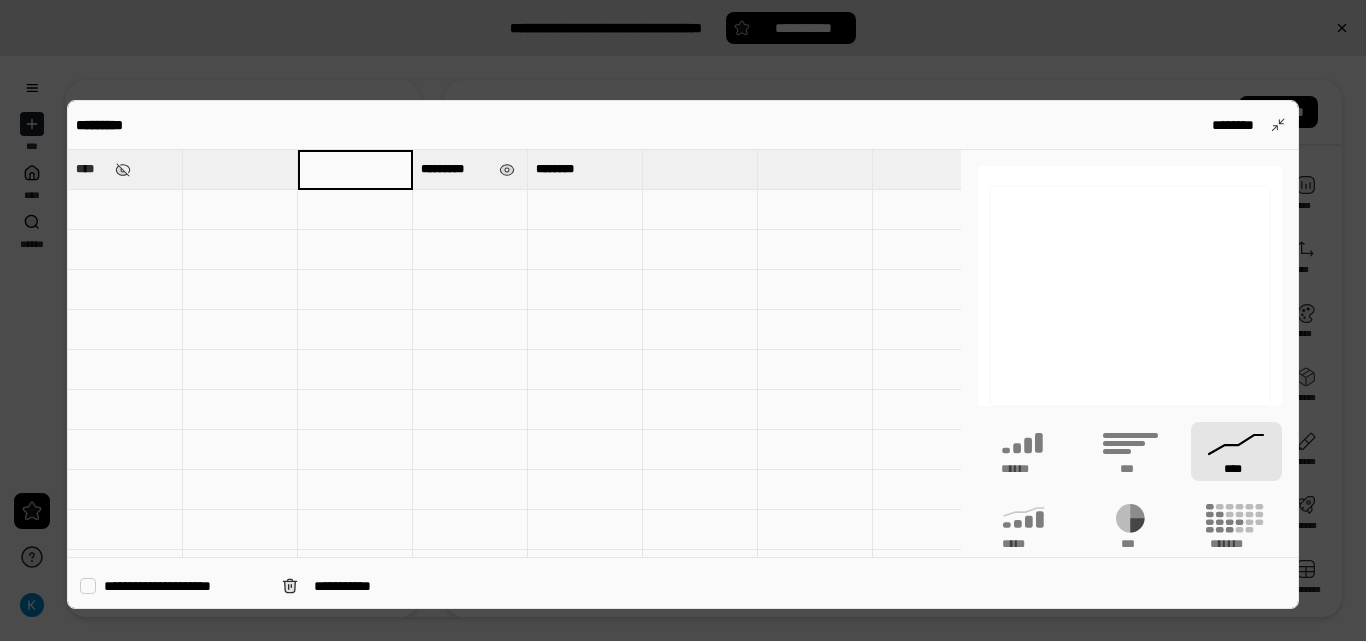 type 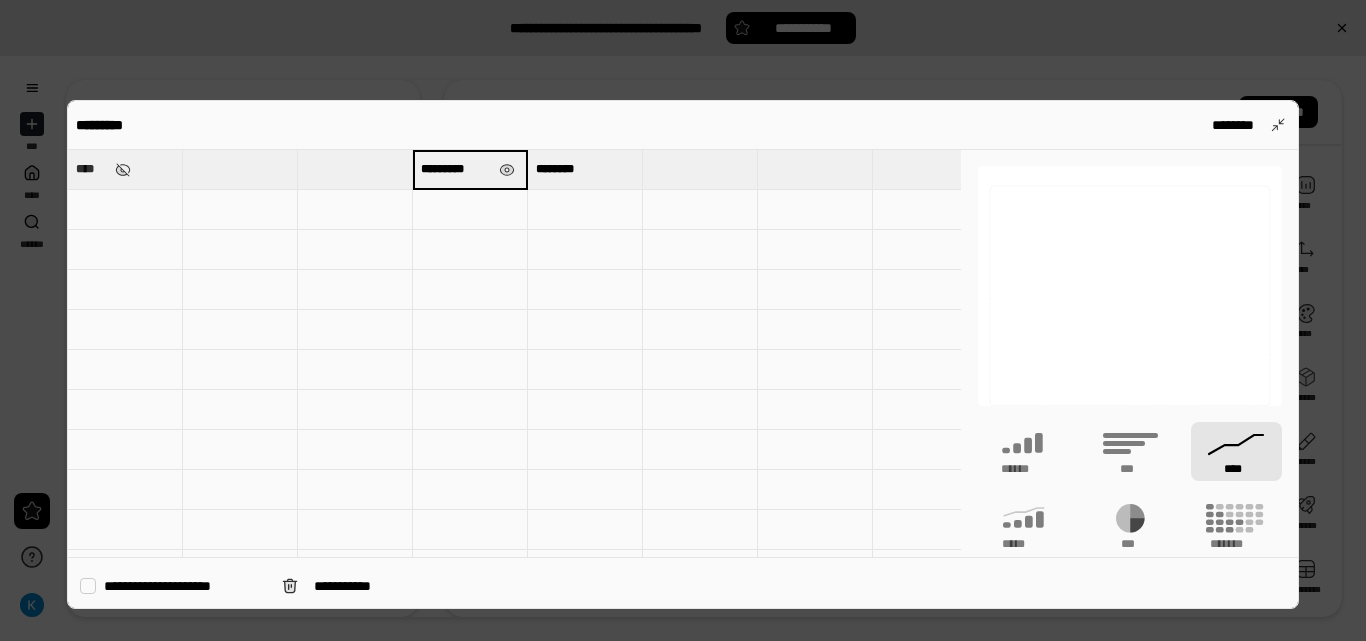 click on "*********" at bounding box center [470, 169] 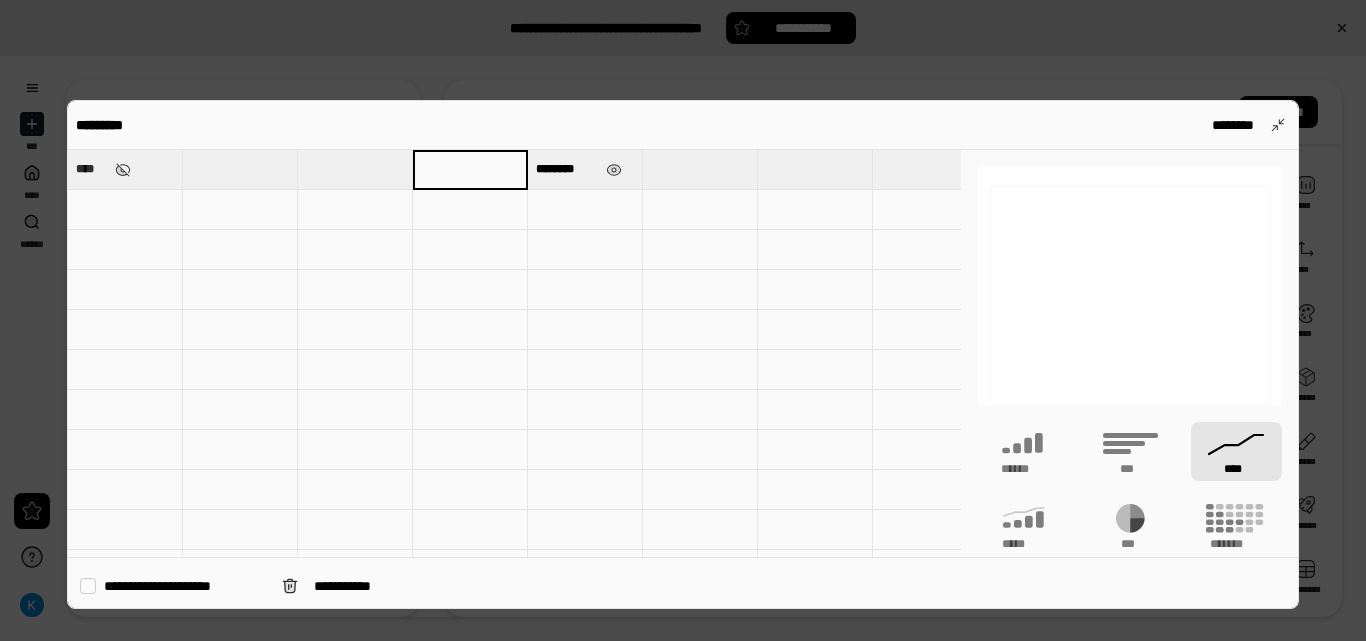 type 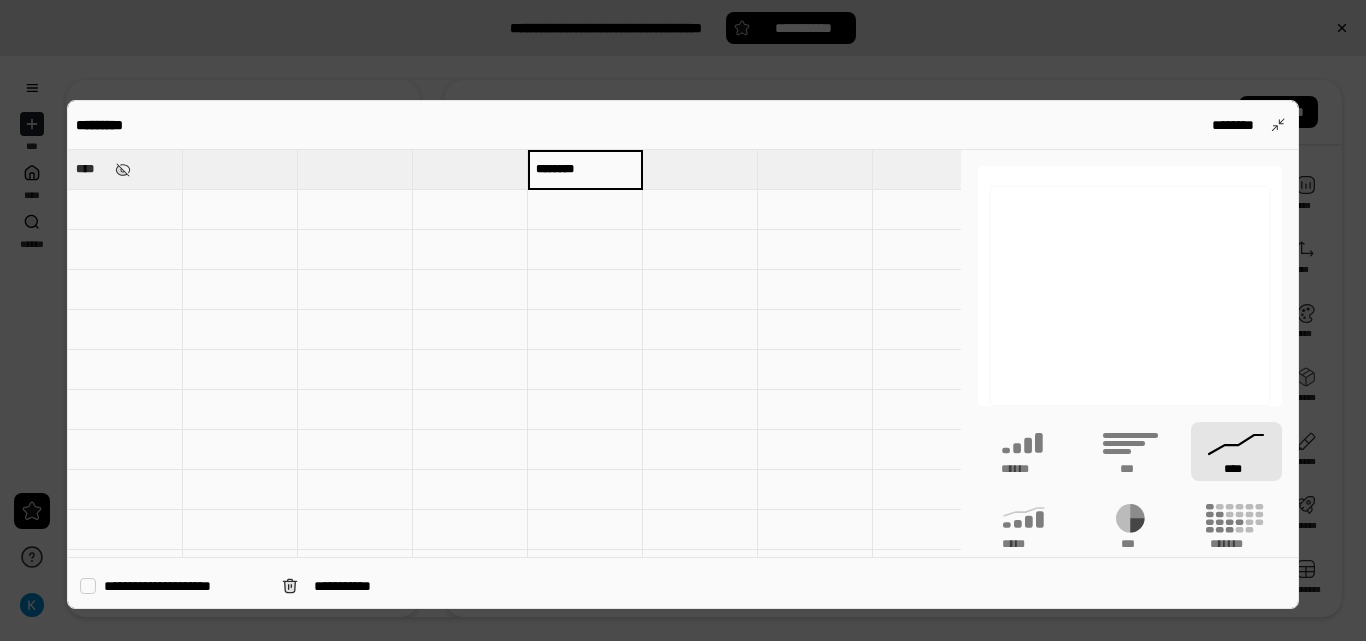 click on "********" at bounding box center [585, 169] 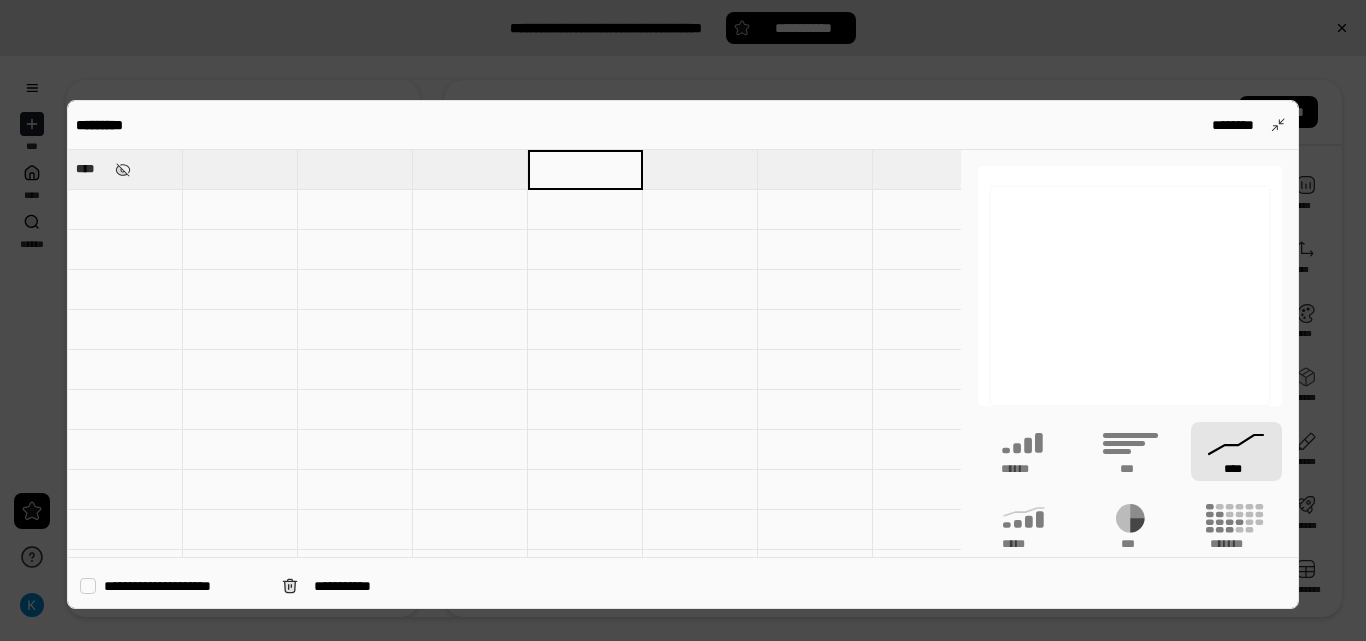 type 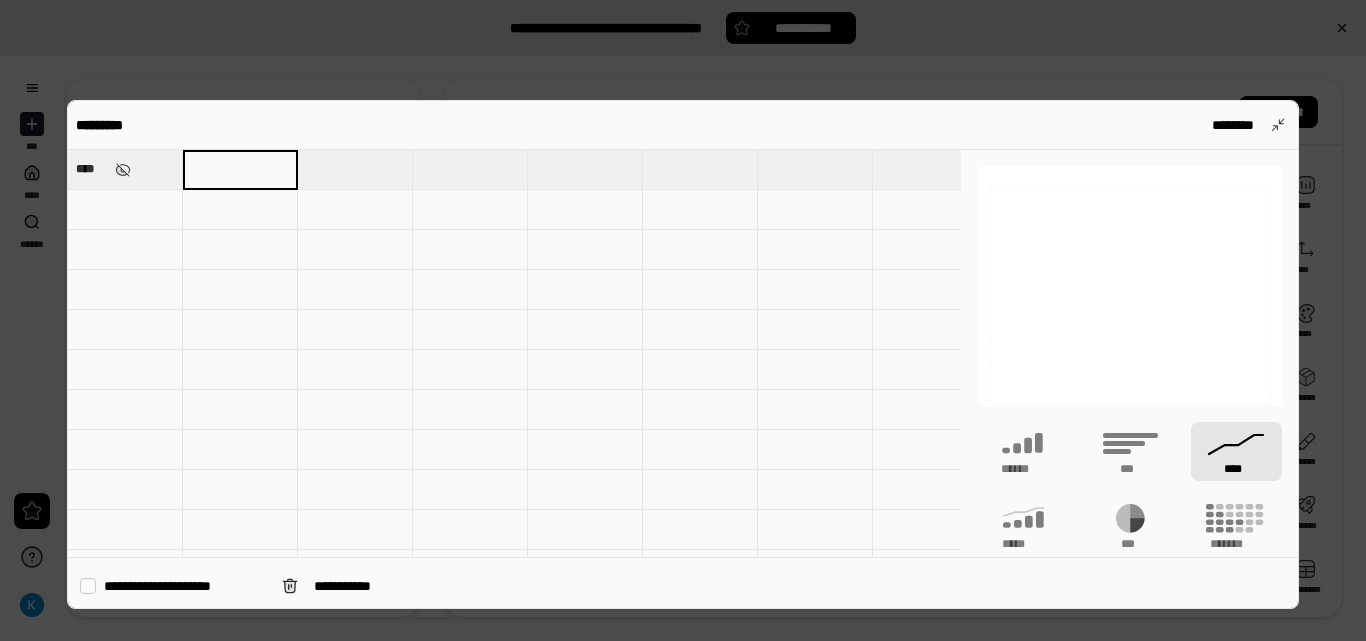 type on "*" 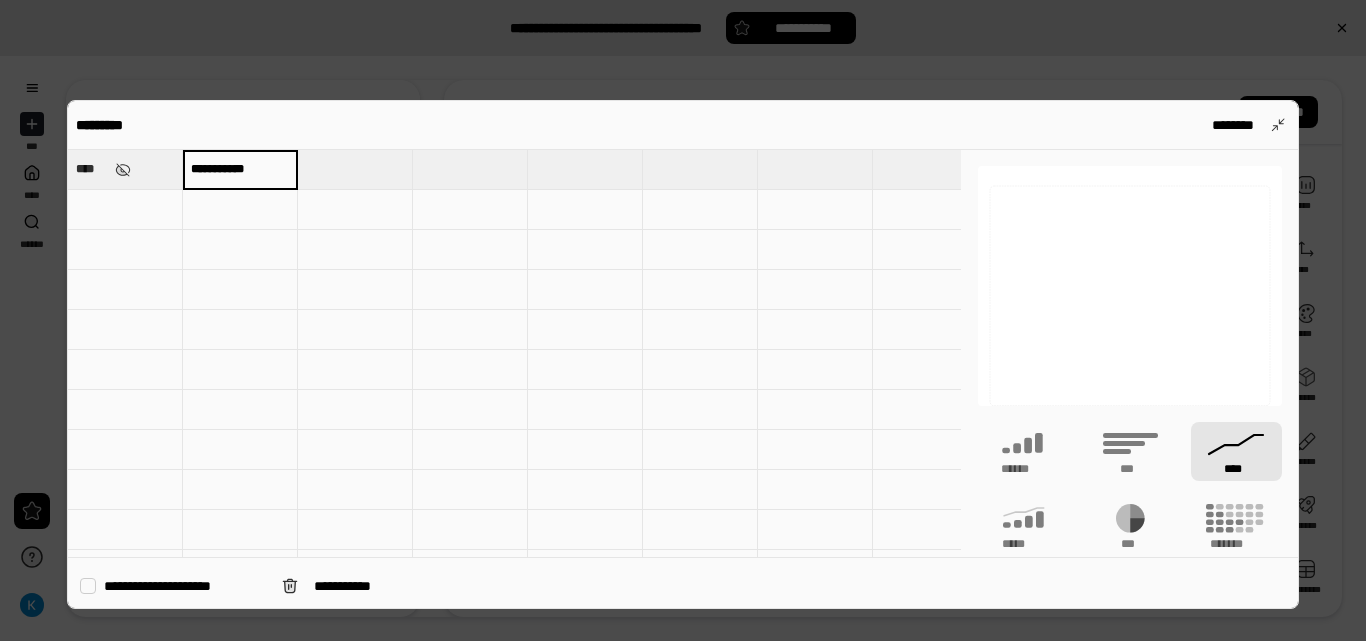 type on "**********" 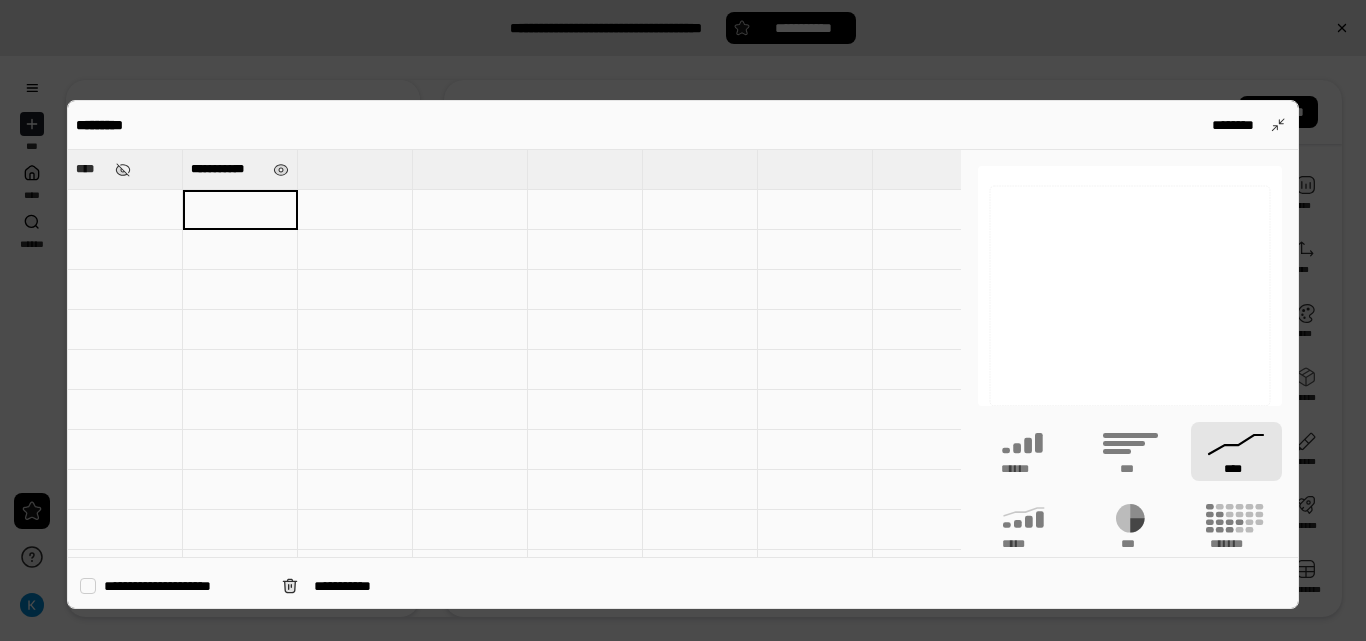 click at bounding box center (355, 210) 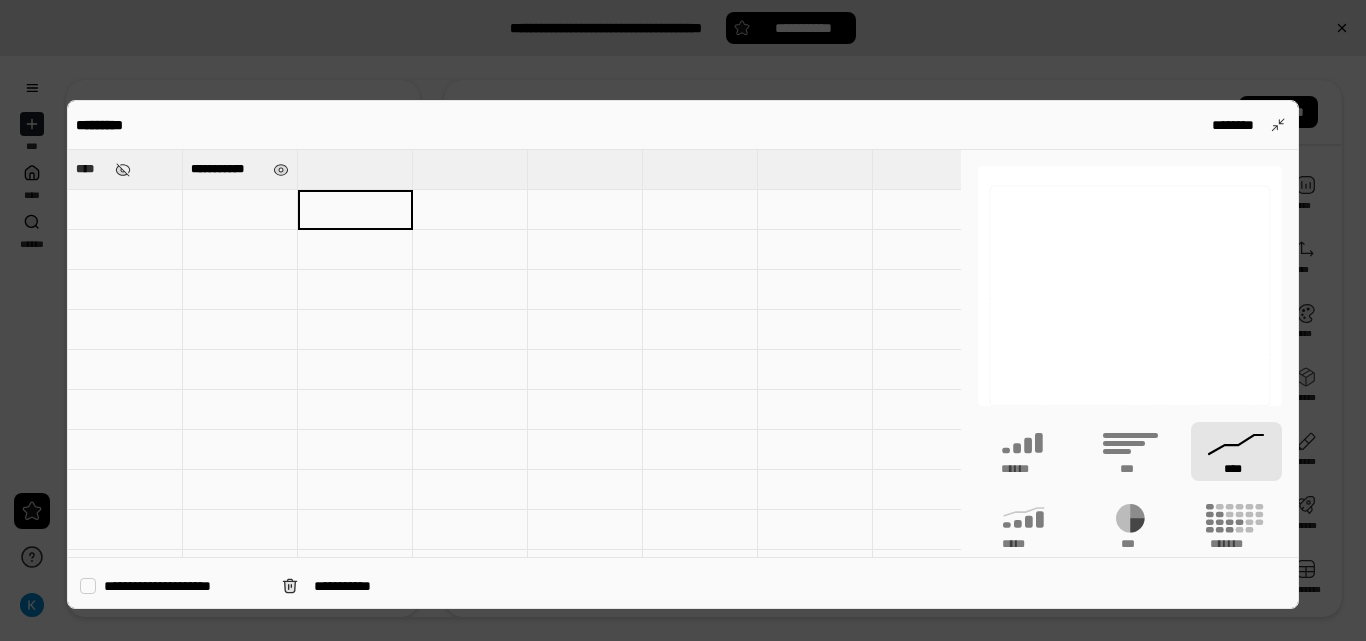 click at bounding box center (355, 210) 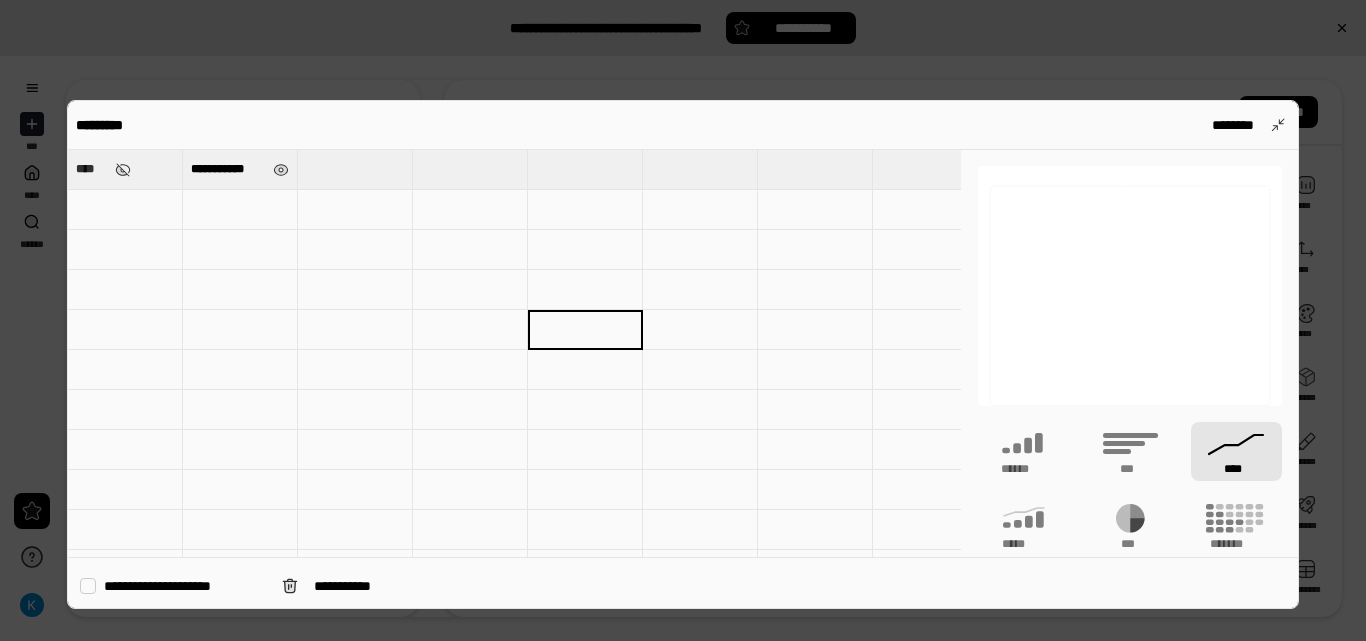 click on "****" at bounding box center [1236, 451] 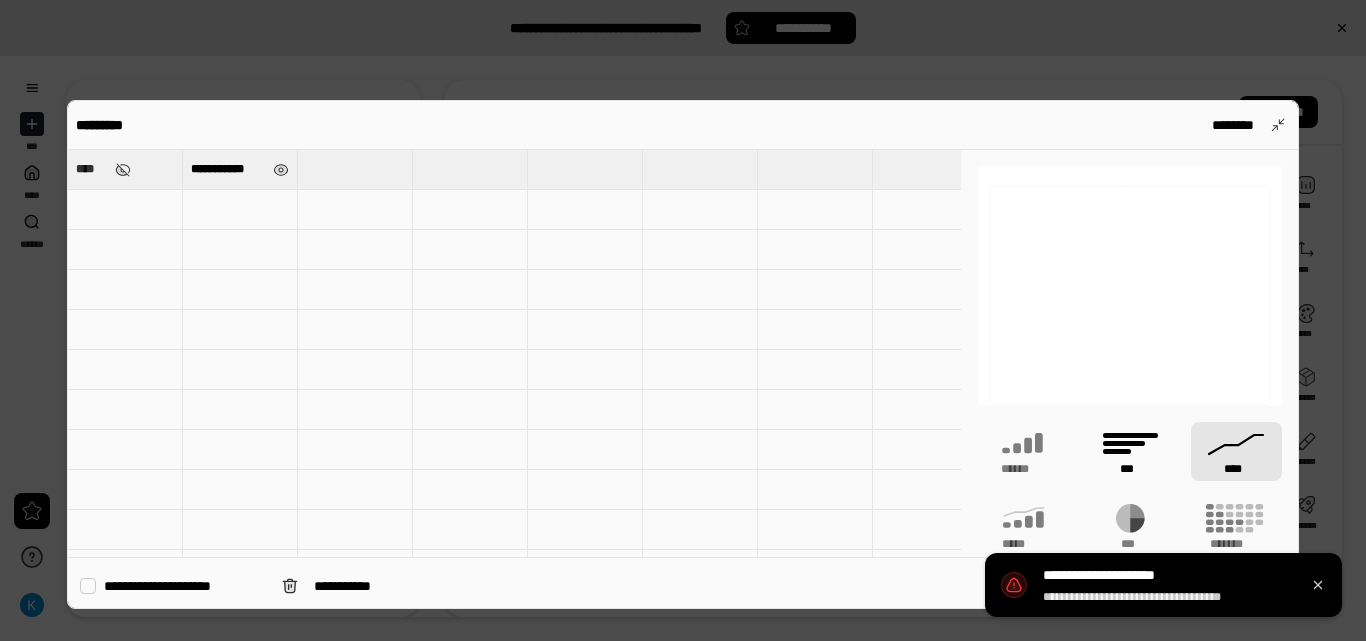 click 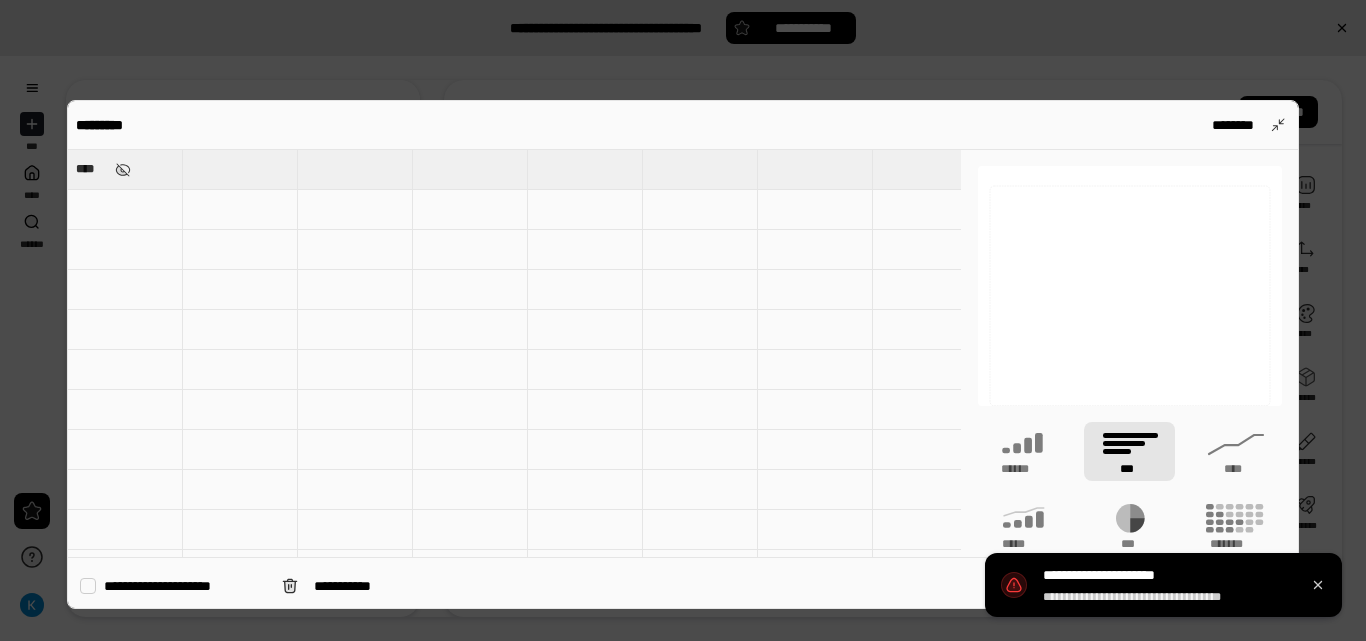 type 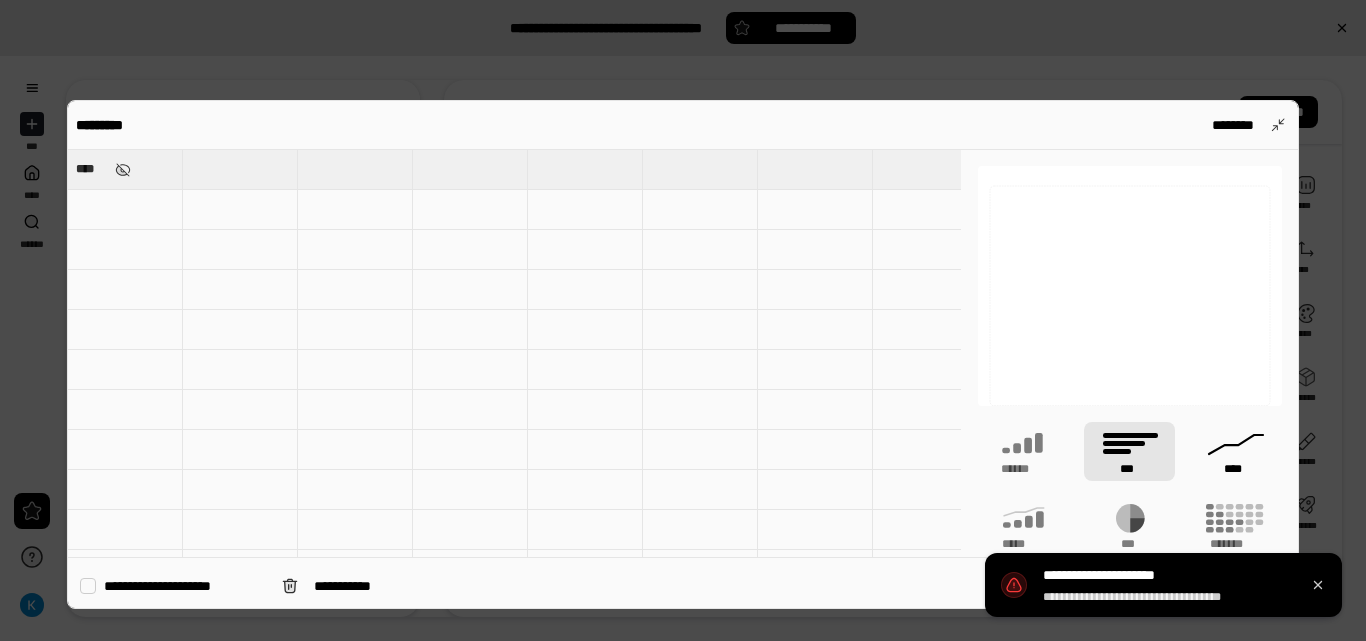 click 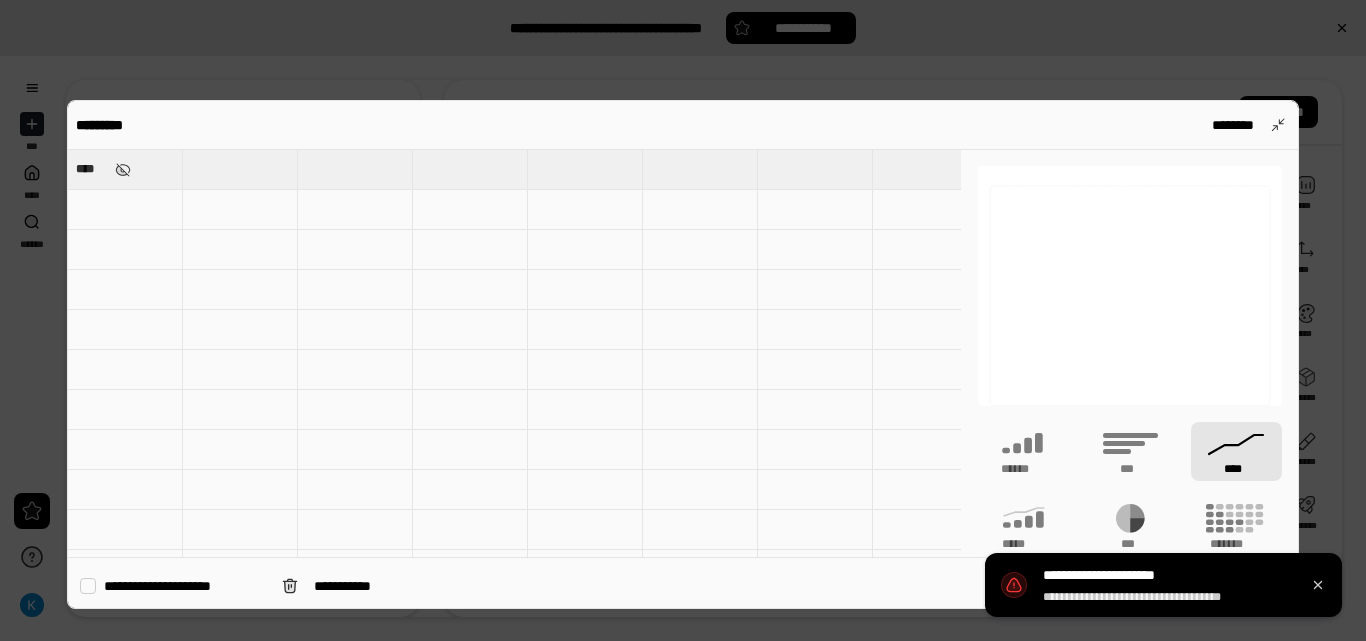 click at bounding box center [123, 170] 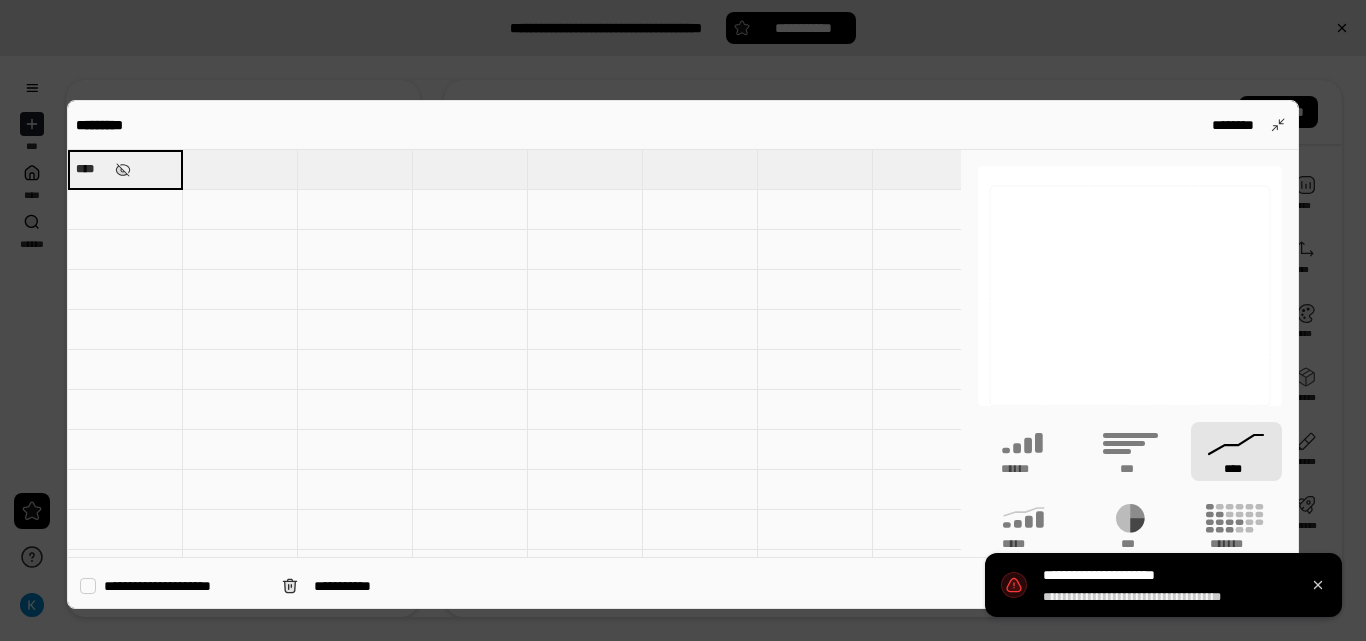 click at bounding box center [125, 210] 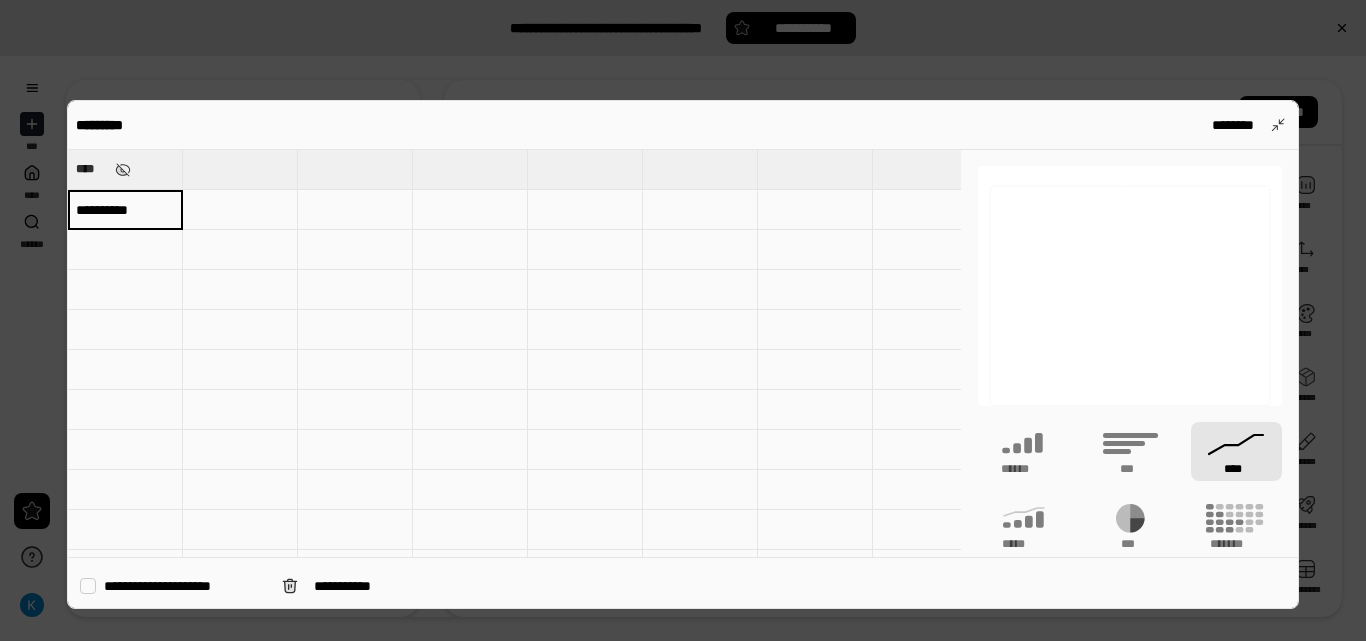 type on "**********" 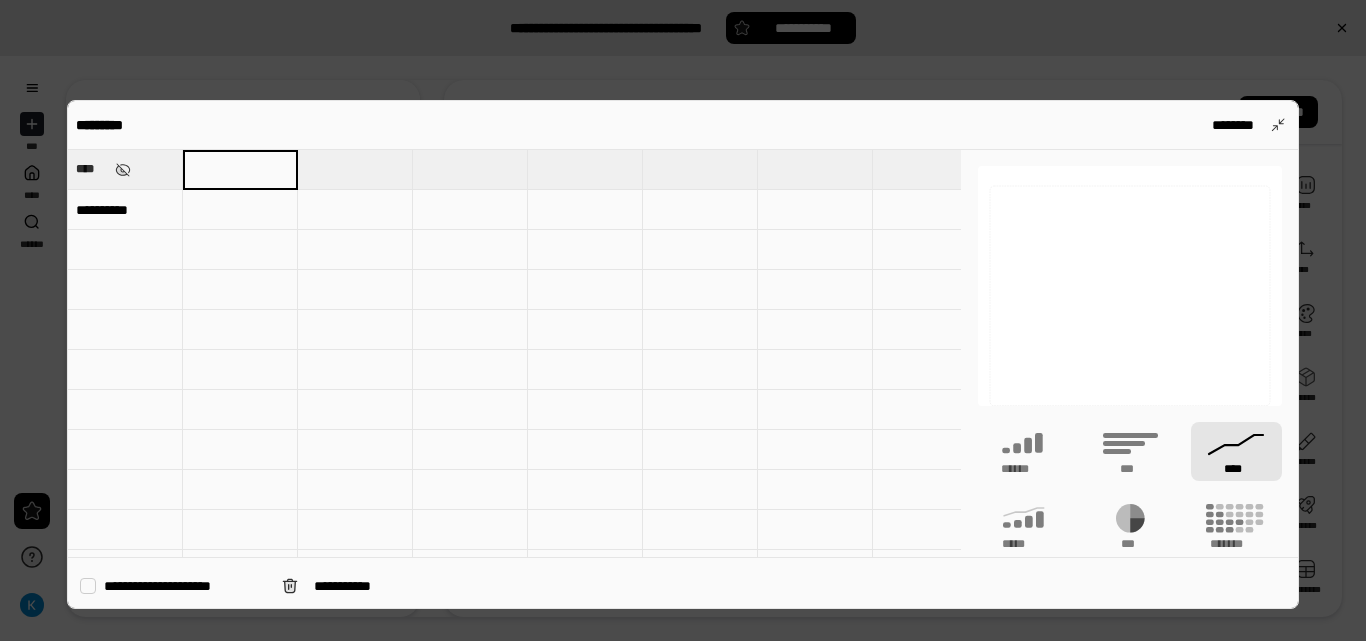 click at bounding box center [240, 210] 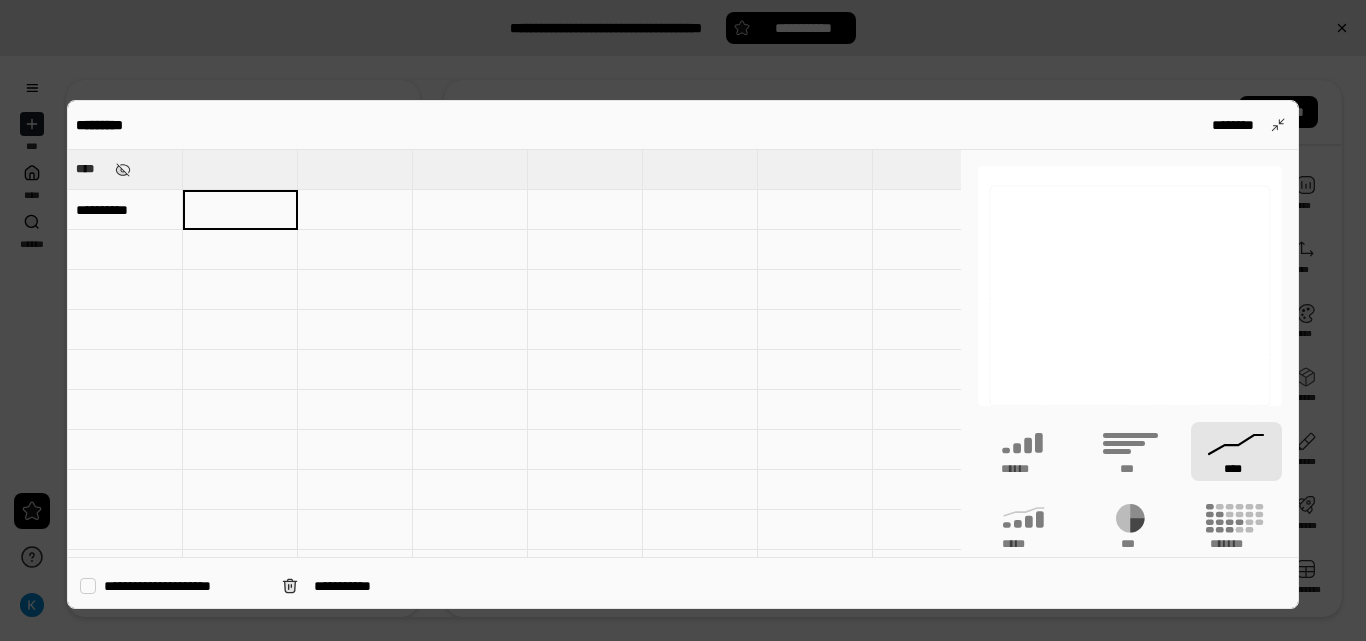 click at bounding box center [240, 169] 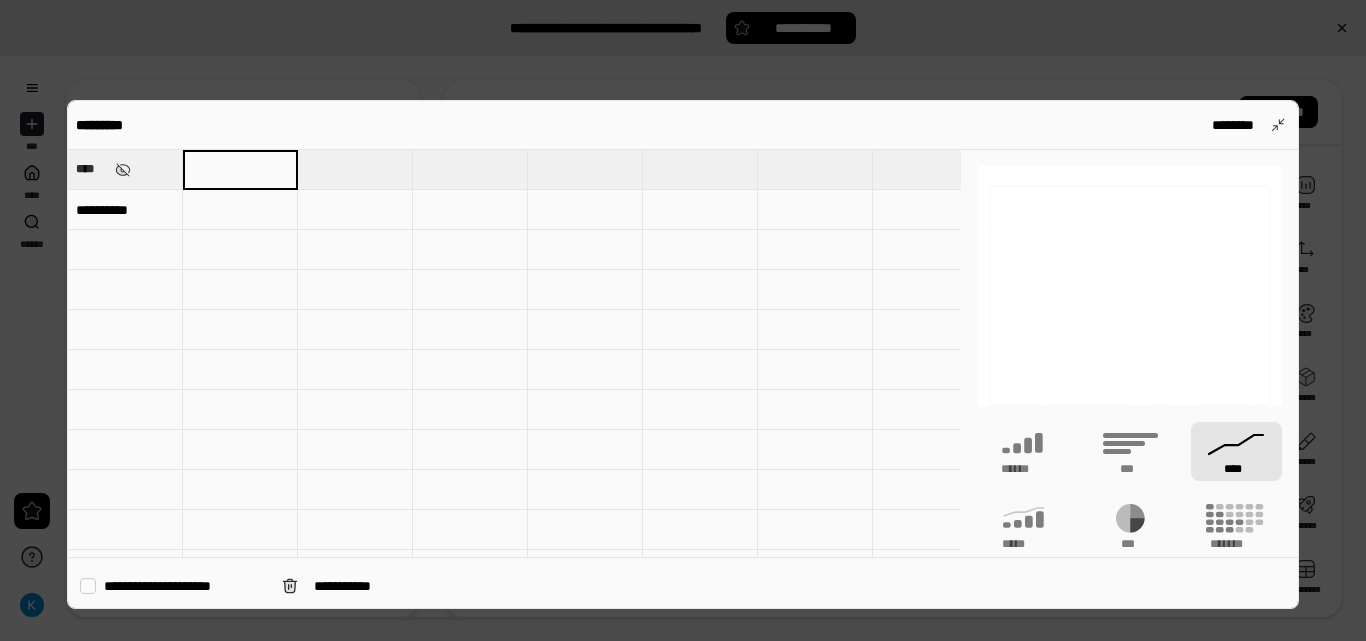 click at bounding box center (240, 210) 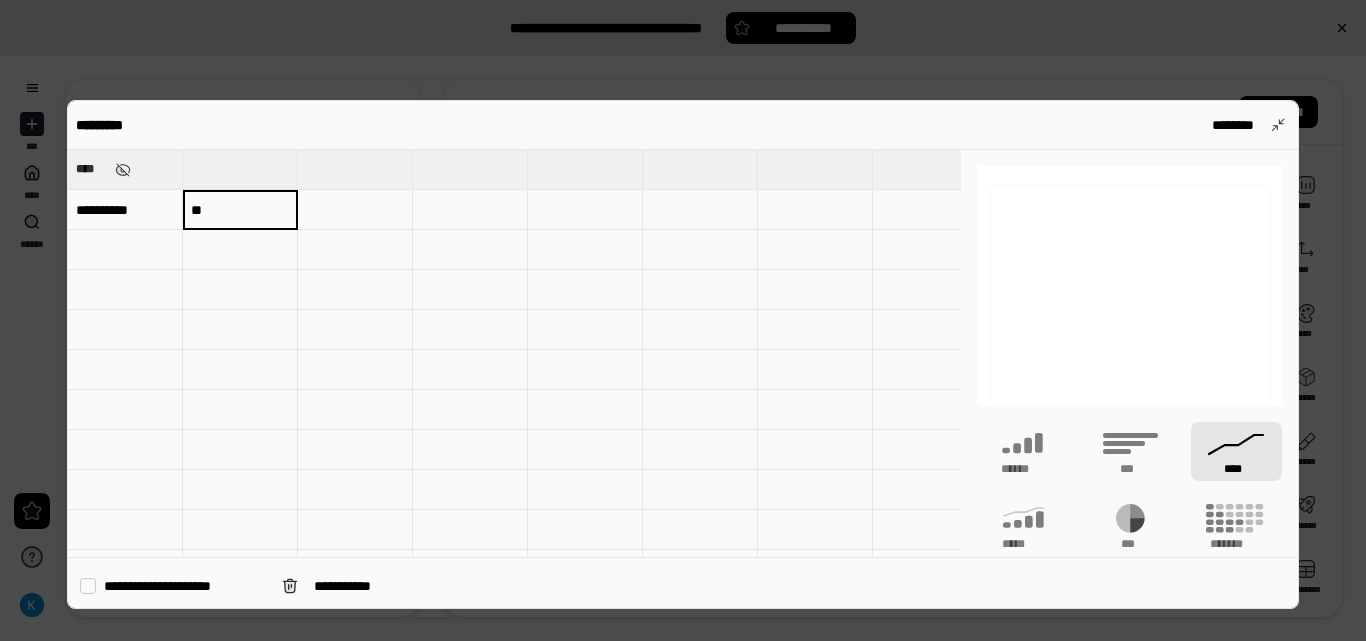 type on "**" 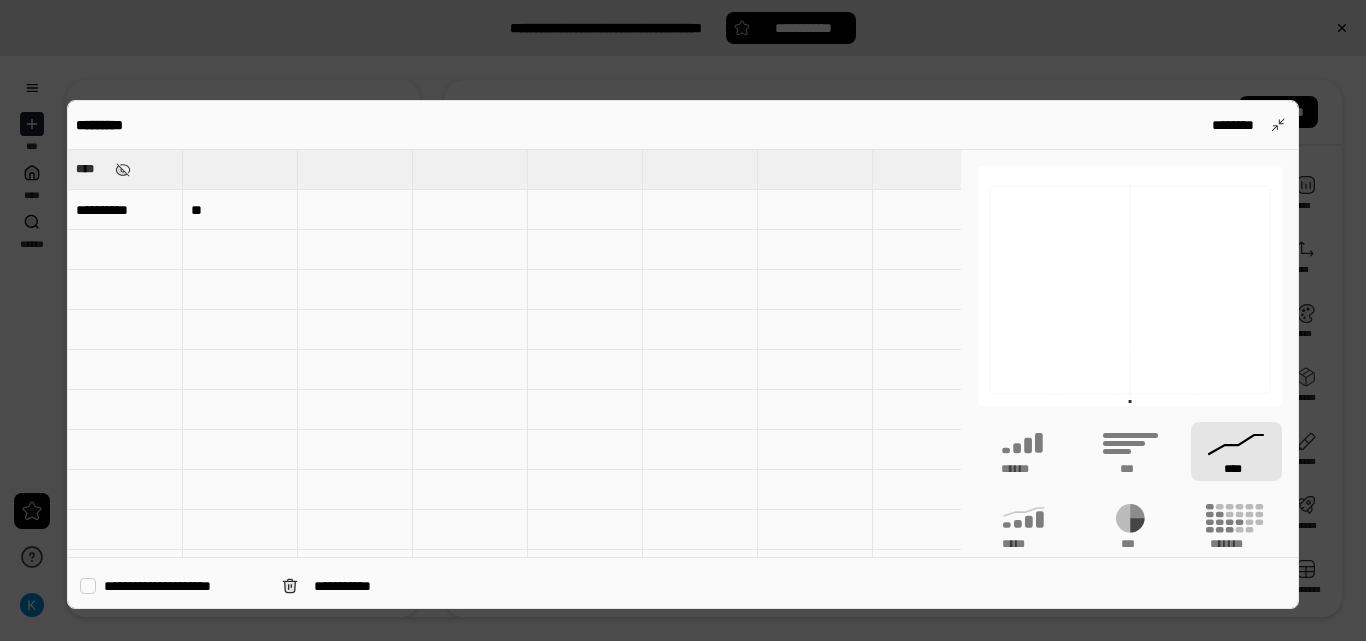 click at bounding box center (240, 169) 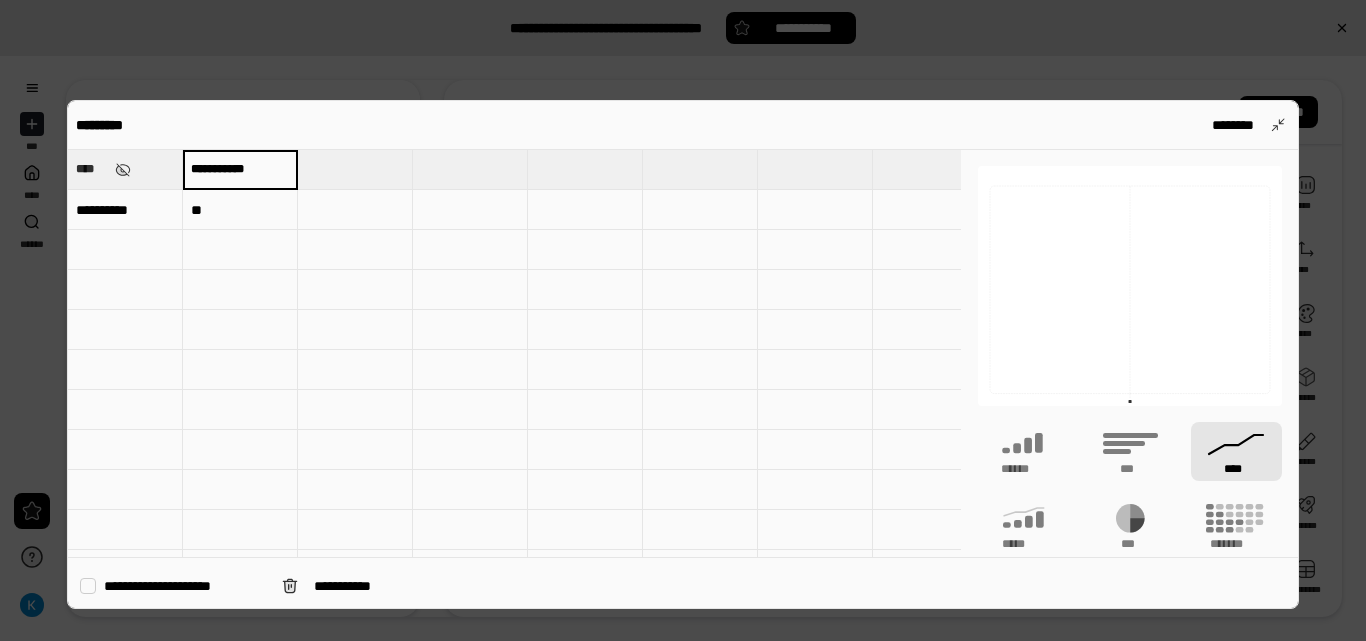 type on "**********" 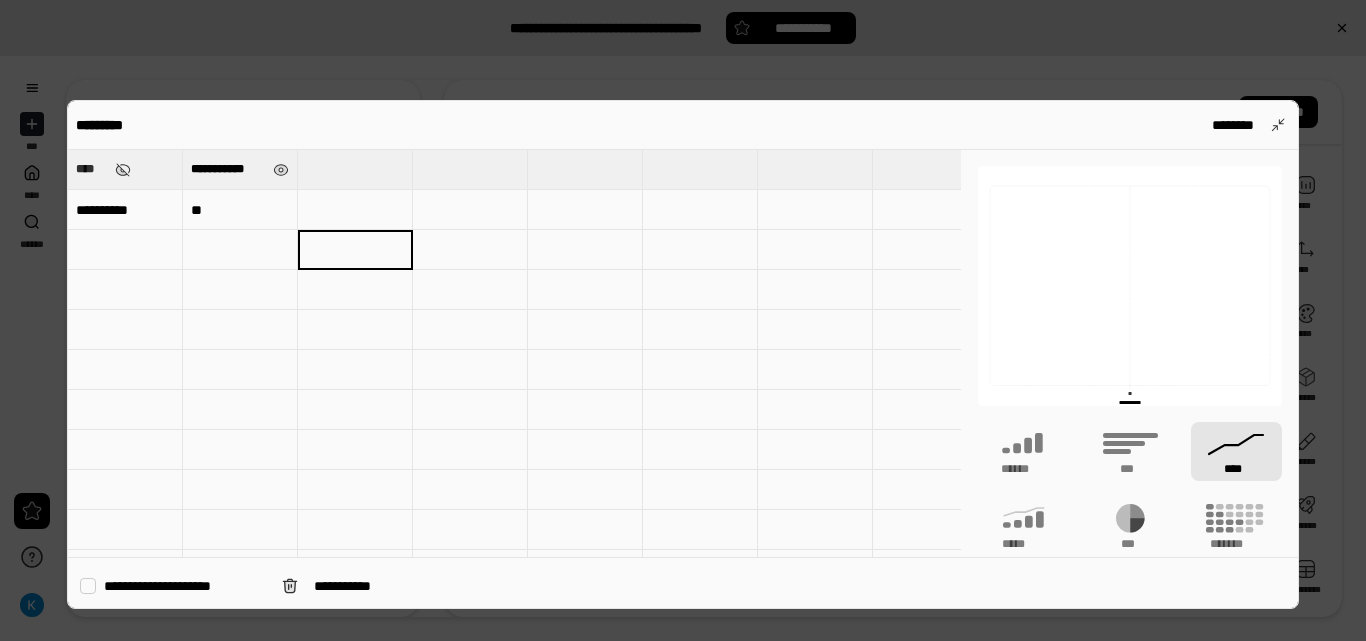 click at bounding box center [355, 210] 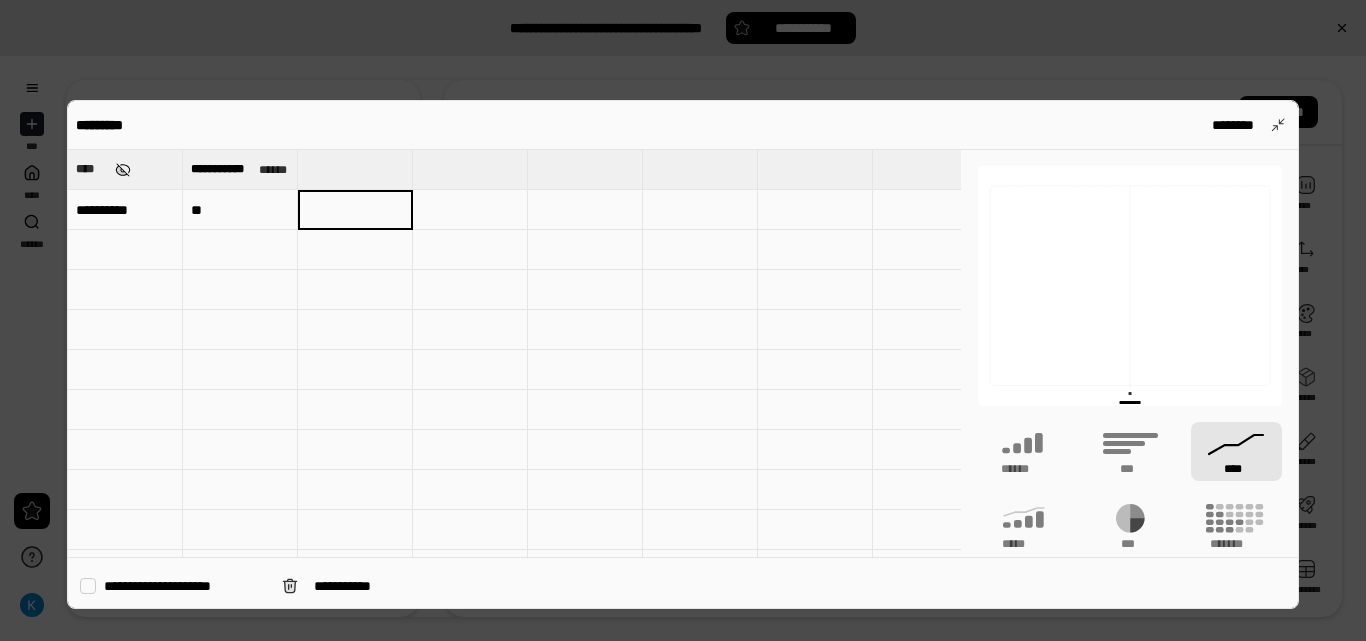 click at bounding box center (123, 170) 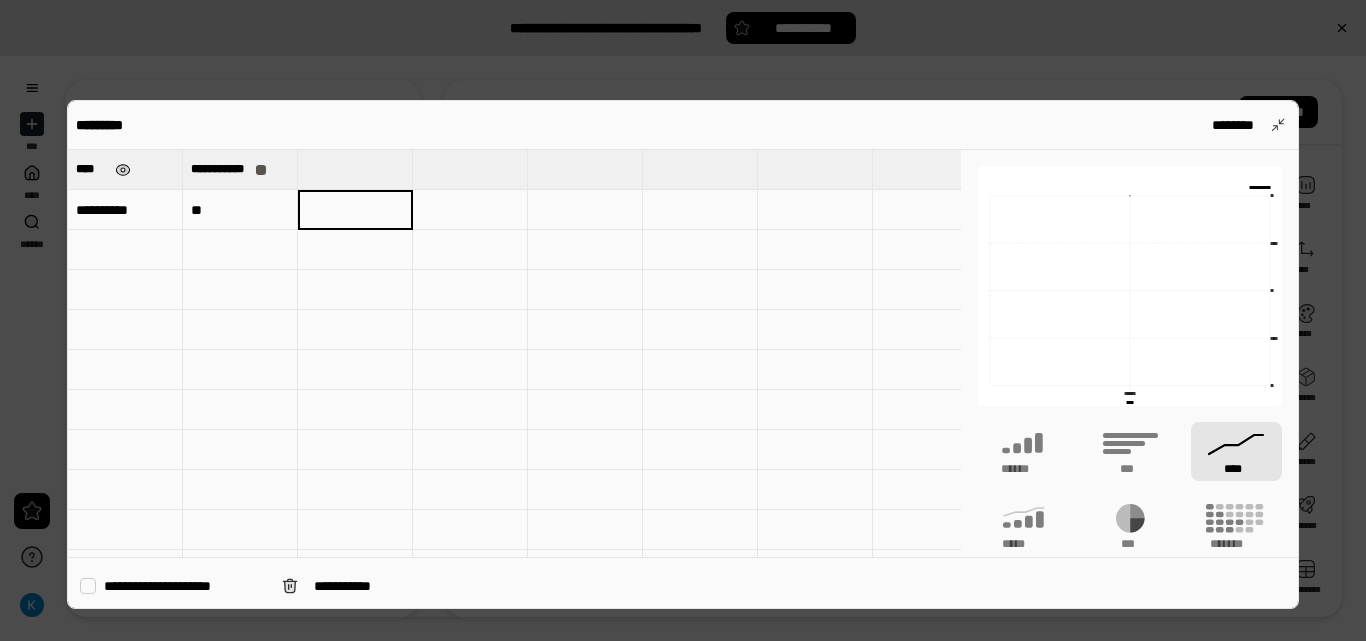 type on "****" 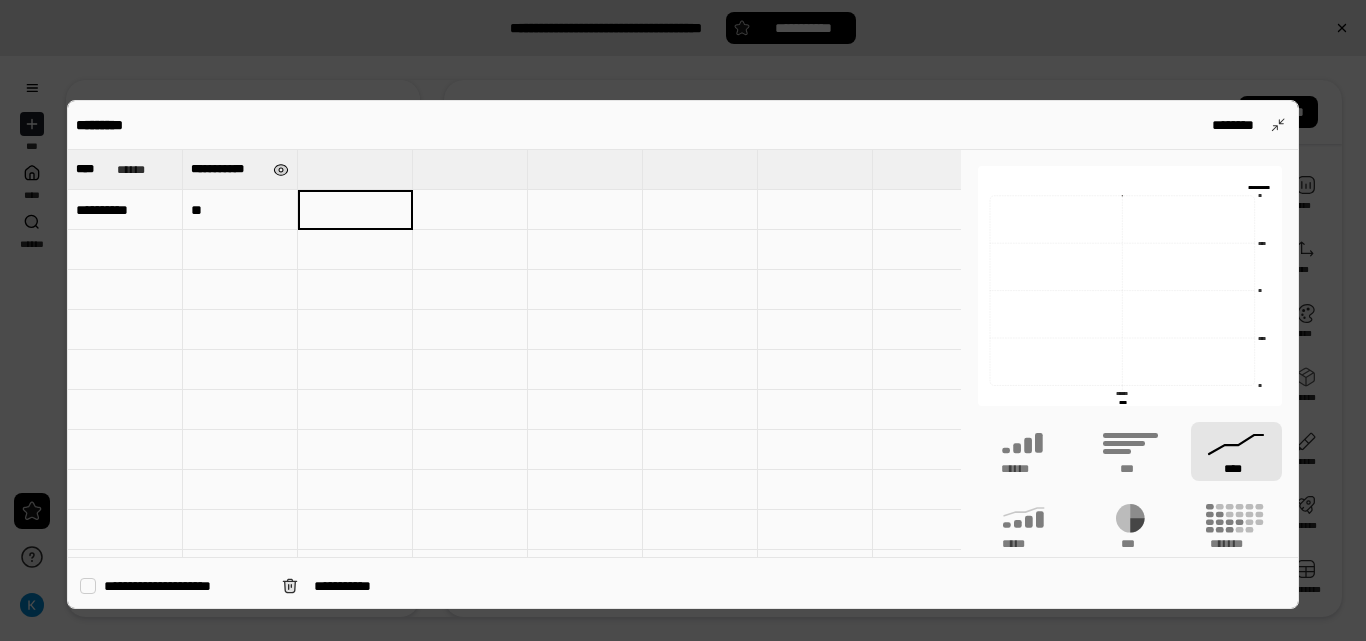 click at bounding box center [281, 170] 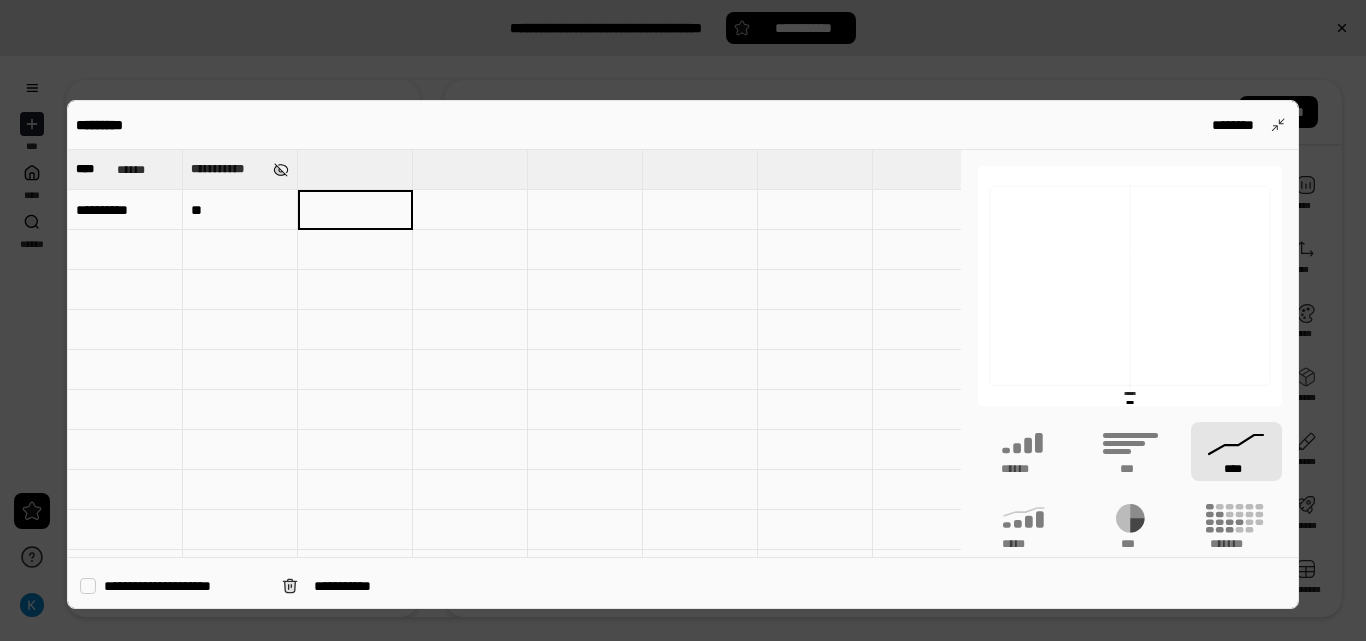 click at bounding box center [281, 170] 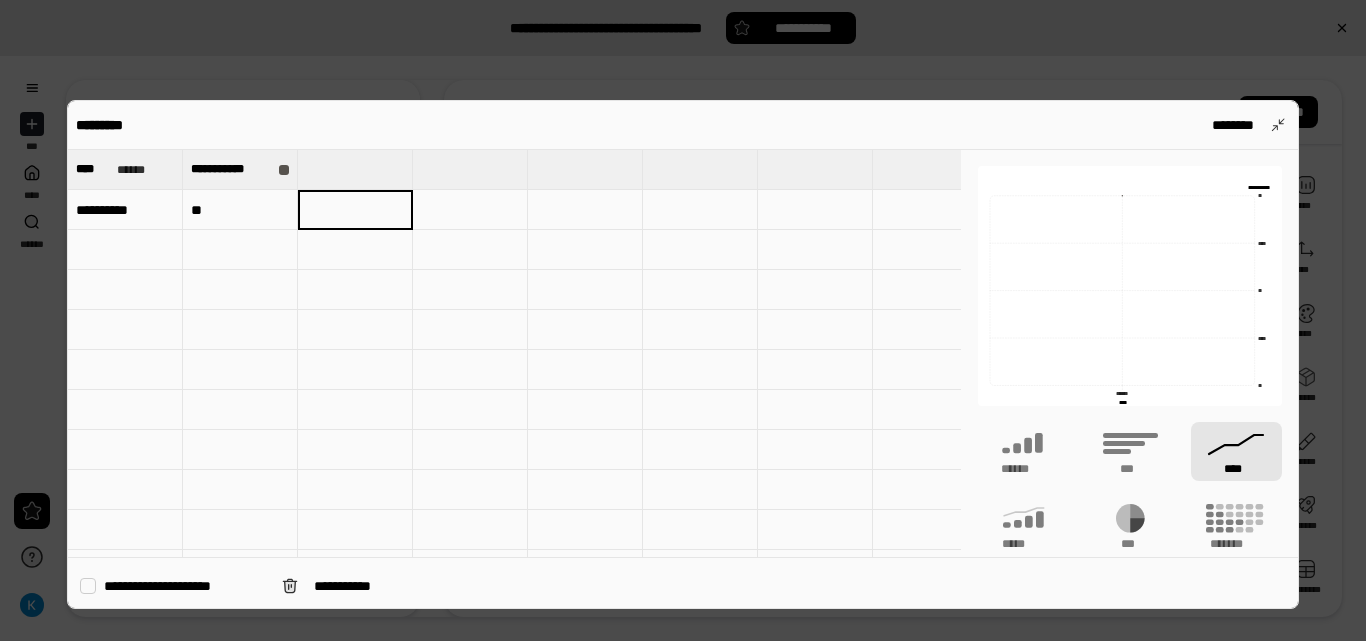 click at bounding box center (240, 250) 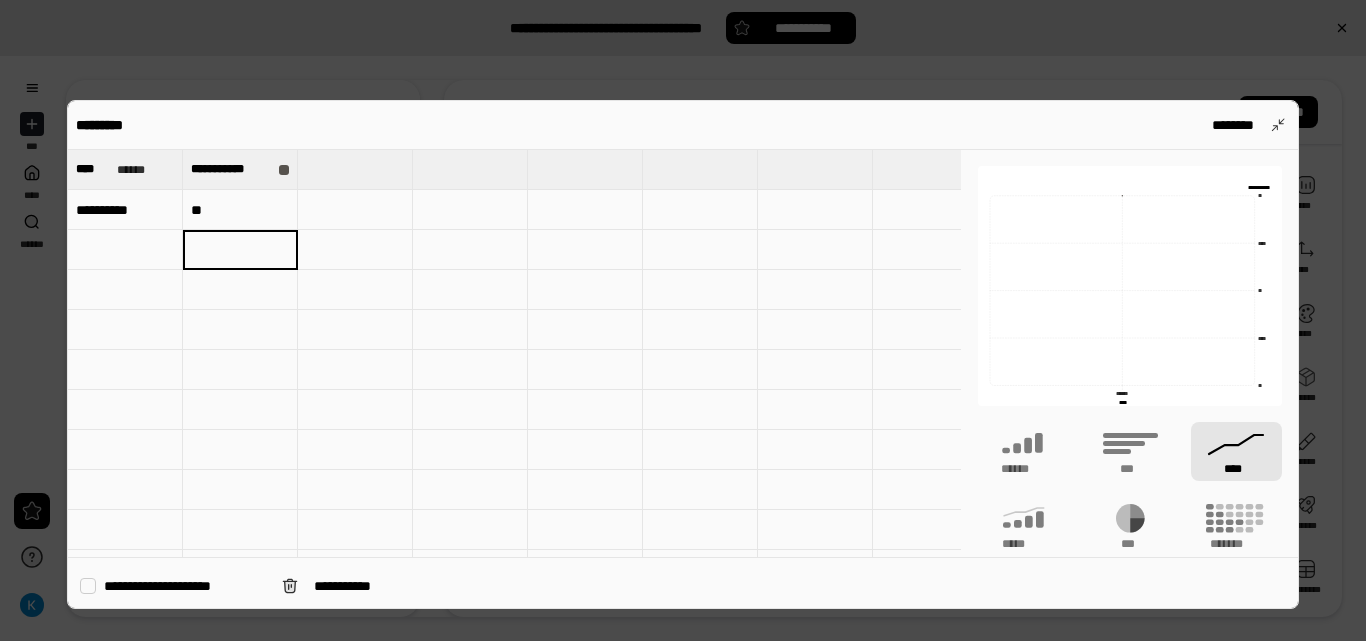 click at bounding box center (125, 250) 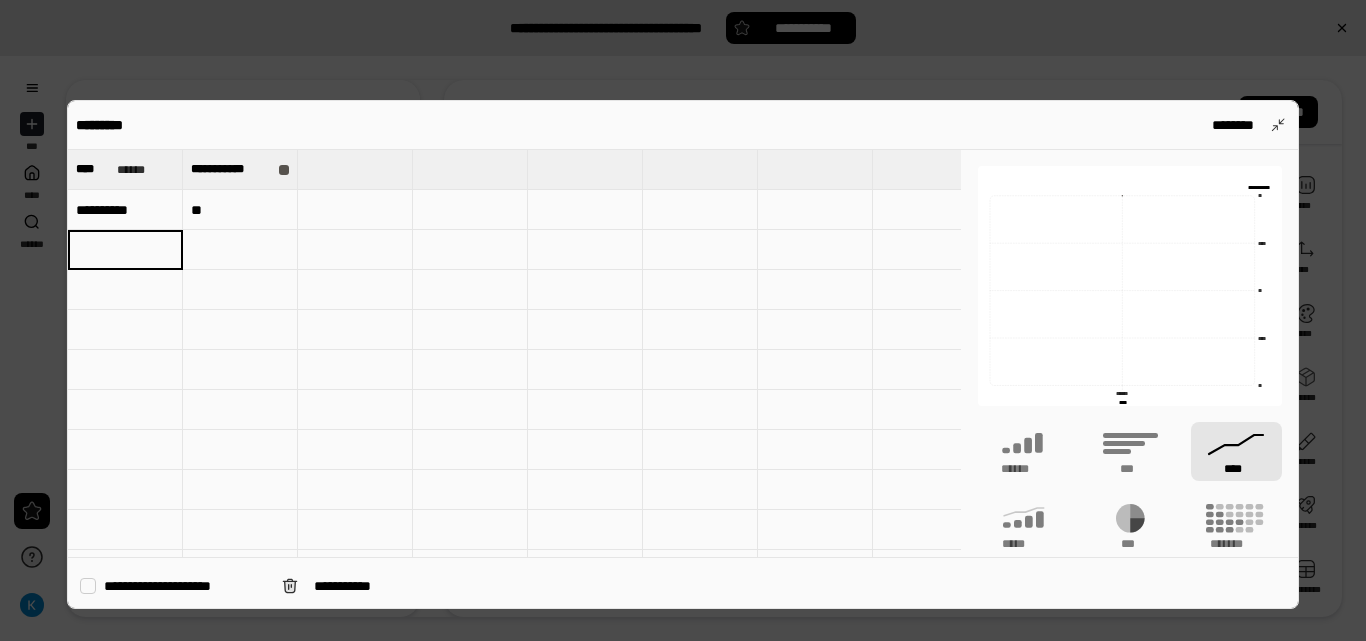 click at bounding box center [125, 250] 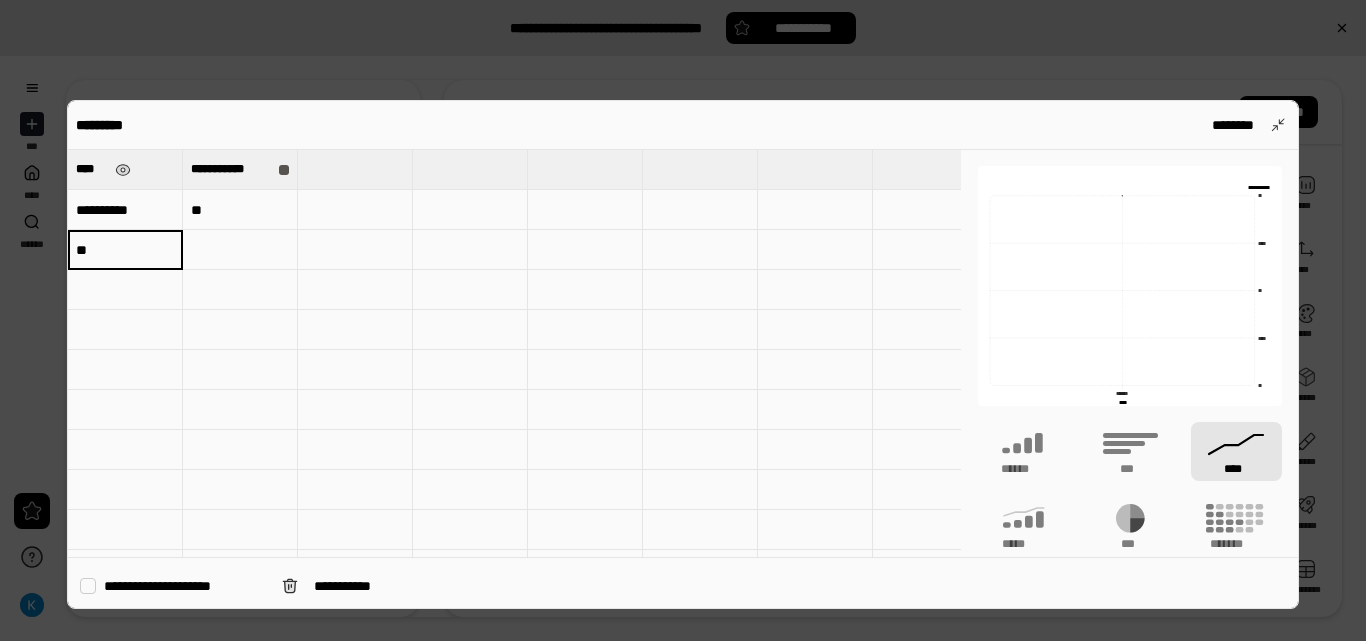 type on "**" 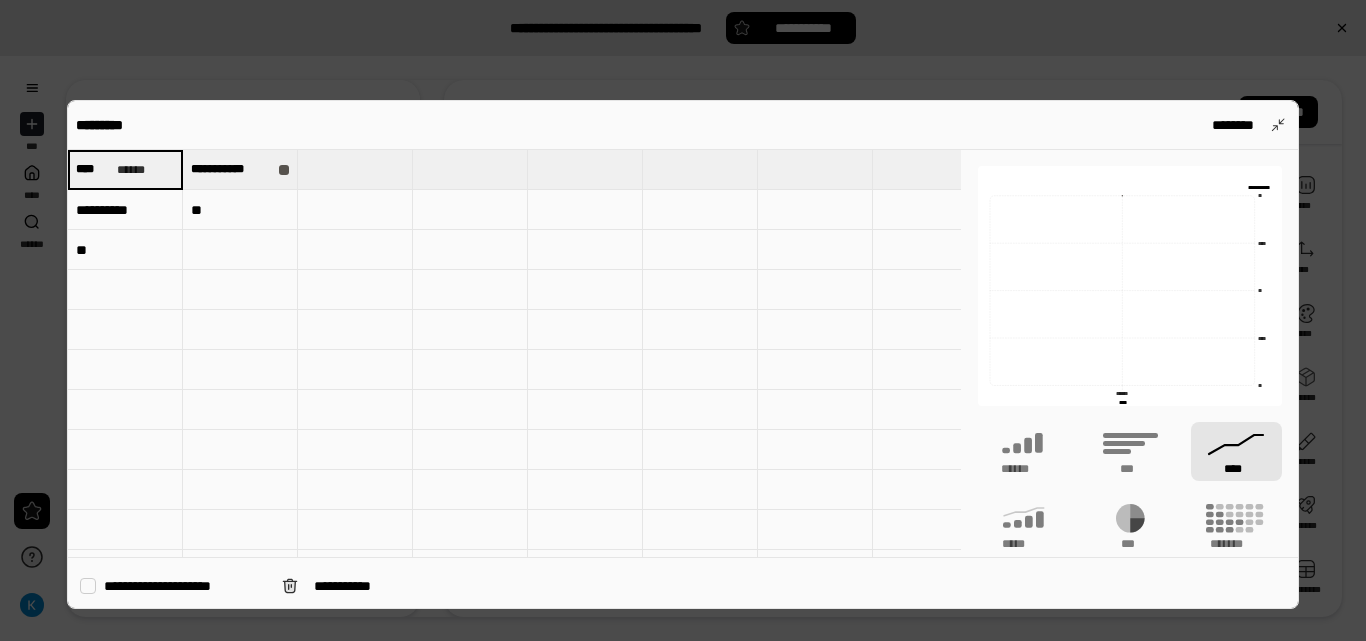 click on "**********" at bounding box center [125, 210] 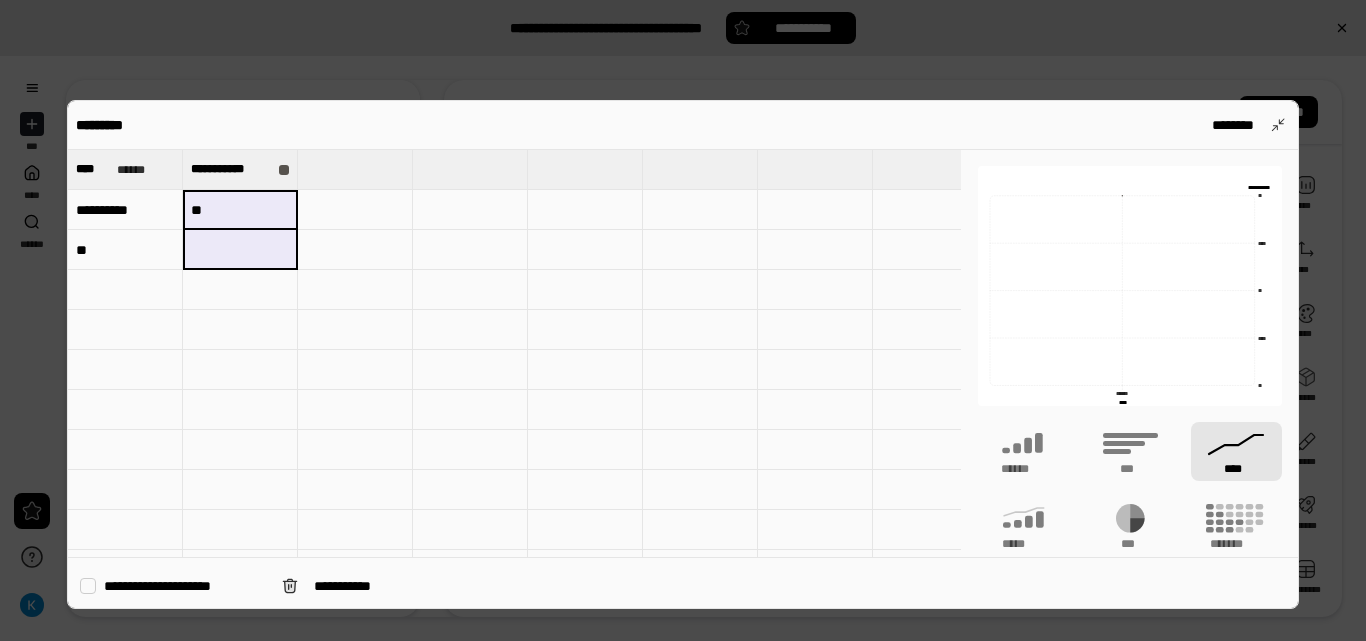 drag, startPoint x: 181, startPoint y: 226, endPoint x: 185, endPoint y: 250, distance: 24.33105 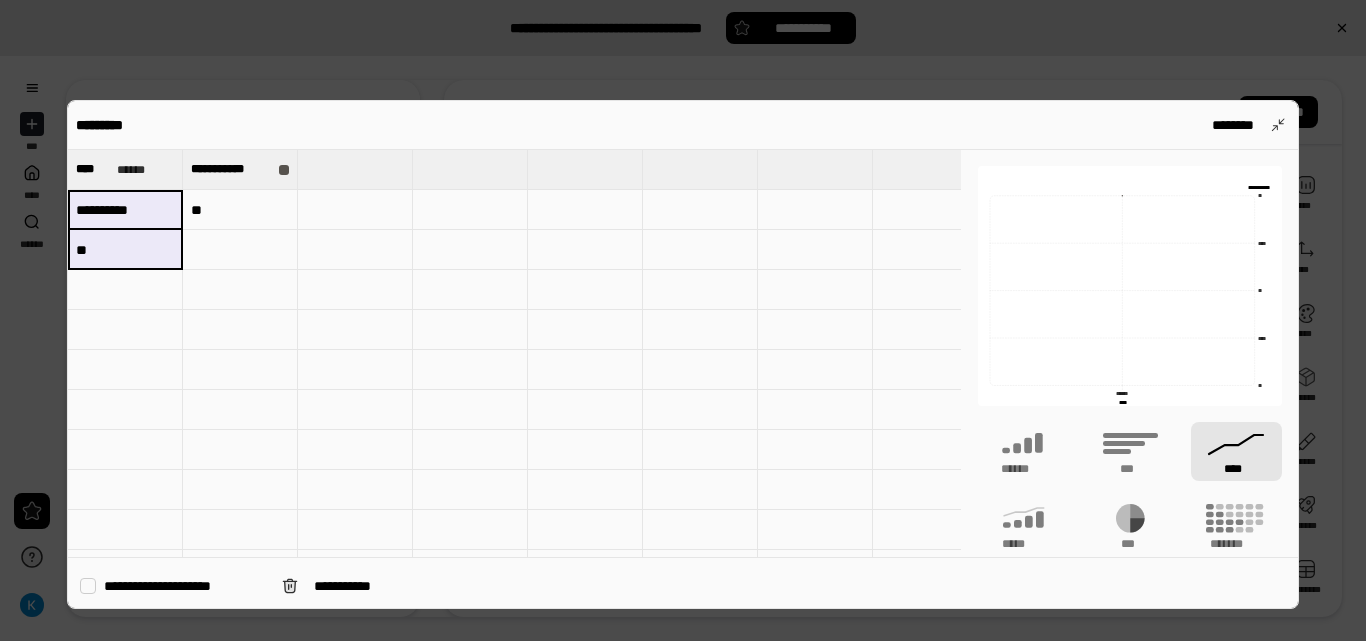 drag, startPoint x: 171, startPoint y: 225, endPoint x: 174, endPoint y: 267, distance: 42.107006 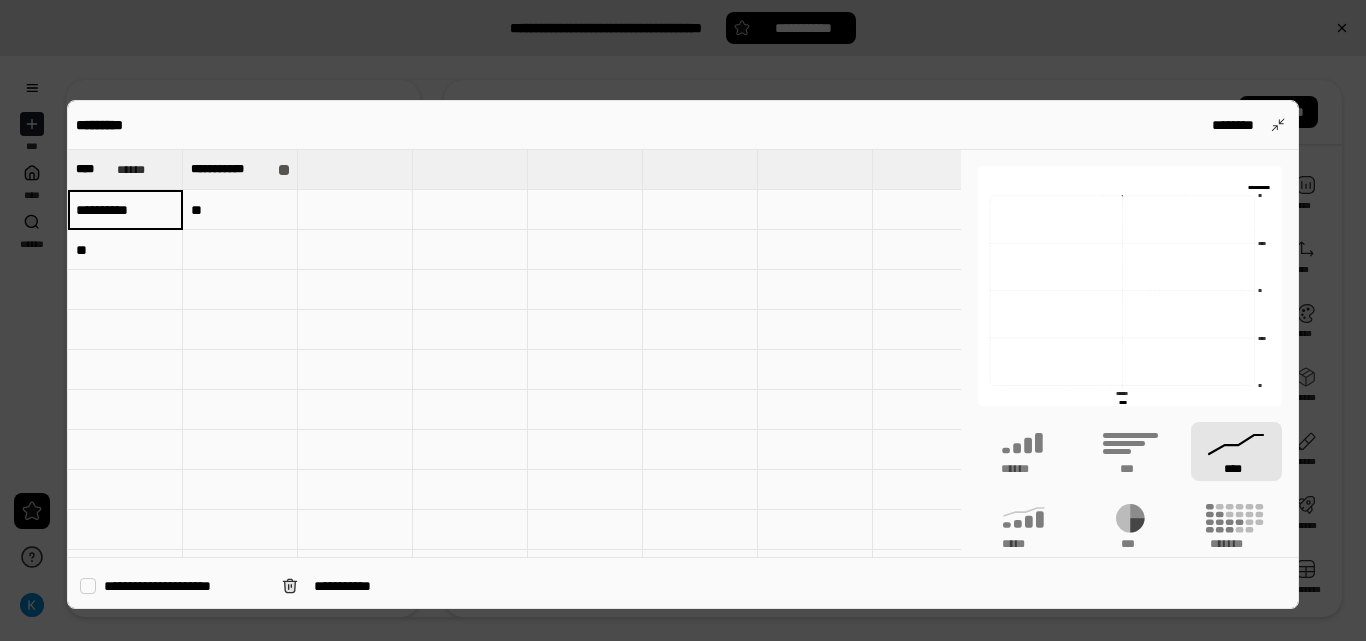 click on "**********" at bounding box center [125, 209] 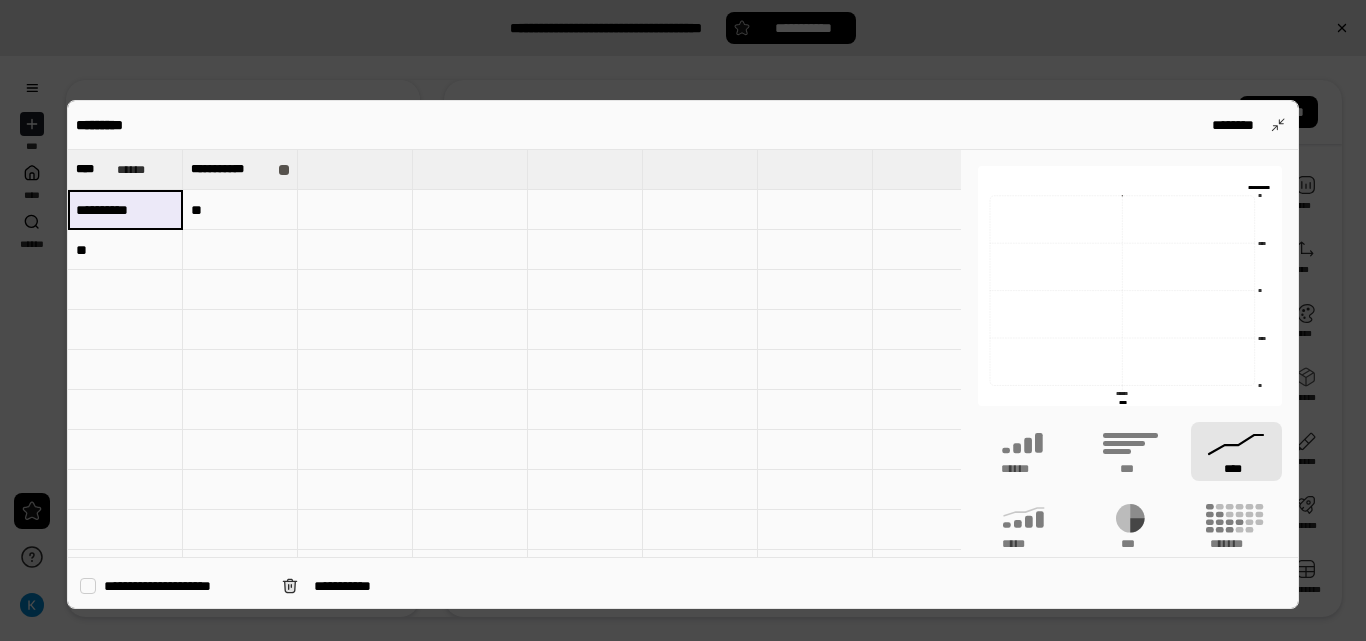 drag, startPoint x: 162, startPoint y: 206, endPoint x: 79, endPoint y: 203, distance: 83.0542 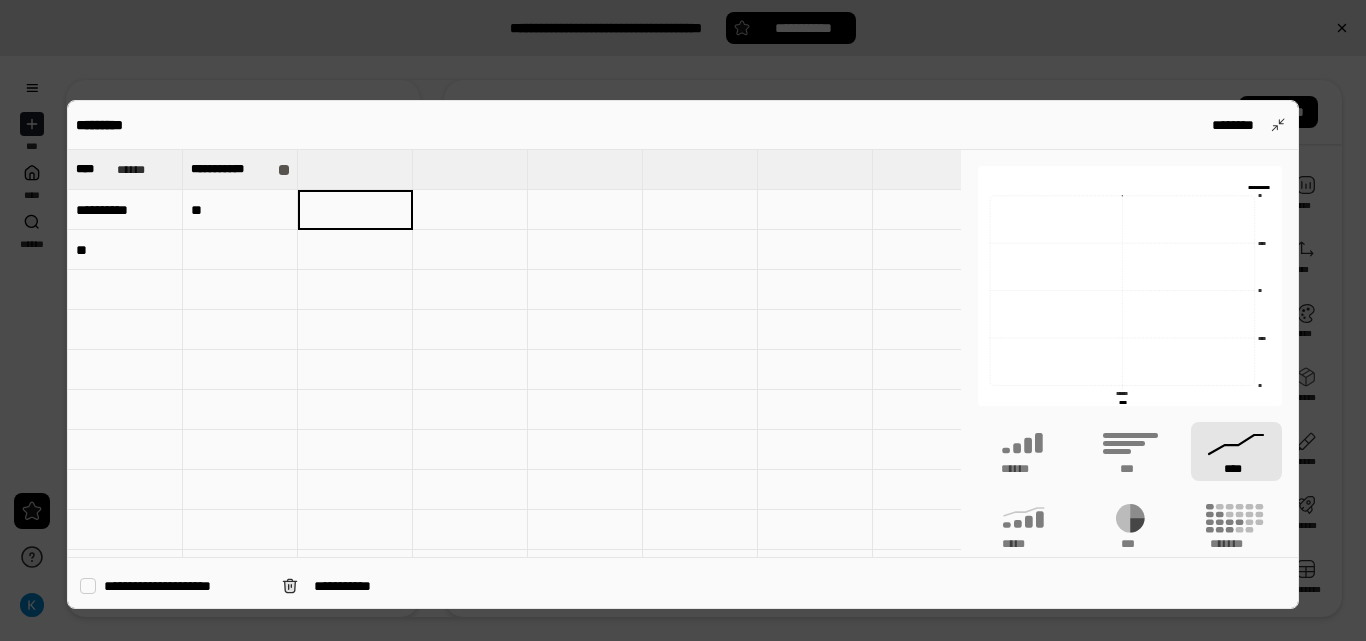 click on "**" at bounding box center [125, 250] 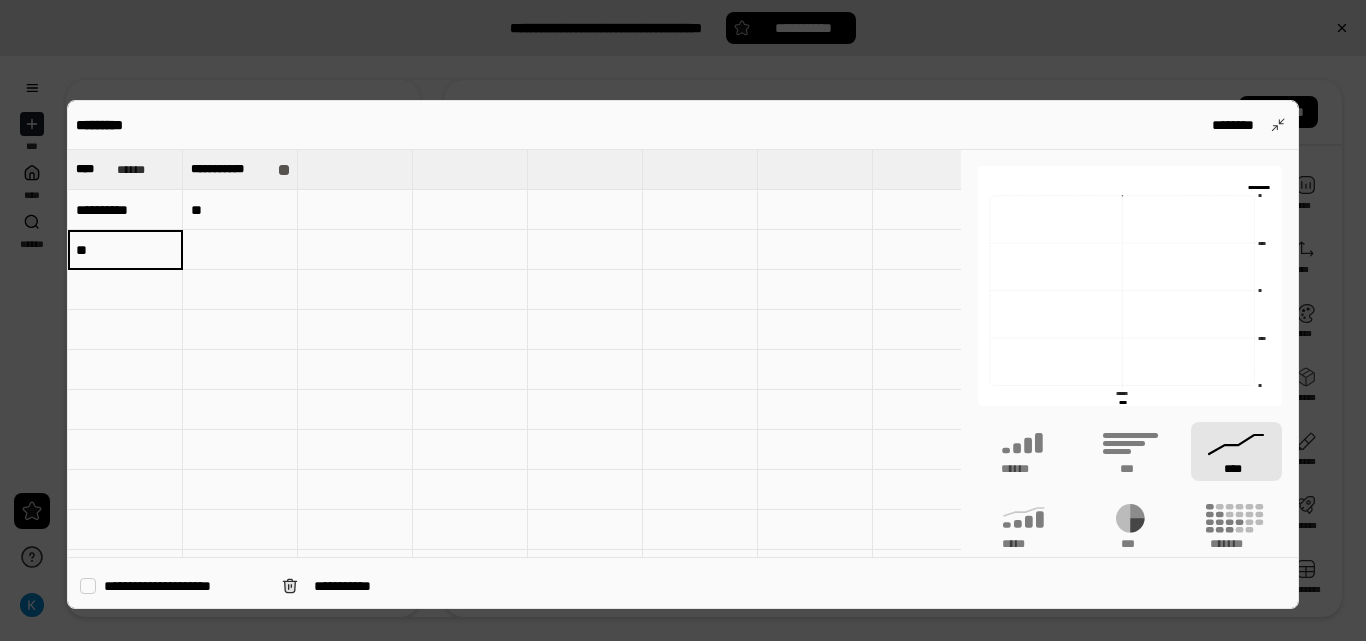 click on "**" at bounding box center [125, 250] 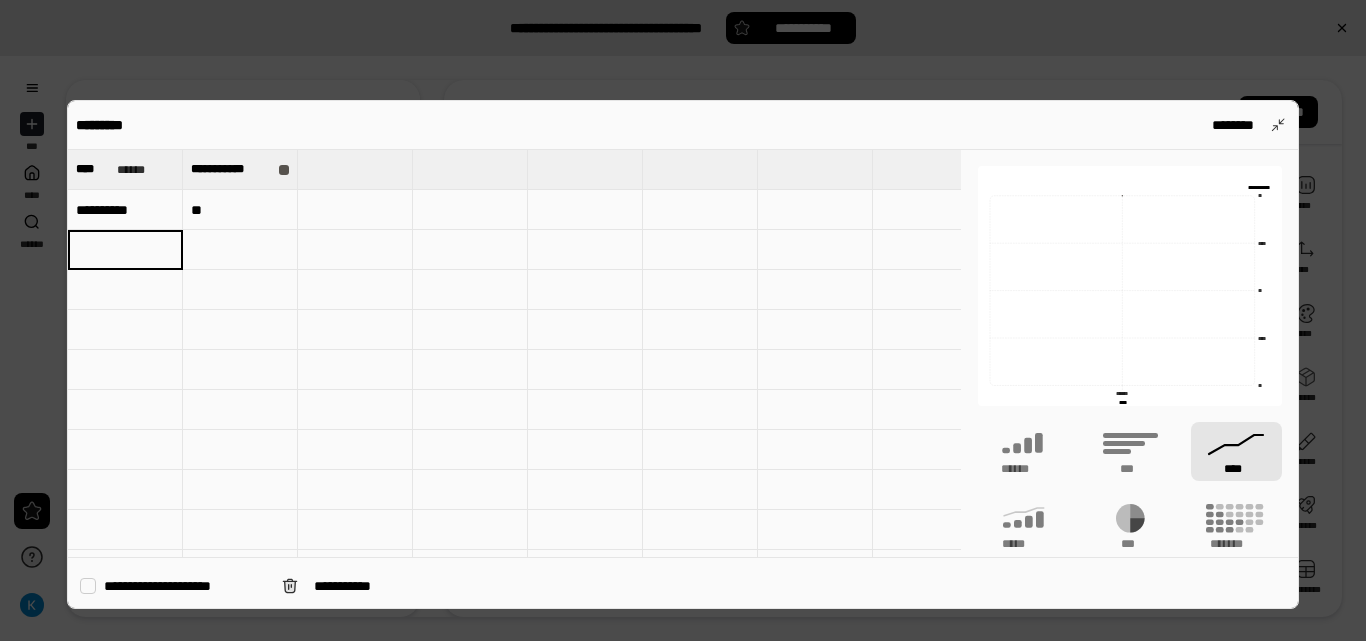 paste on "**********" 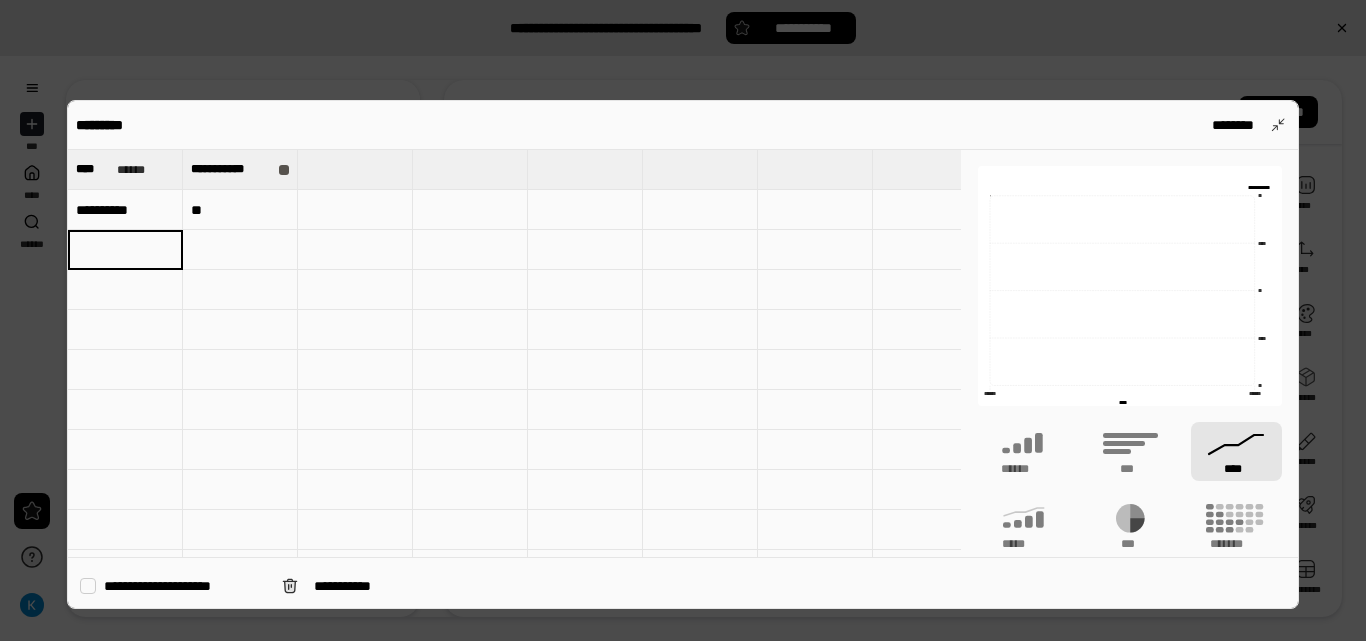 type on "**********" 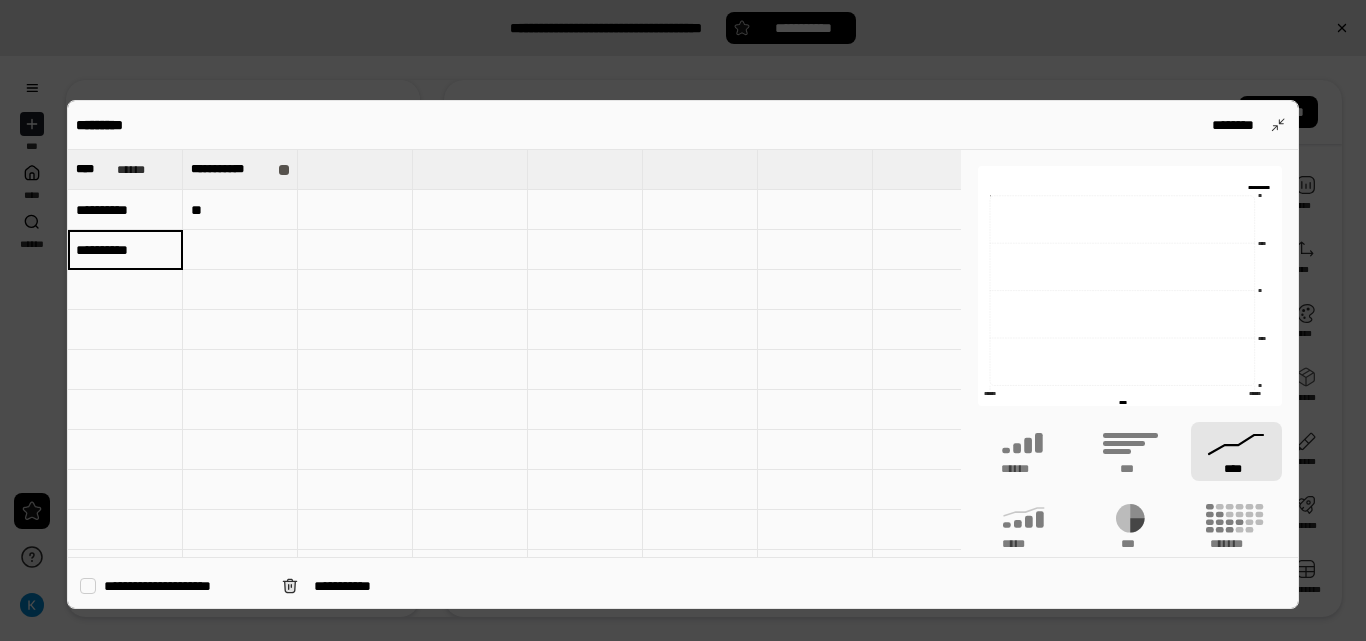 click at bounding box center [240, 250] 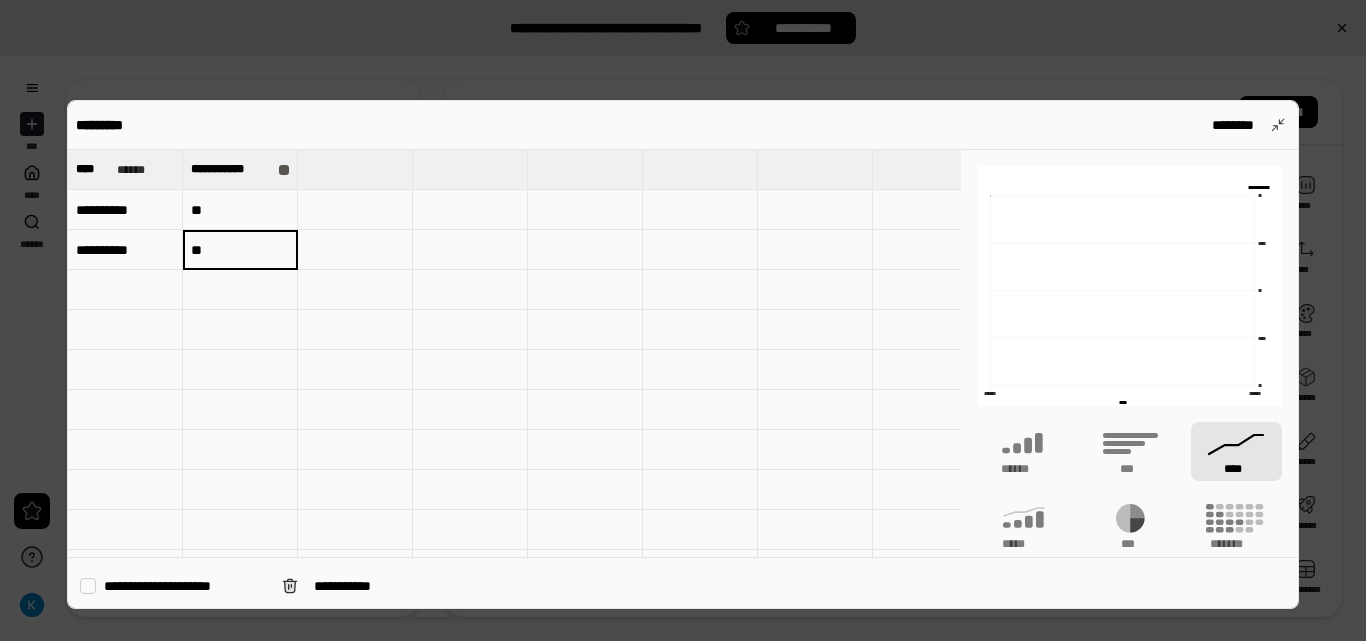 type on "**" 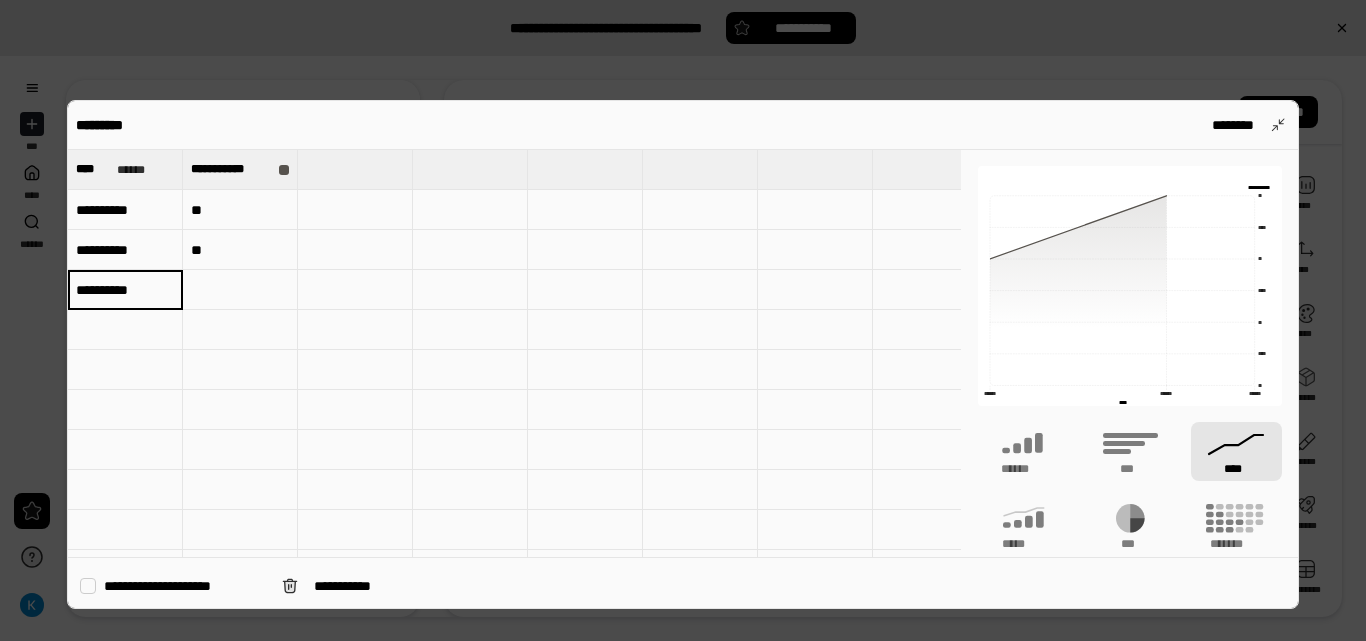 type on "**********" 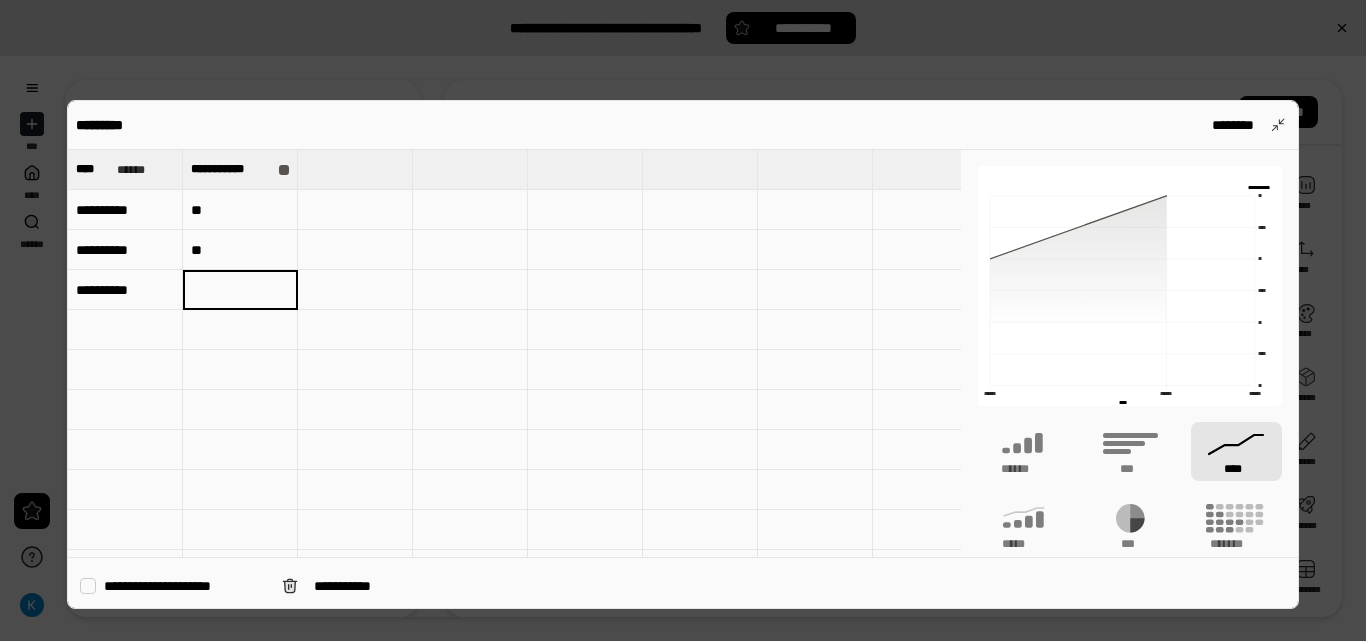 type on "*" 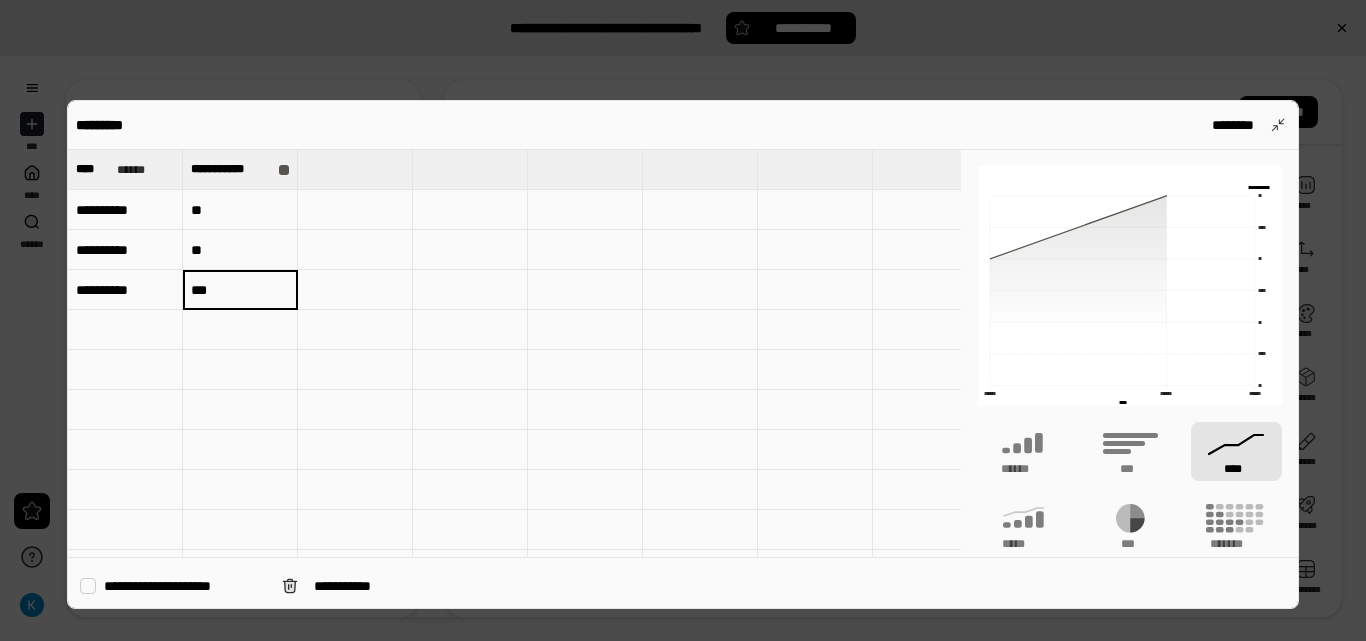 type on "***" 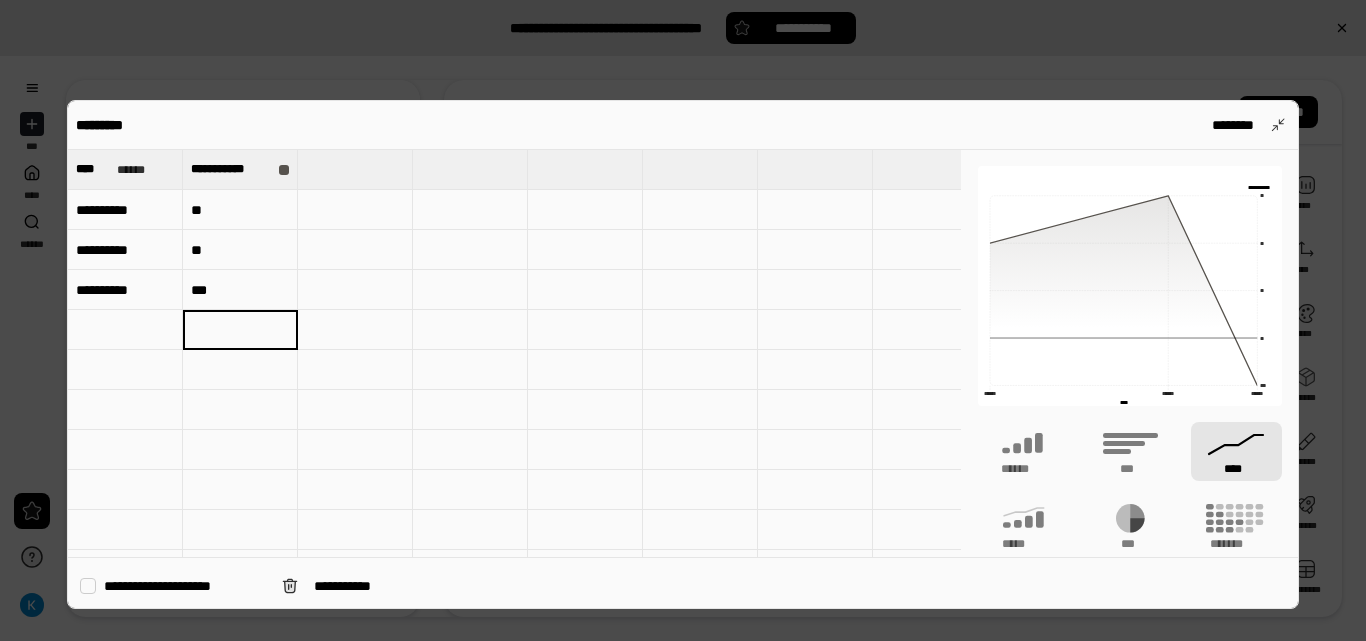 click on "**" at bounding box center [240, 210] 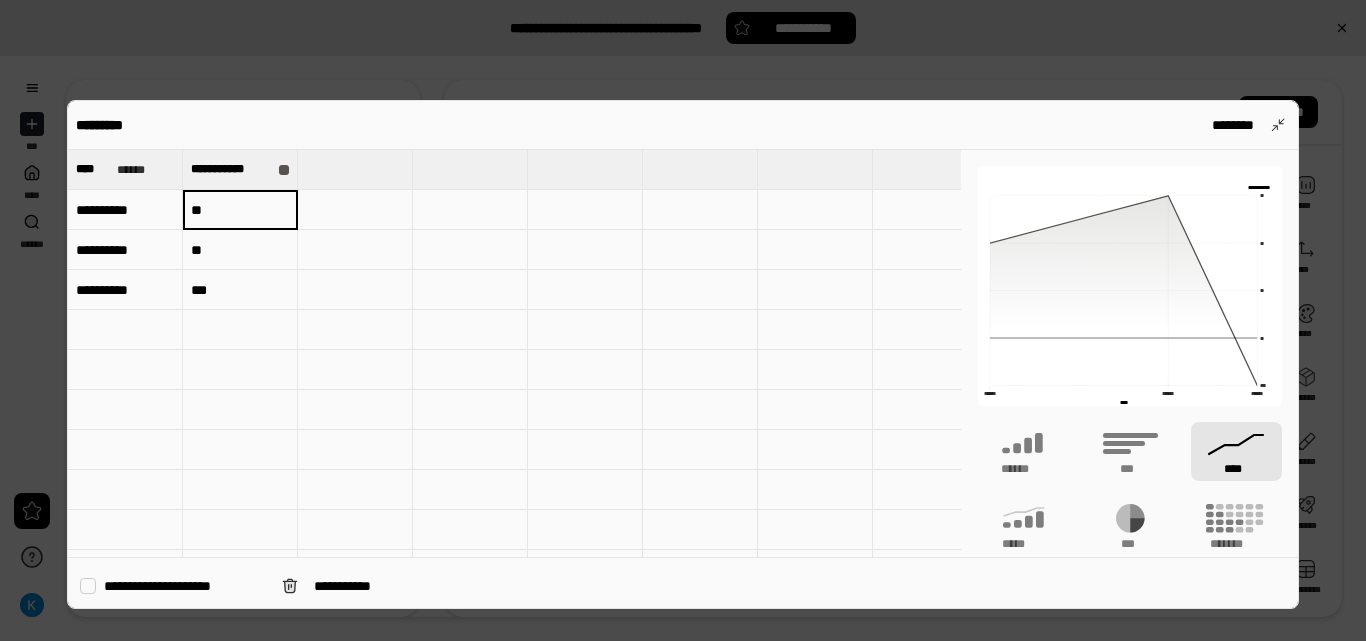 click on "***" at bounding box center [240, 290] 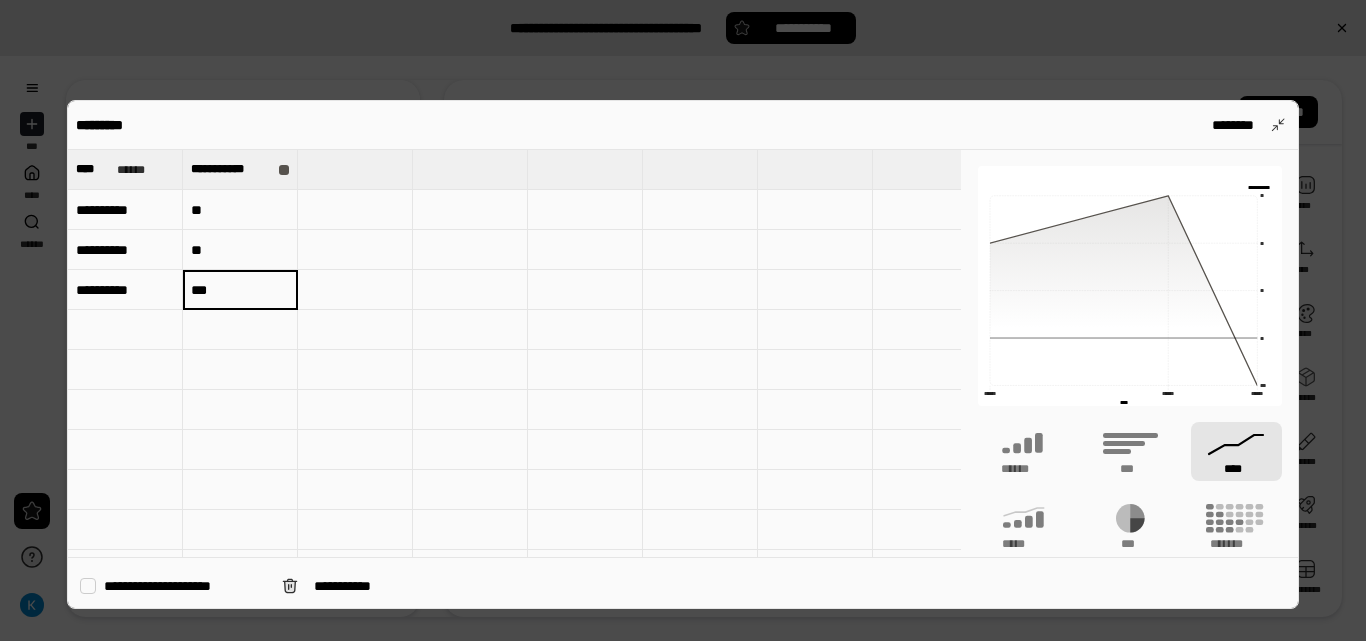 click on "**" at bounding box center [240, 210] 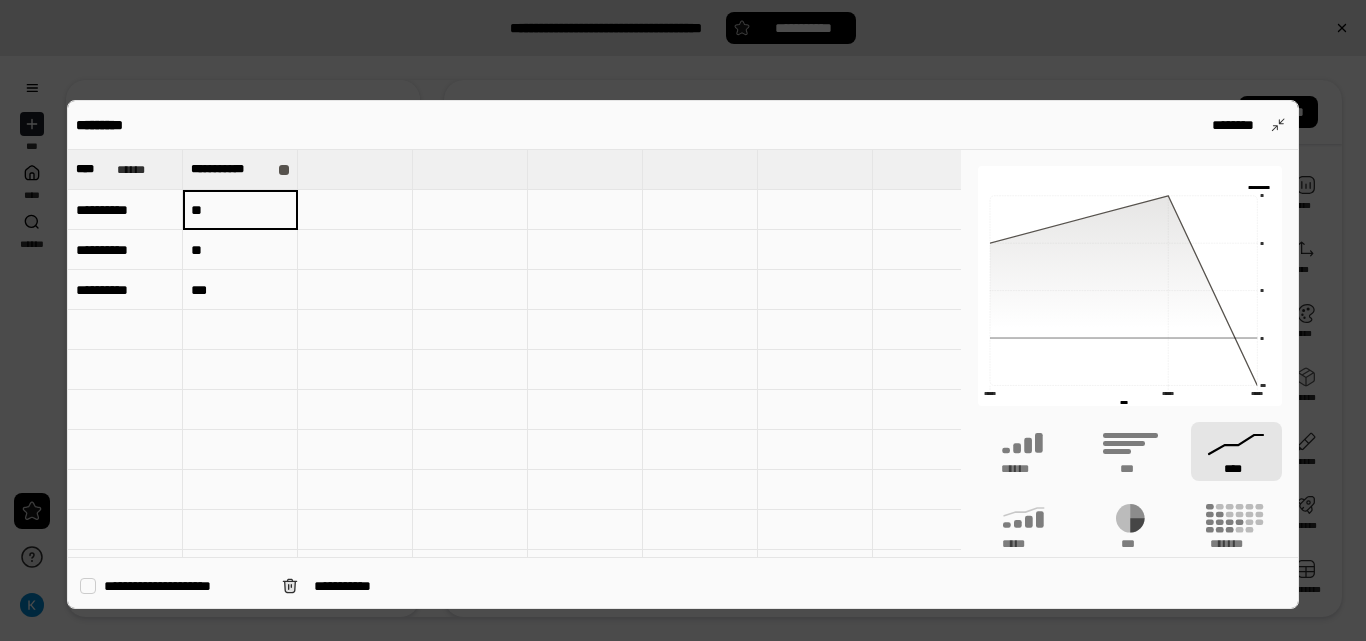 click on "**" at bounding box center (240, 210) 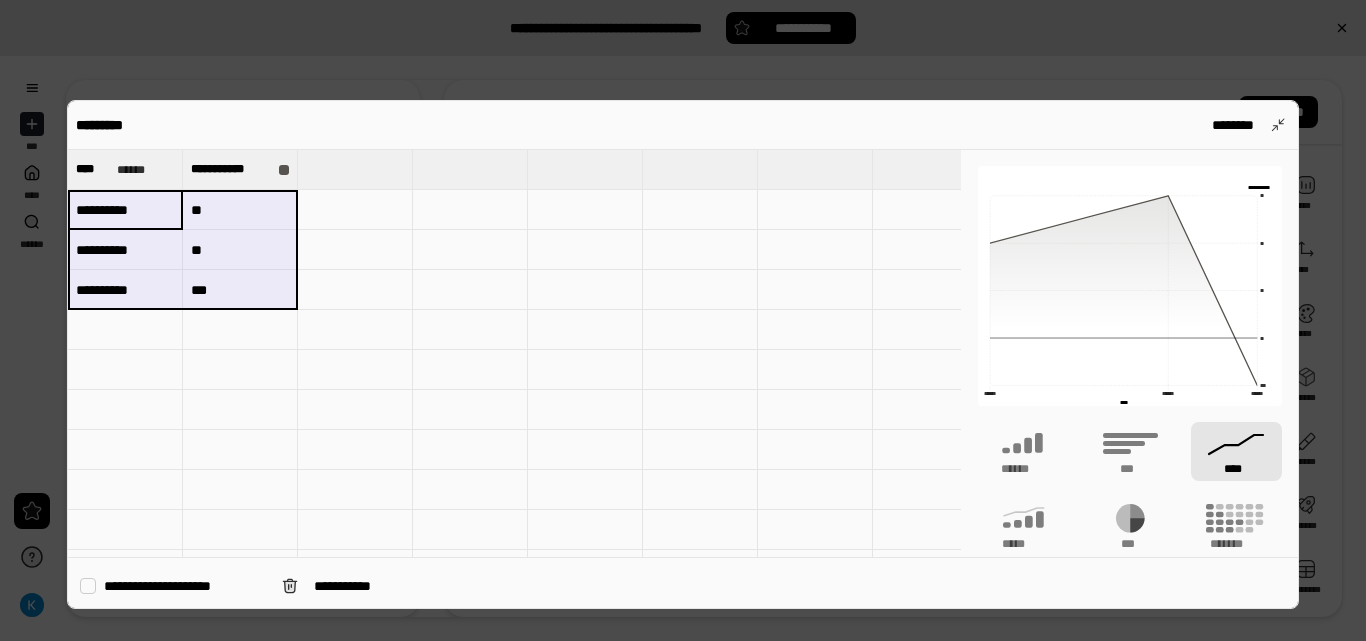 drag, startPoint x: 116, startPoint y: 203, endPoint x: 236, endPoint y: 289, distance: 147.63469 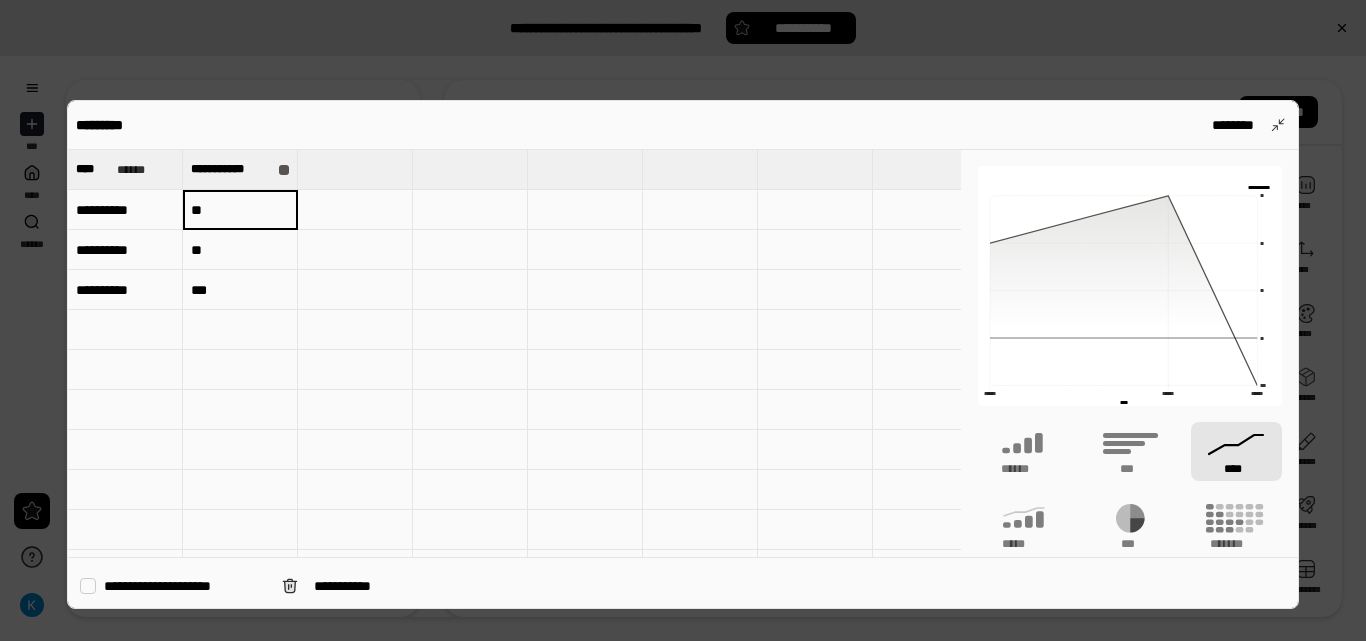 click on "**" at bounding box center [240, 210] 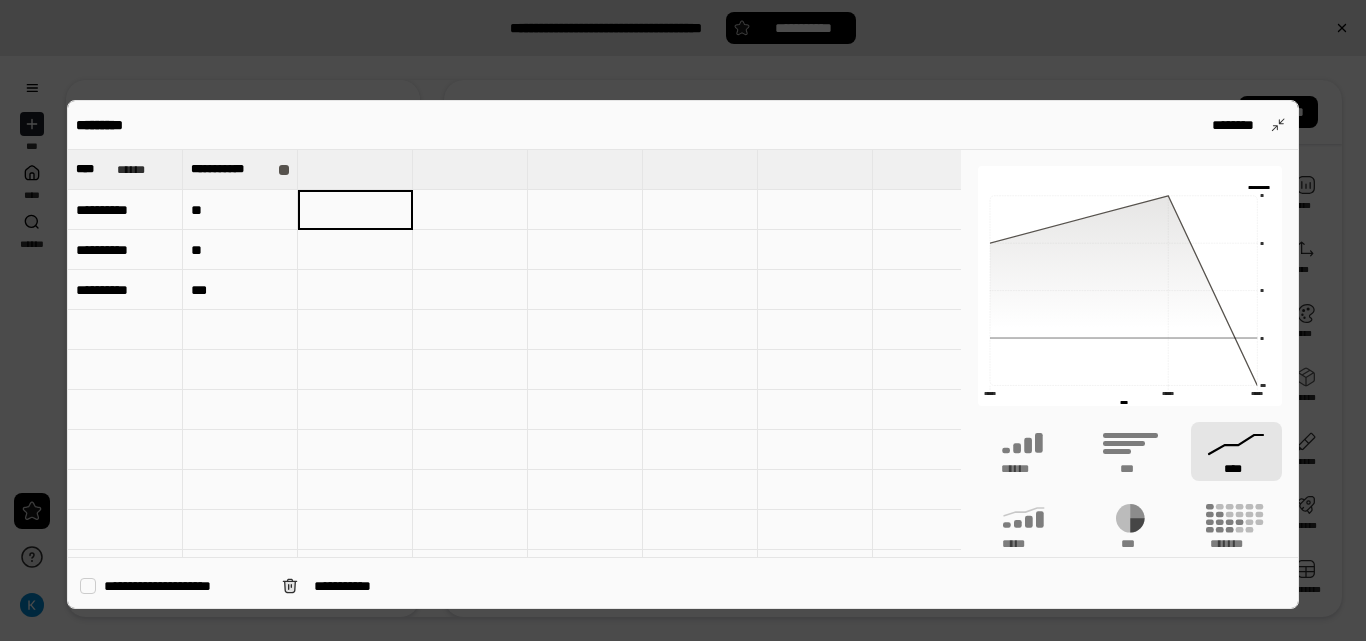 click at bounding box center (355, 290) 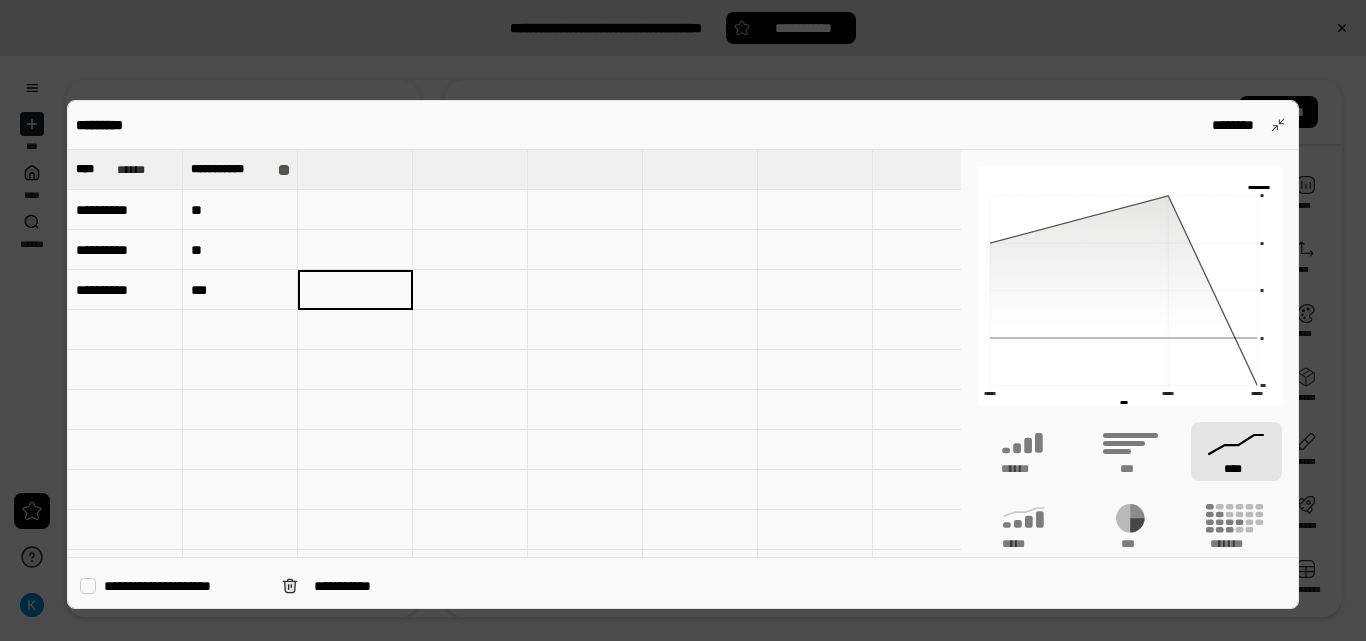 click on "***" at bounding box center [240, 290] 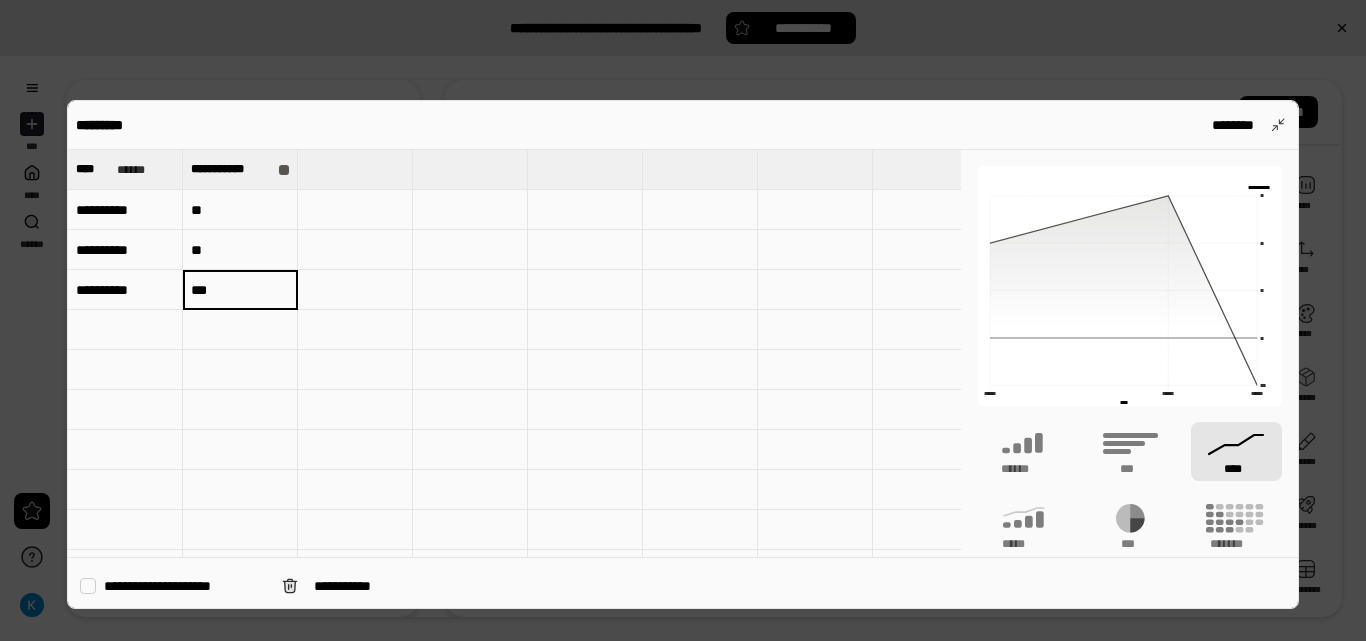 click at bounding box center [125, 330] 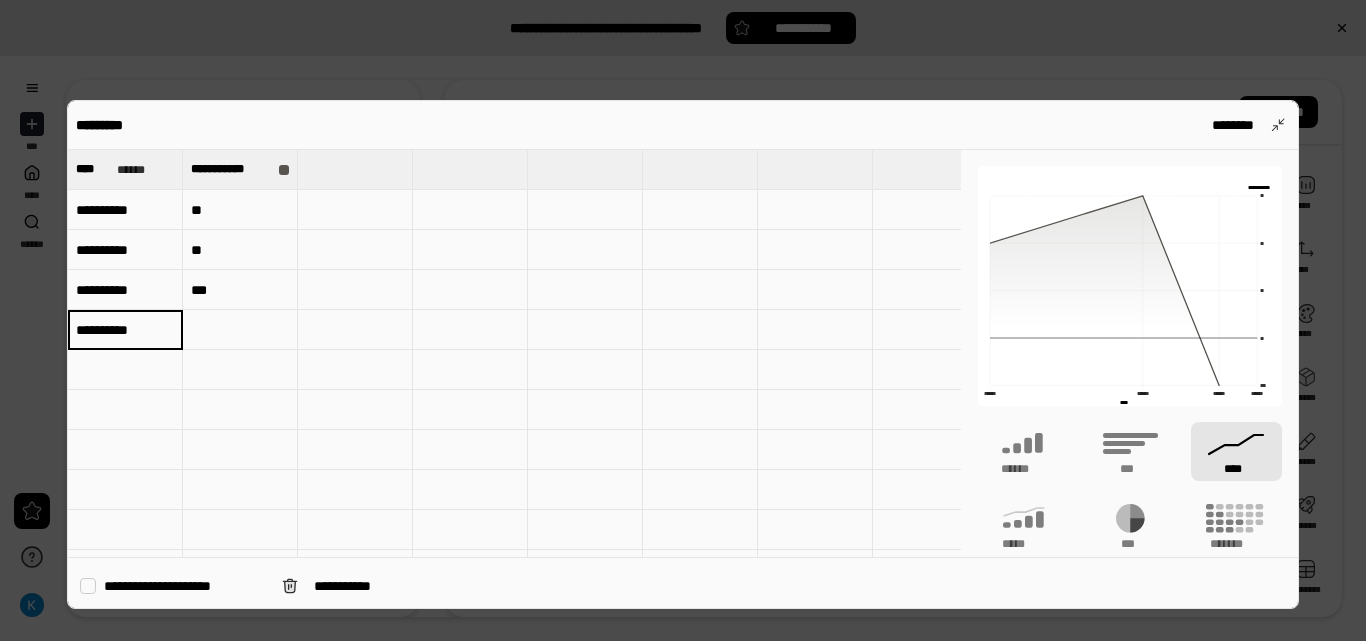 type on "**********" 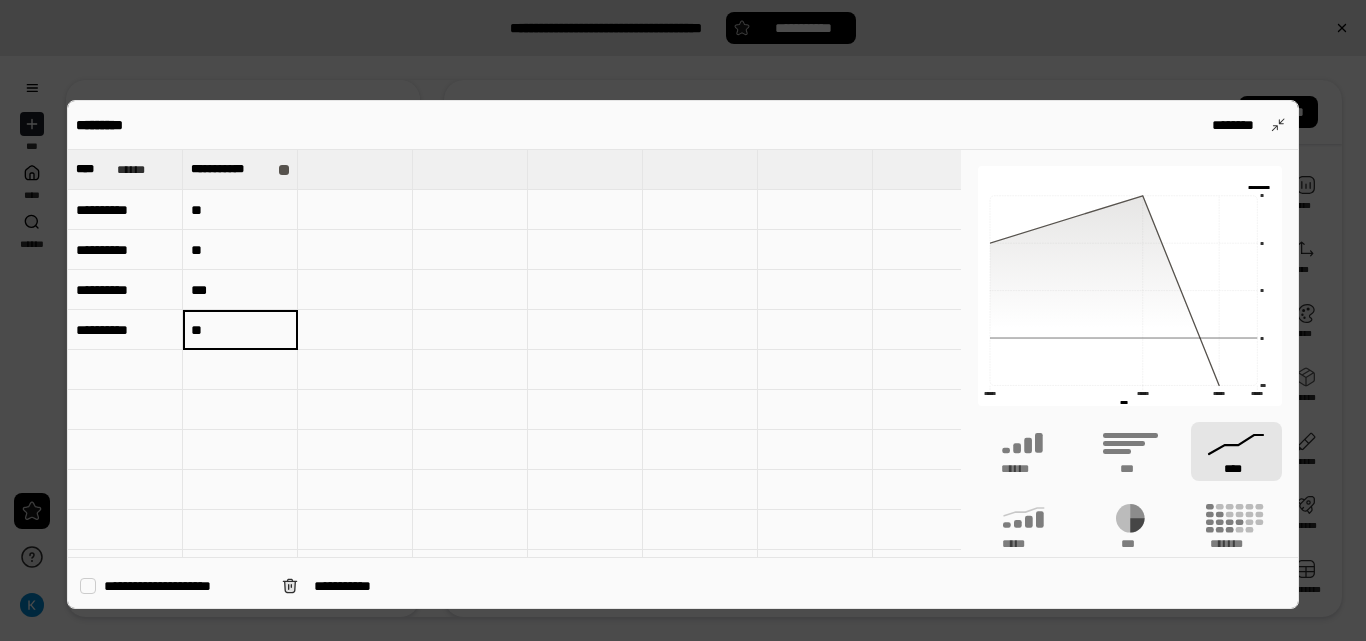 type on "**" 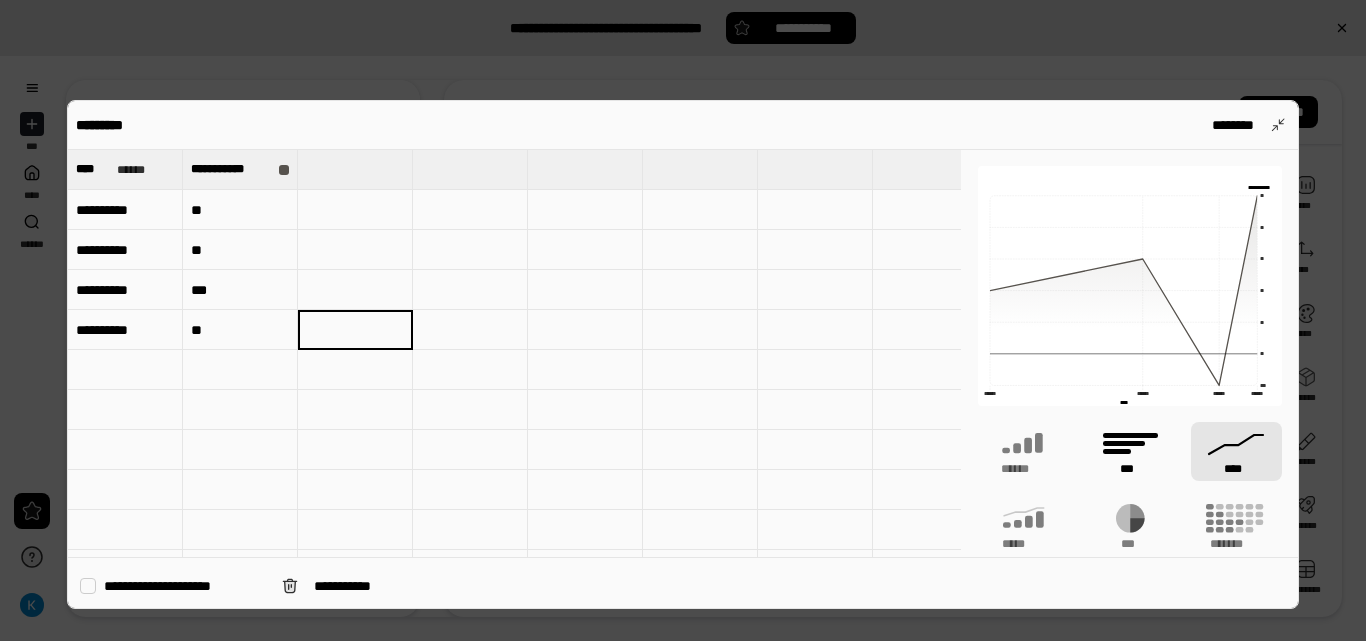 click 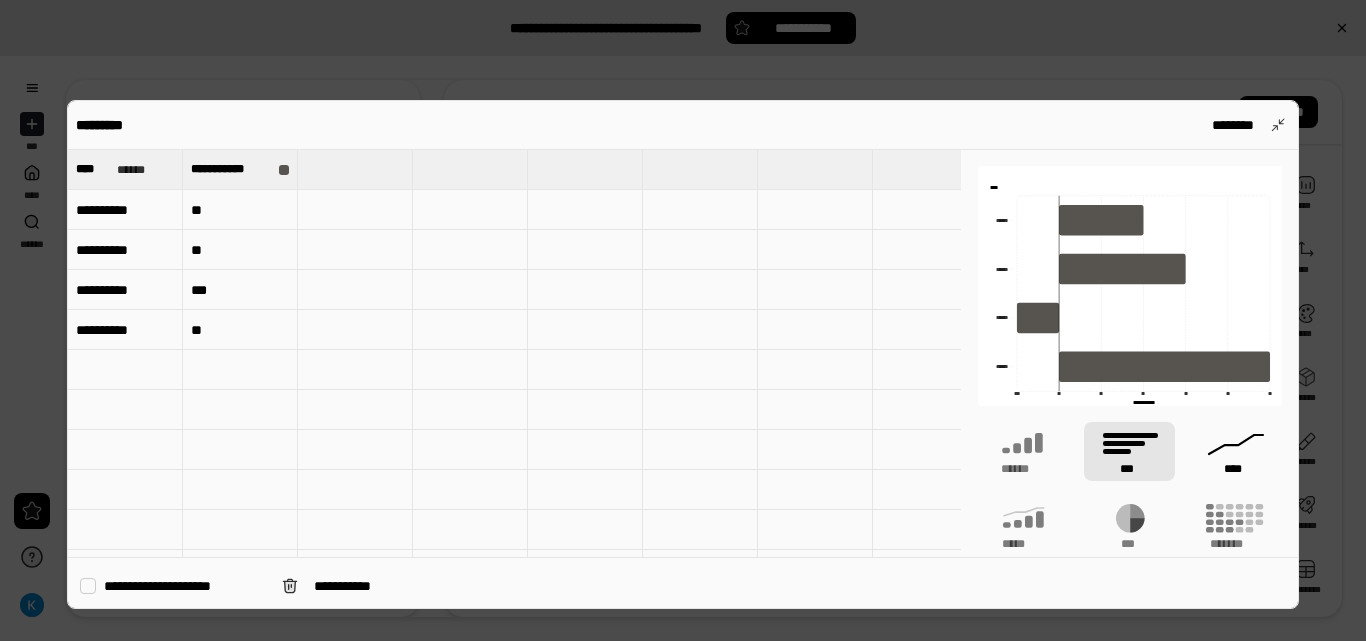 click 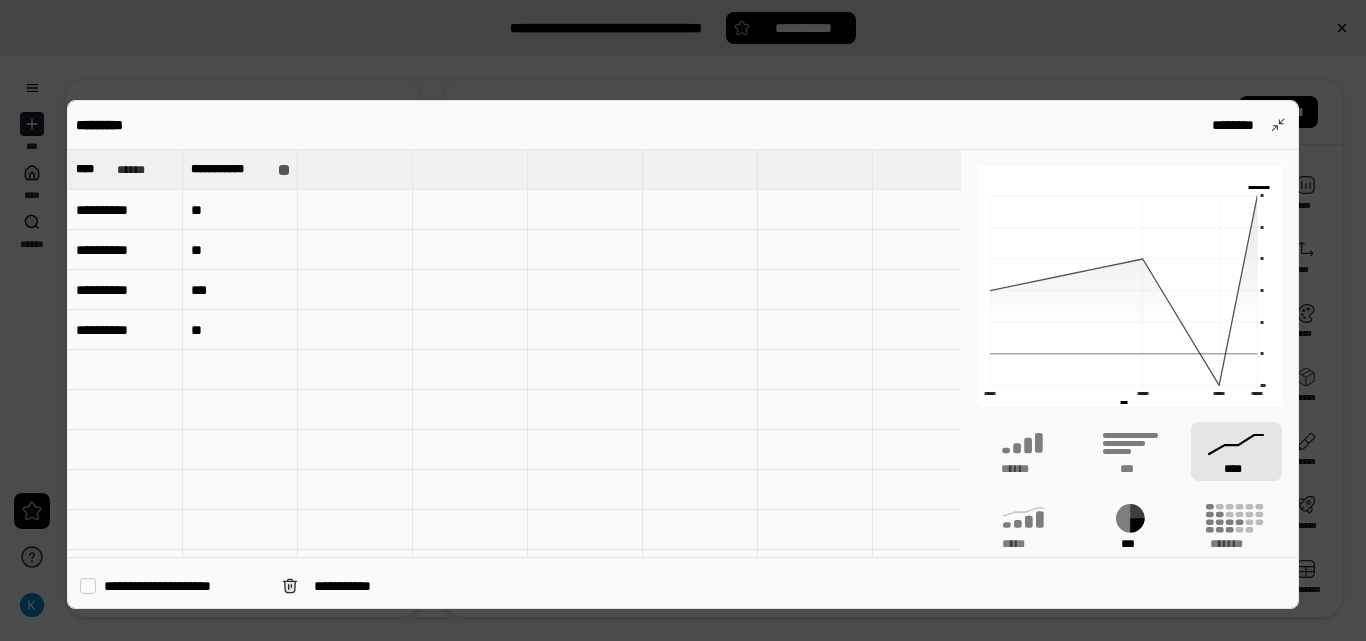 click 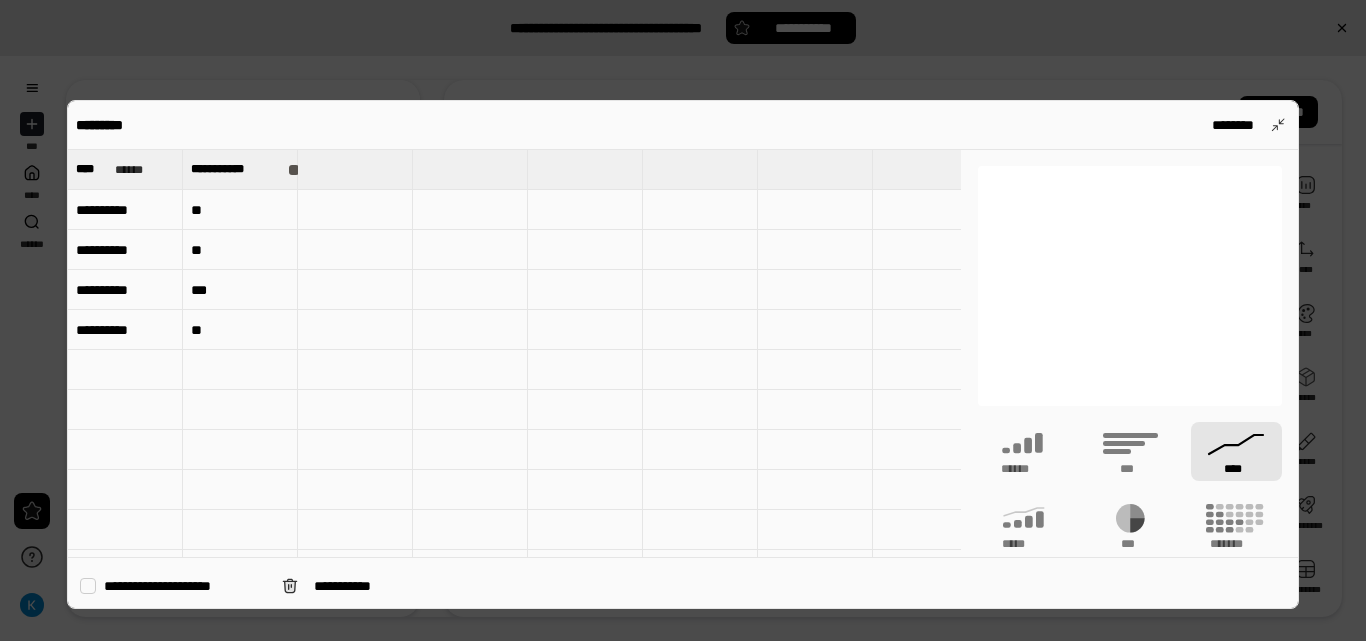 scroll, scrollTop: 0, scrollLeft: 0, axis: both 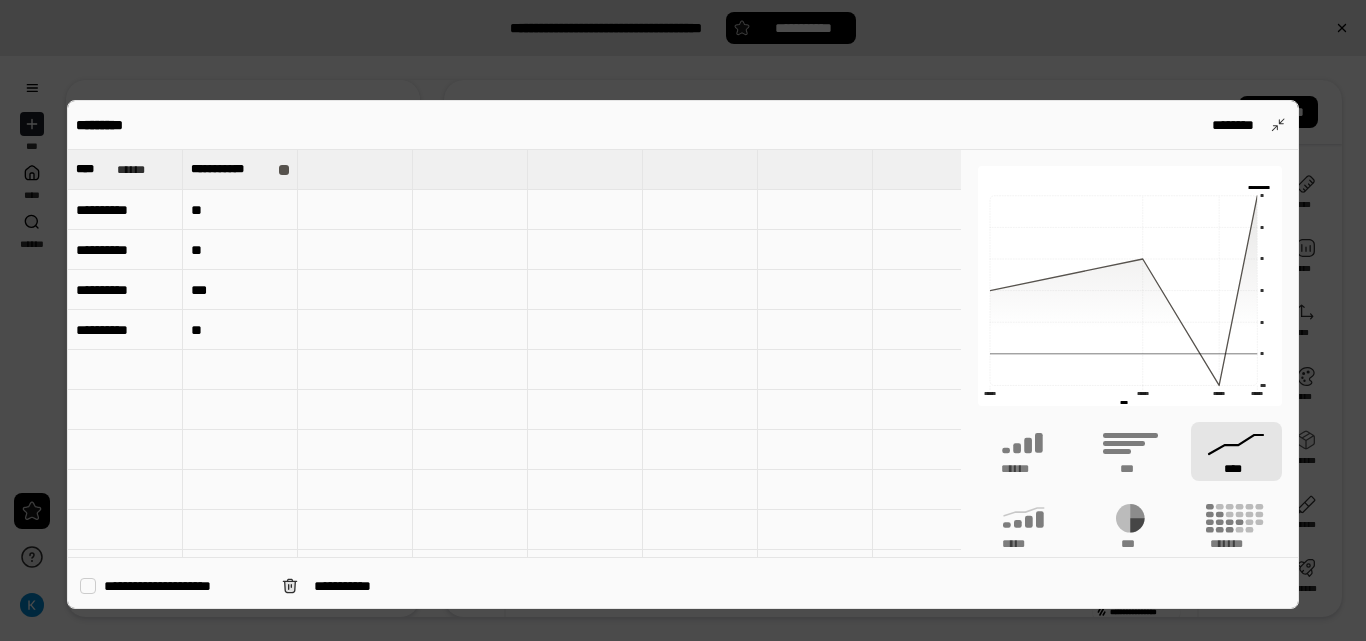 click on "****" at bounding box center [1236, 451] 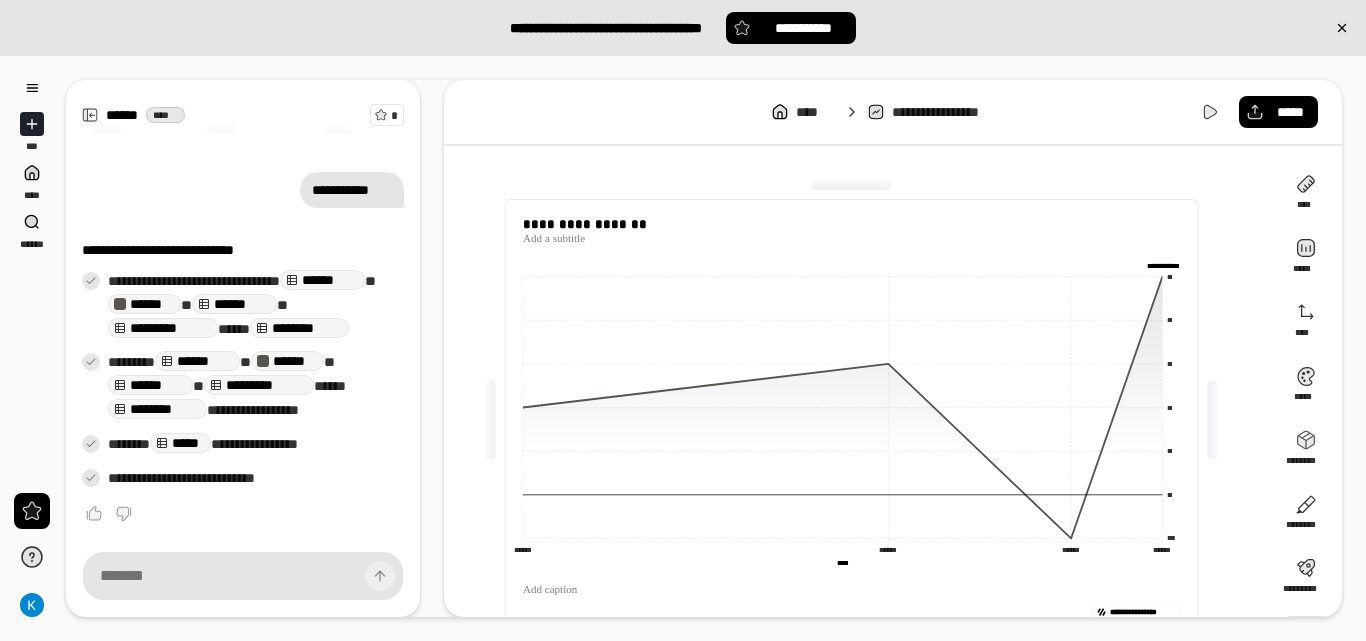 scroll, scrollTop: 47, scrollLeft: 0, axis: vertical 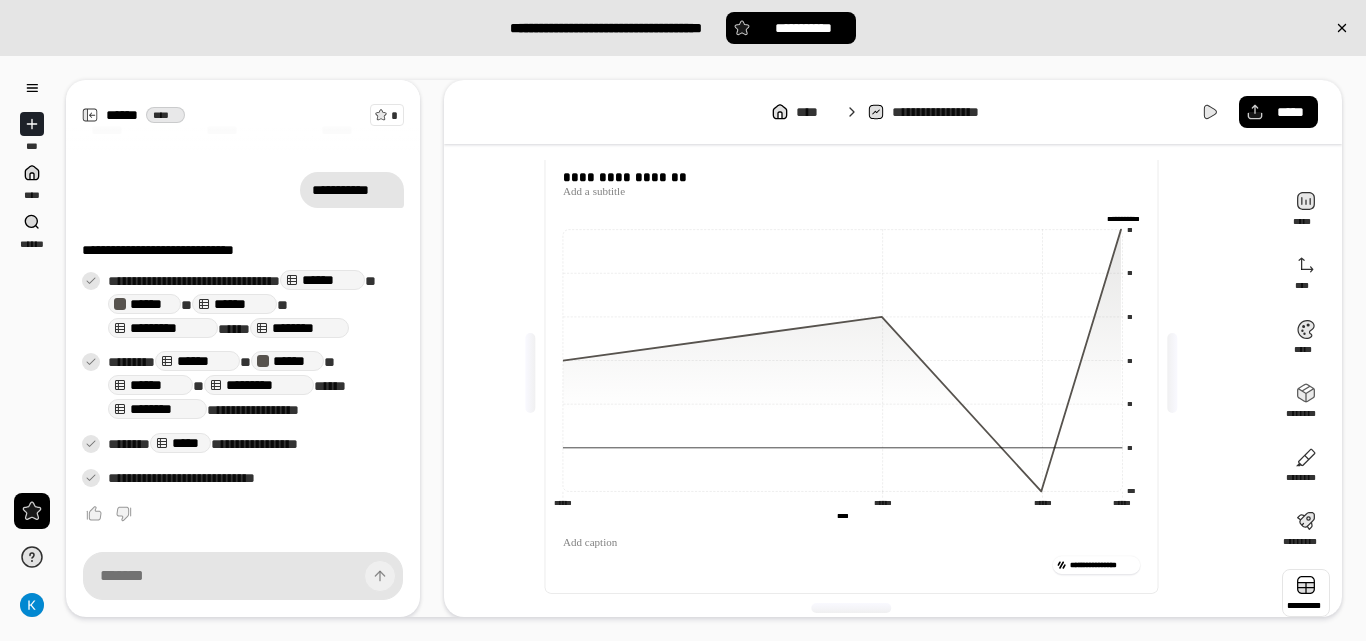 click at bounding box center [530, 373] 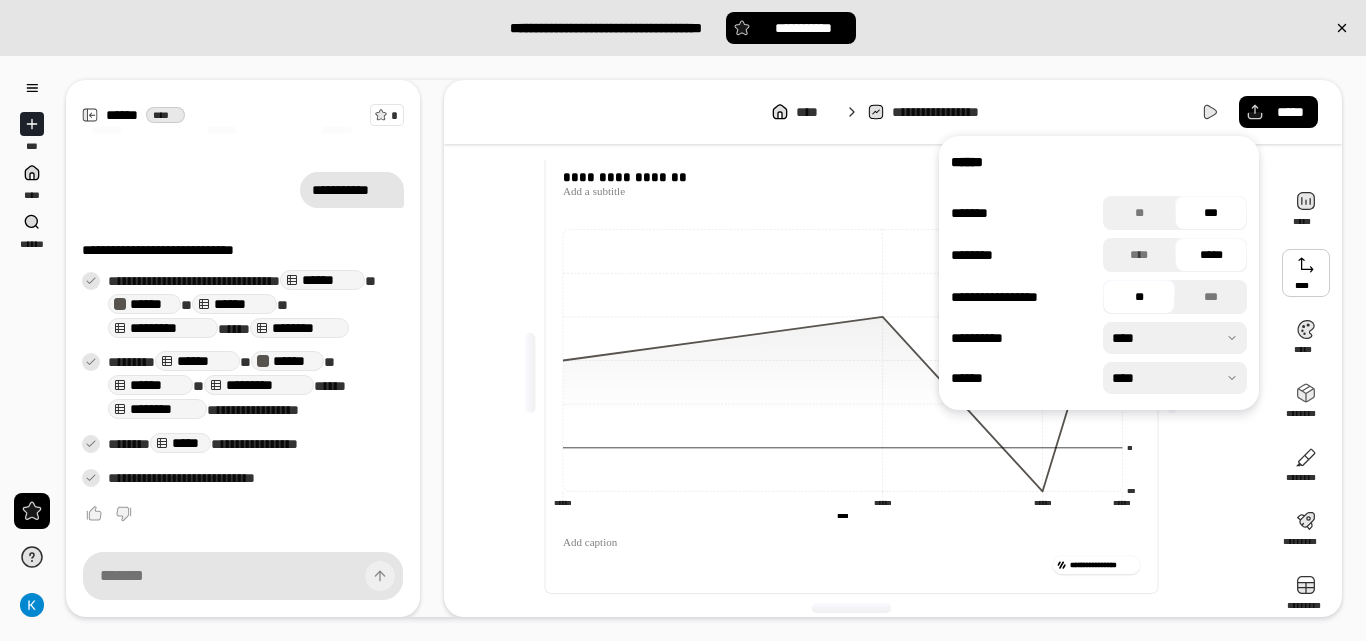 click at bounding box center [1306, 273] 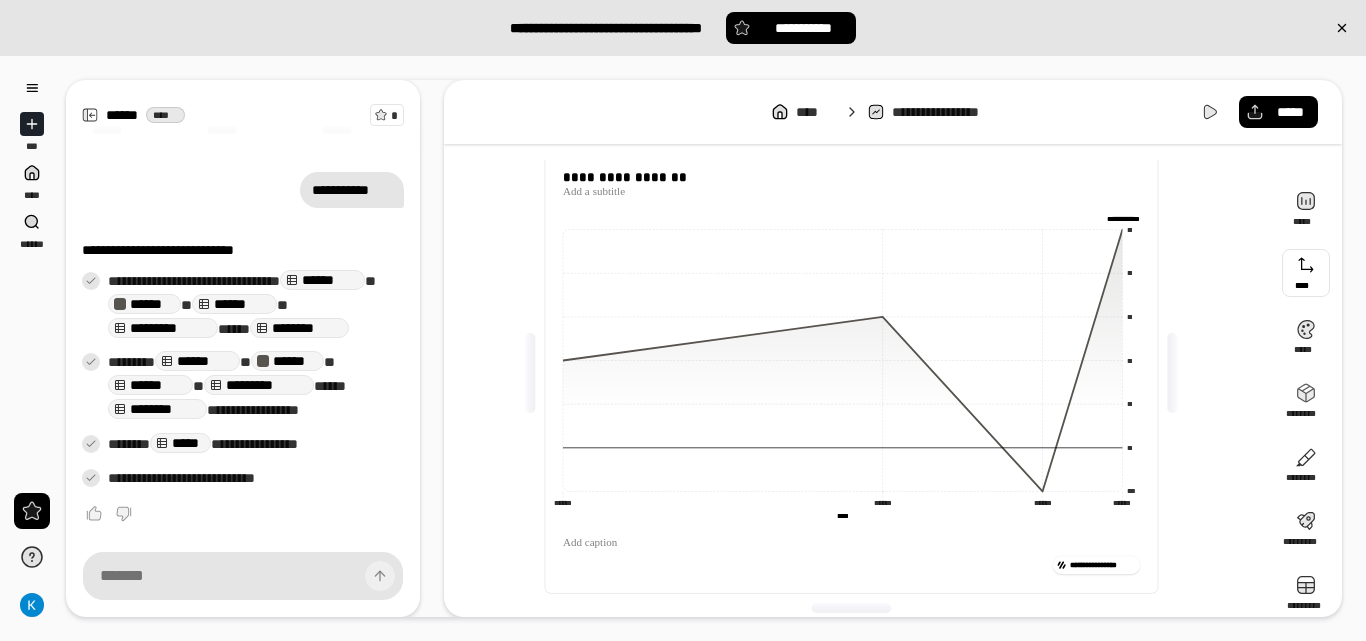 click at bounding box center (1306, 273) 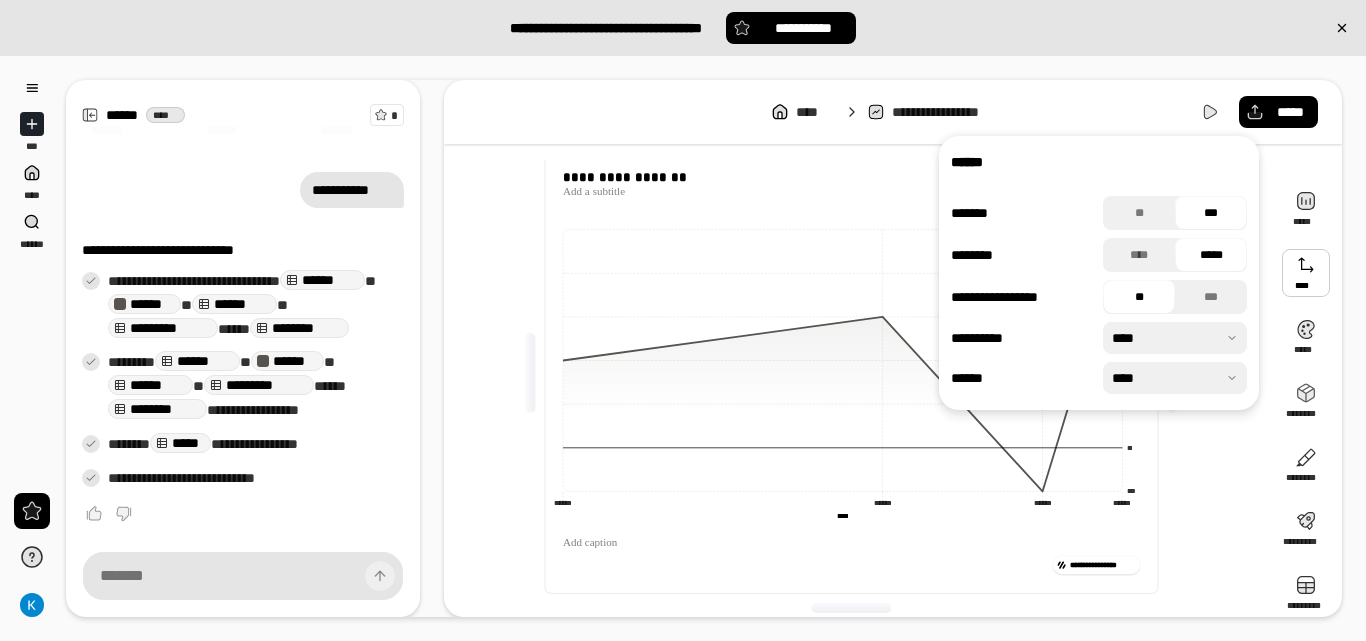 click at bounding box center (1175, 338) 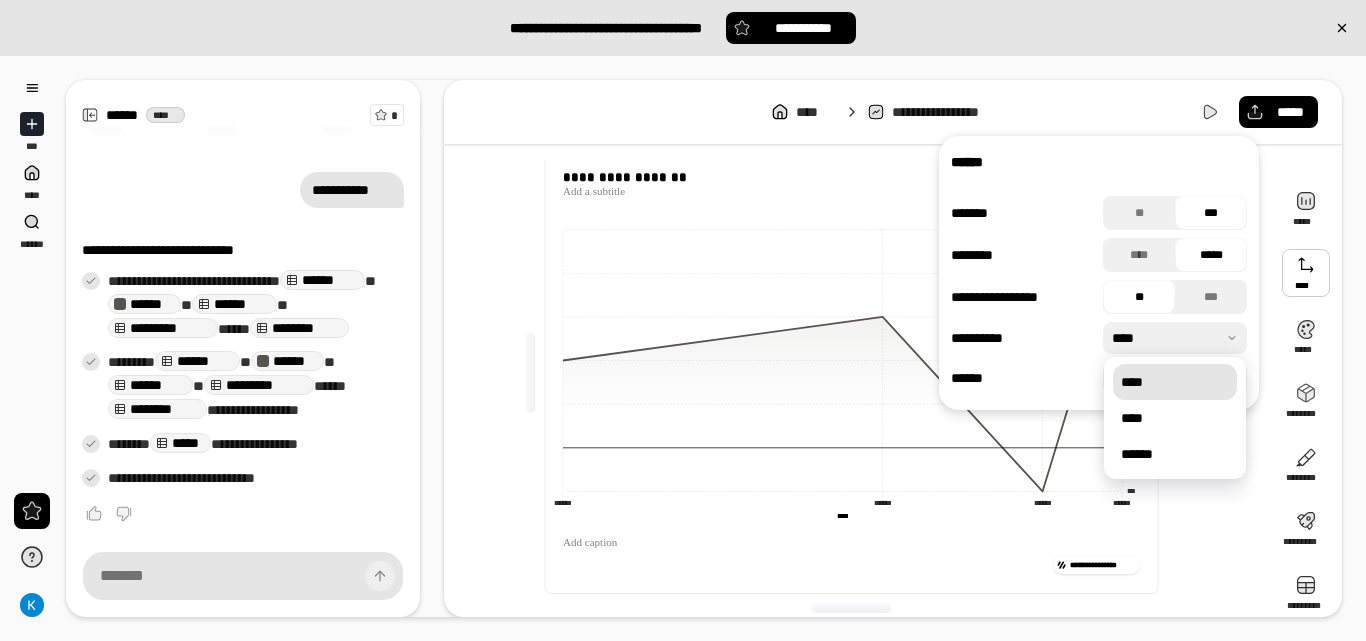 click on "****" at bounding box center (1175, 382) 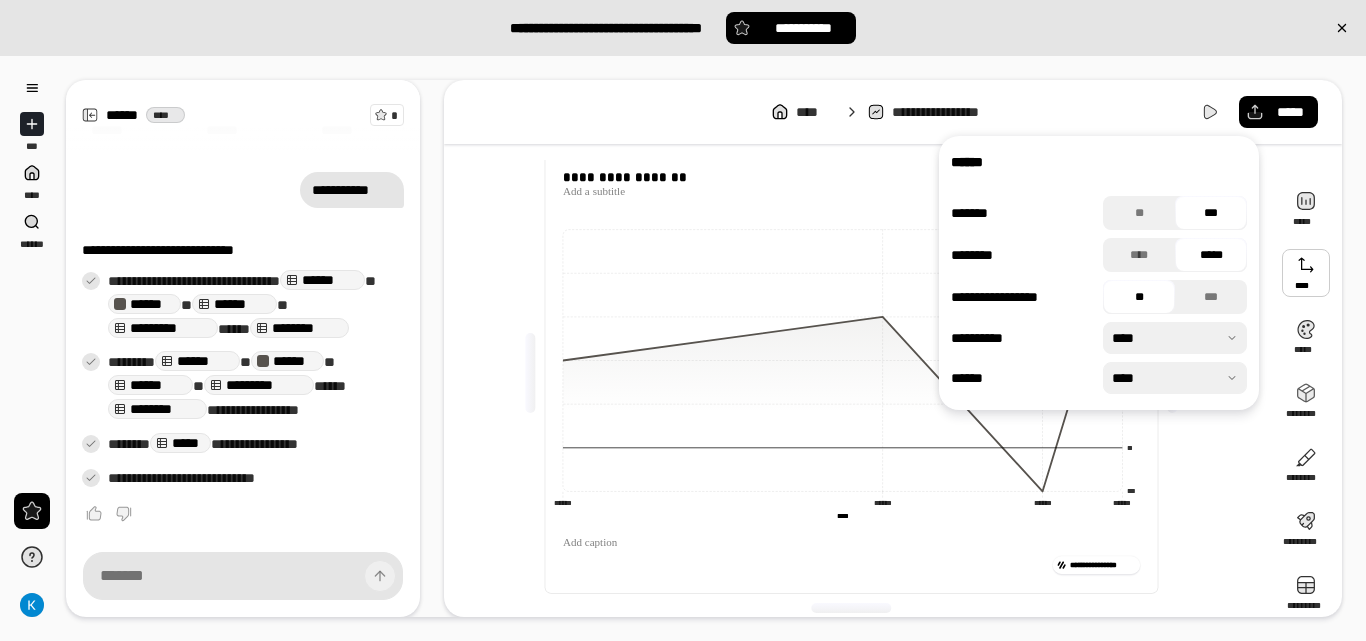 click at bounding box center (1175, 378) 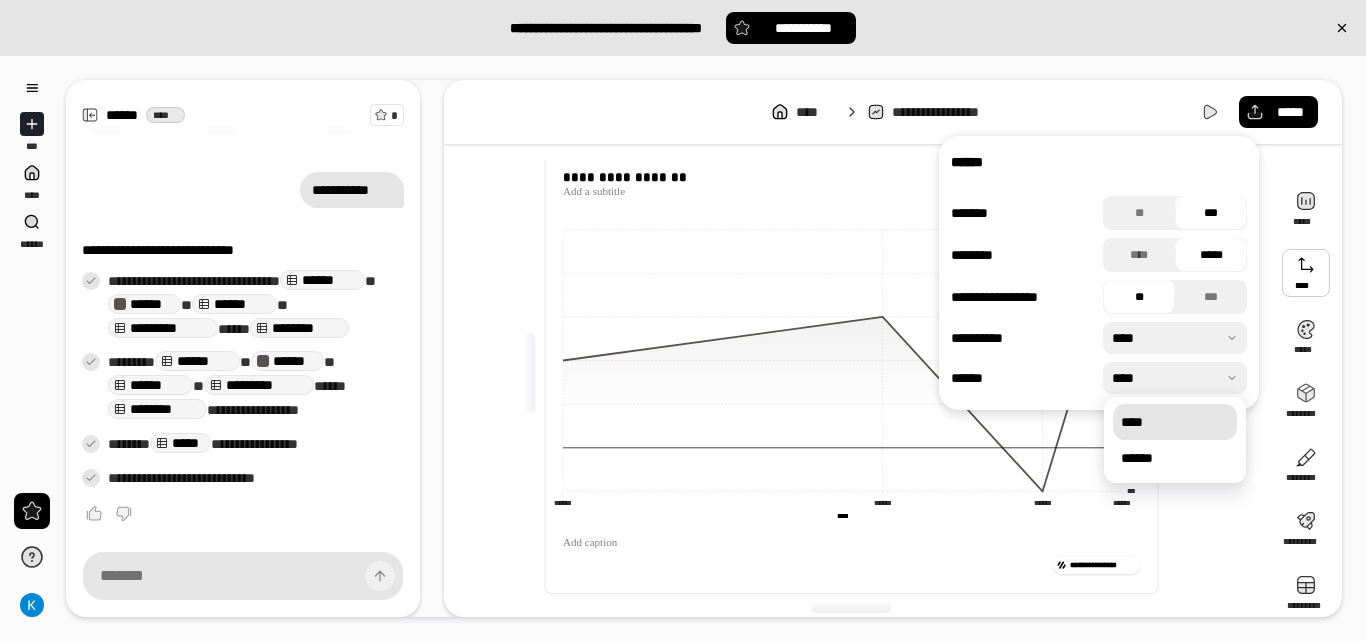 click on "****" at bounding box center (1175, 422) 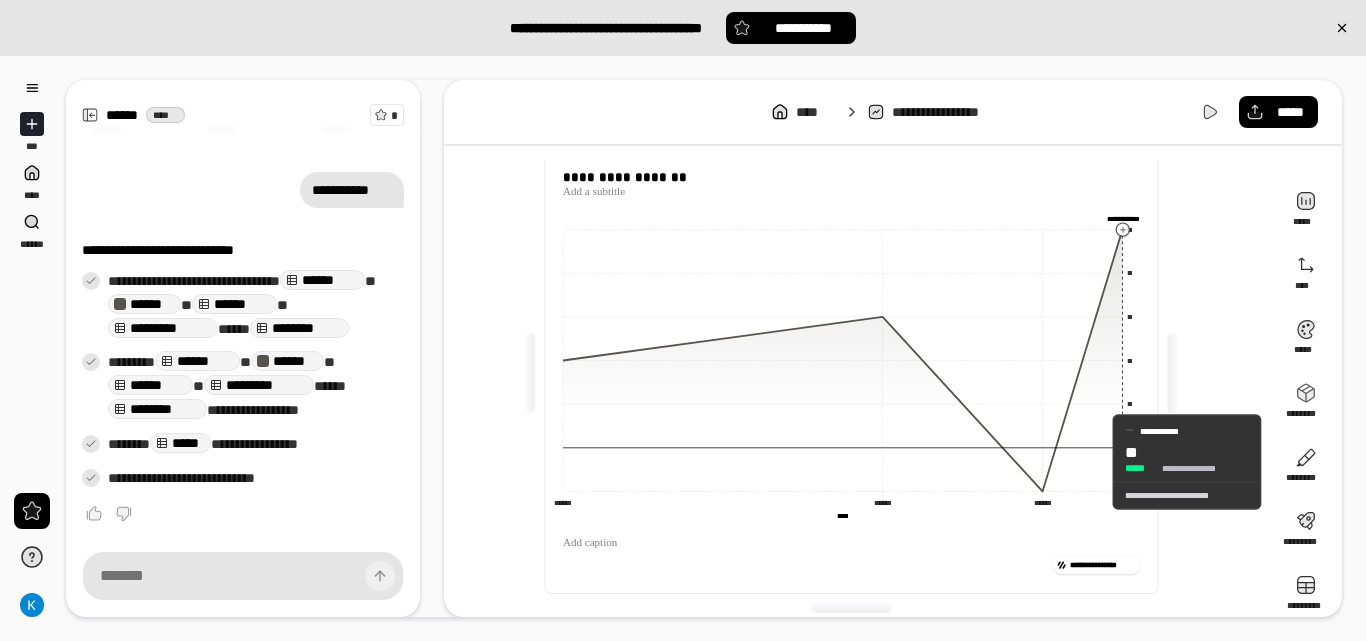 click 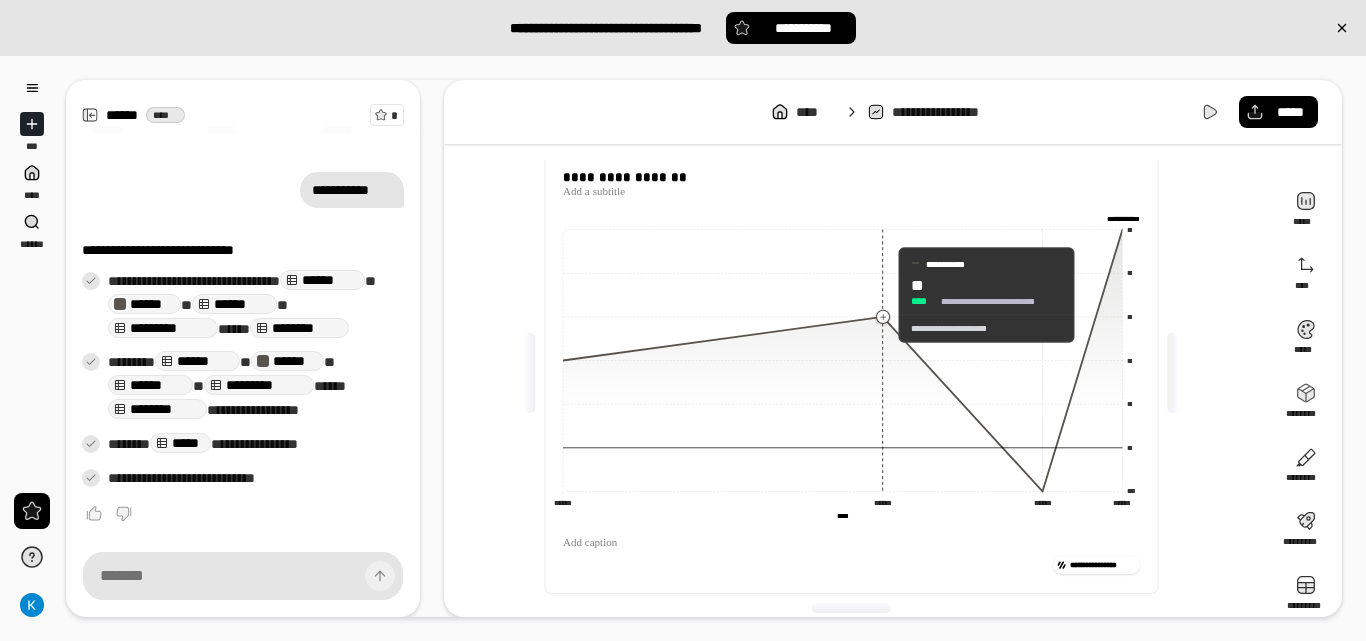 click 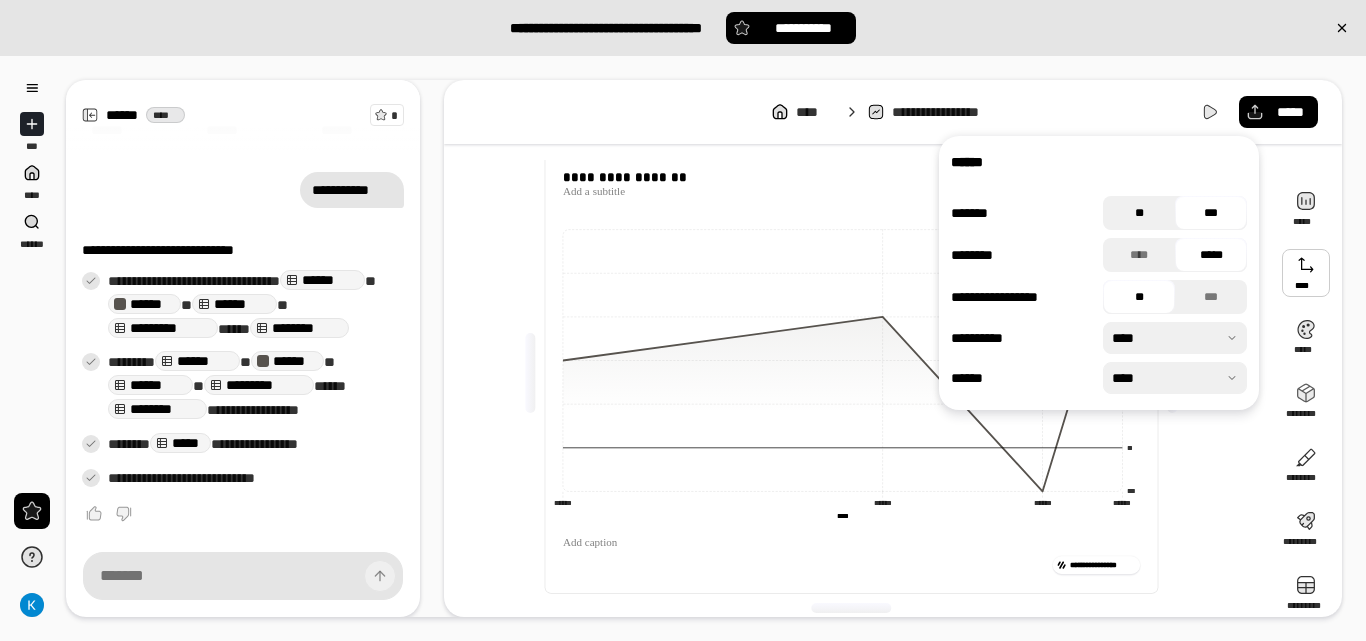 click on "**" at bounding box center [1139, 213] 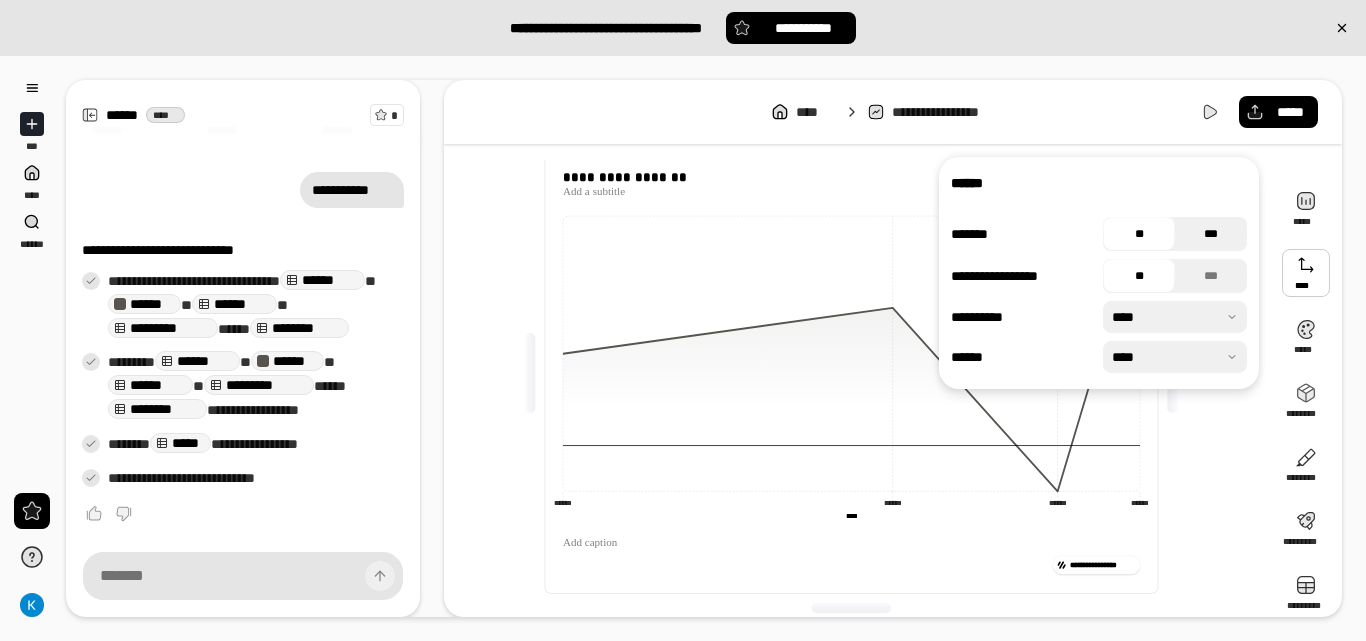 click on "***" at bounding box center (1211, 234) 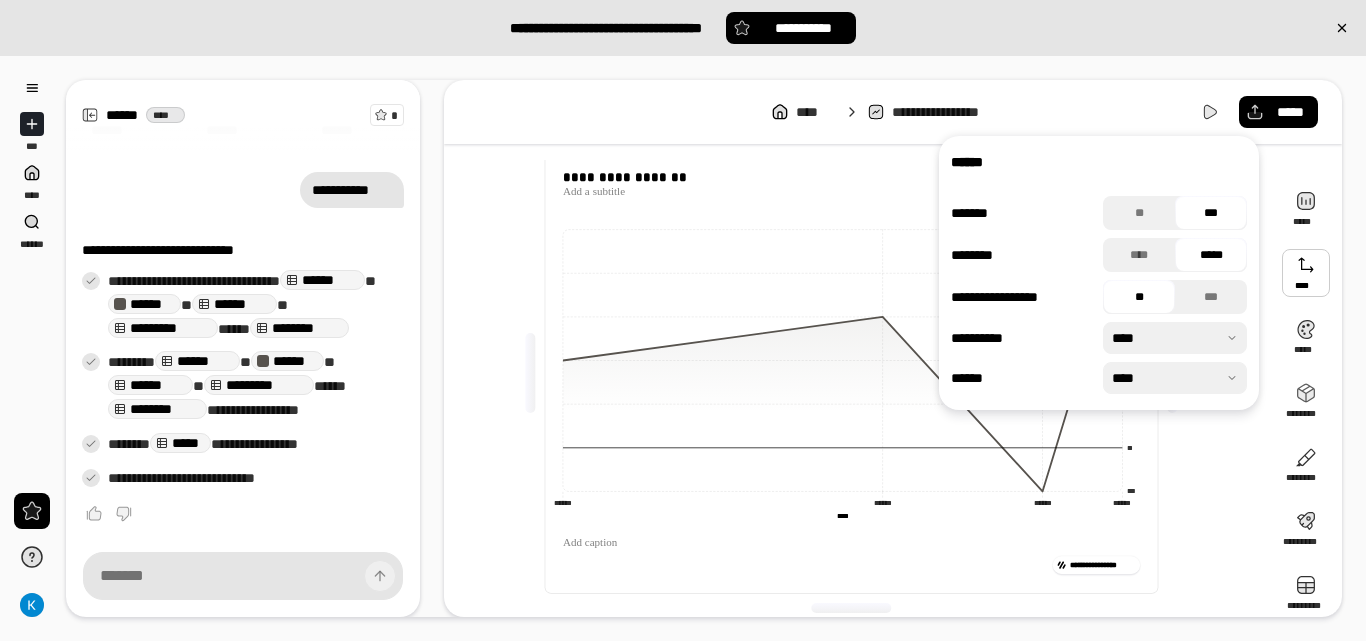 click on "**********" at bounding box center (859, 373) 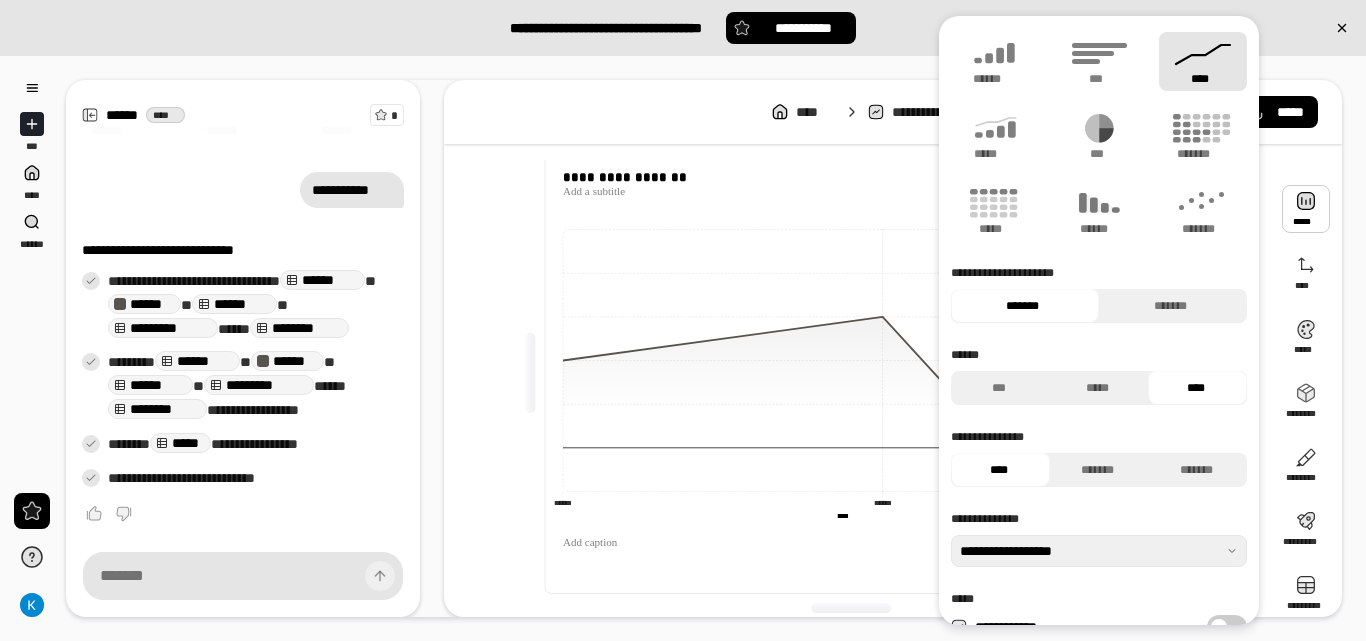click at bounding box center (1306, 209) 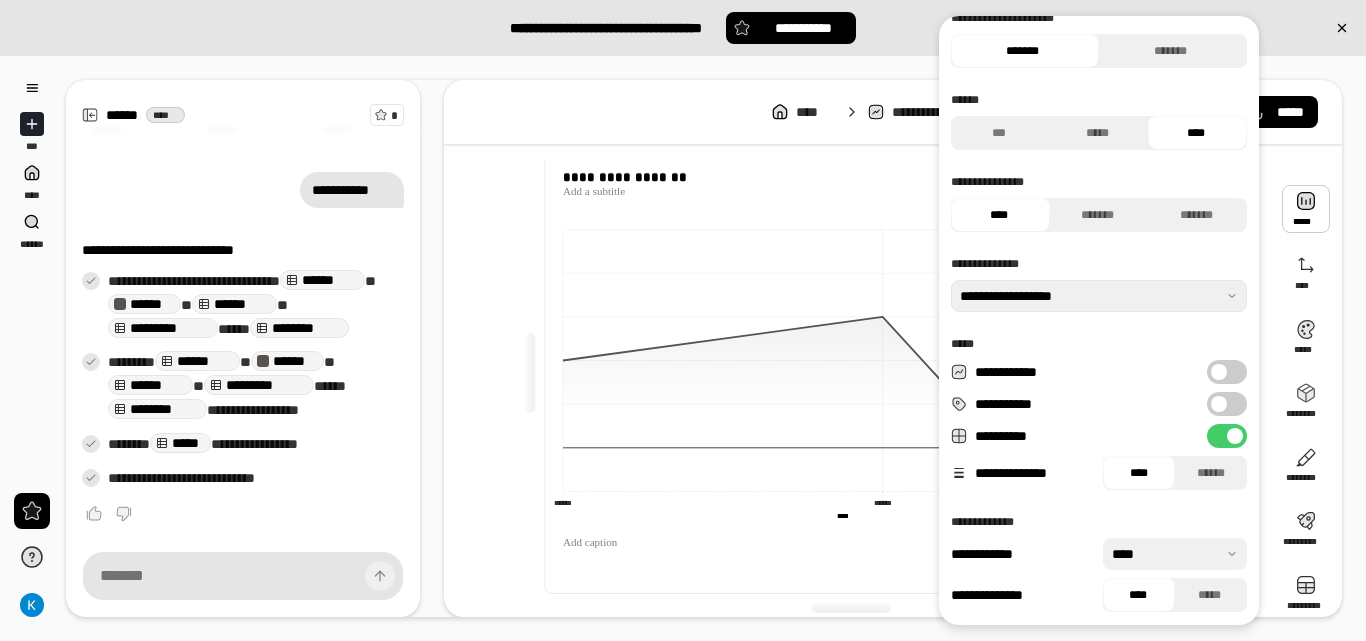 scroll, scrollTop: 258, scrollLeft: 0, axis: vertical 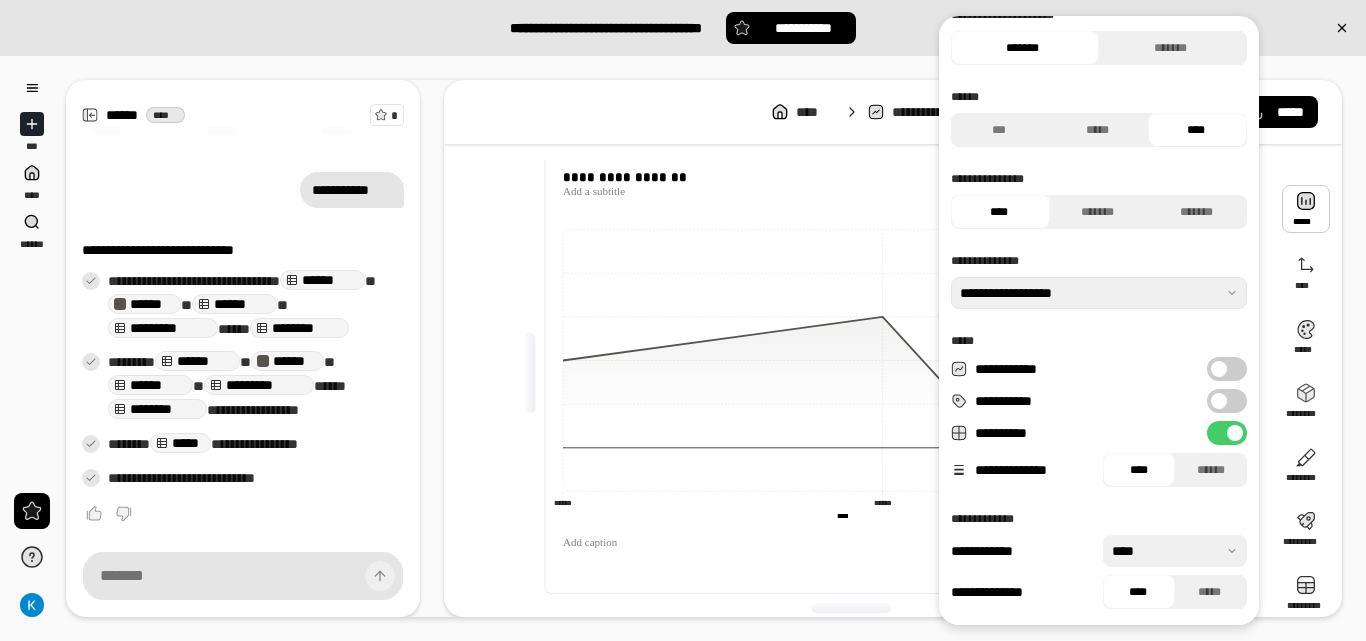 click on "**********" at bounding box center [1227, 369] 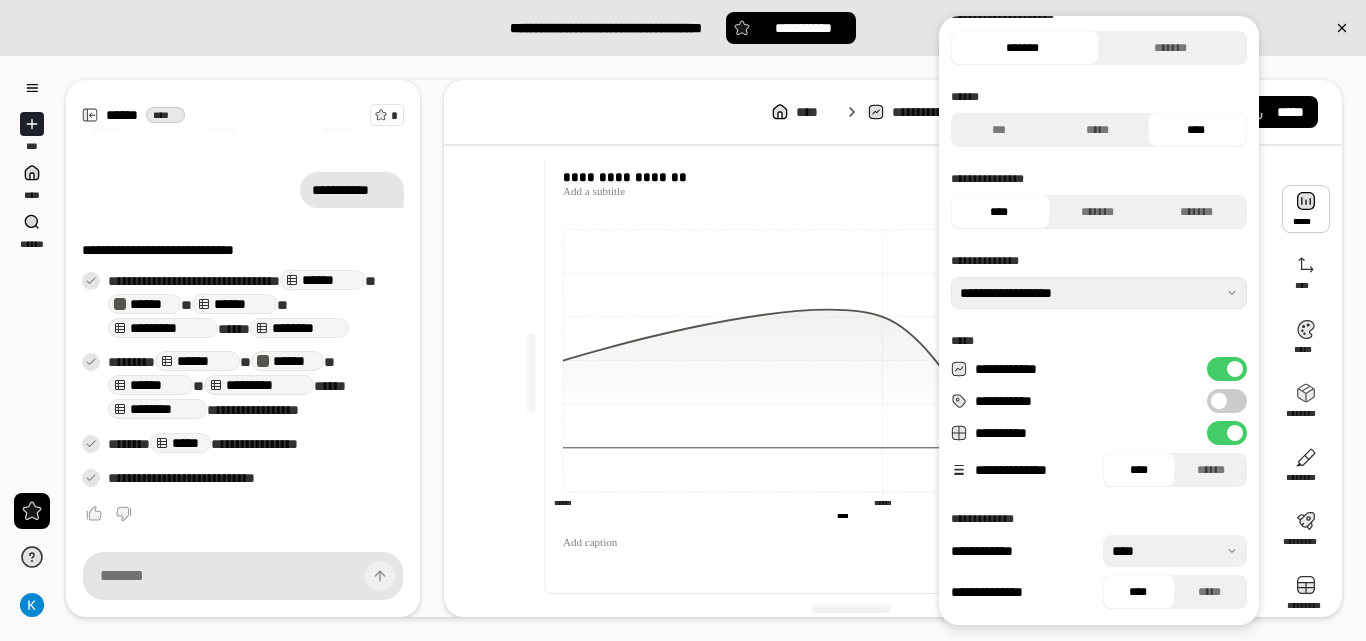 click at bounding box center (1235, 369) 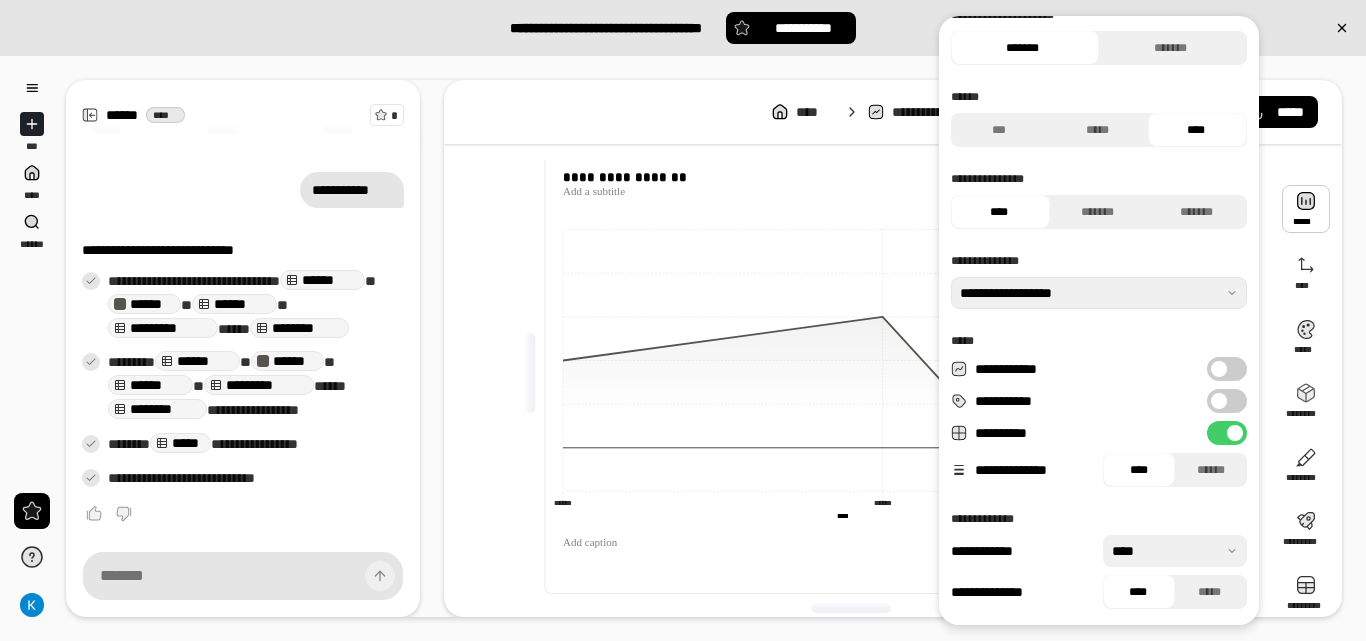 click on "**********" at bounding box center [1227, 401] 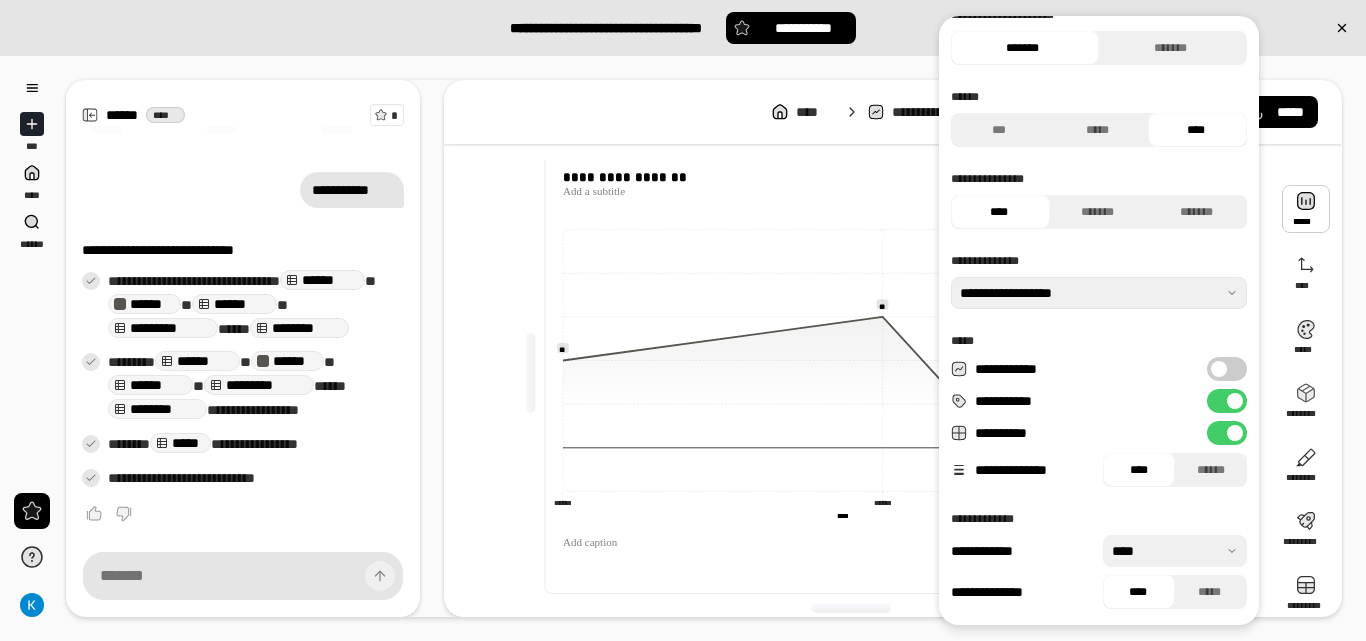 click on "**********" at bounding box center [1227, 433] 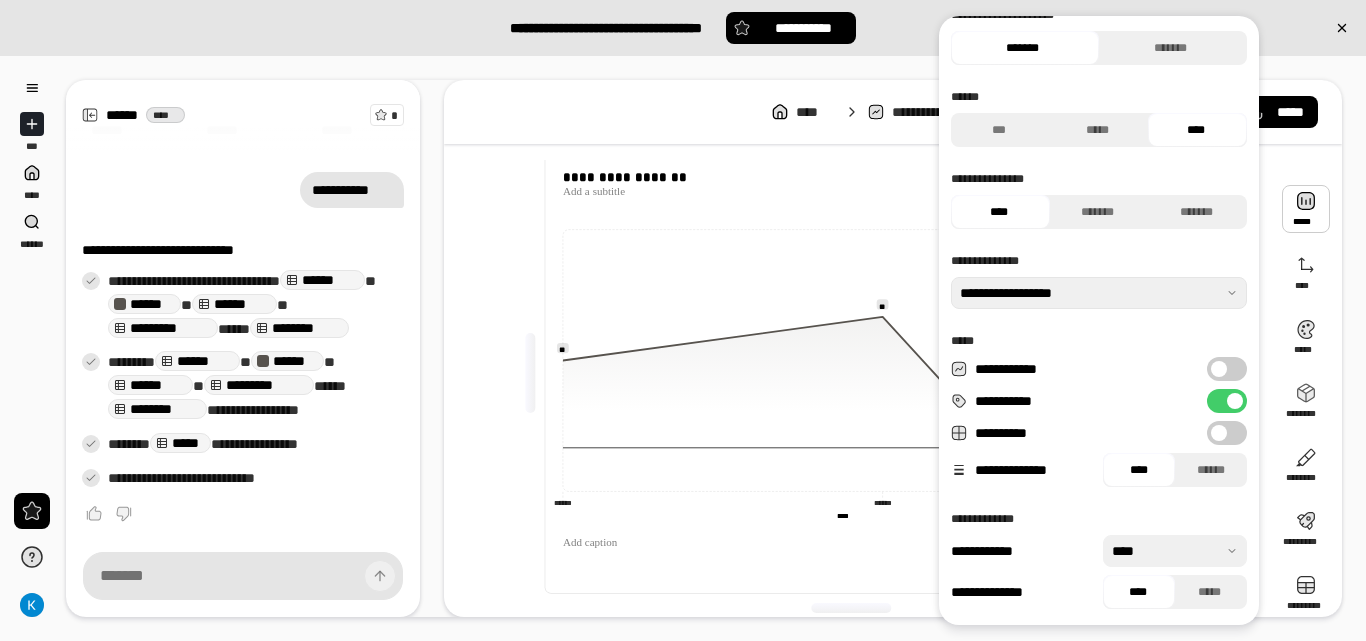 click on "**********" at bounding box center (1227, 433) 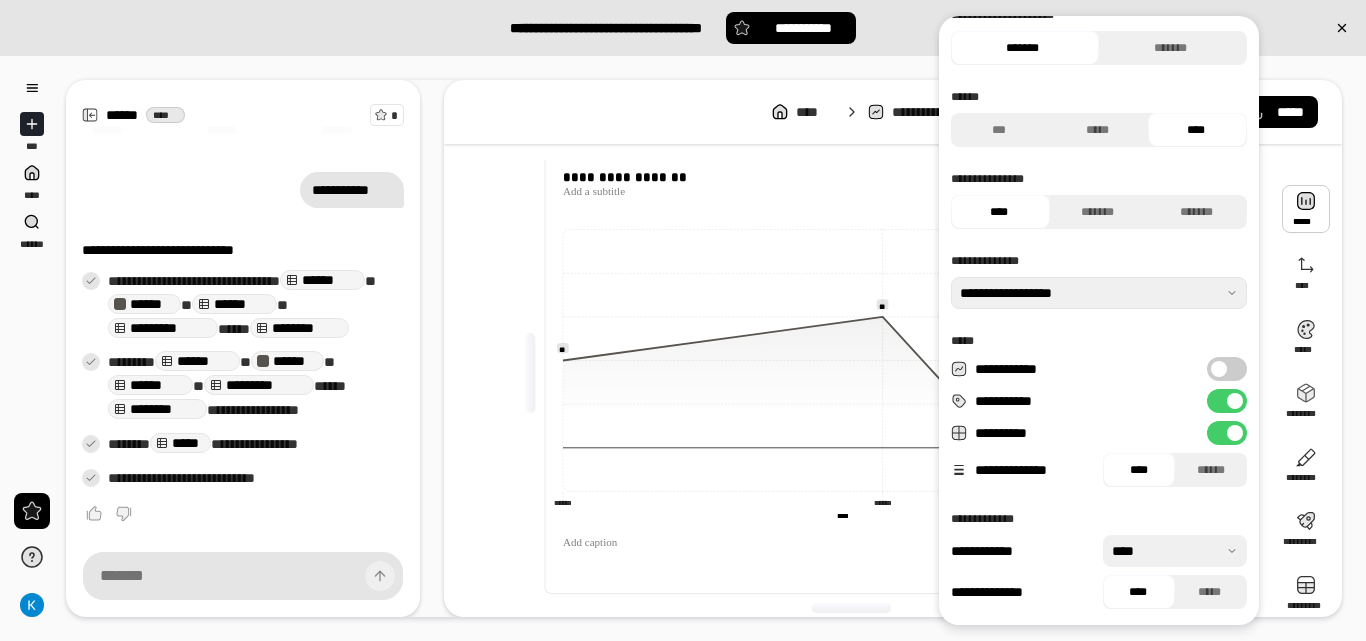 click on "**********" at bounding box center [1227, 433] 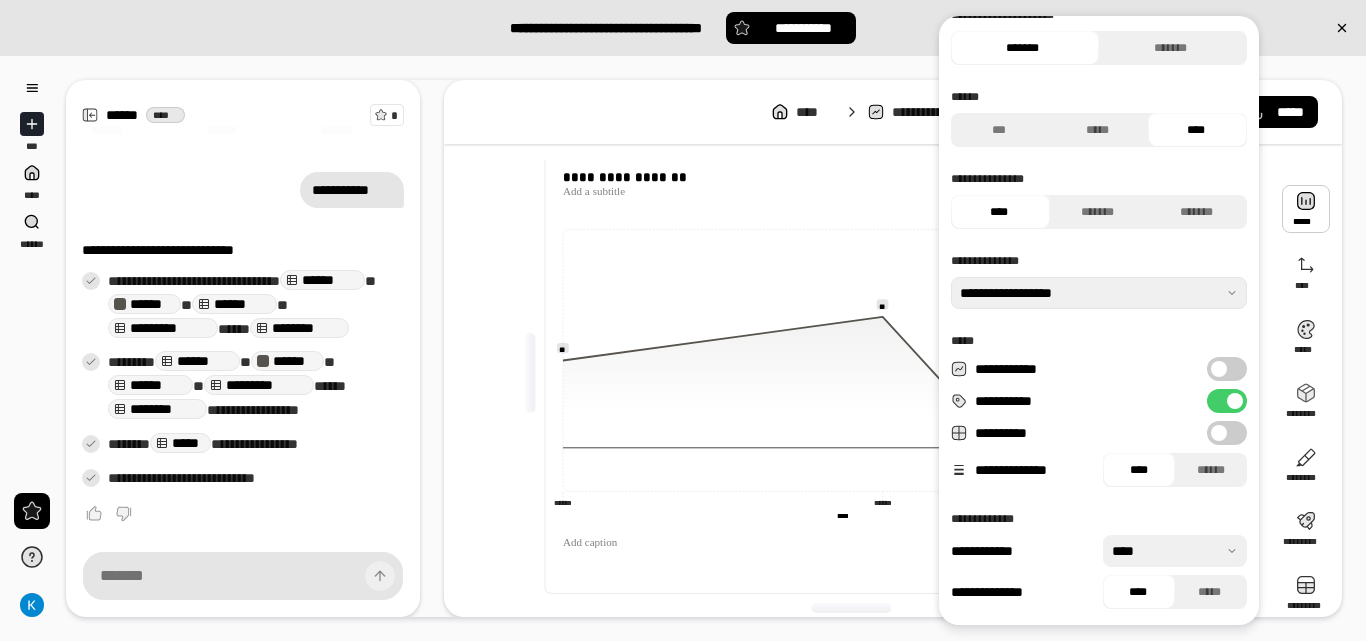 click on "**********" at bounding box center (1227, 433) 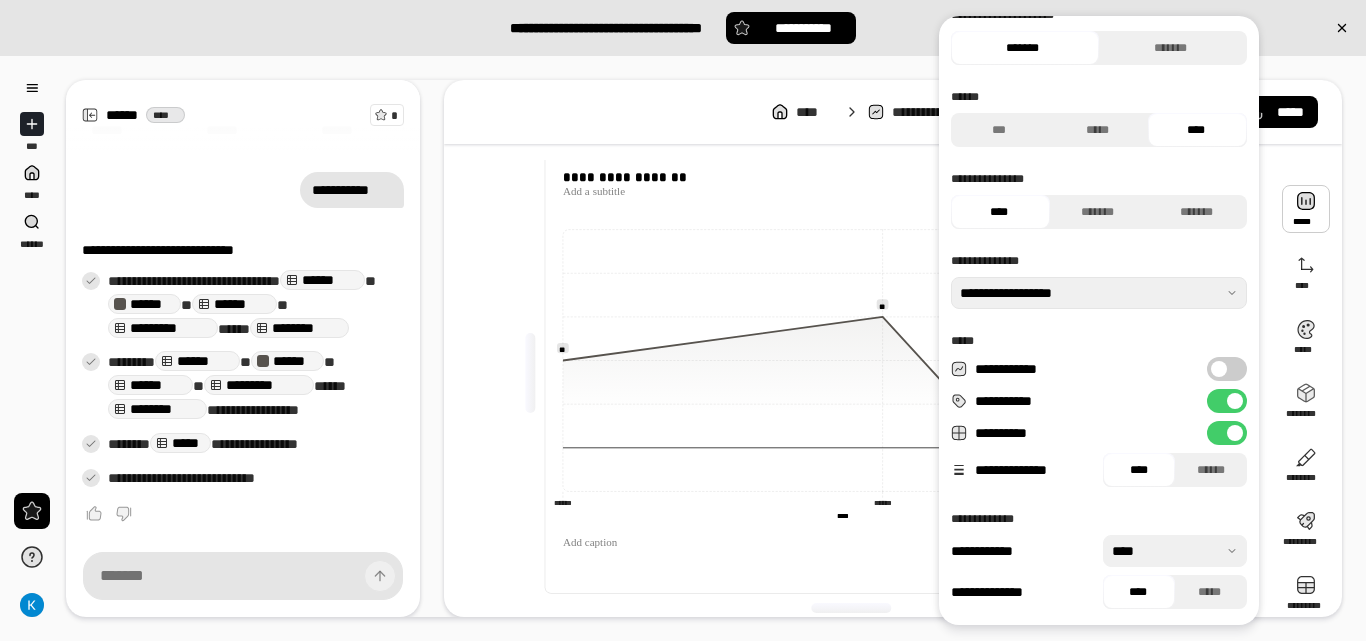 click on "**** **** *********" at bounding box center (842, 515) 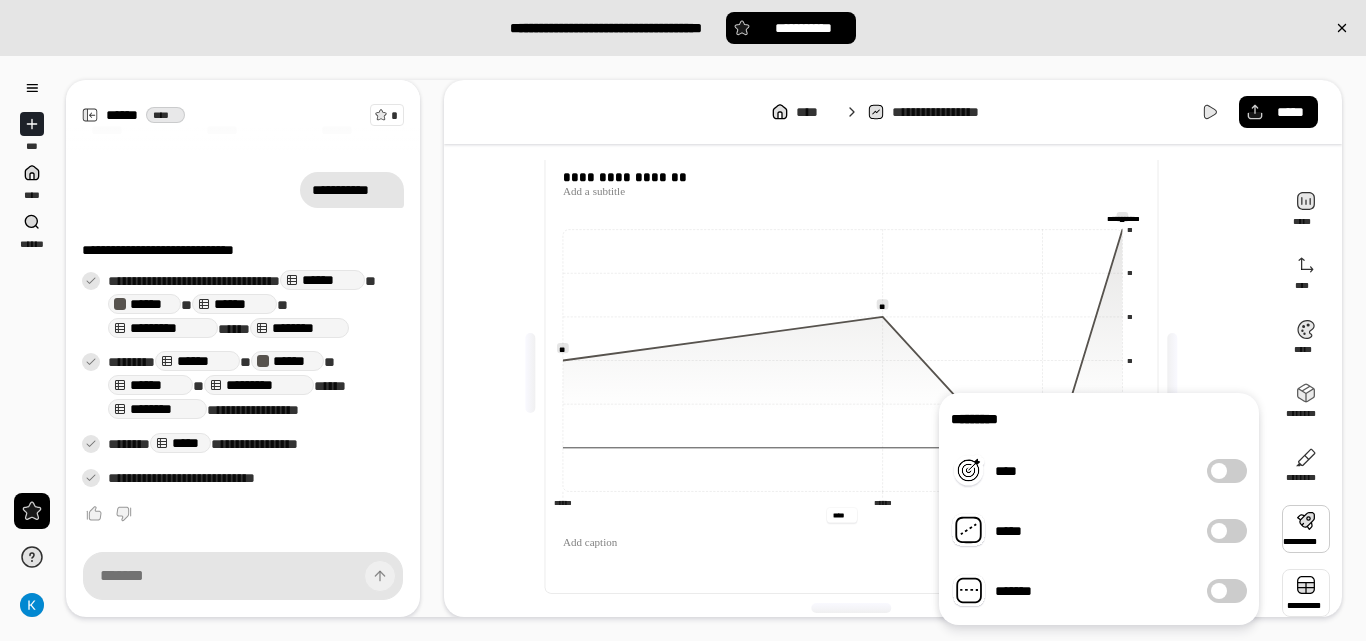 click at bounding box center [1306, 593] 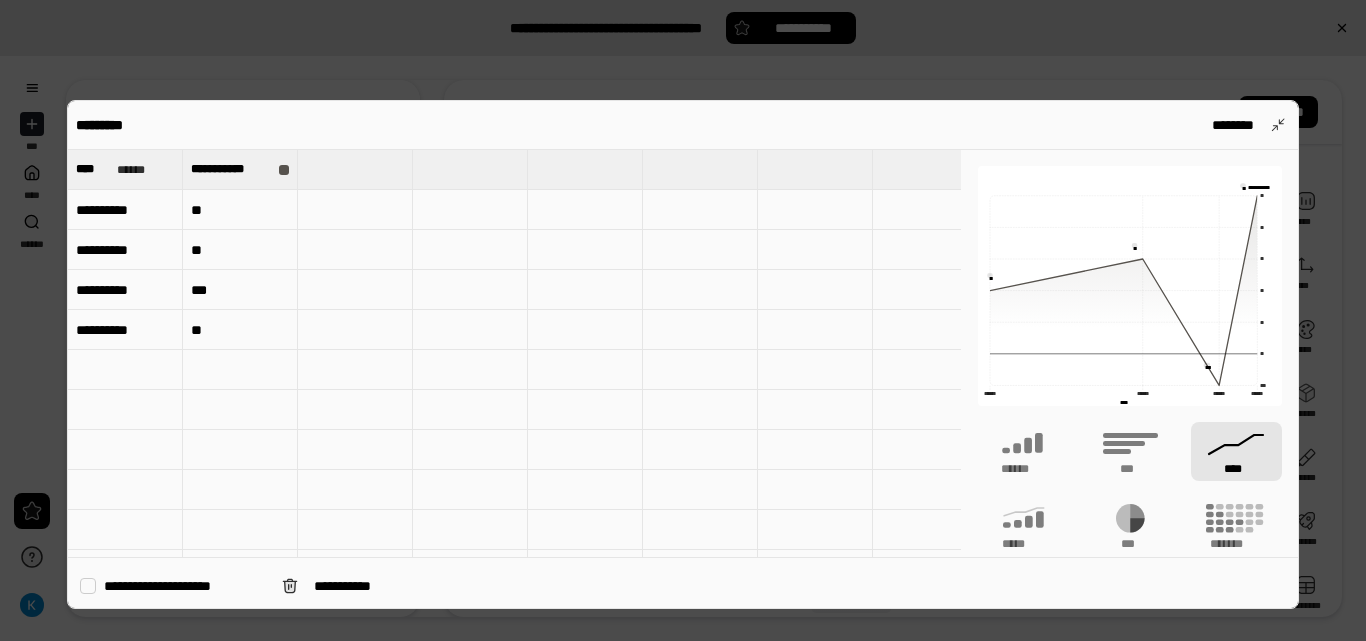 click on "**" at bounding box center [240, 210] 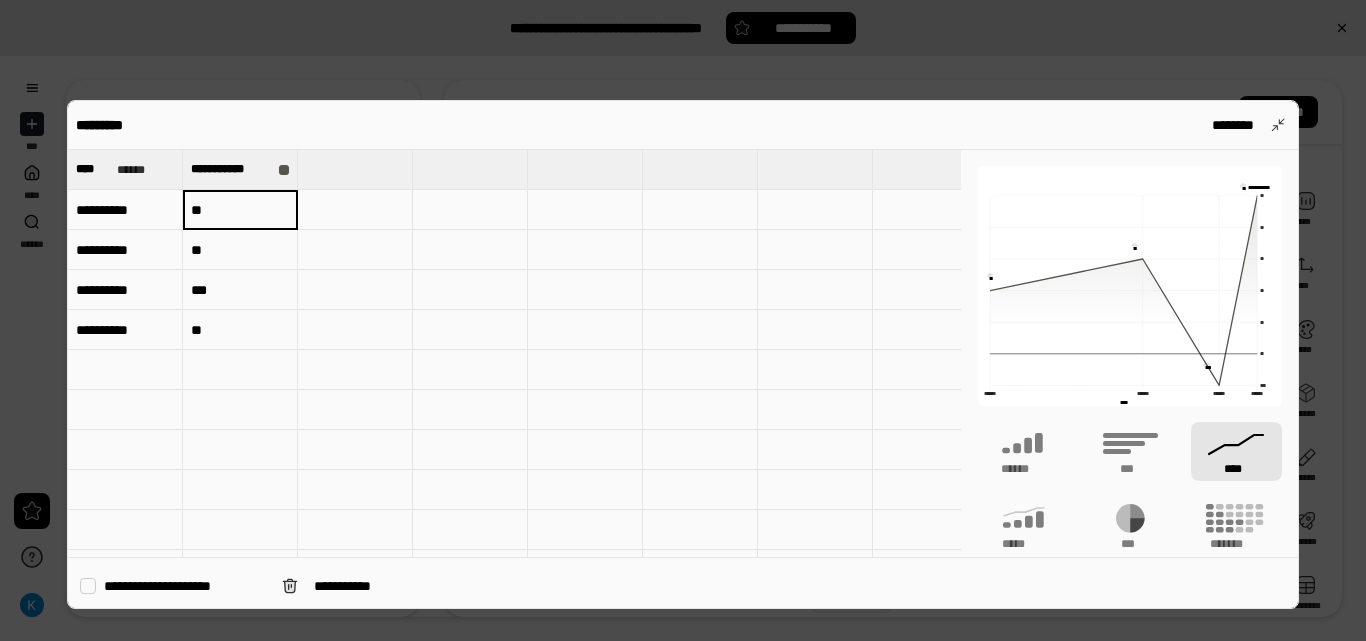 click on "**" at bounding box center [240, 210] 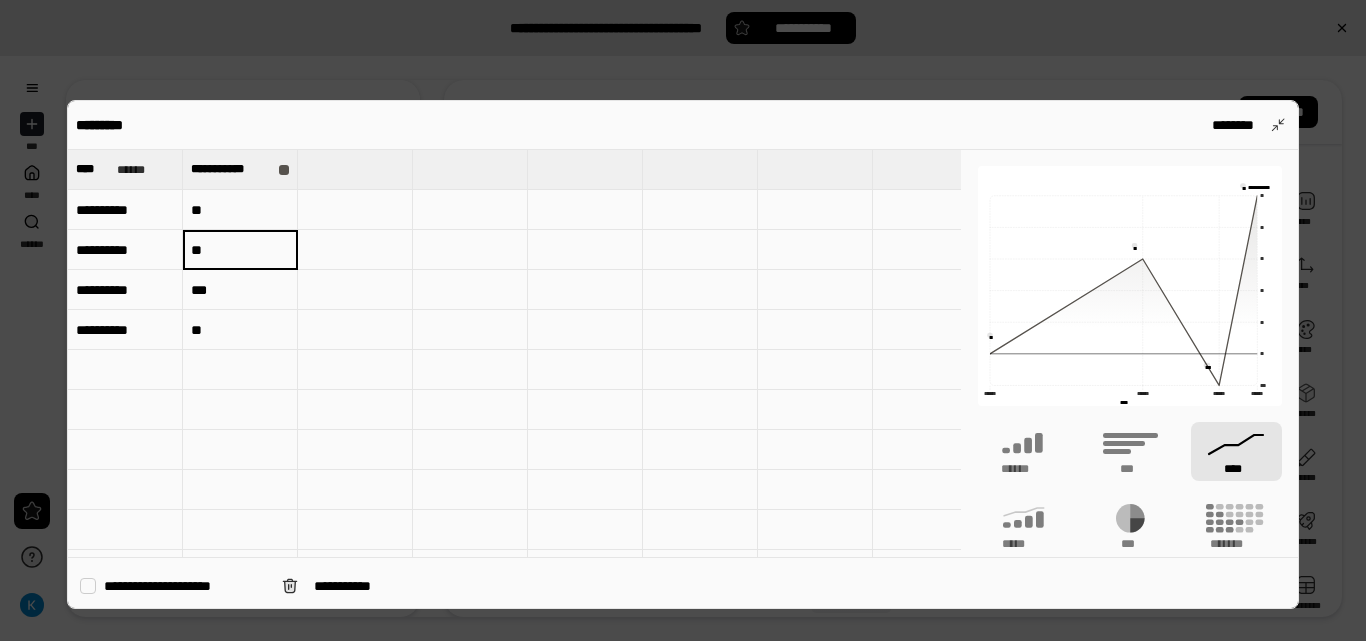 click on "**" at bounding box center [240, 250] 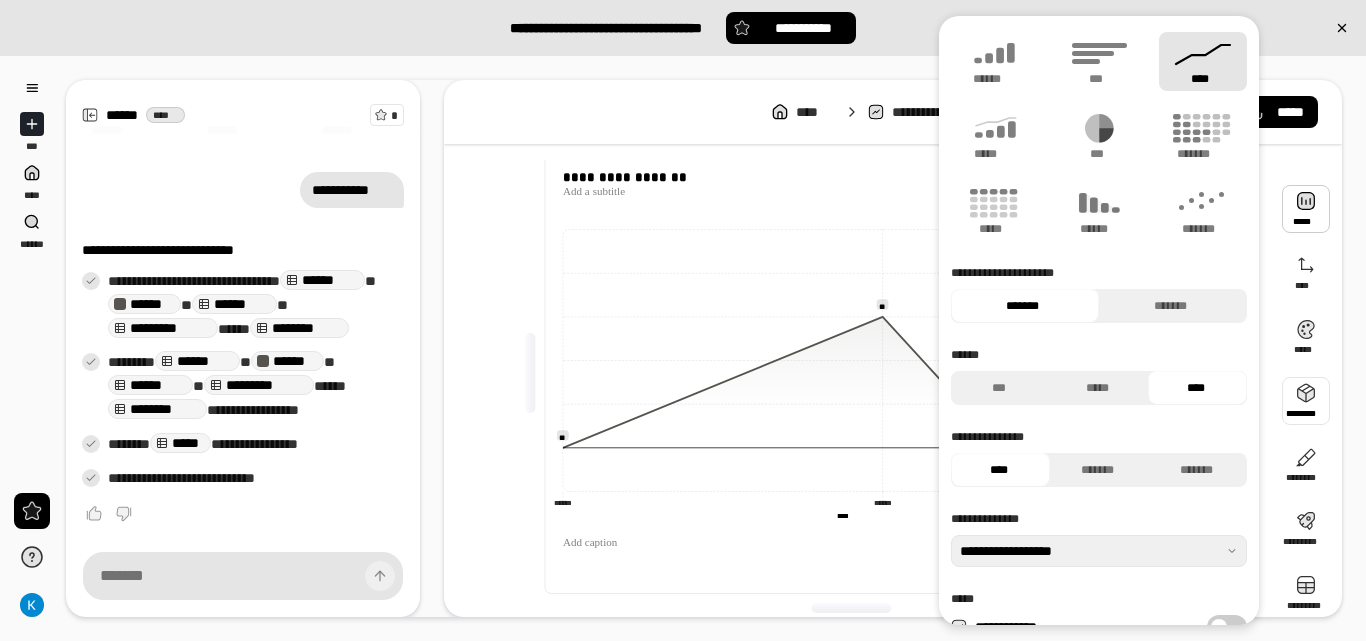 type 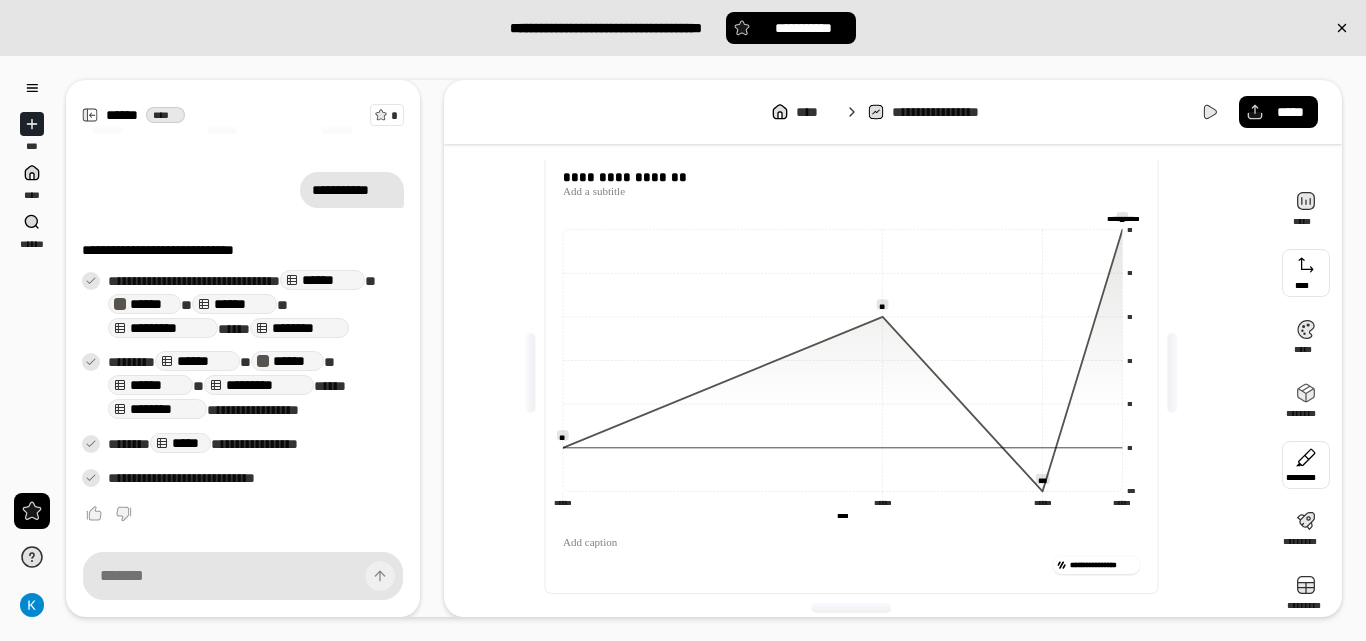 type 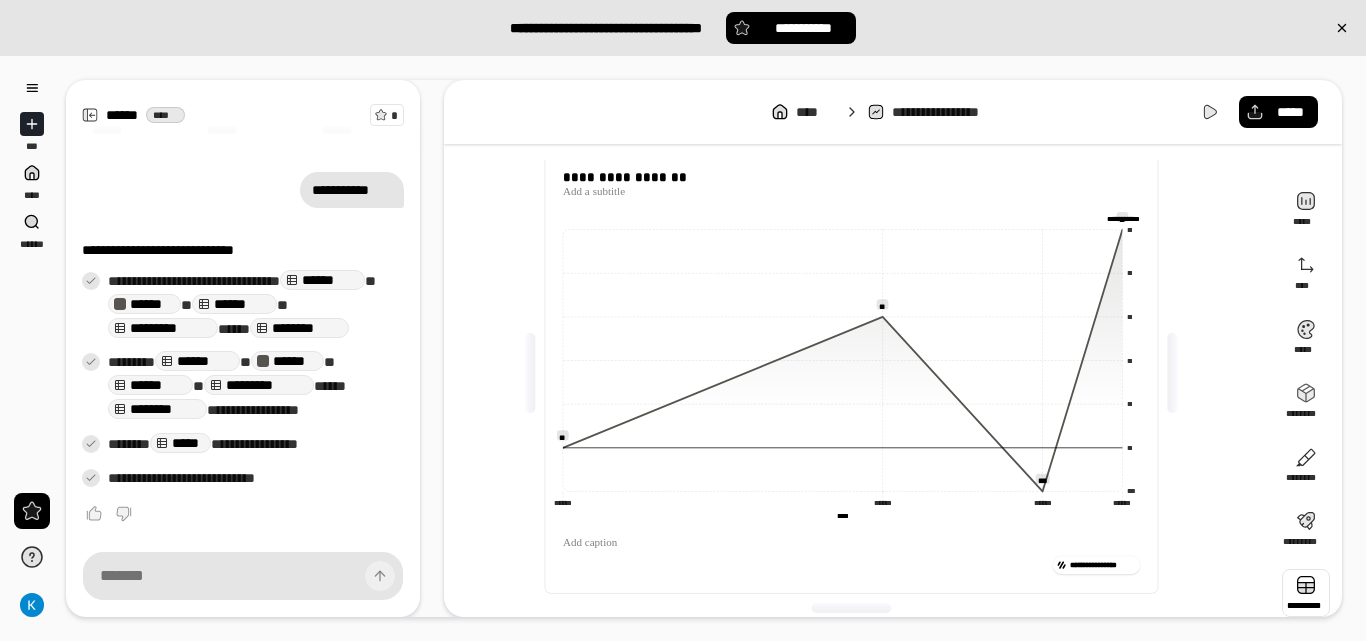 click at bounding box center (1306, 593) 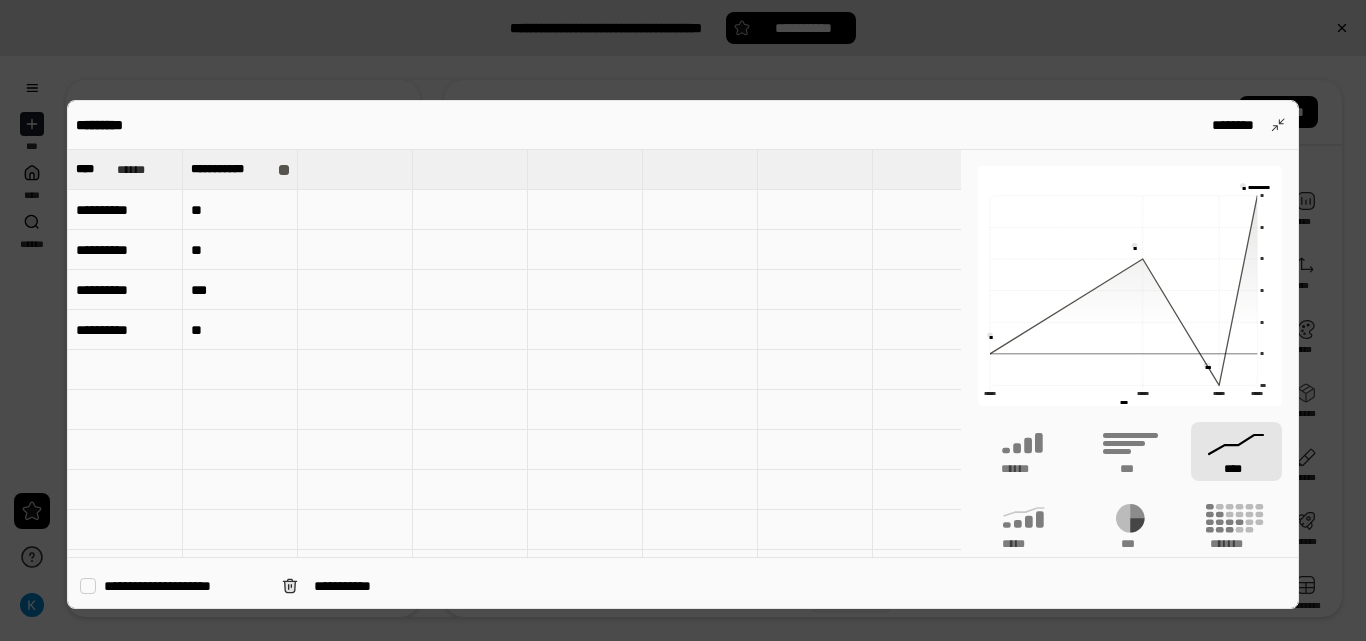 click on "***" at bounding box center (240, 290) 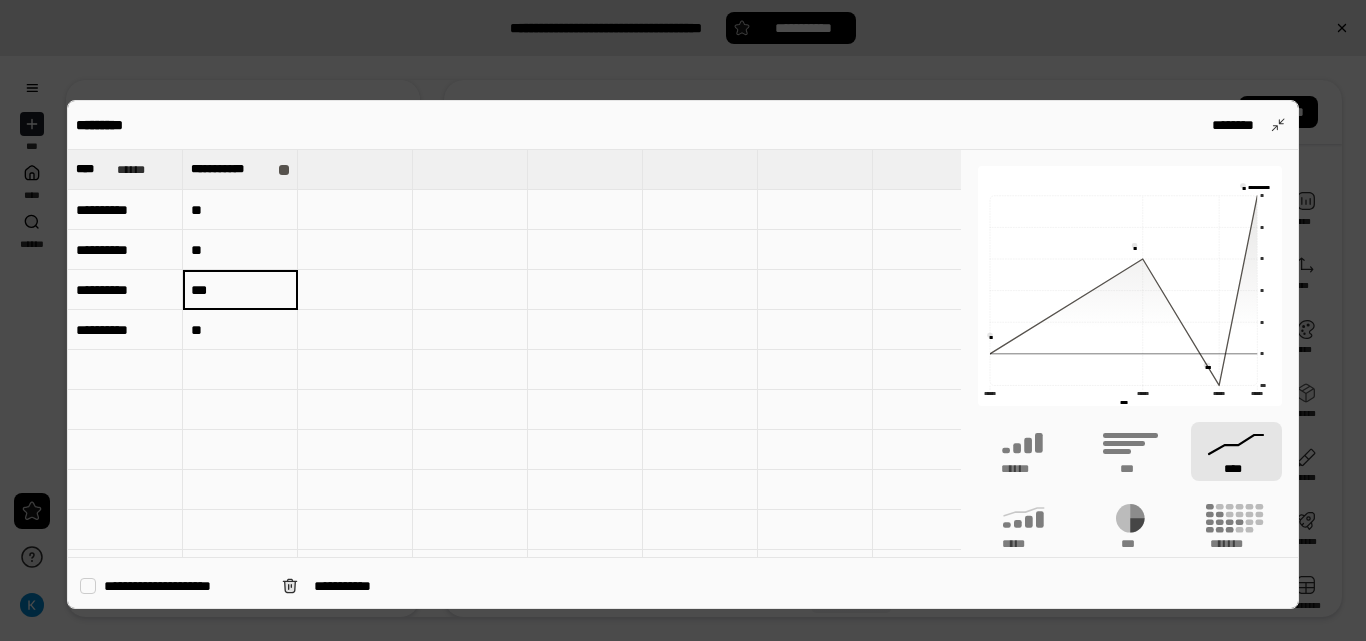 click on "***" at bounding box center (240, 290) 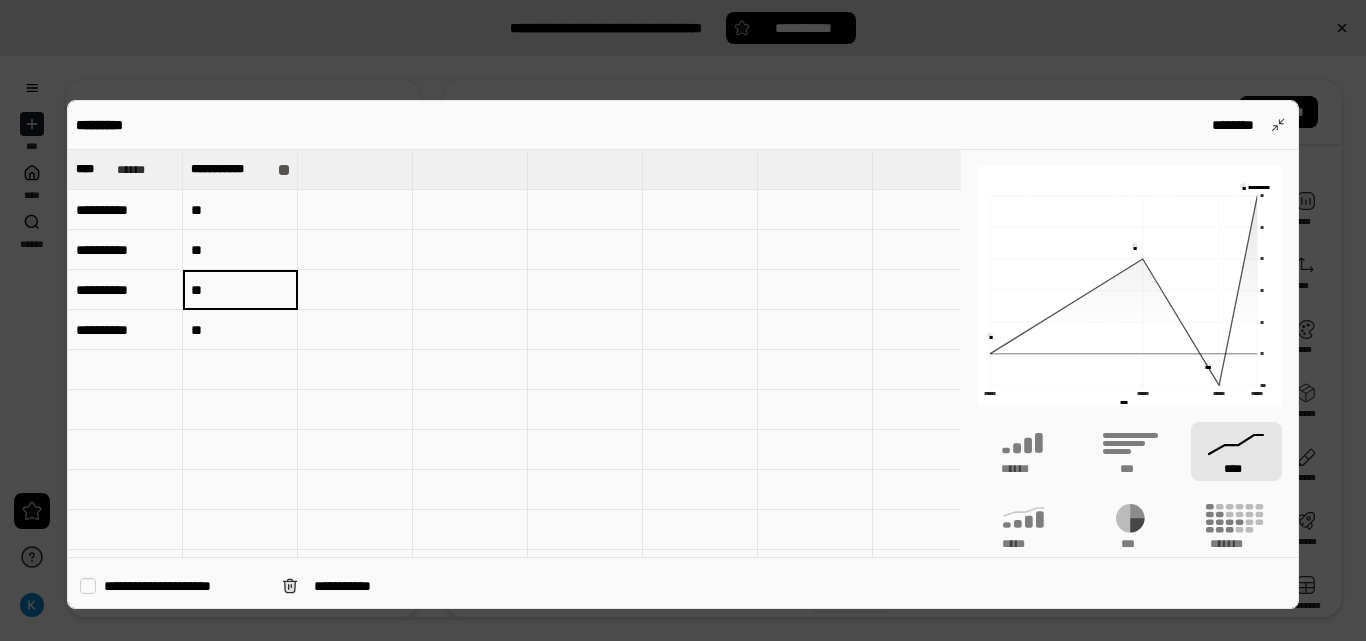 type on "**" 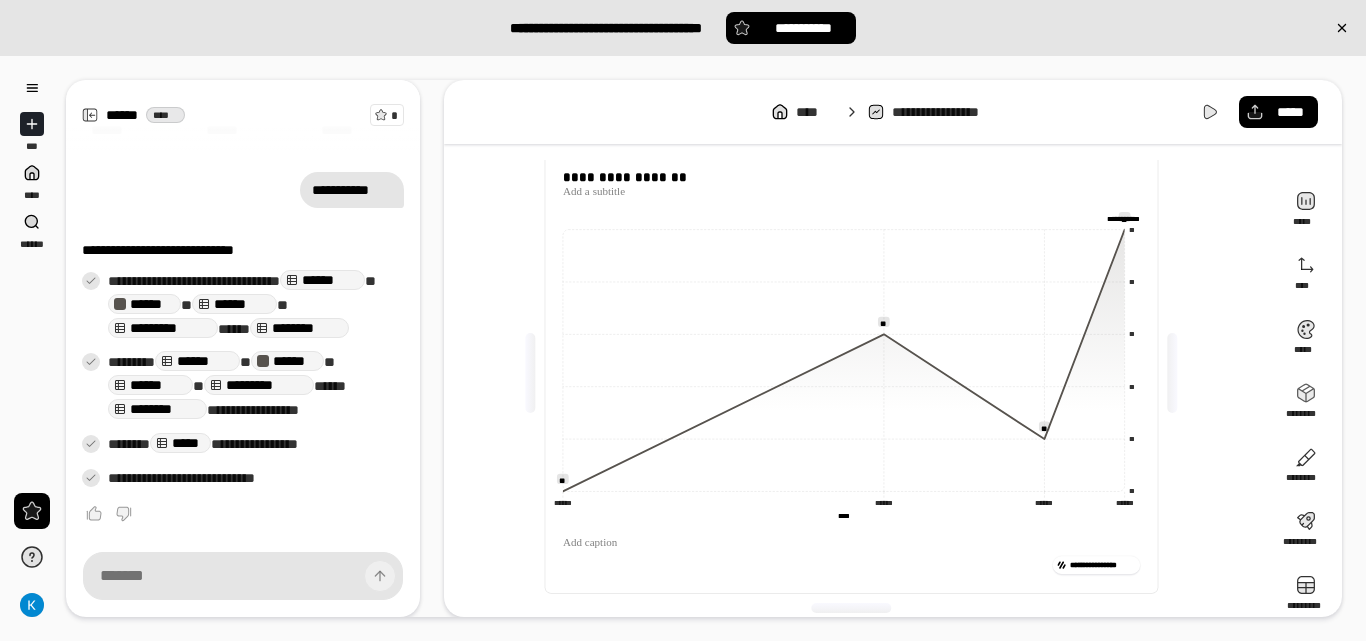 click on "******" at bounding box center (287, 361) 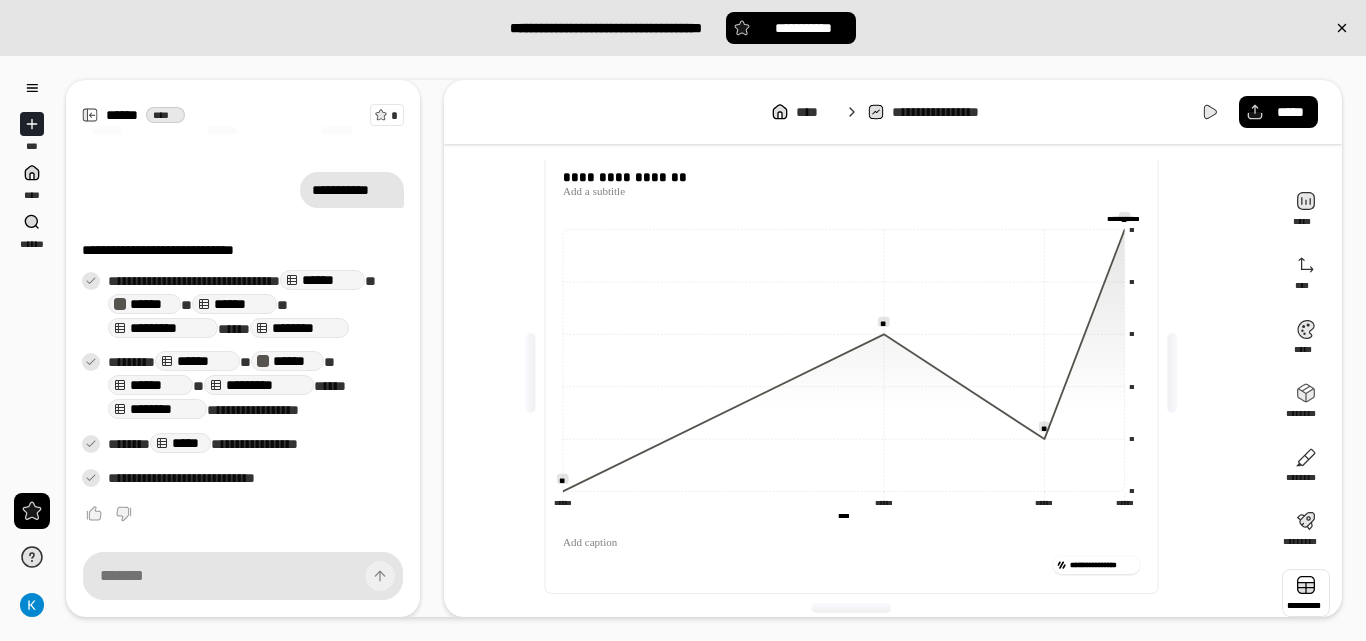 click at bounding box center [1306, 593] 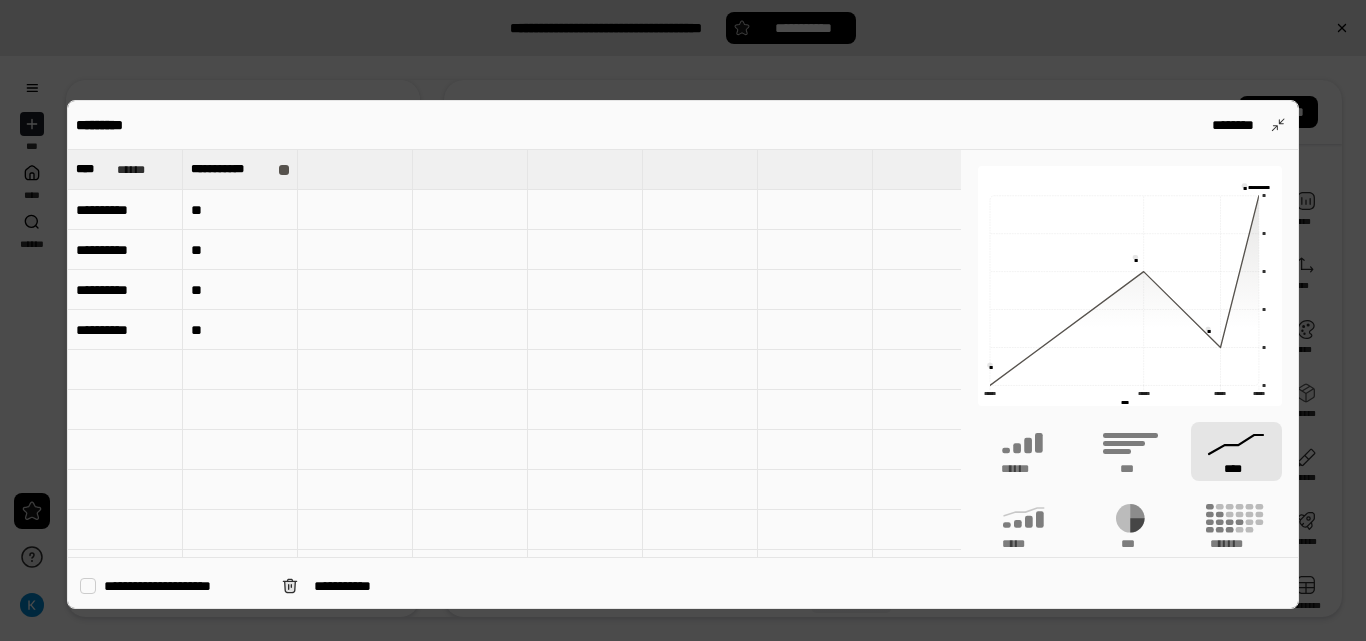click on "**" at bounding box center (240, 250) 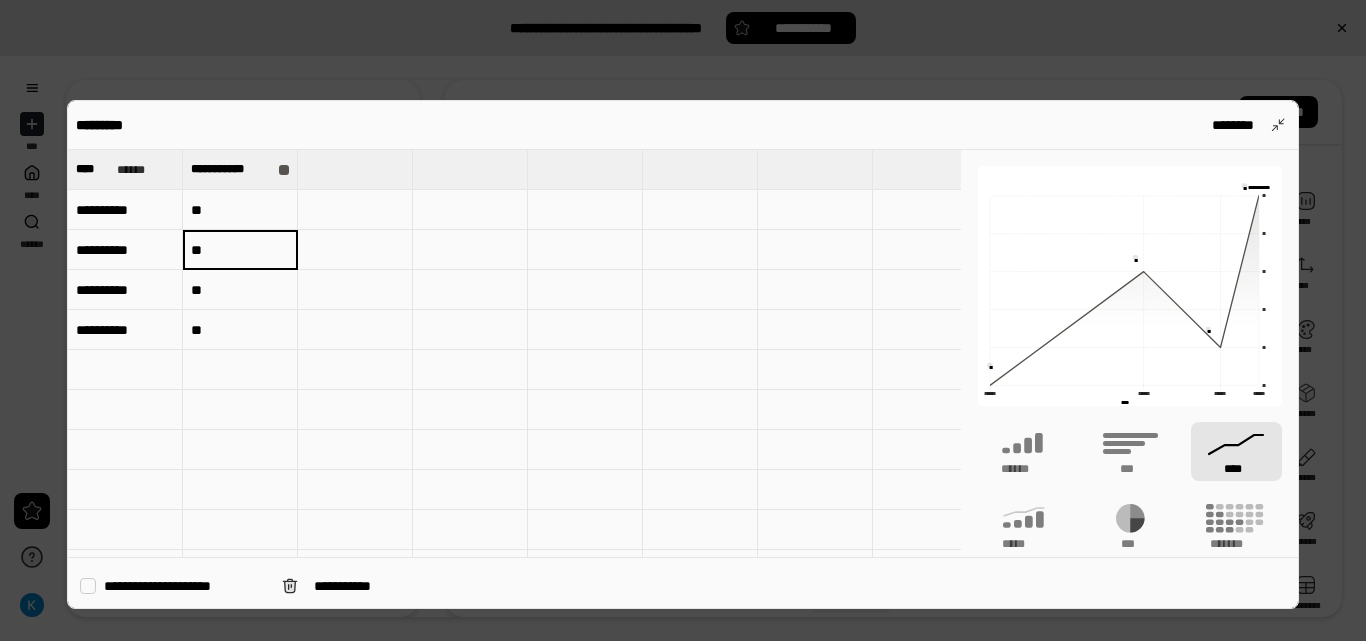 click on "**" at bounding box center (240, 290) 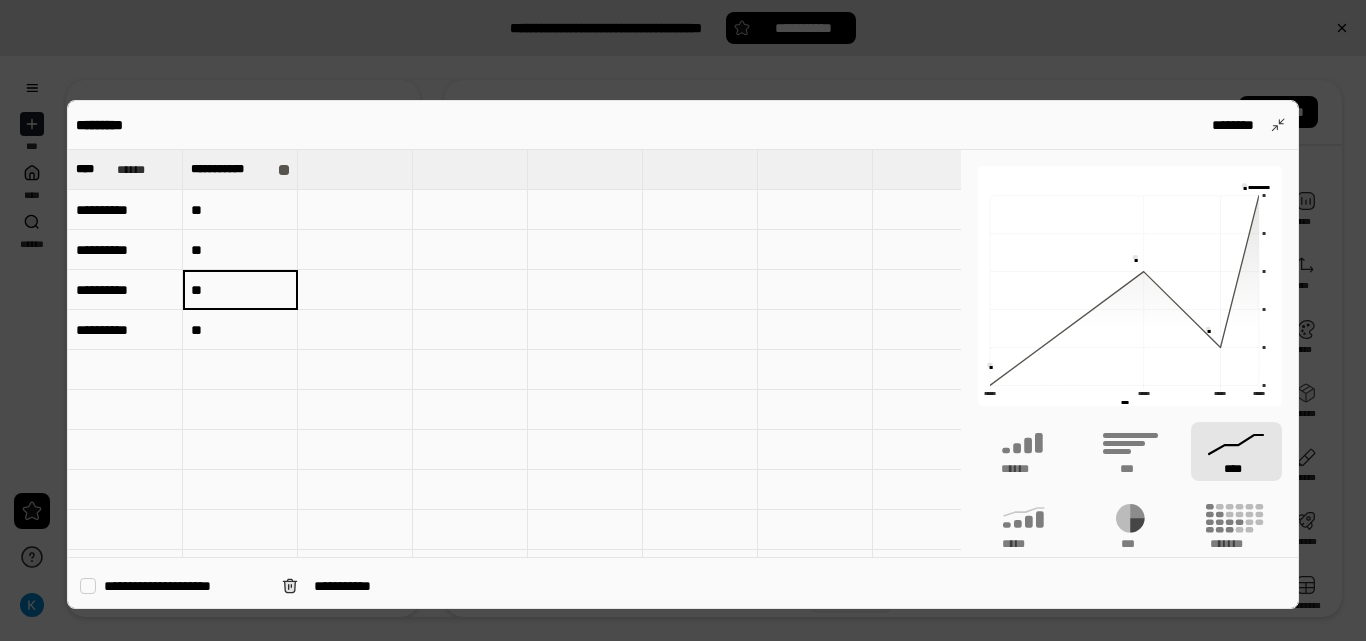 click on "**" at bounding box center [240, 290] 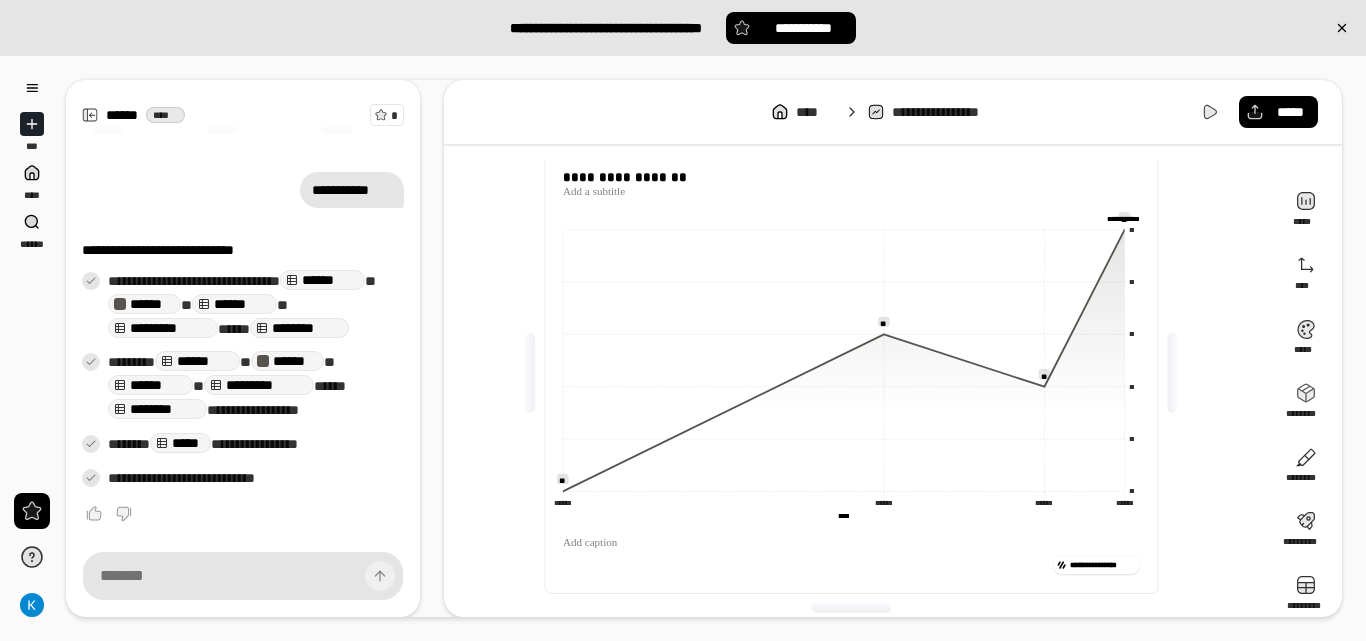 click on "**********" at bounding box center [1113, 218] 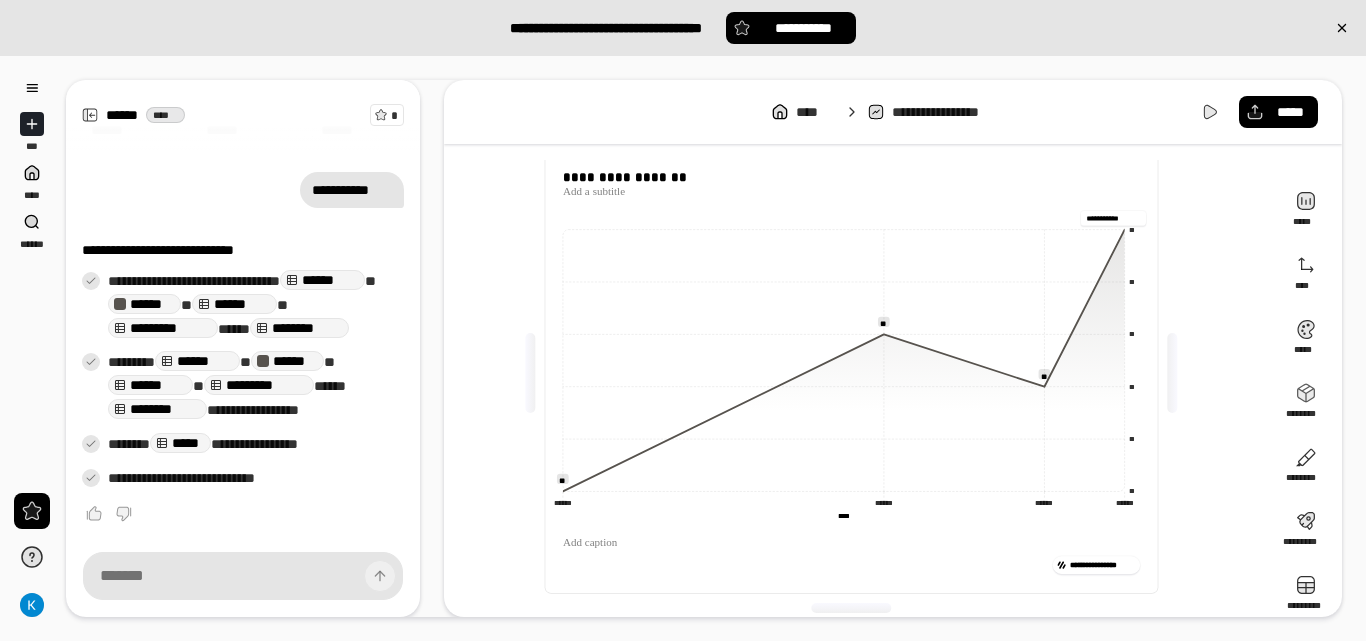 click on "**********" at bounding box center [1113, 218] 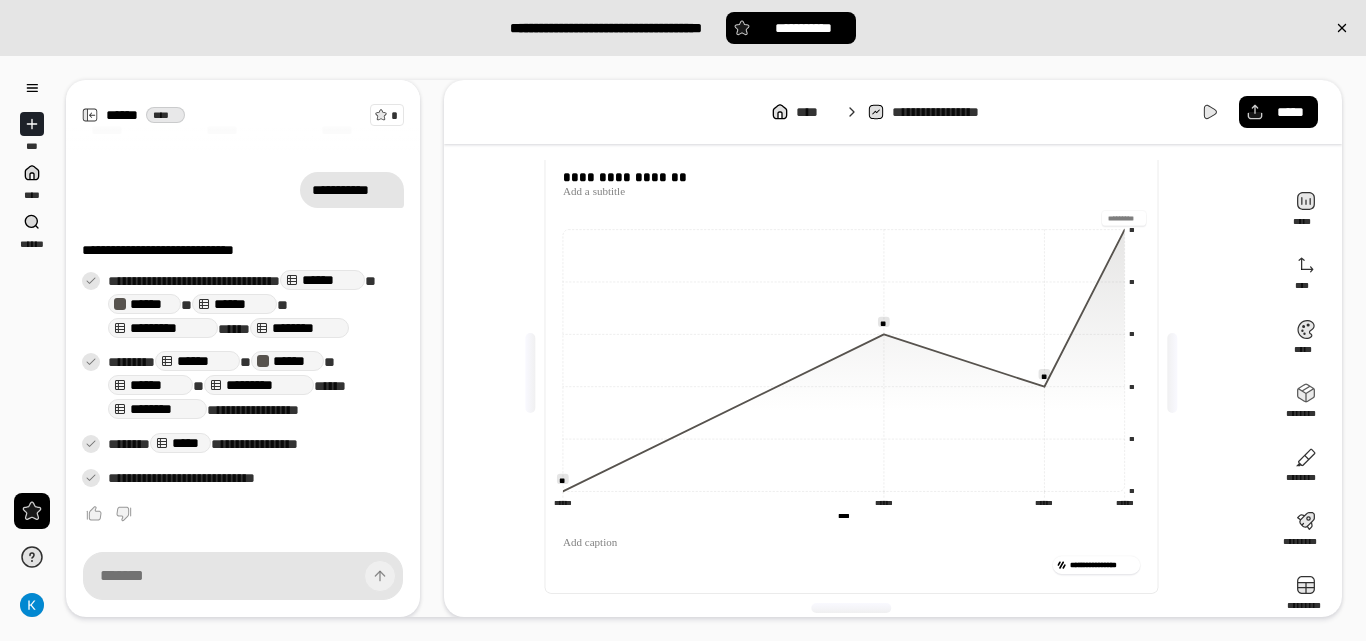 type 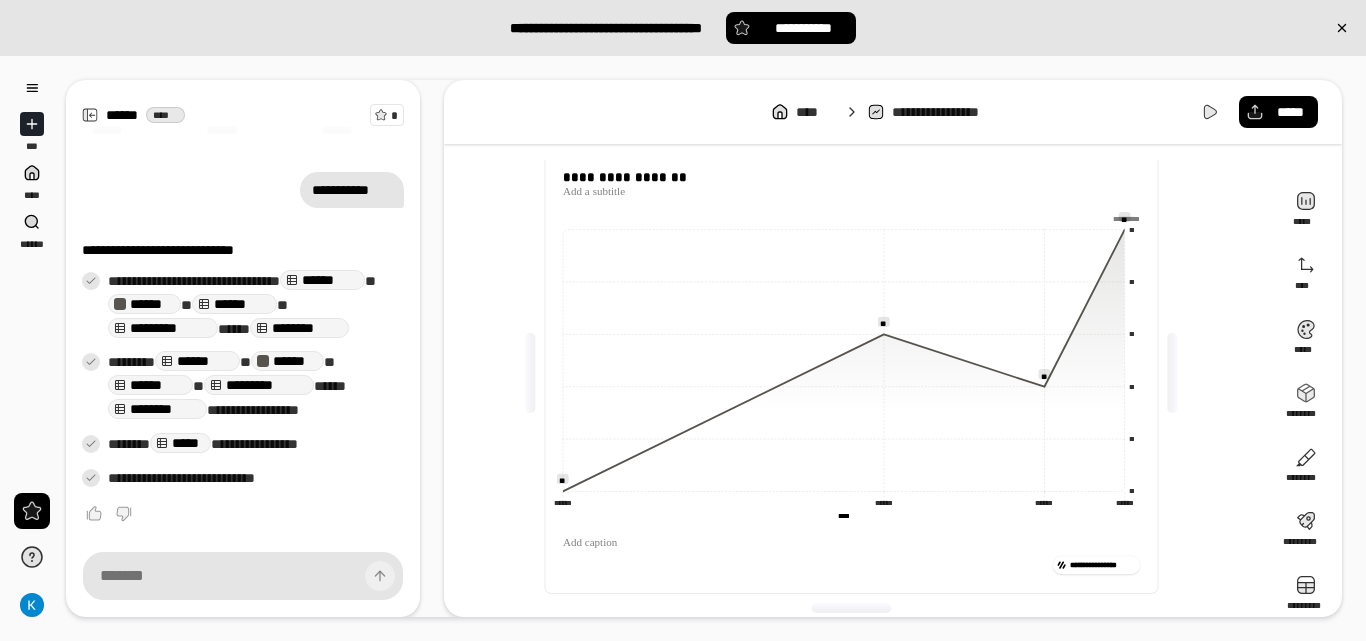 click on "**********" at bounding box center [851, 373] 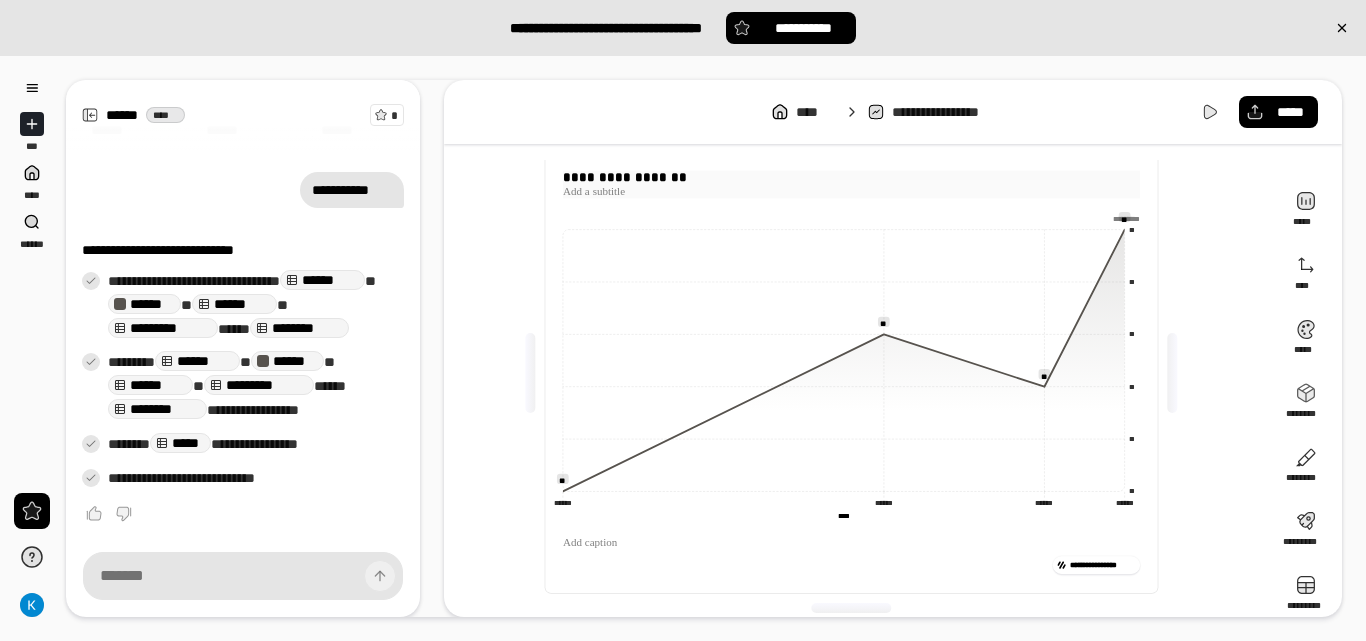 click at bounding box center (851, 191) 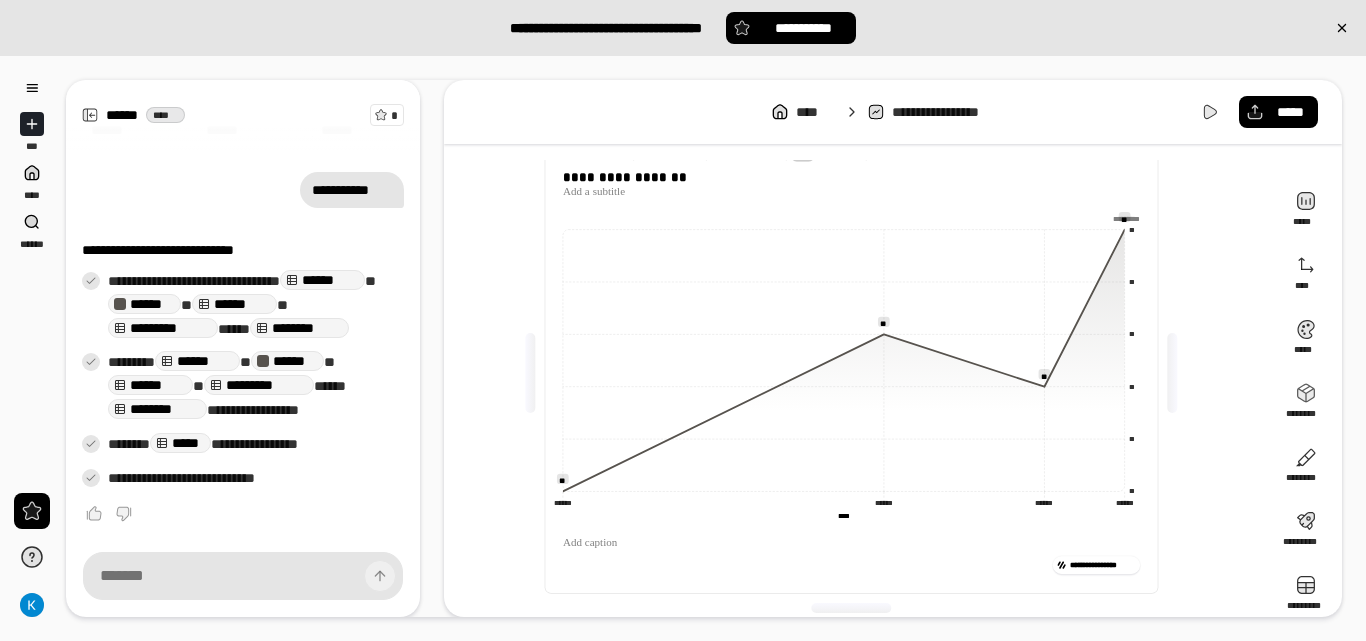 click on "**********" at bounding box center [851, 373] 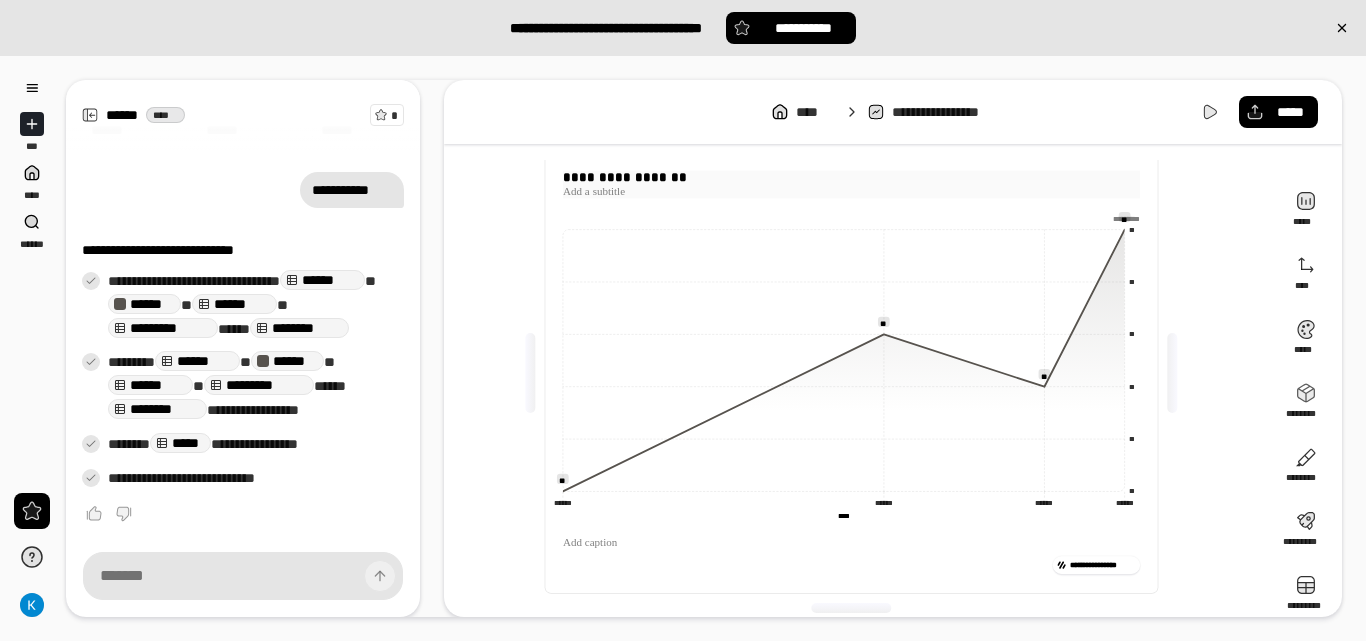 click on "**********" at bounding box center (851, 178) 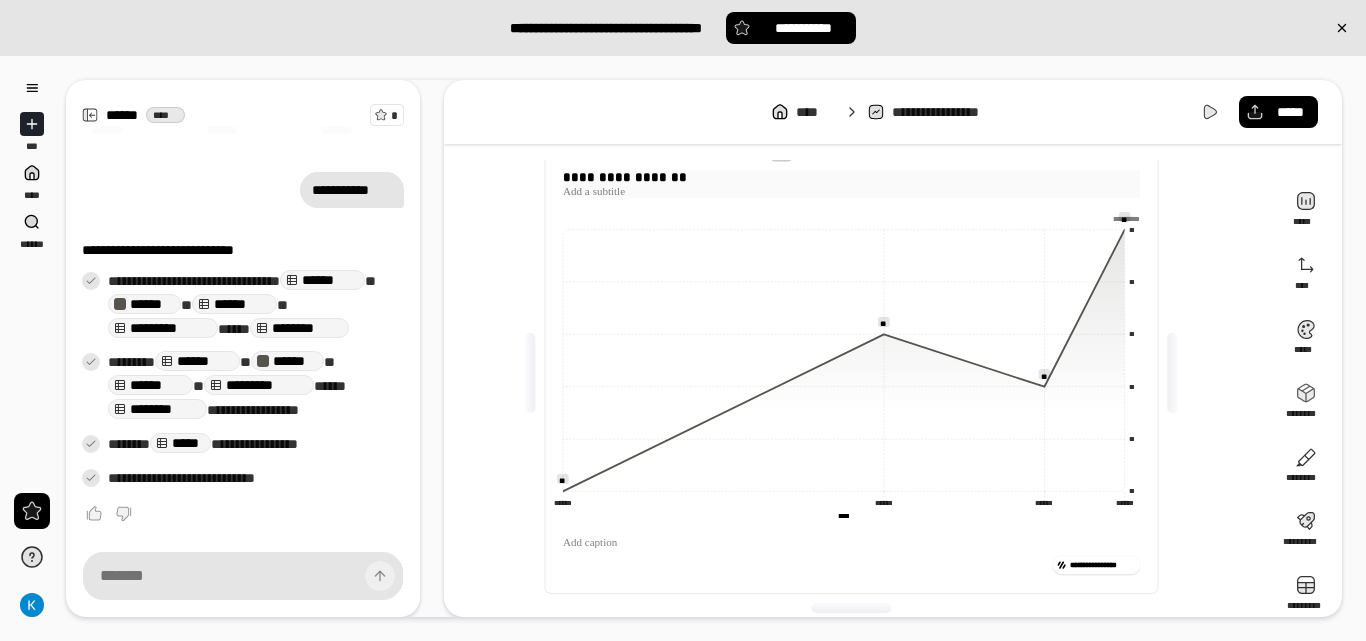 click on "**********" at bounding box center (851, 178) 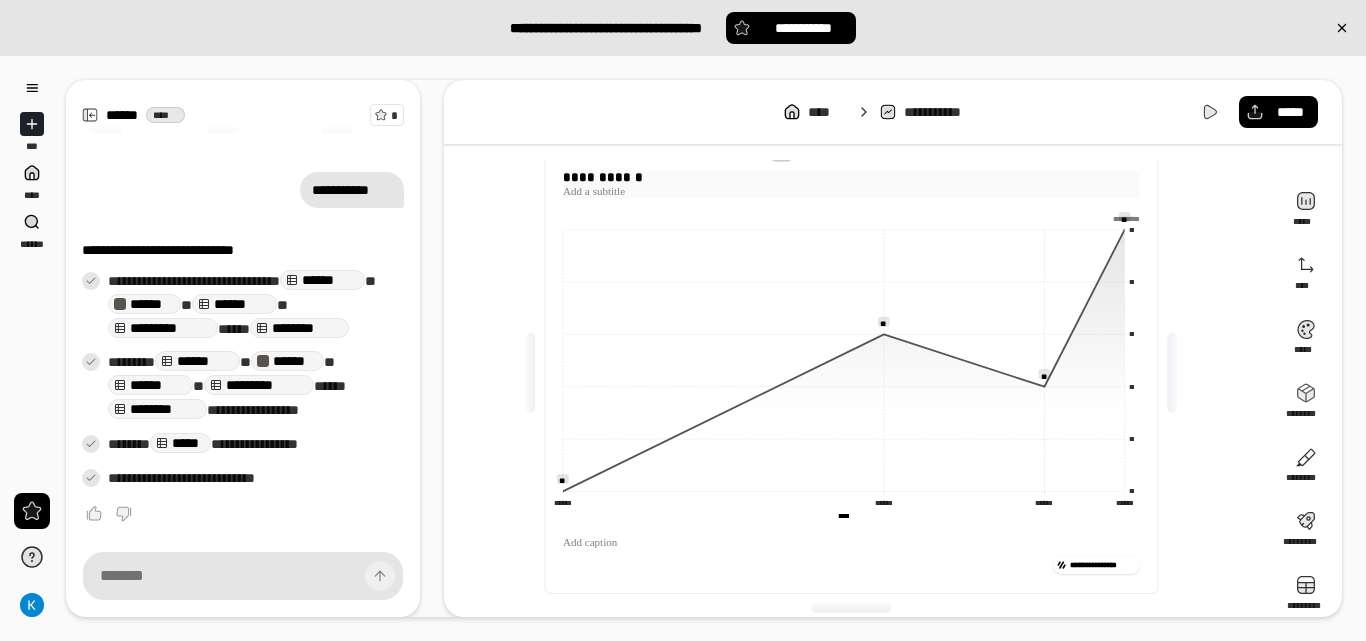 click at bounding box center (851, 191) 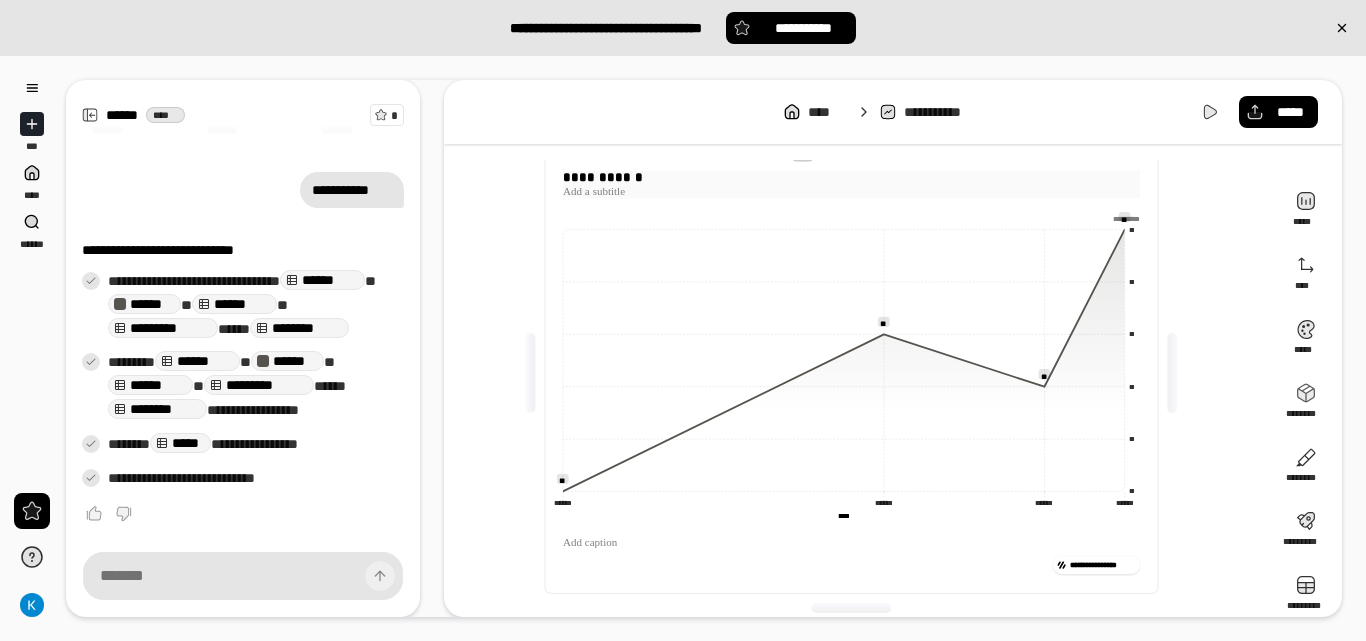 type 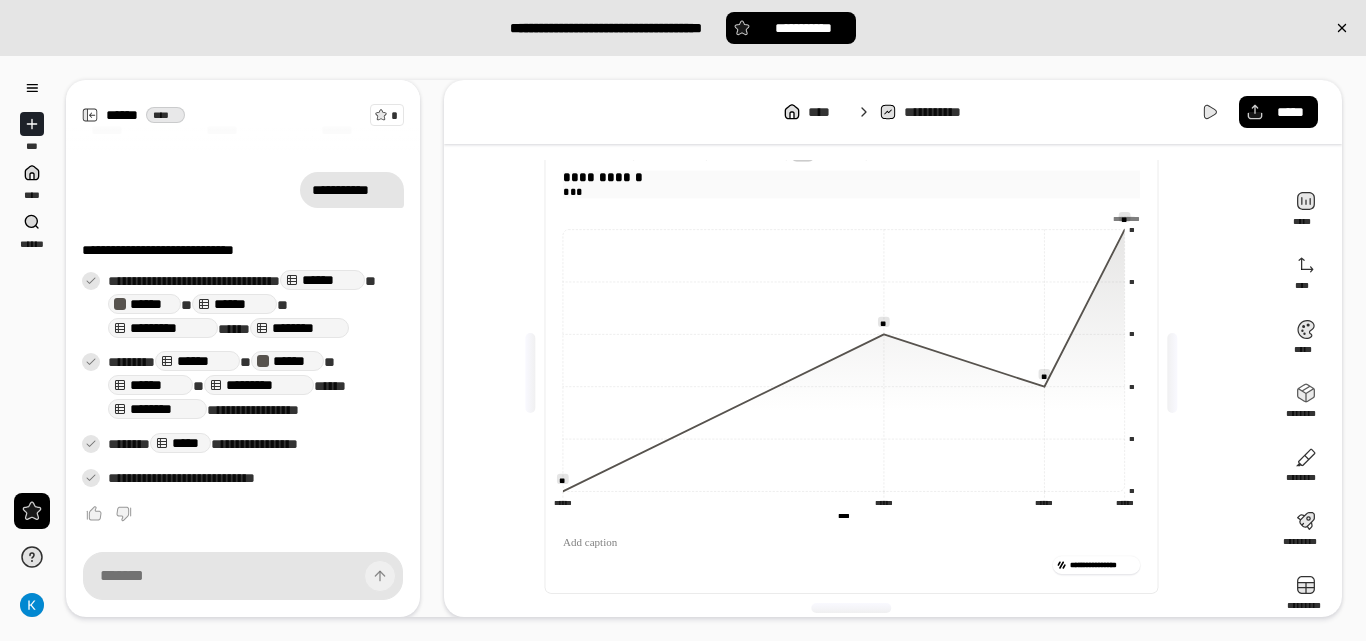 click on "***" at bounding box center (851, 191) 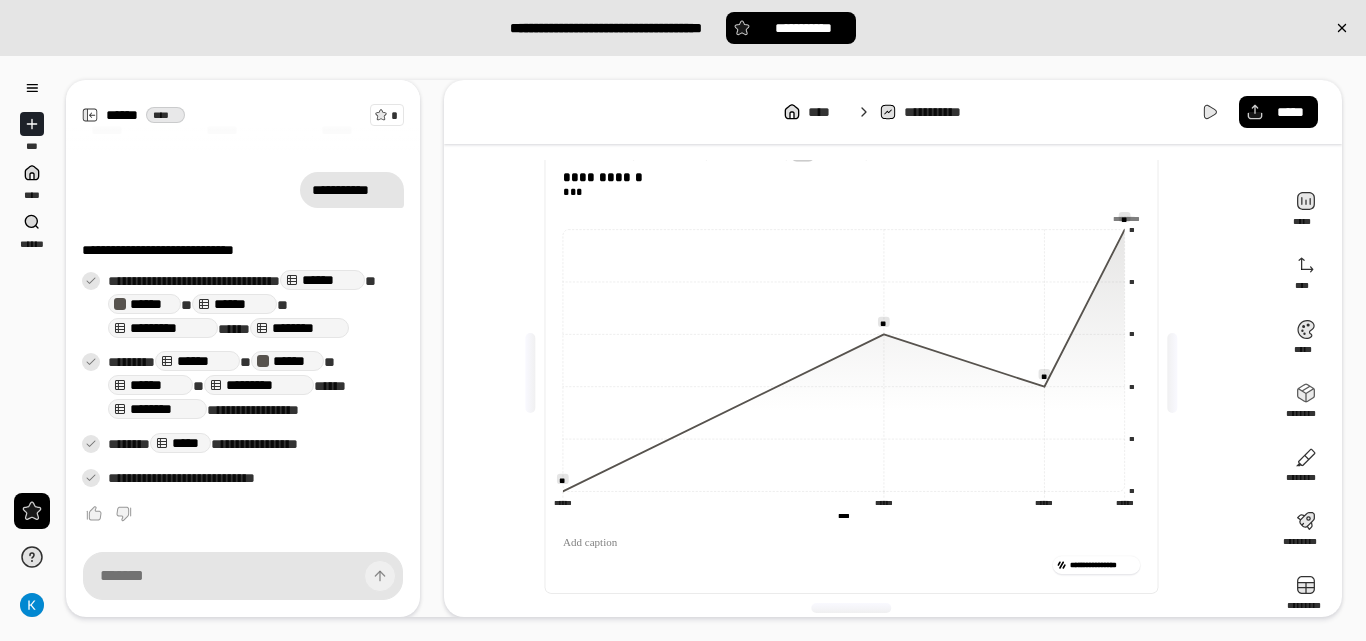 click on "**********" at bounding box center [851, 188] 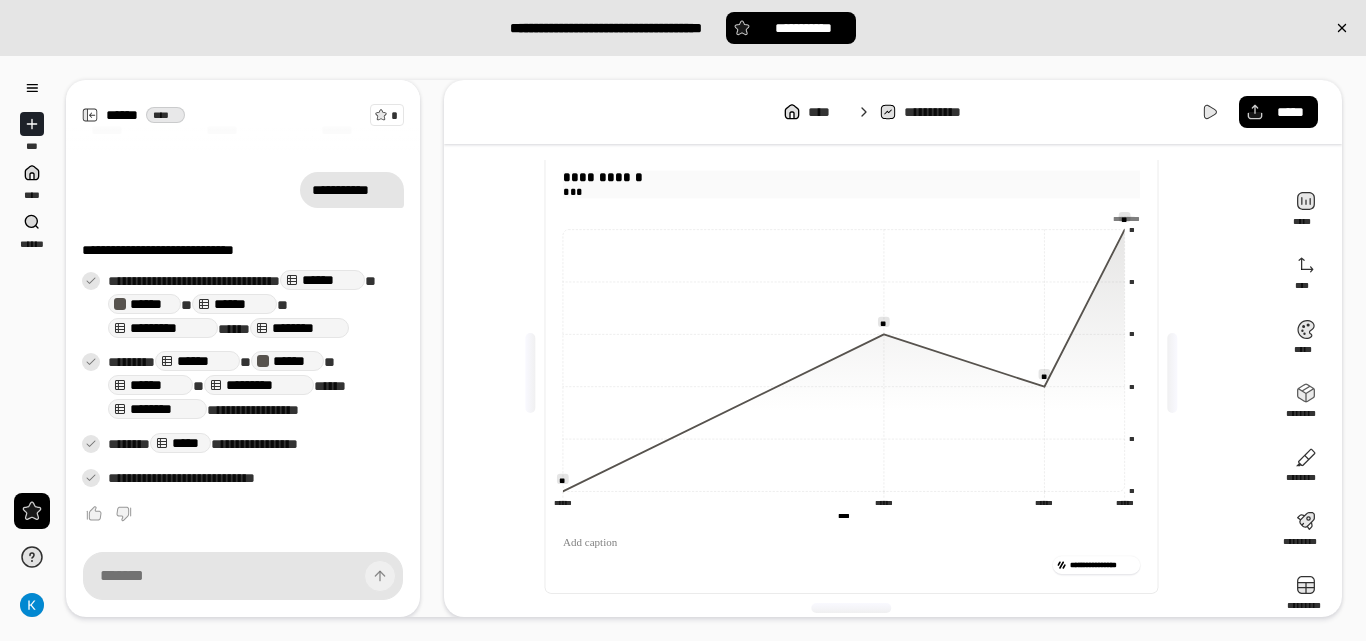 click on "***" at bounding box center [851, 191] 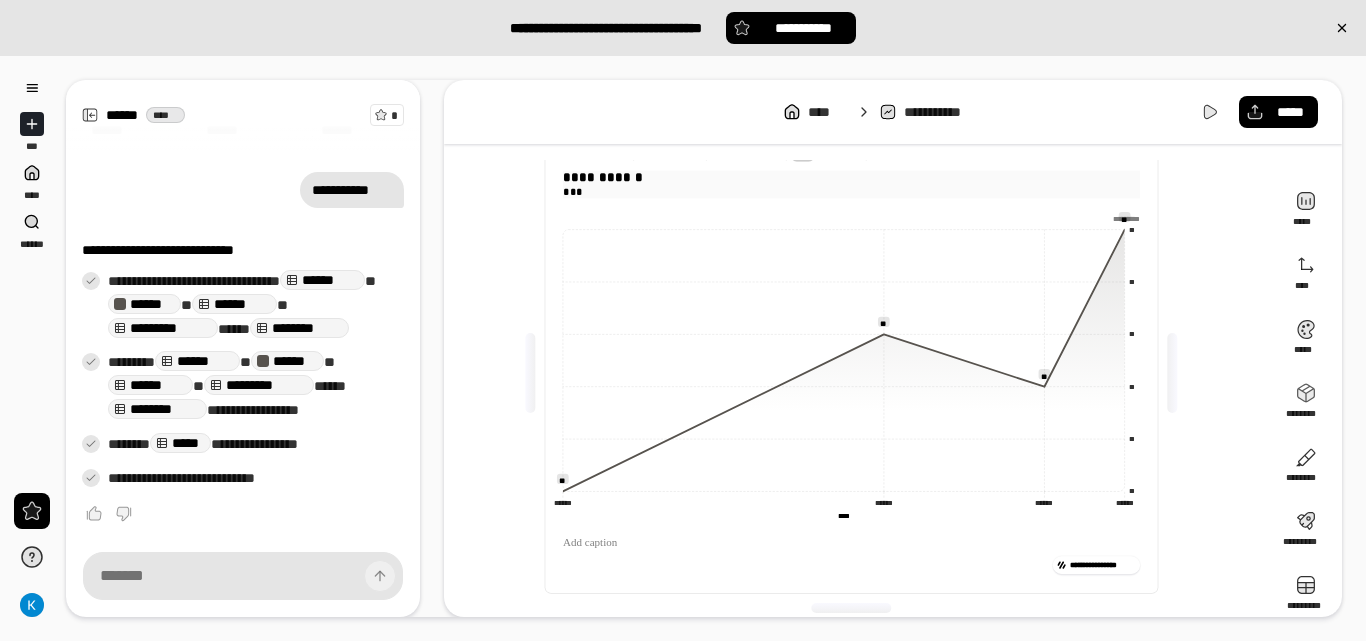 drag, startPoint x: 588, startPoint y: 188, endPoint x: 562, endPoint y: 184, distance: 26.305893 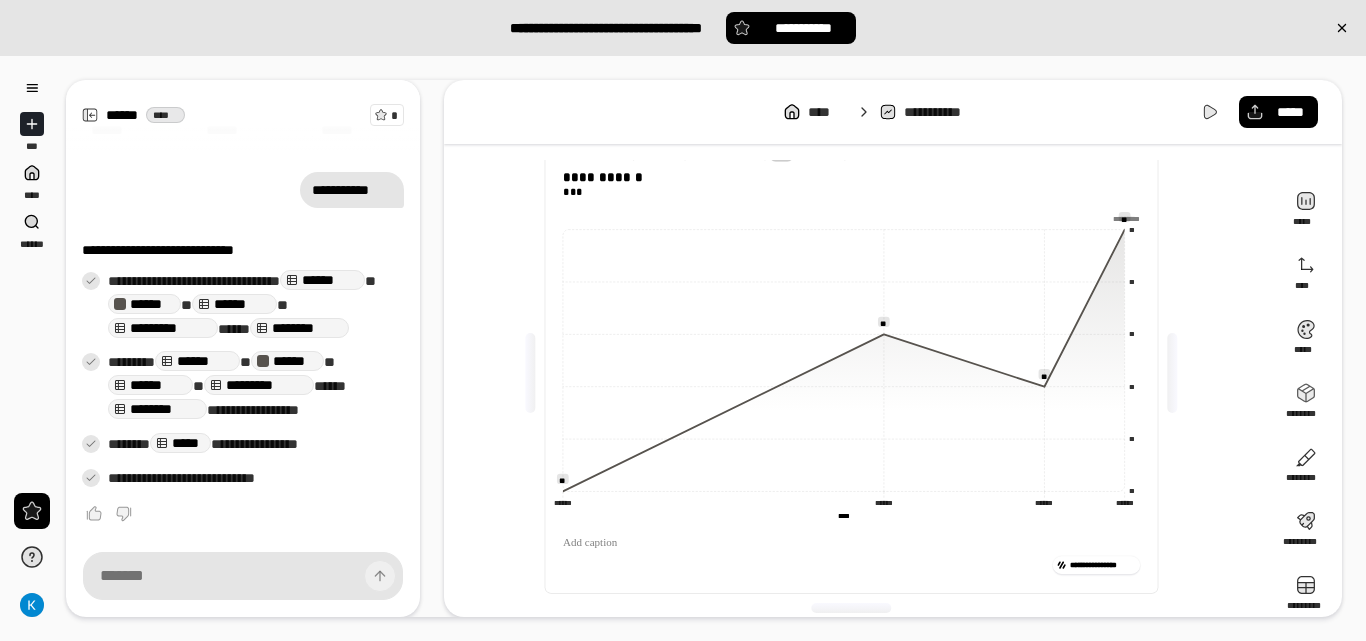 click on "**********" at bounding box center [953, 112] 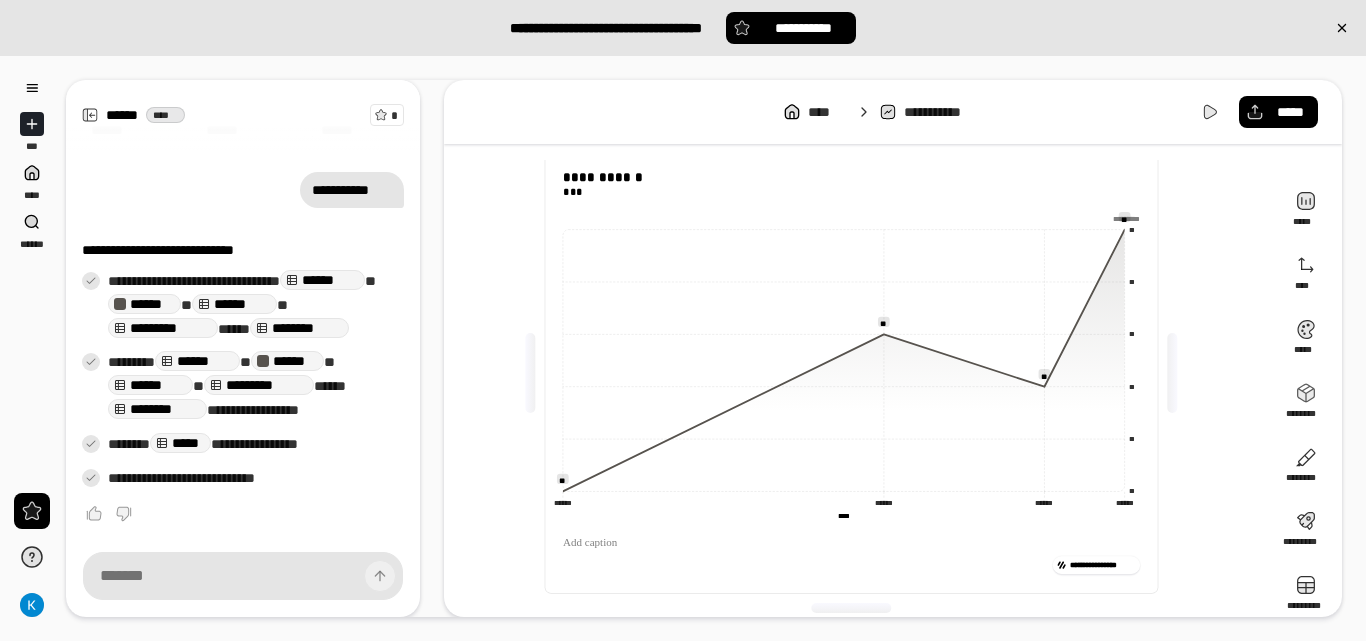 click 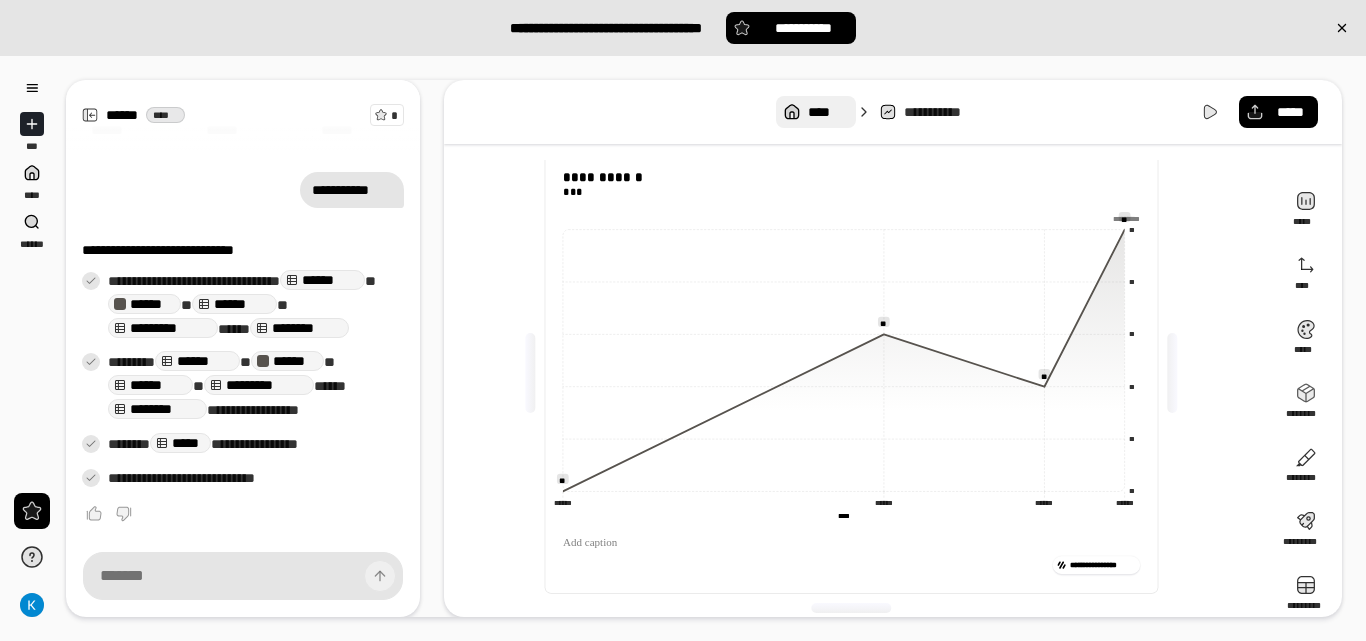 click on "****" at bounding box center (815, 112) 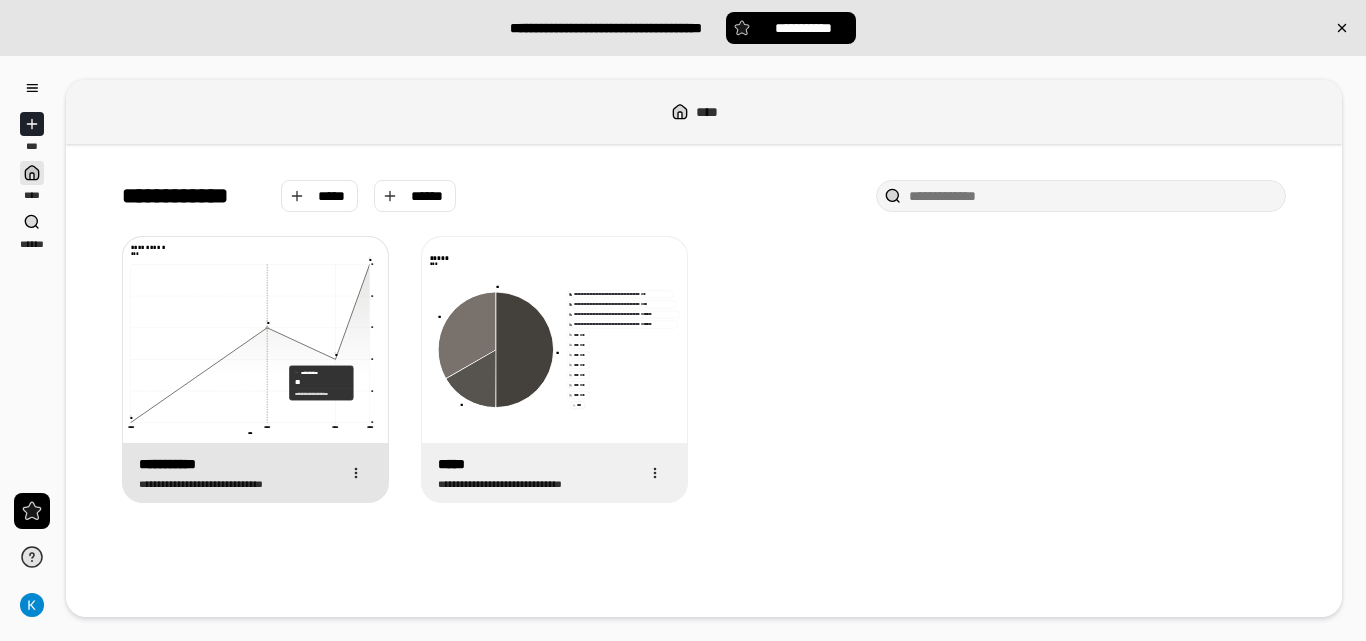 click 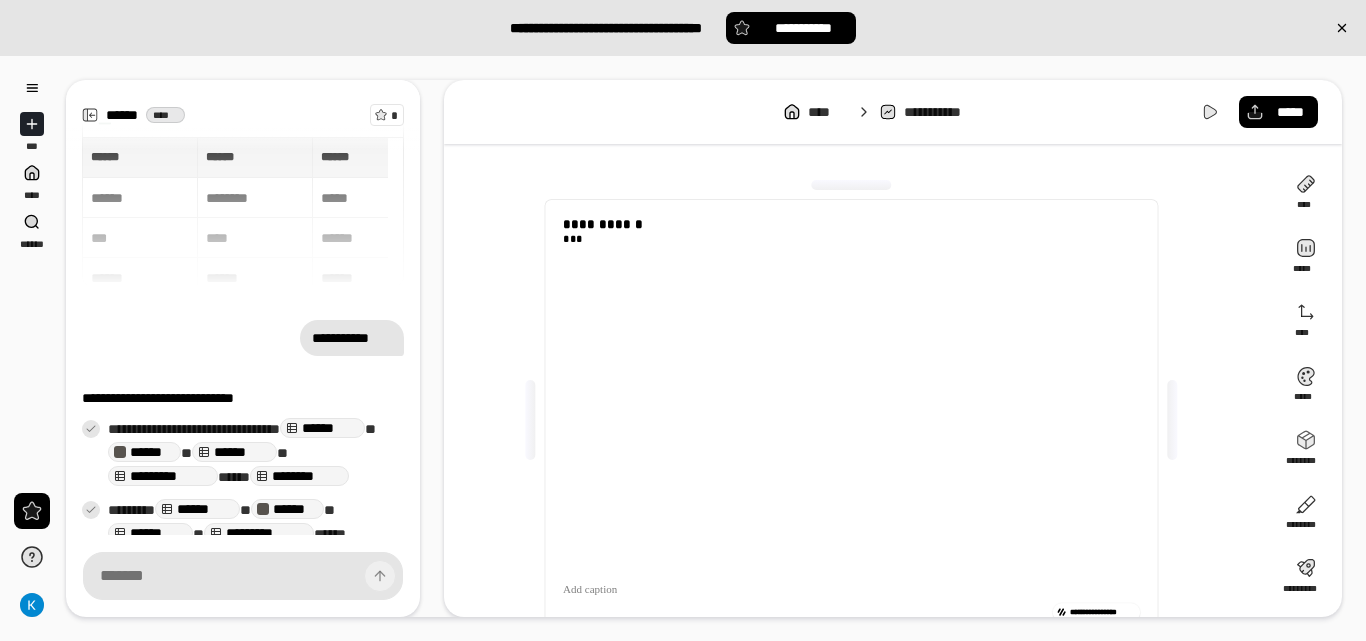 scroll, scrollTop: 148, scrollLeft: 0, axis: vertical 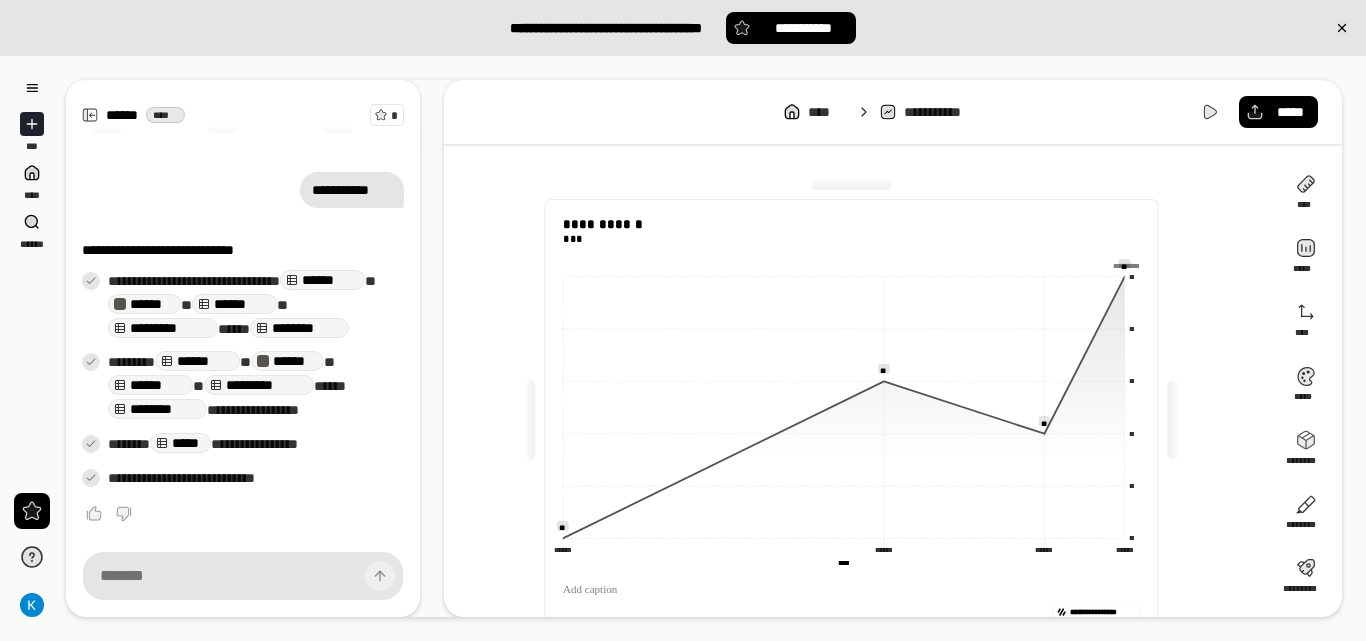 click on "******" at bounding box center (234, 304) 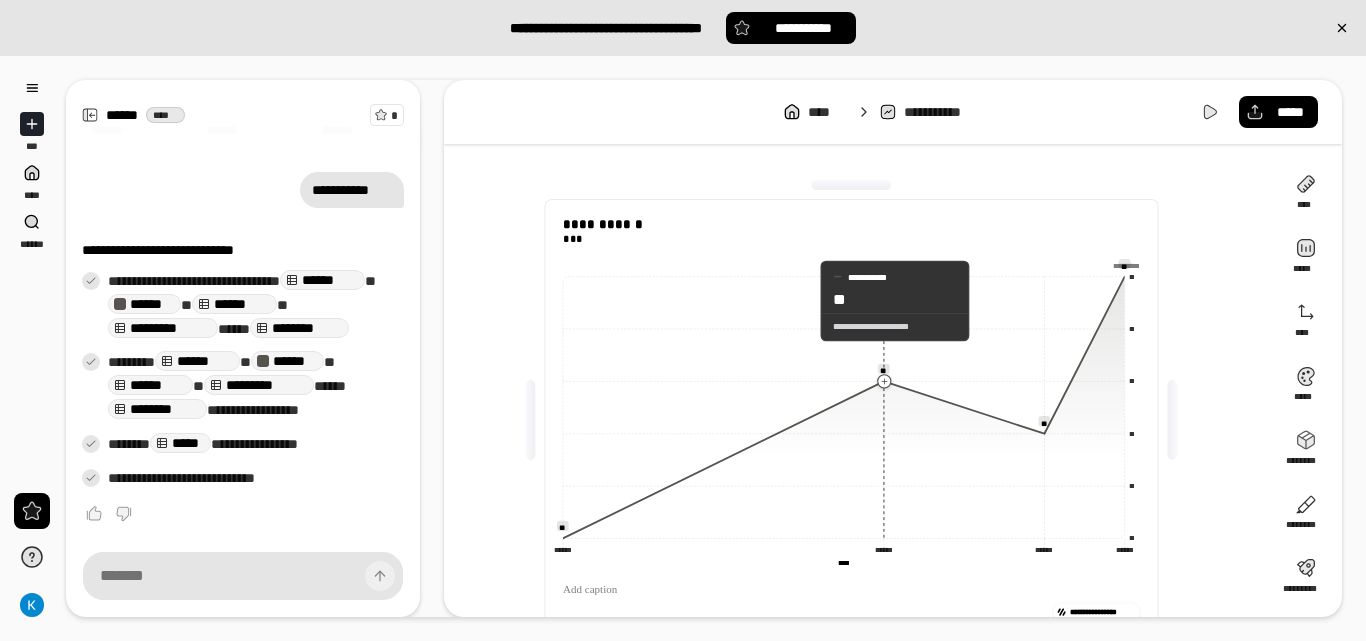 click 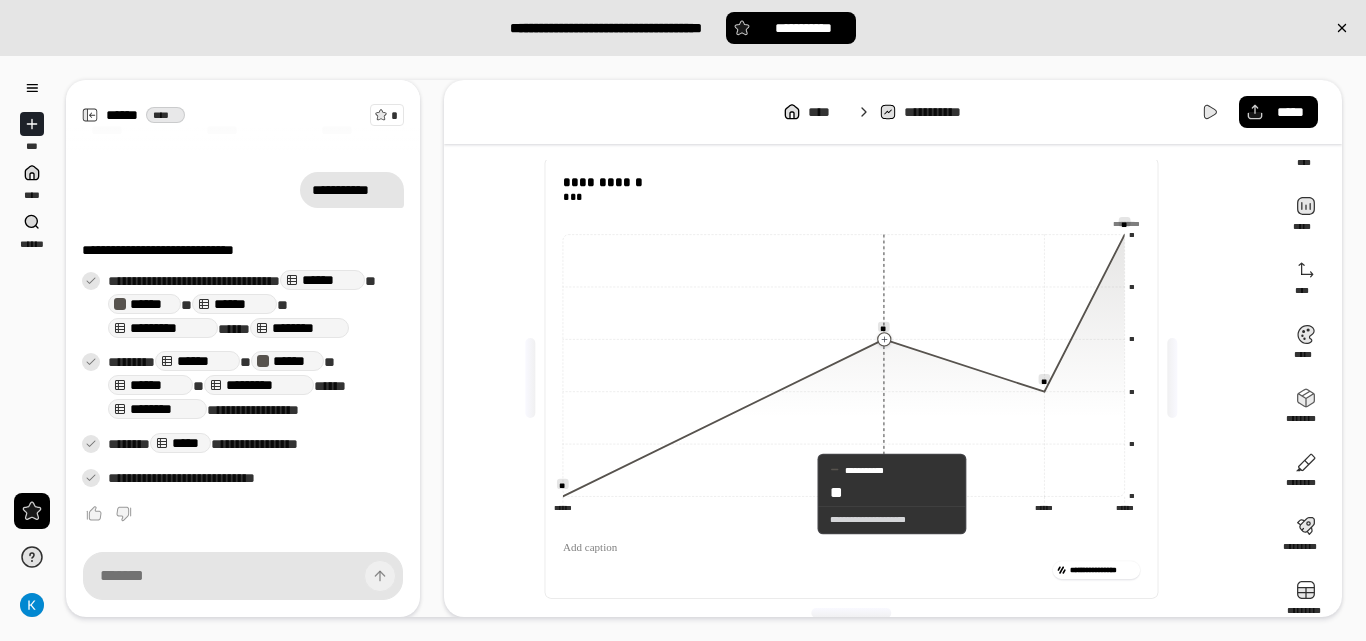 scroll, scrollTop: 63, scrollLeft: 0, axis: vertical 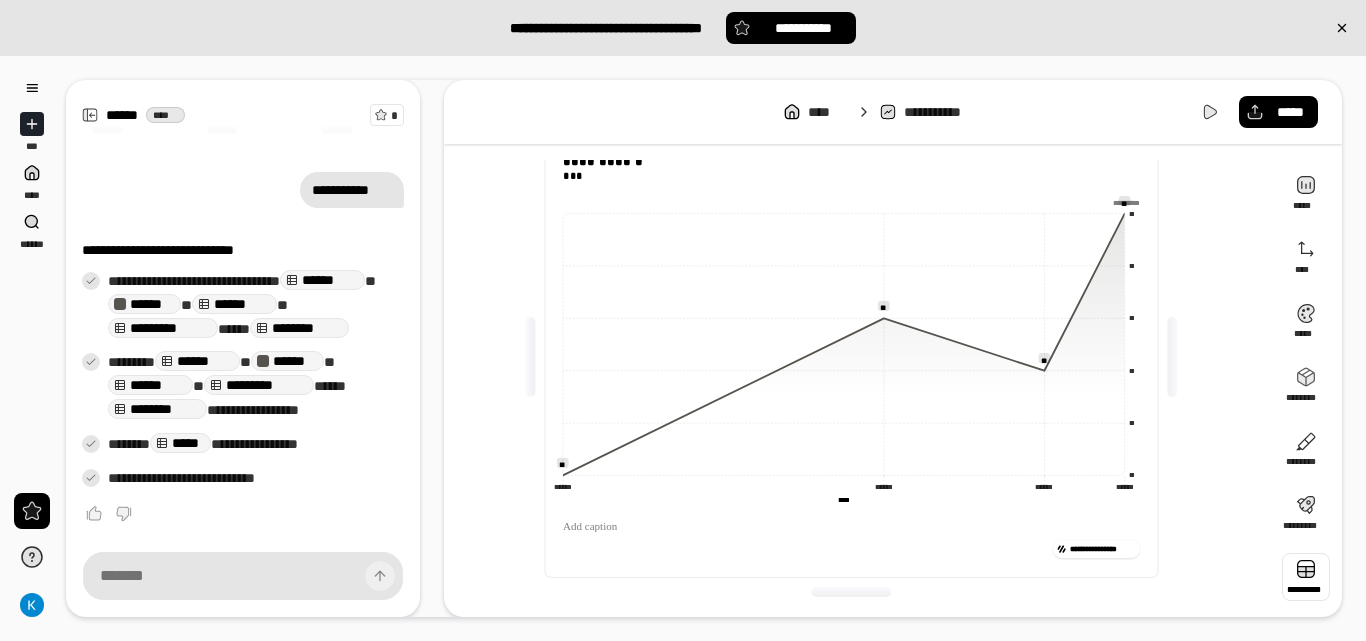 click at bounding box center [1306, 577] 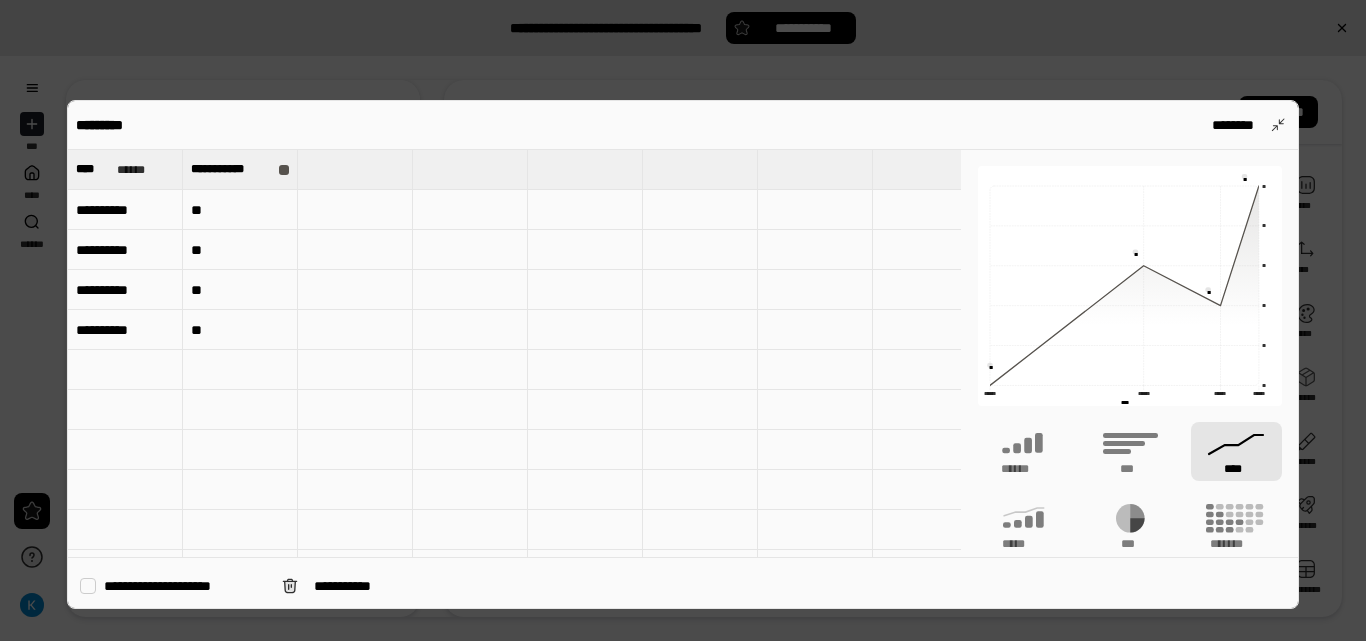 click on "**" at bounding box center (240, 210) 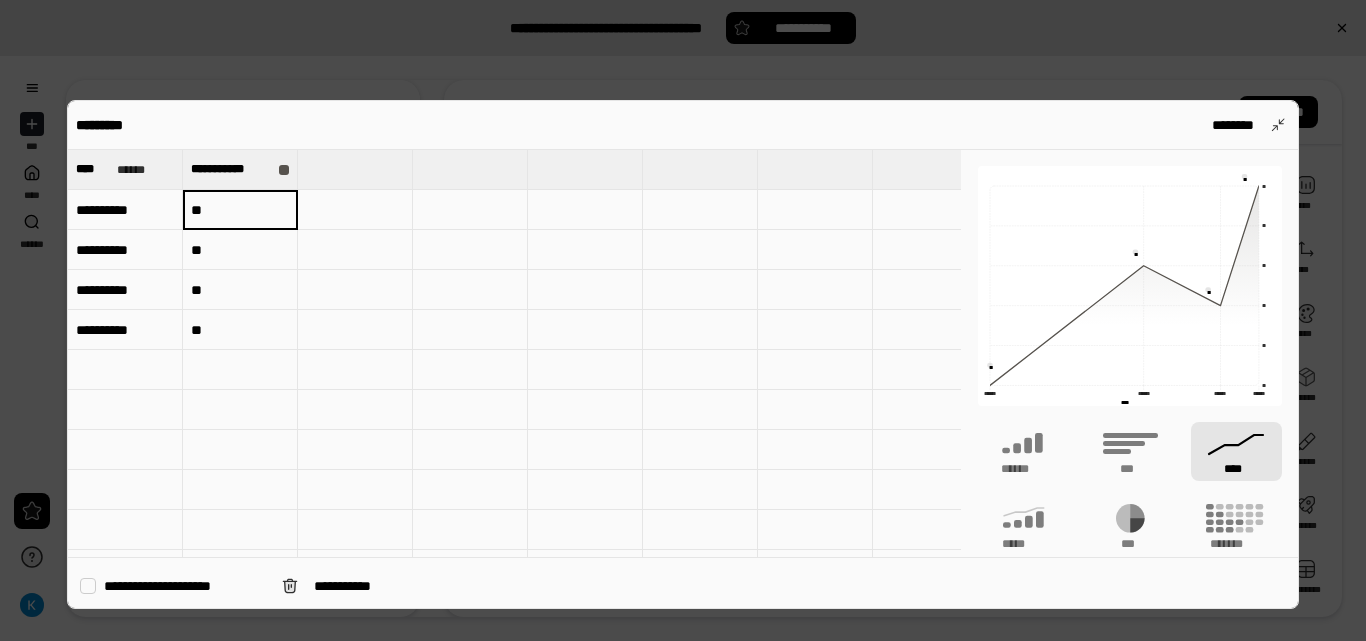 click at bounding box center (683, 320) 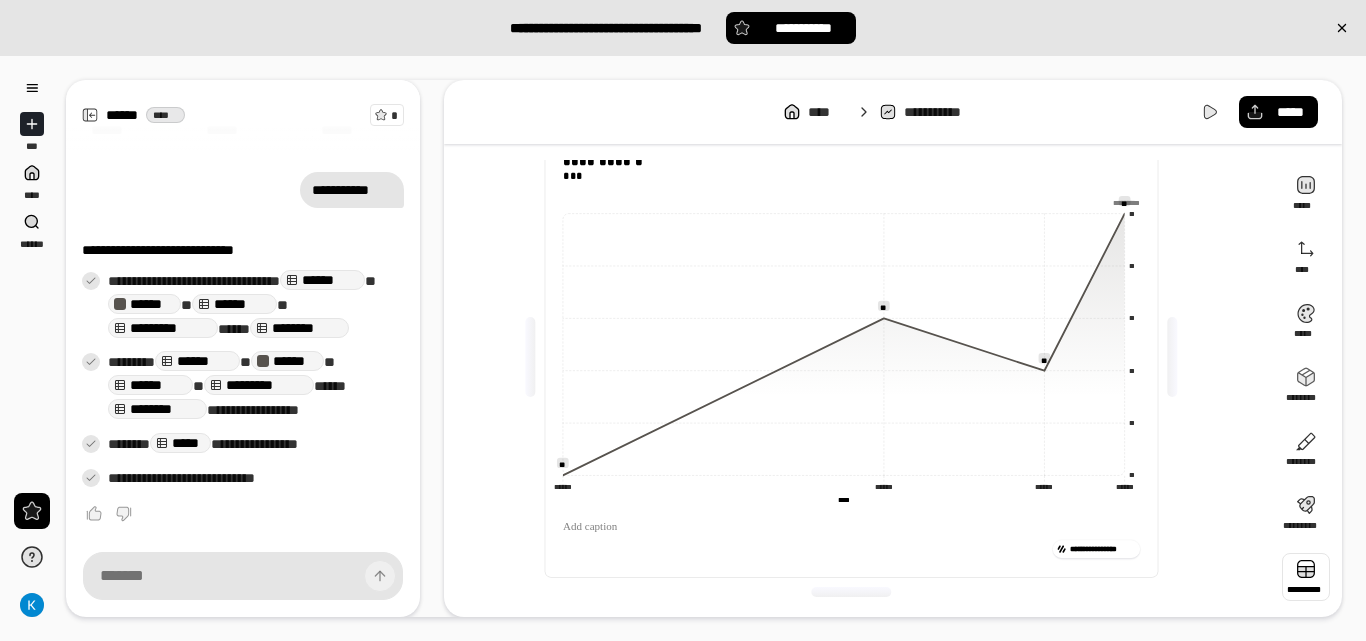 click at bounding box center (1306, 577) 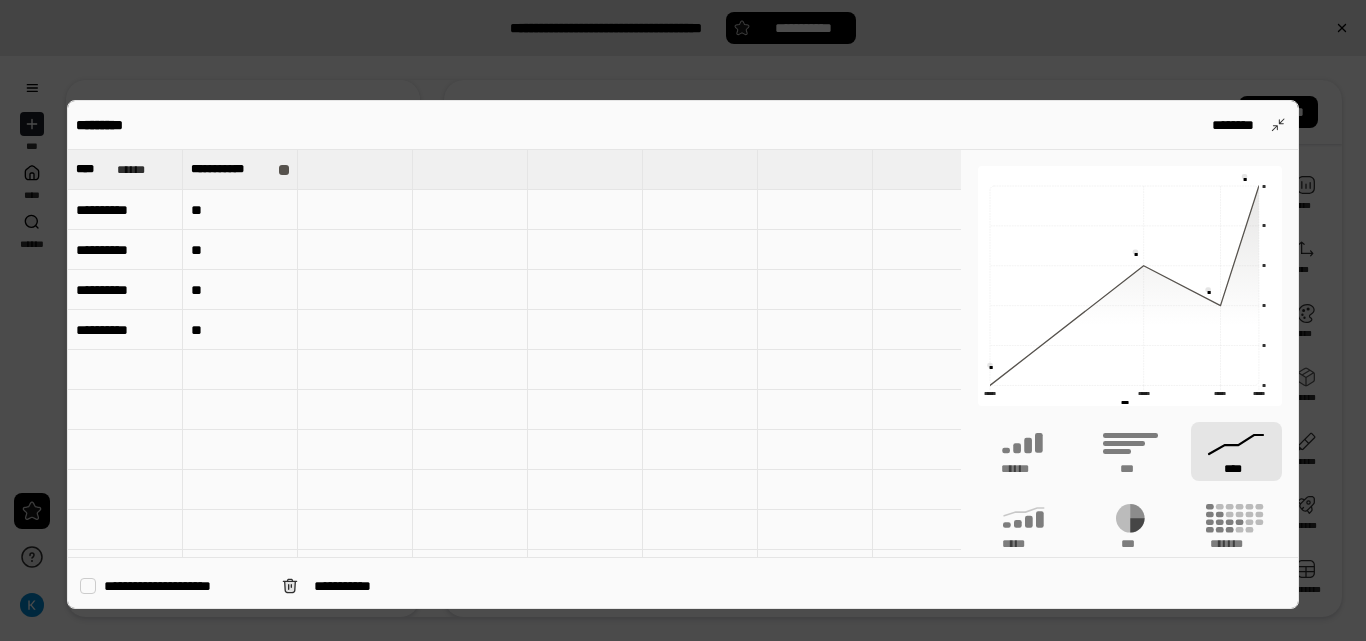 click at bounding box center [683, 320] 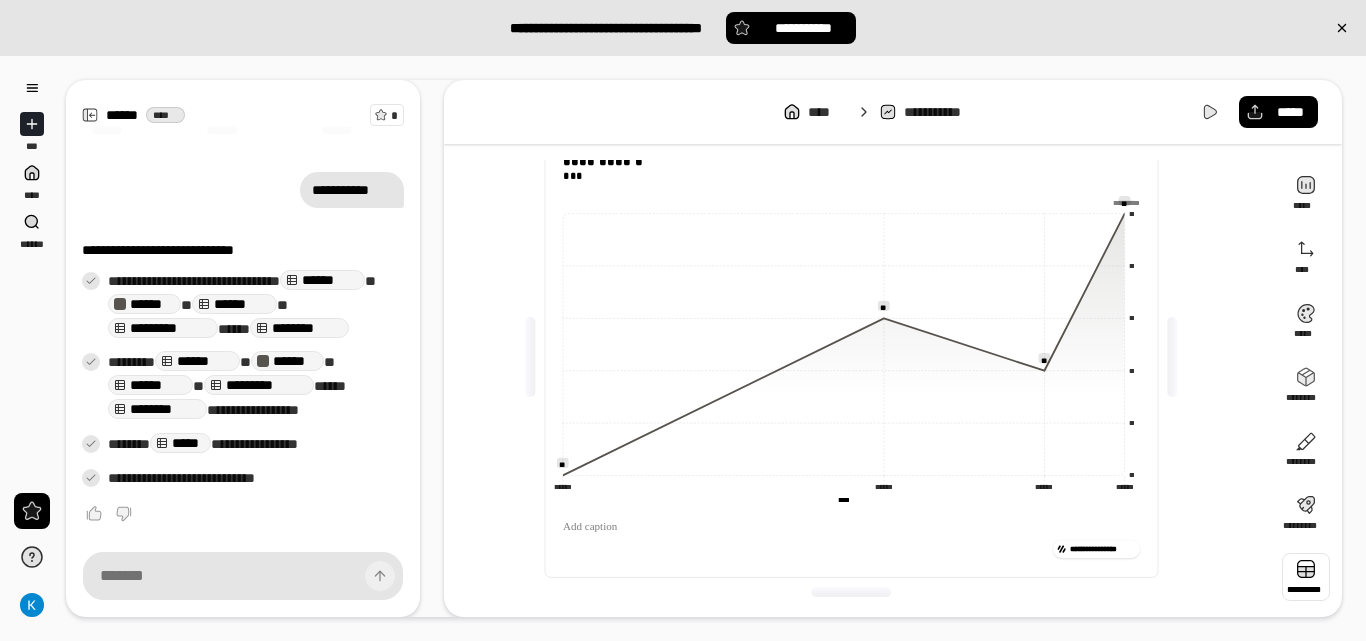 click at bounding box center (1306, 577) 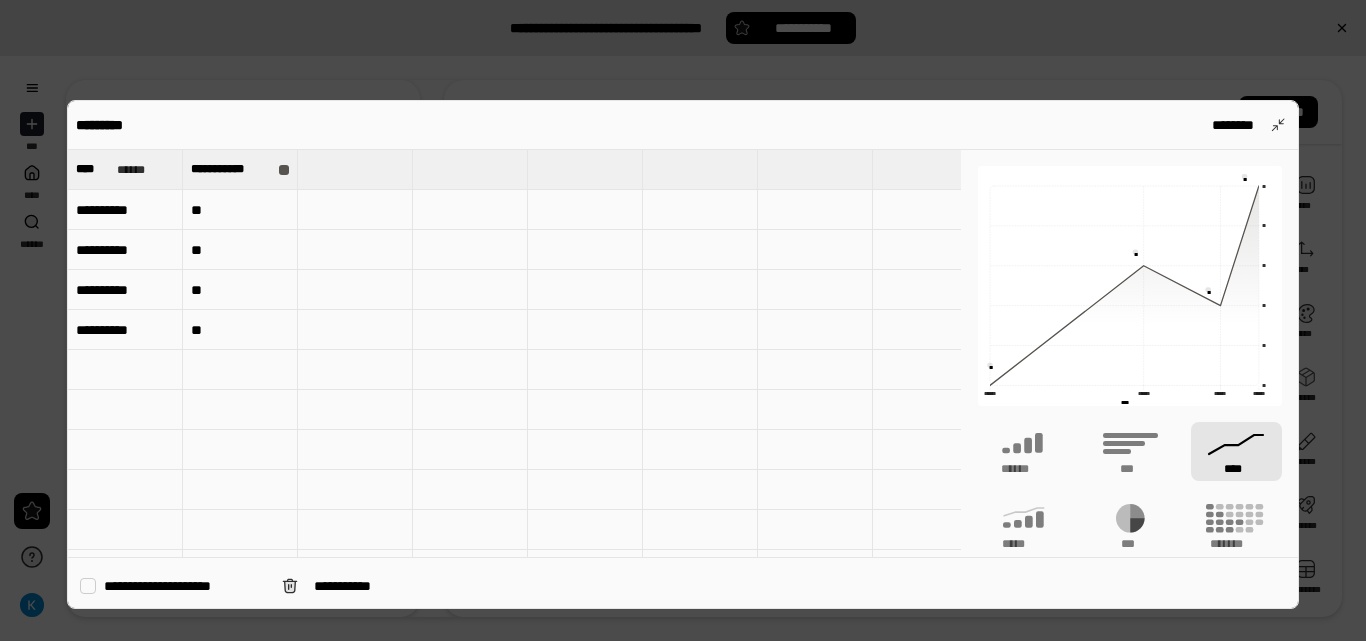 drag, startPoint x: 182, startPoint y: 201, endPoint x: 140, endPoint y: 208, distance: 42.579338 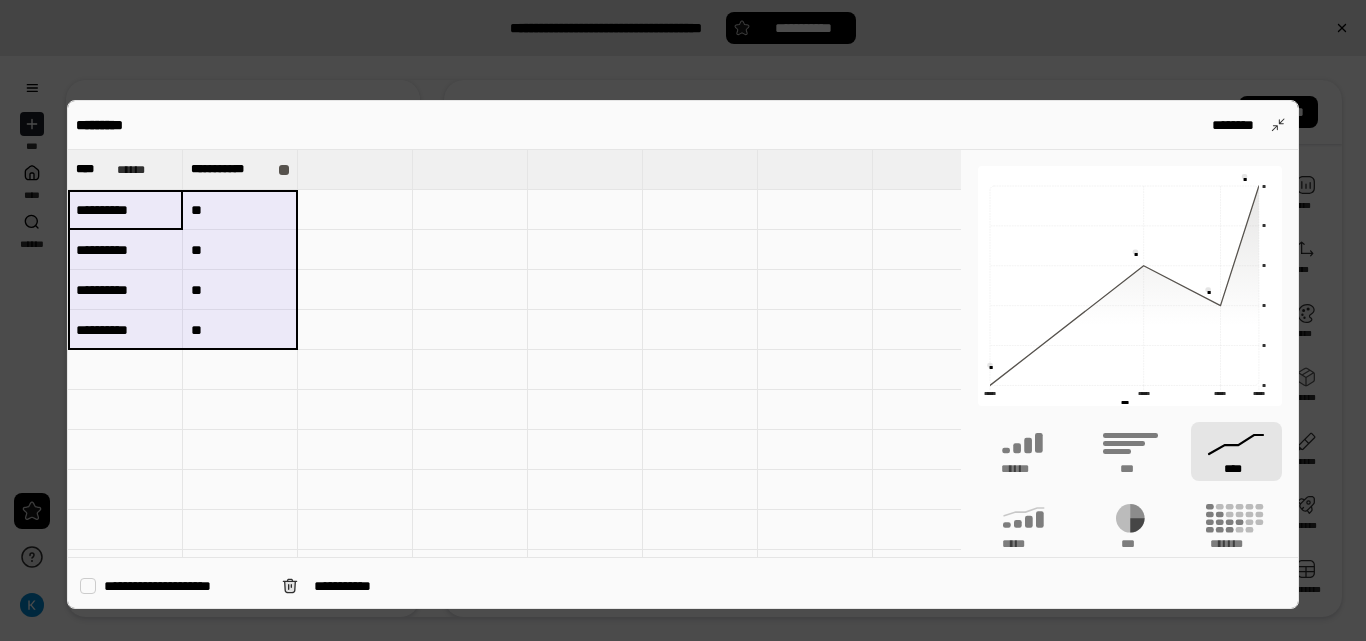 drag, startPoint x: 137, startPoint y: 209, endPoint x: 266, endPoint y: 339, distance: 183.14203 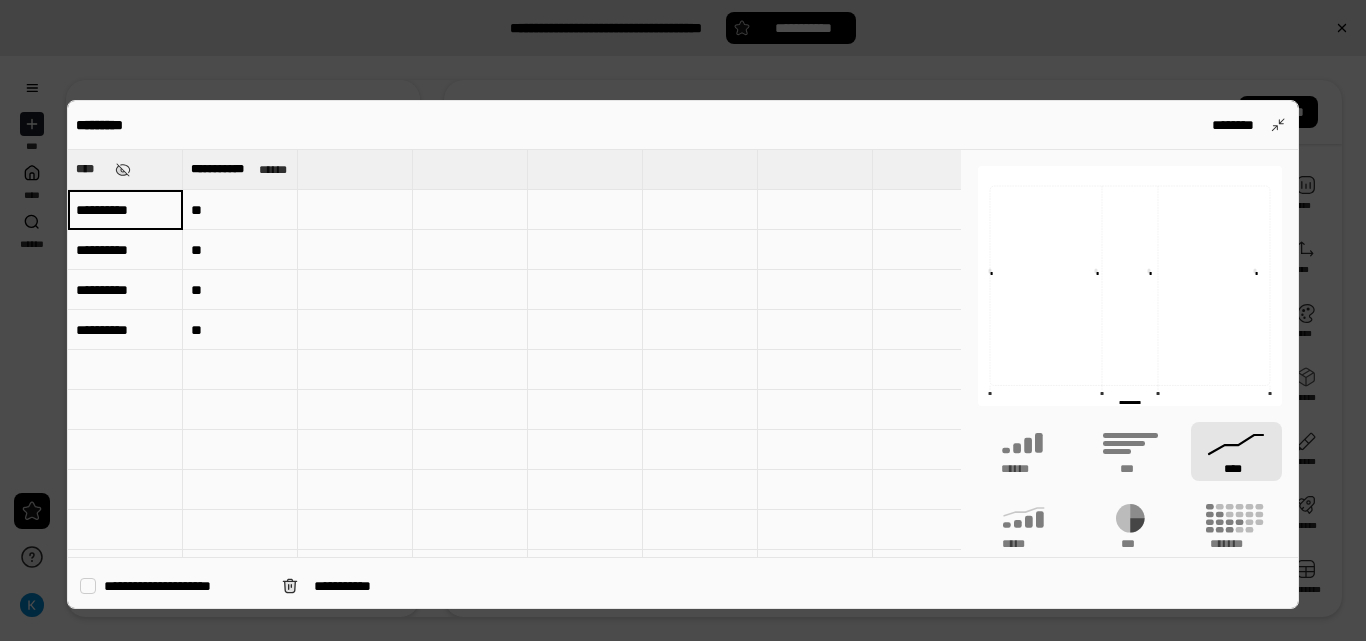 drag, startPoint x: 116, startPoint y: 341, endPoint x: 115, endPoint y: 356, distance: 15.033297 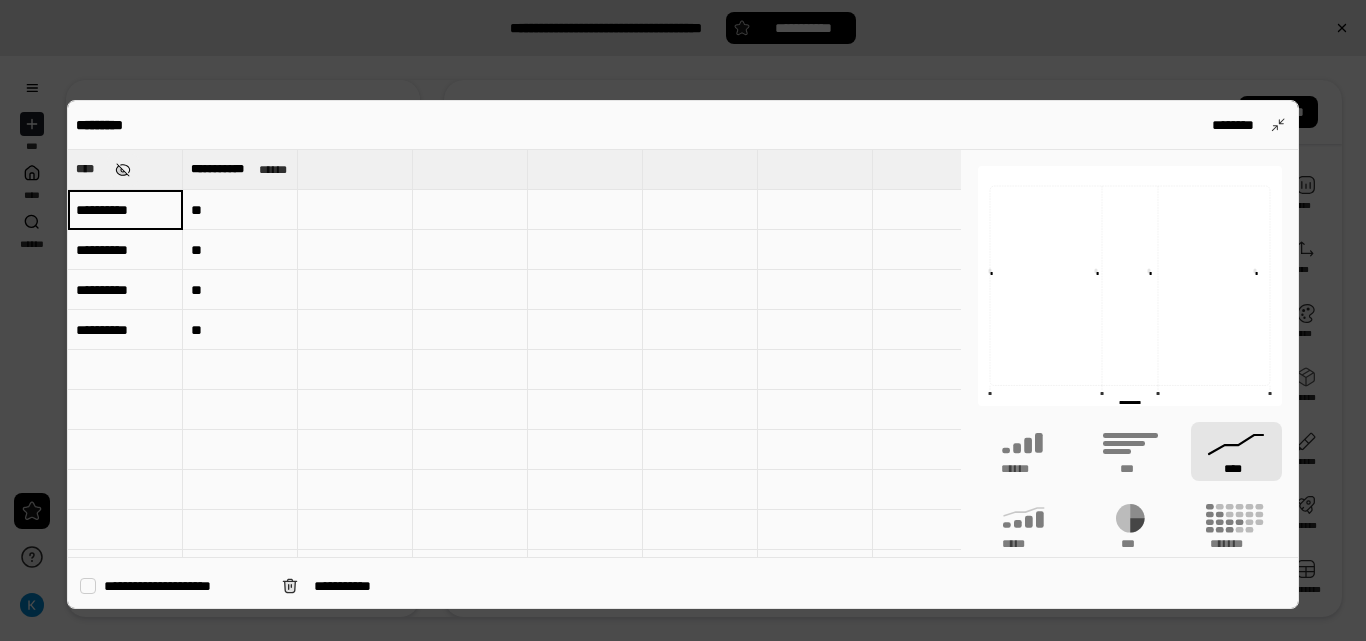 click at bounding box center [123, 170] 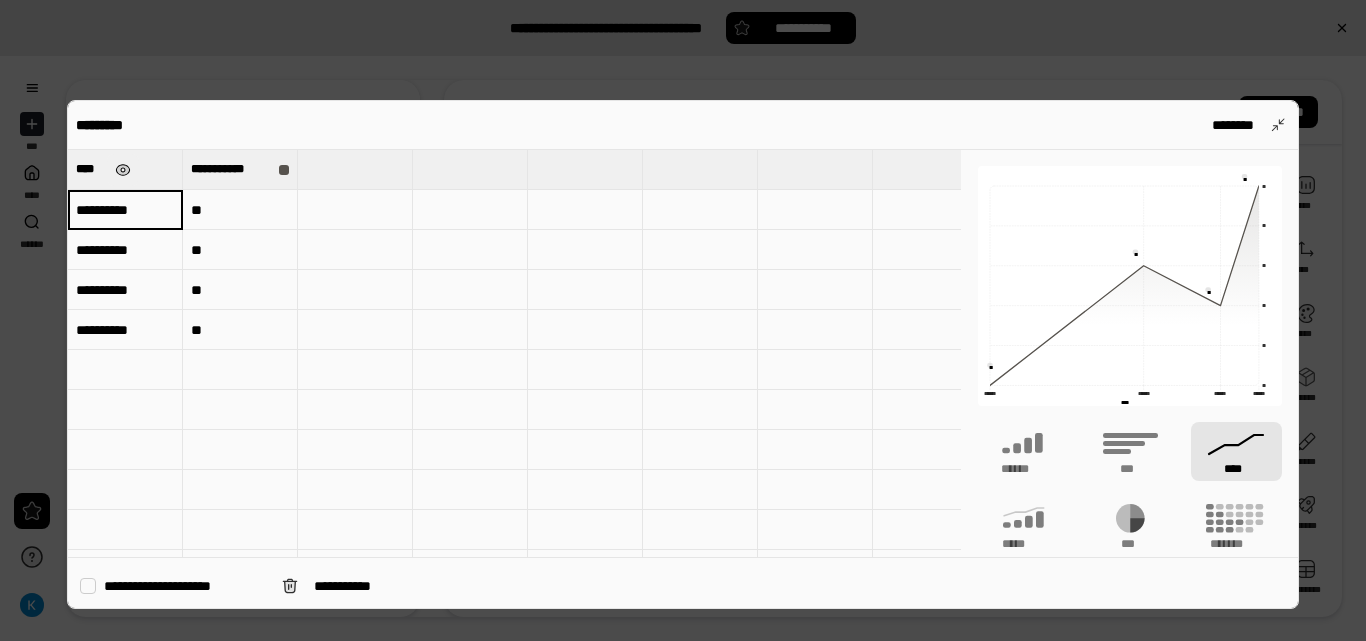click at bounding box center [123, 170] 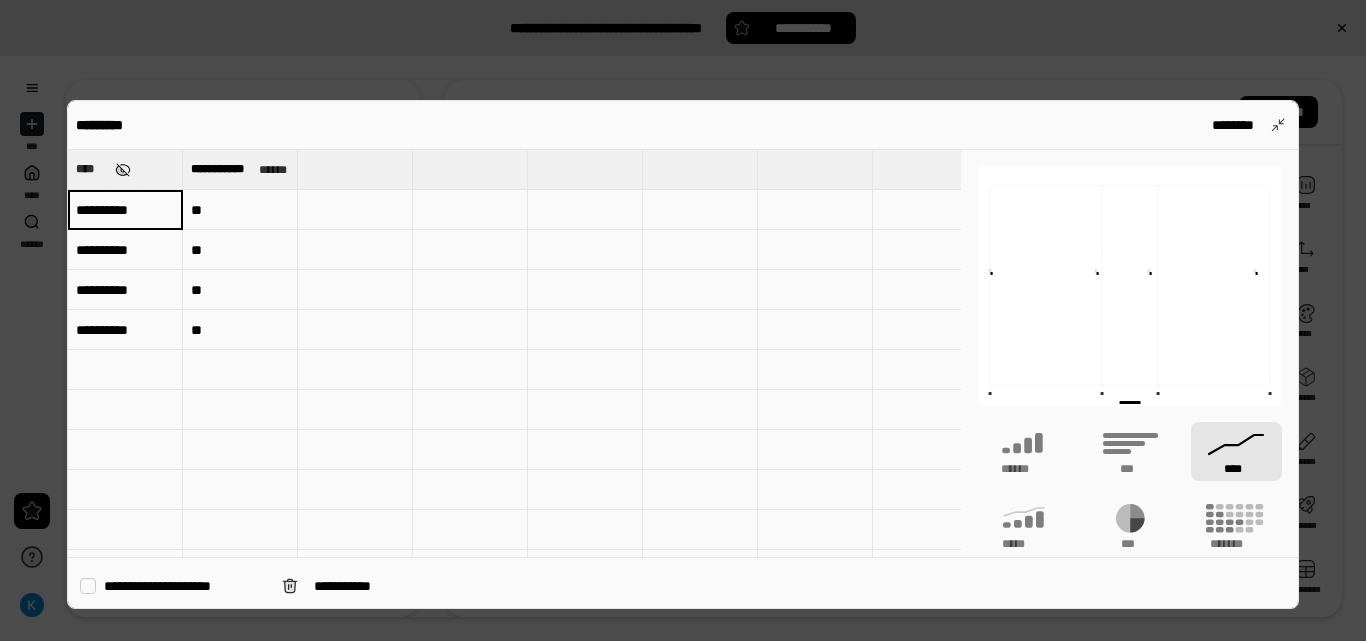 click at bounding box center (123, 170) 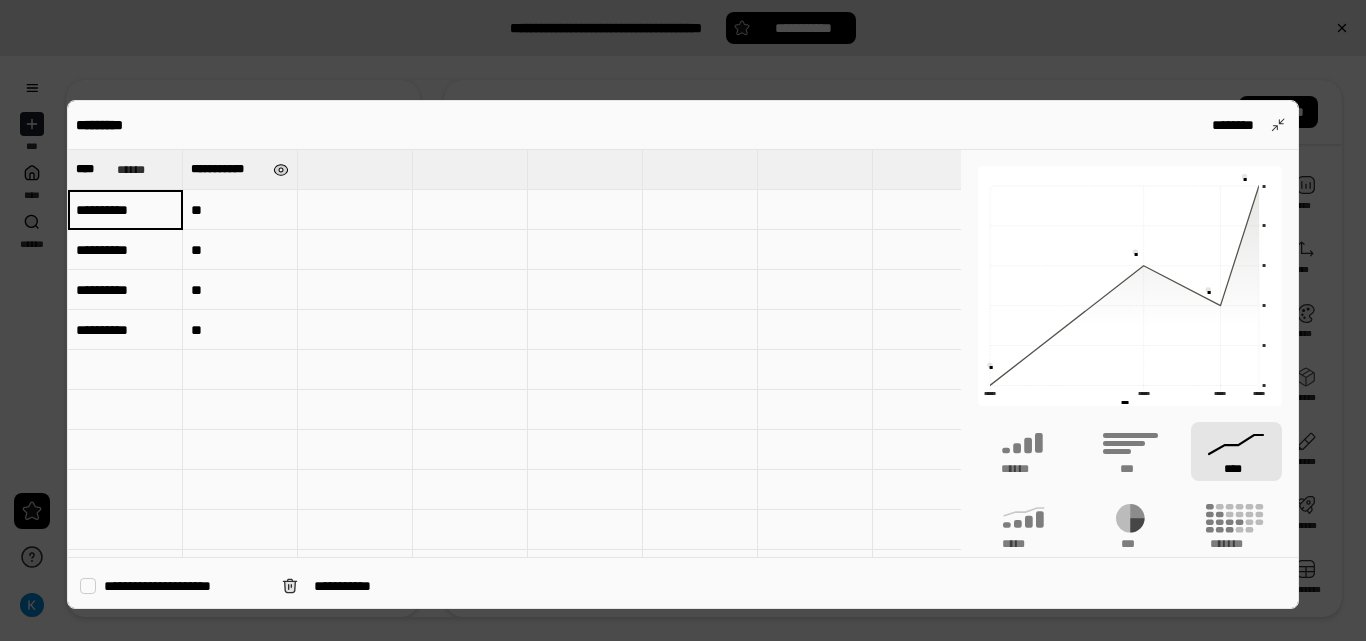 click at bounding box center [281, 170] 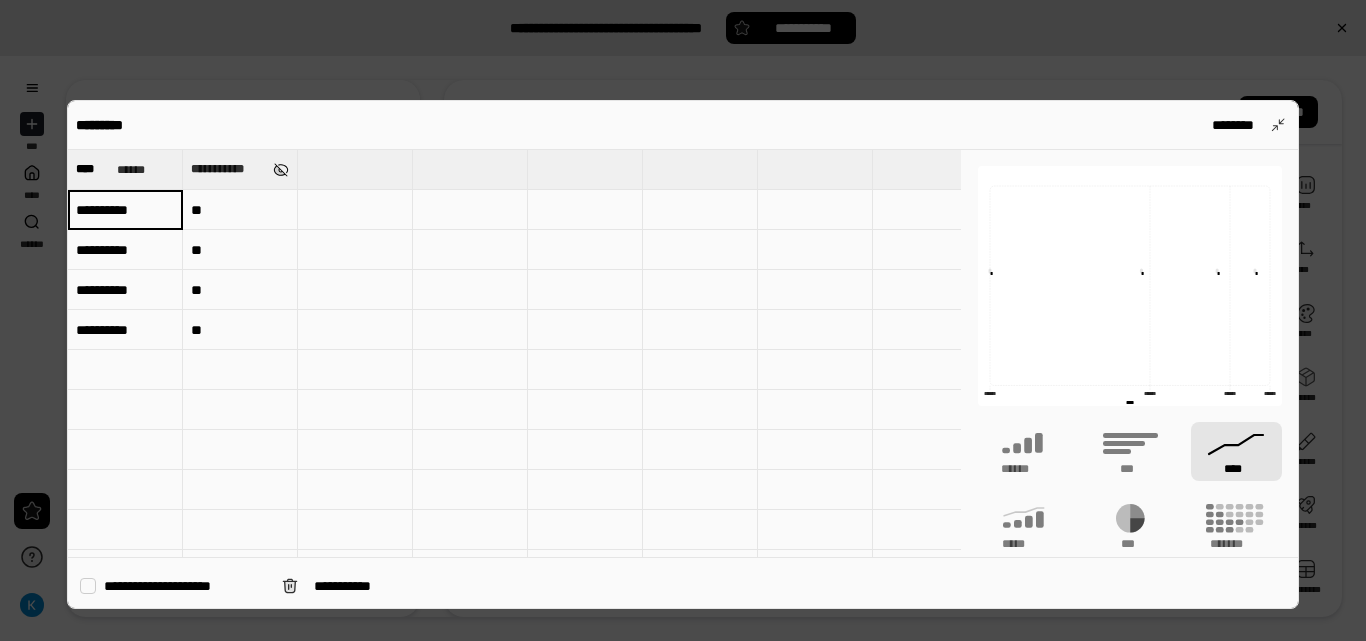 click at bounding box center (281, 170) 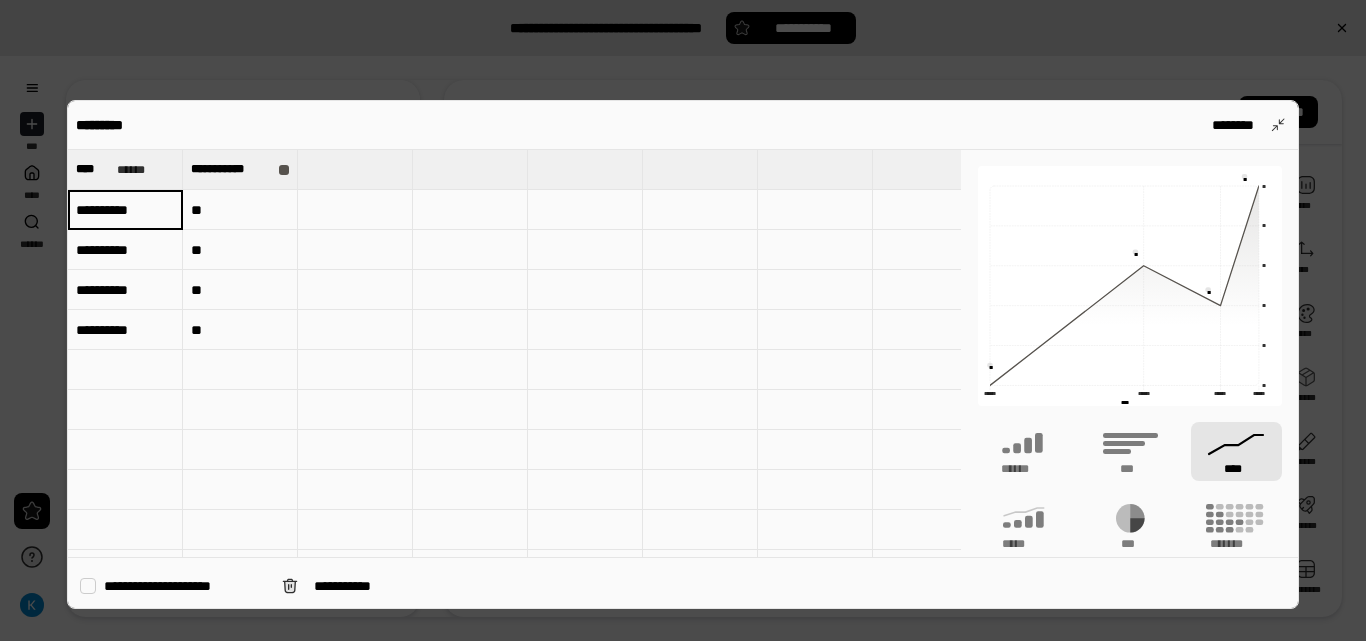 click at bounding box center [683, 320] 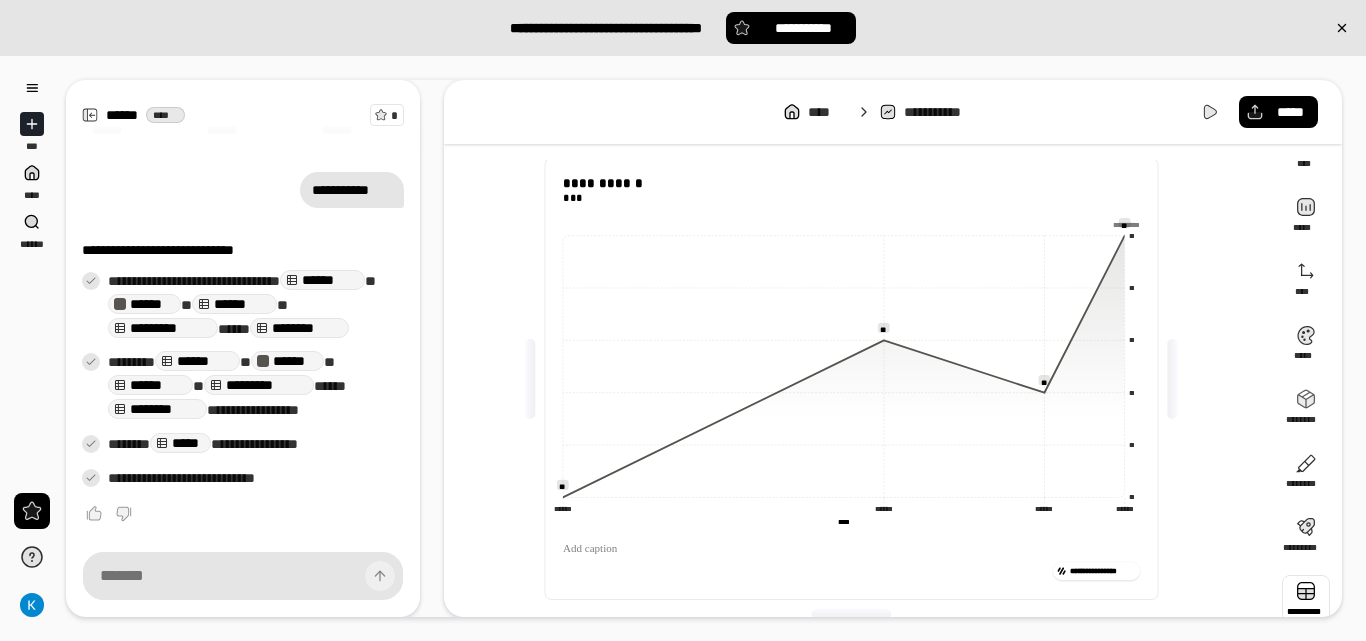 scroll, scrollTop: 63, scrollLeft: 0, axis: vertical 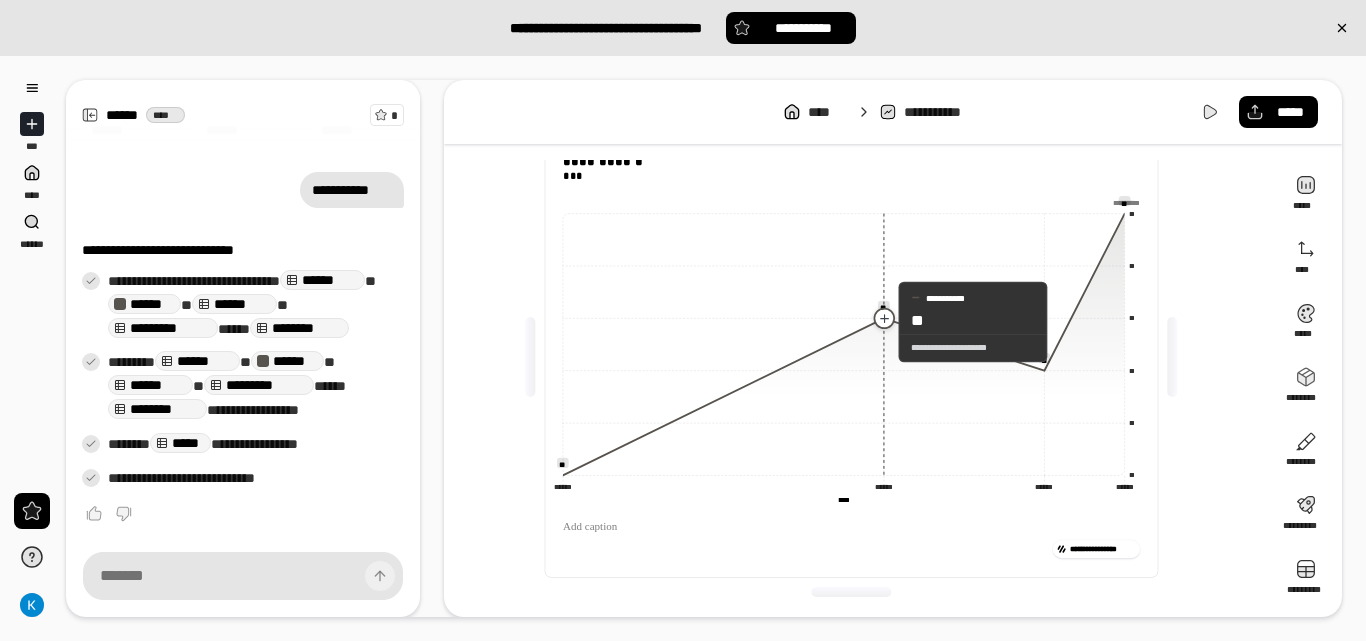 click 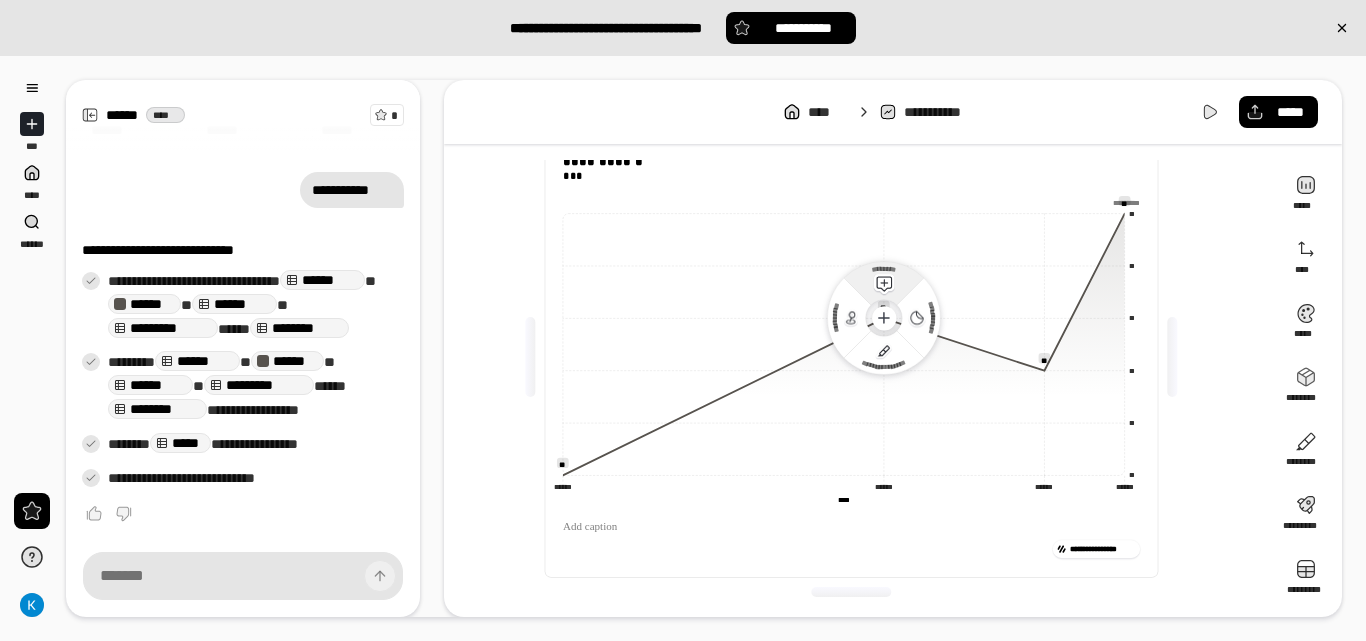 click 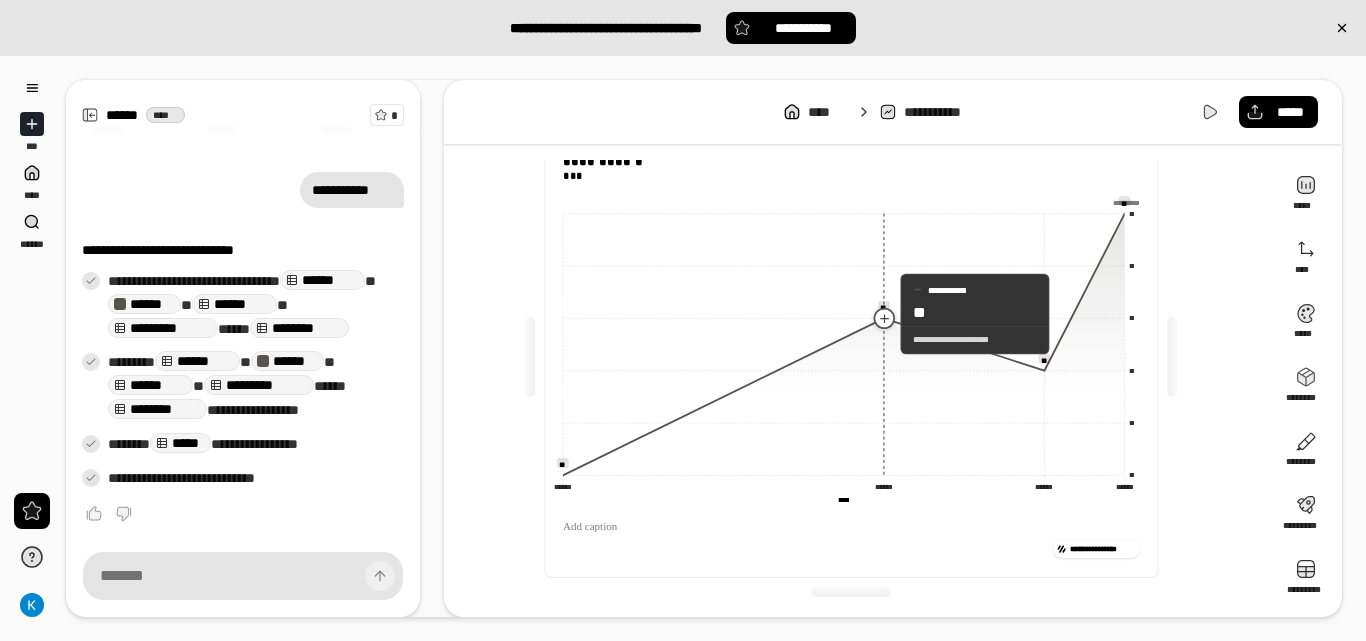 click 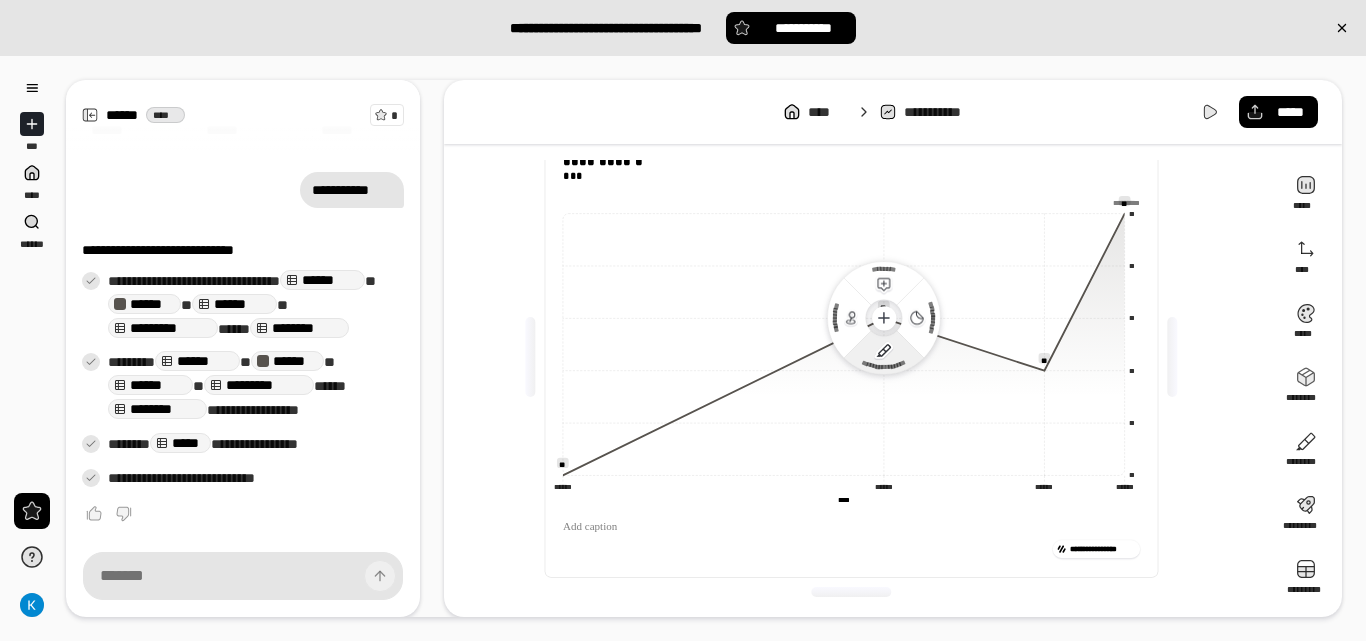 click 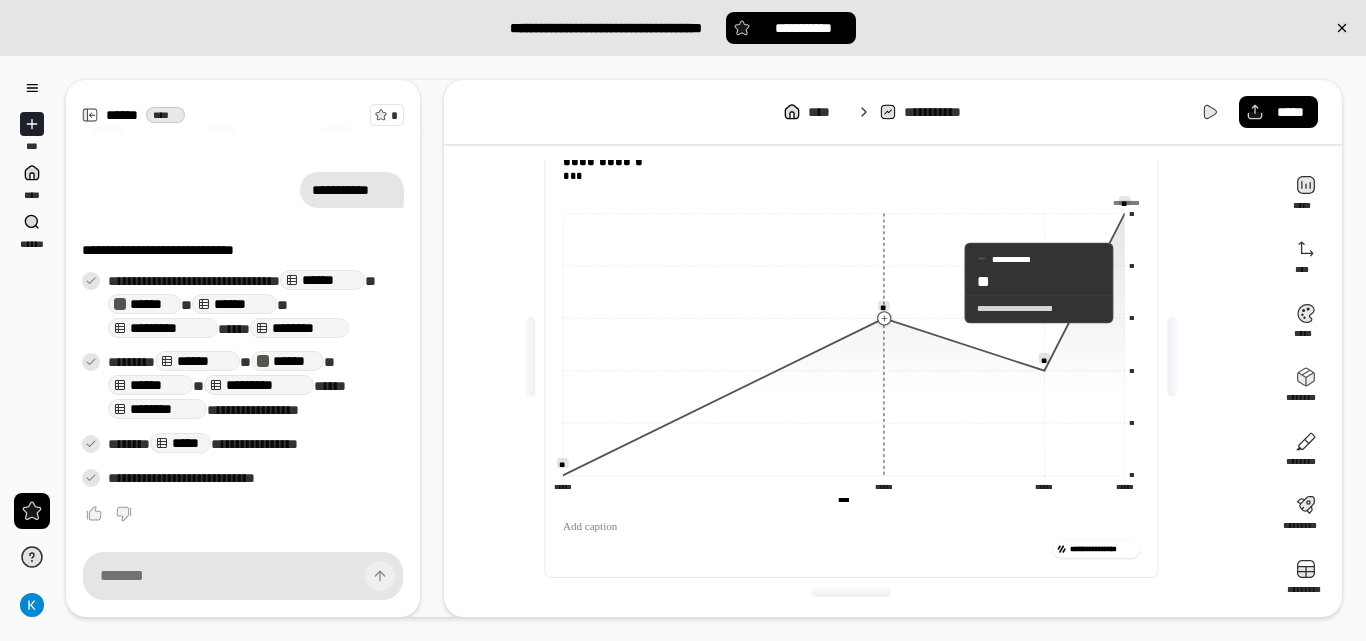 click 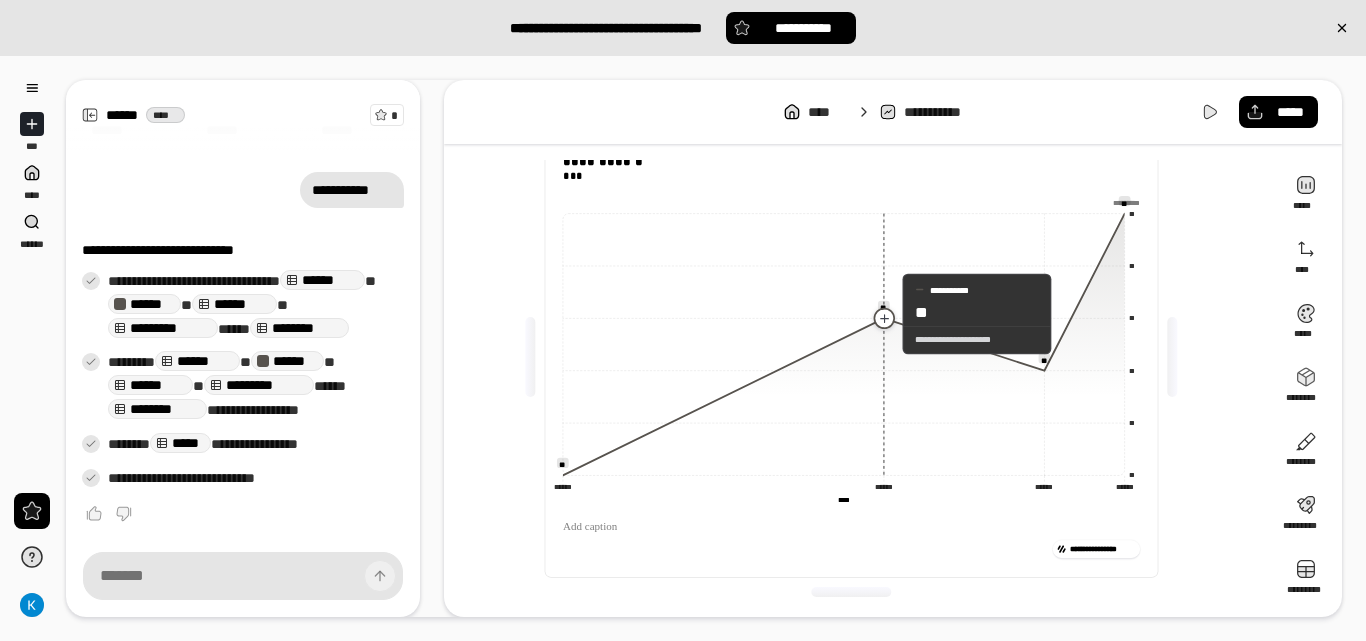 click 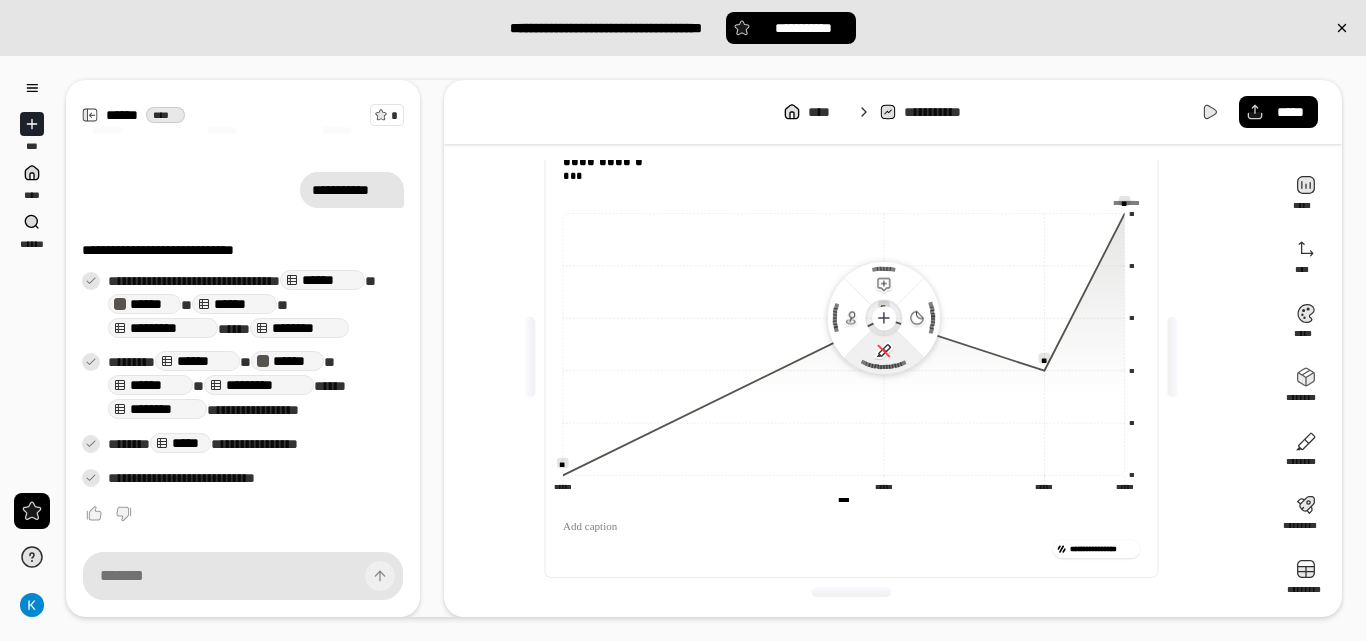 click 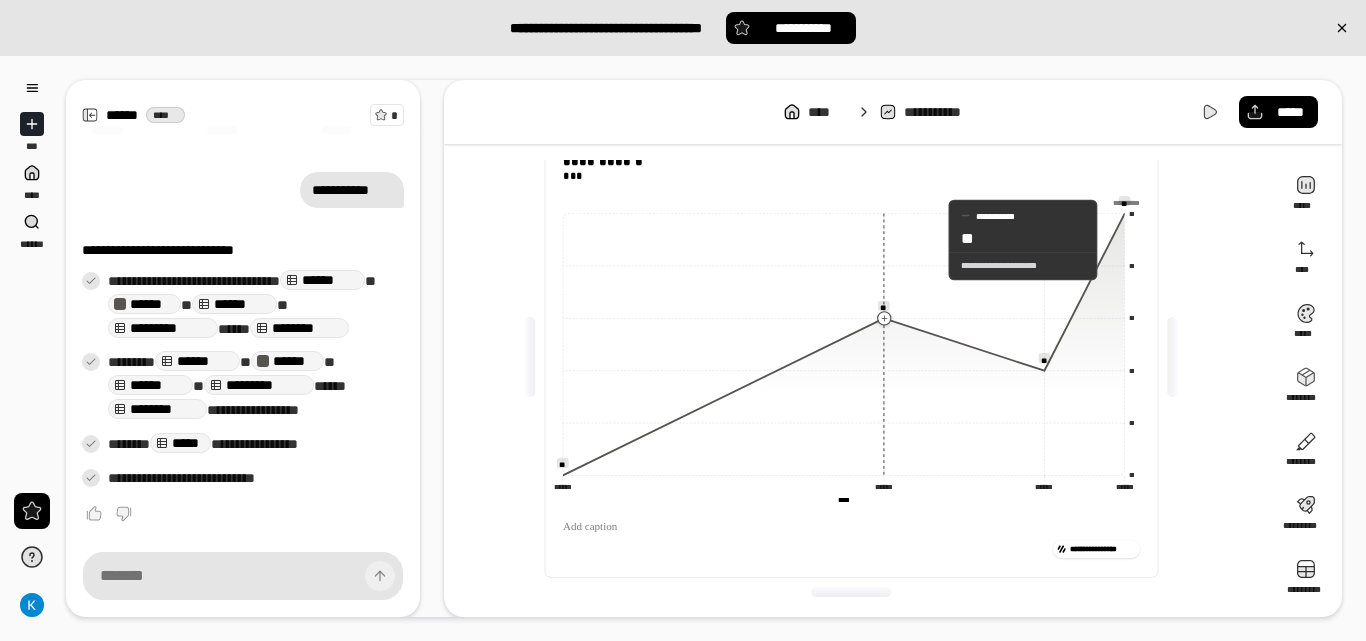 click 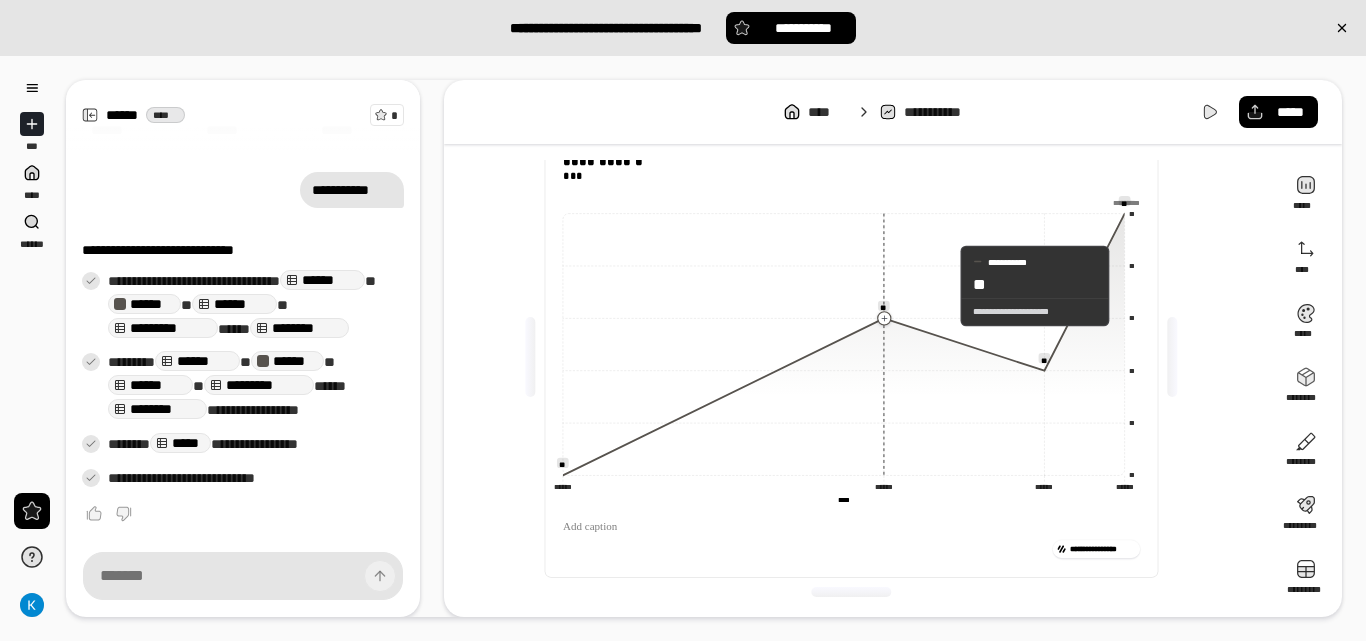 click 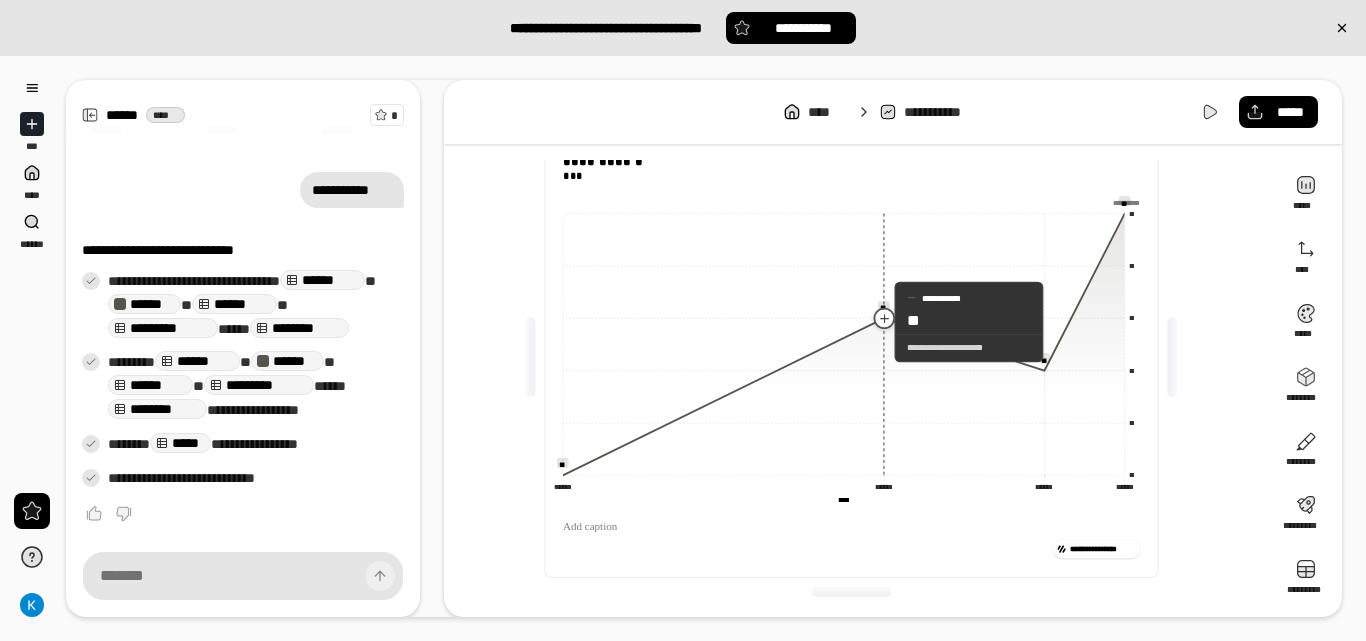 click 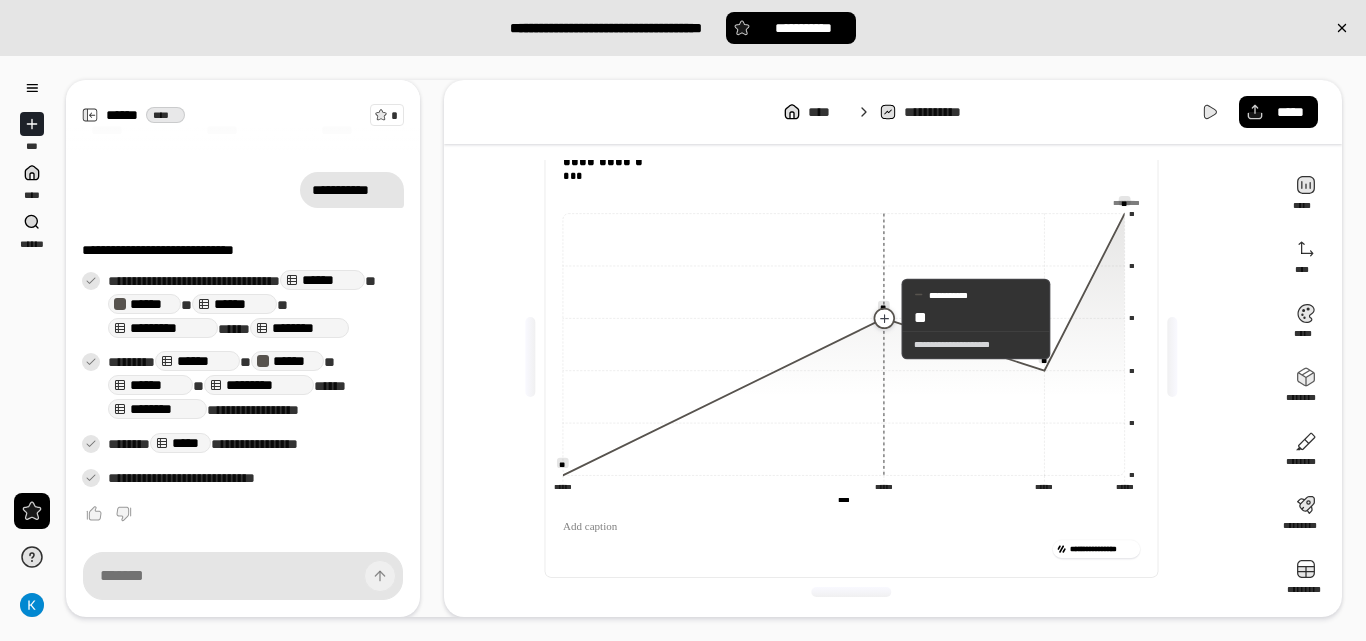 click 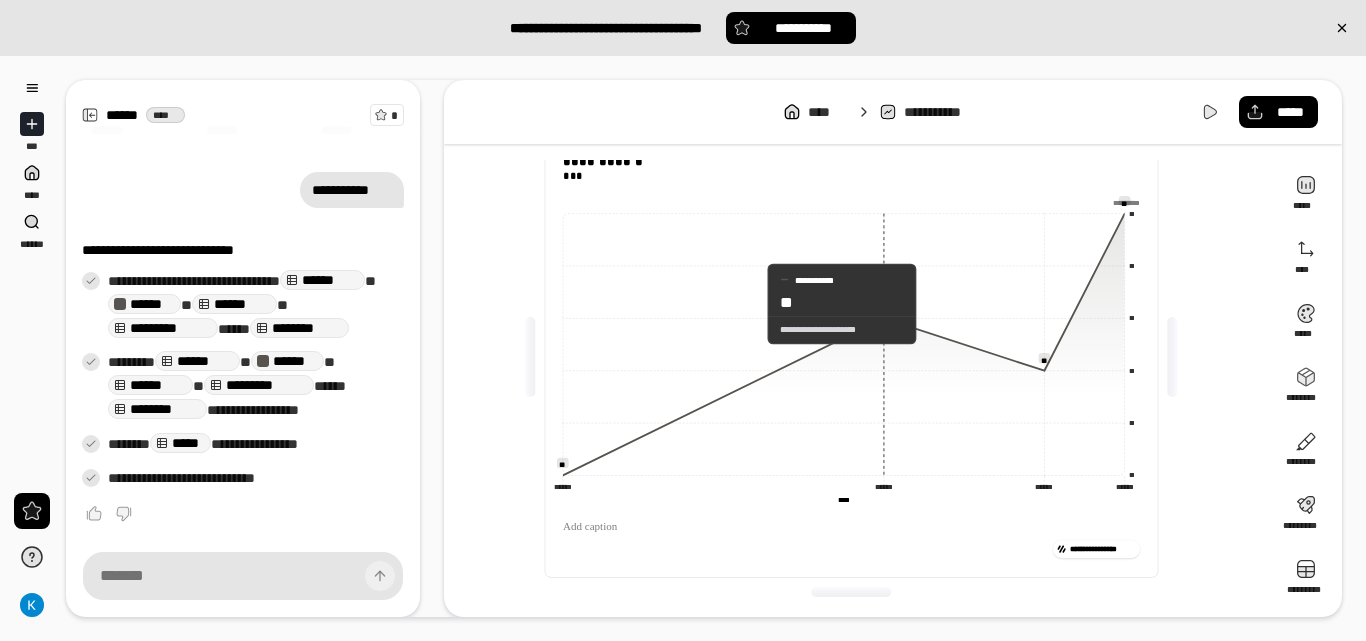 scroll, scrollTop: 0, scrollLeft: 0, axis: both 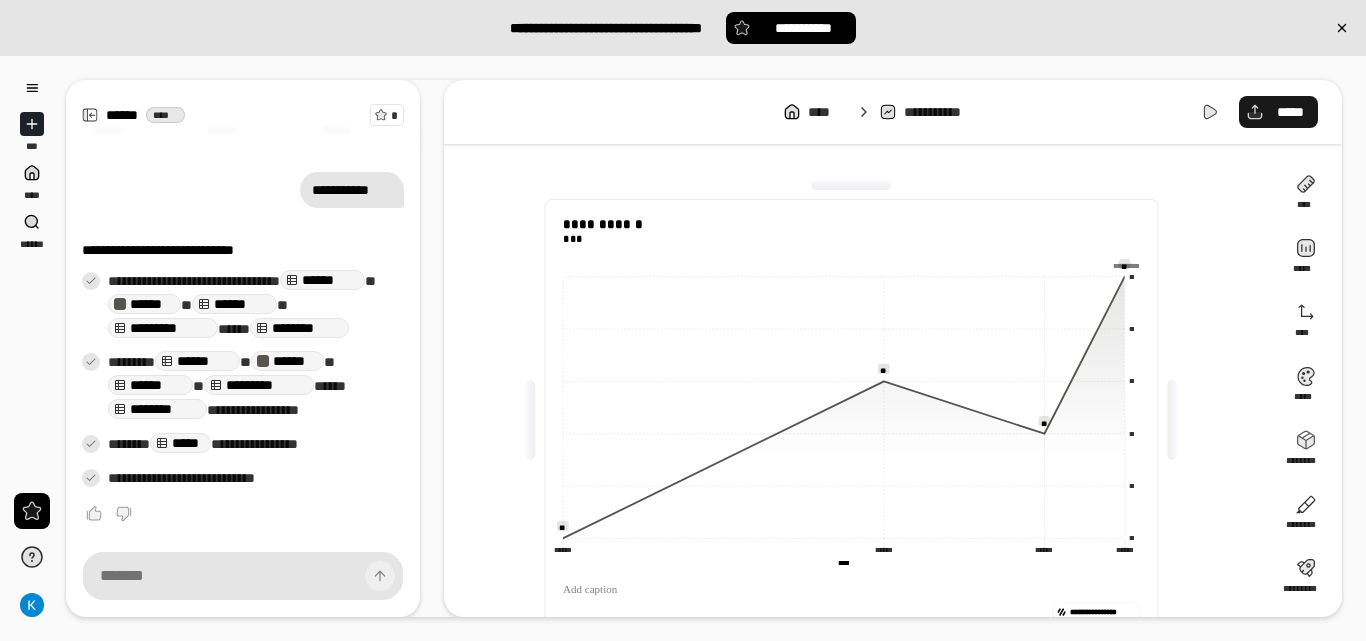 click on "*****" at bounding box center (1278, 112) 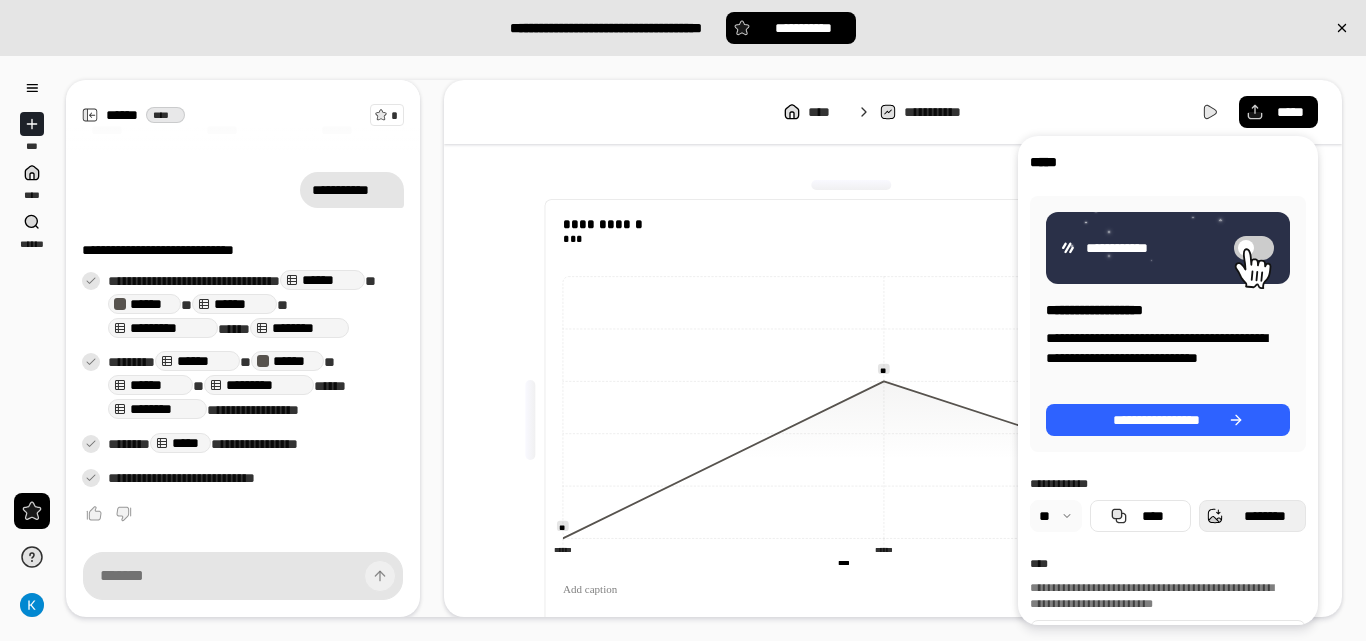 click on "********" at bounding box center (1264, 516) 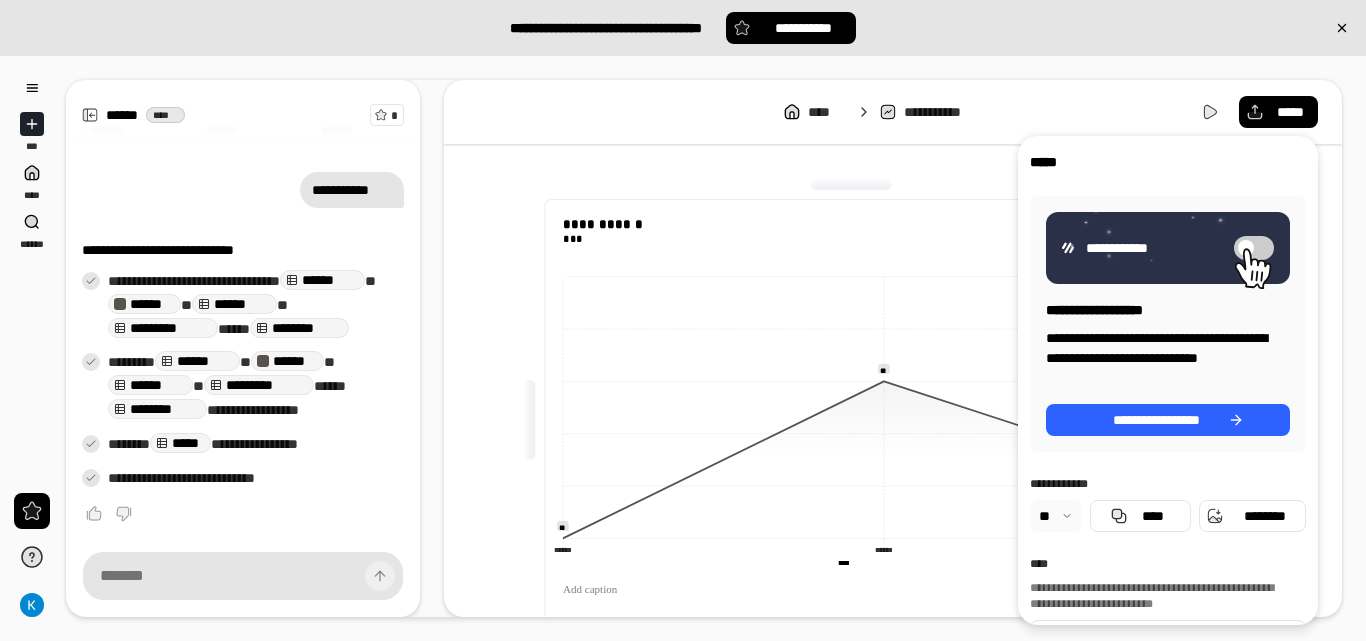 click on "**********" at bounding box center [683, 28] 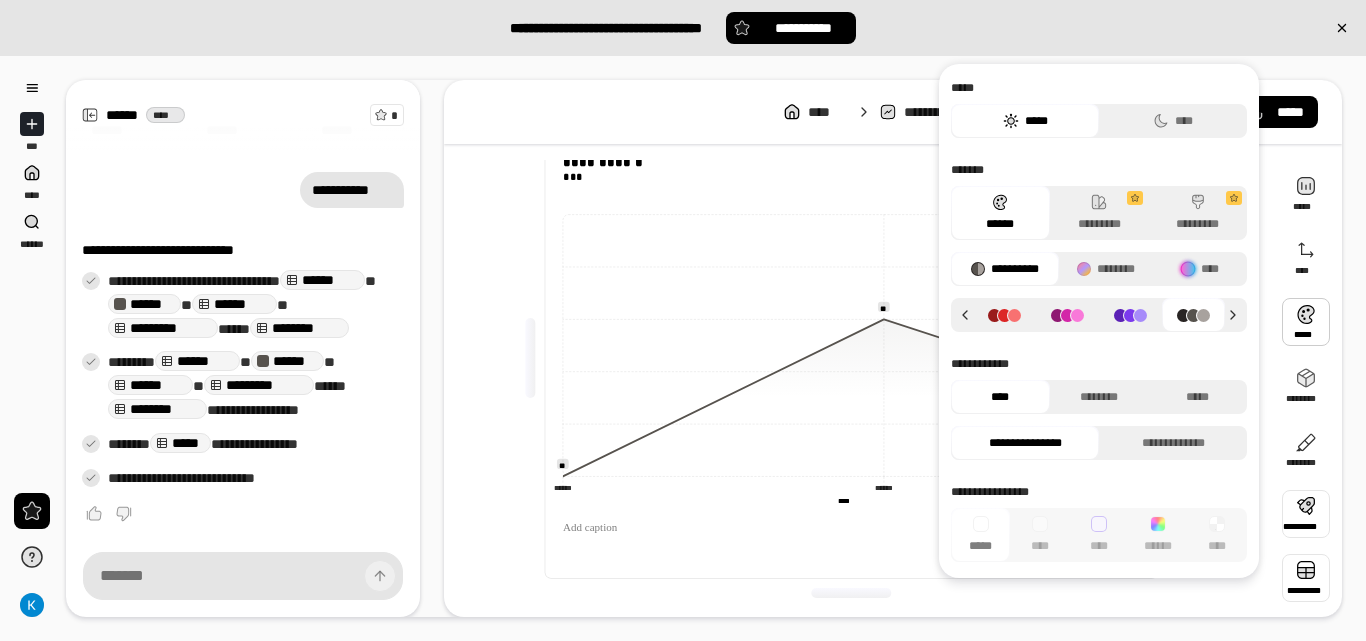scroll, scrollTop: 63, scrollLeft: 0, axis: vertical 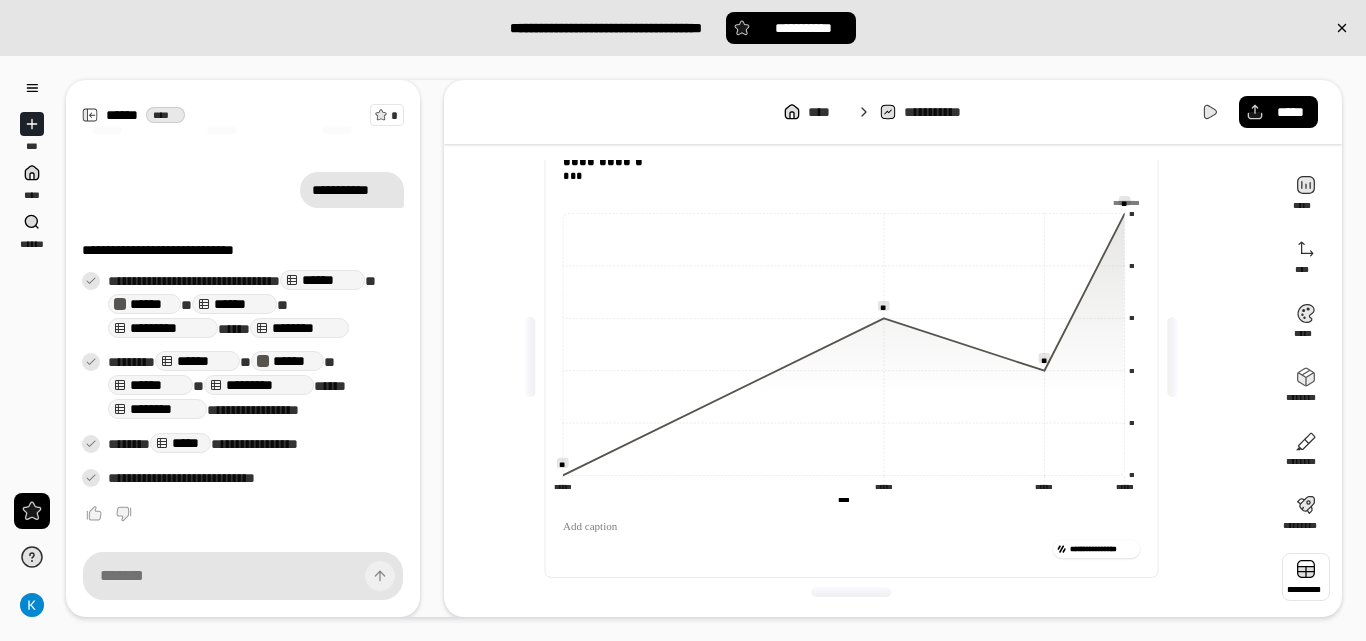 click at bounding box center (1306, 577) 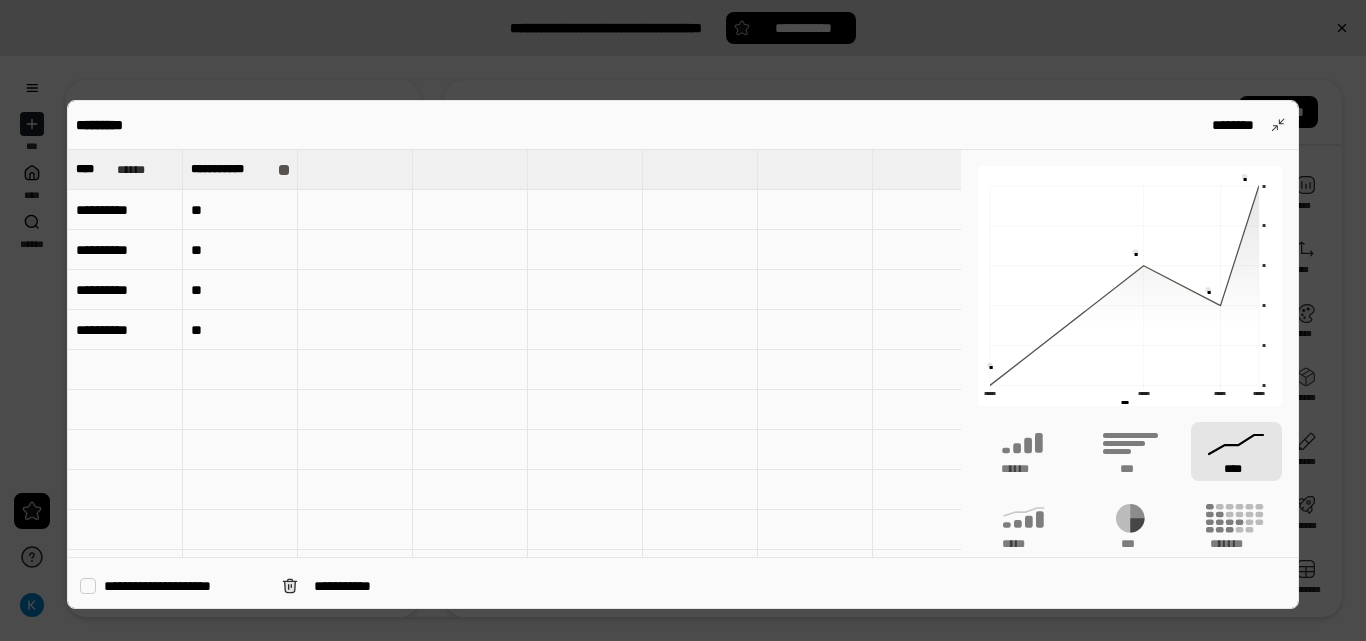 click on "**********" at bounding box center (125, 210) 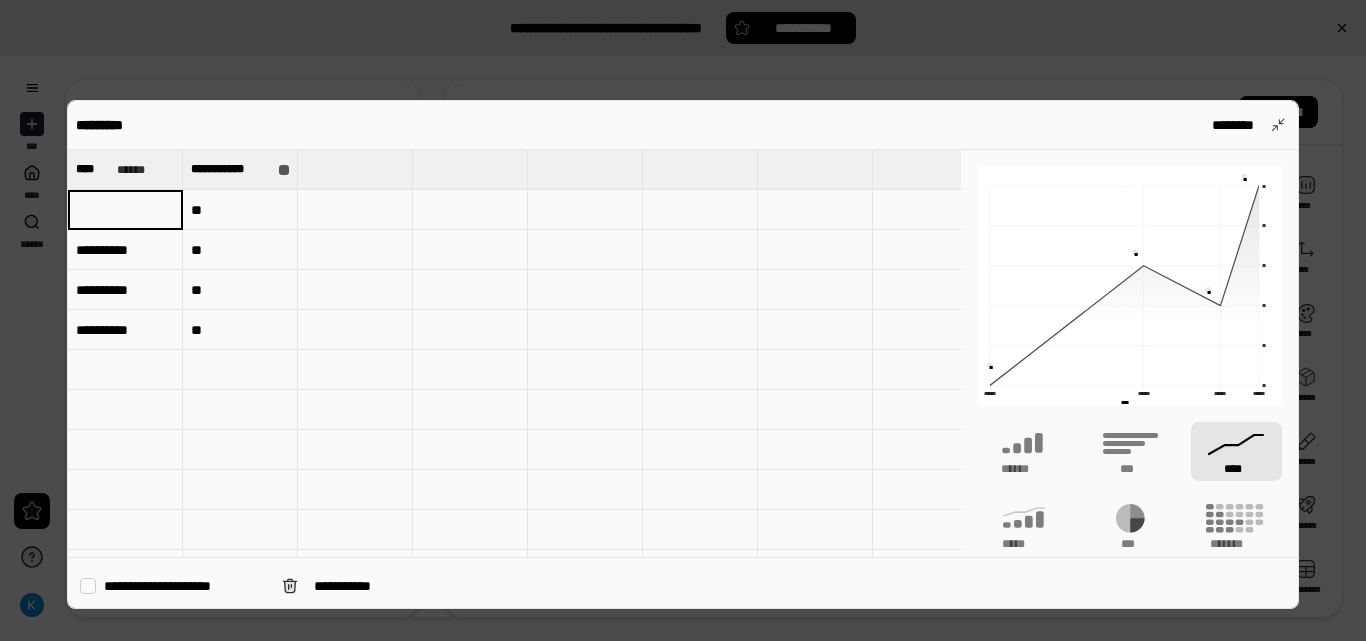 type 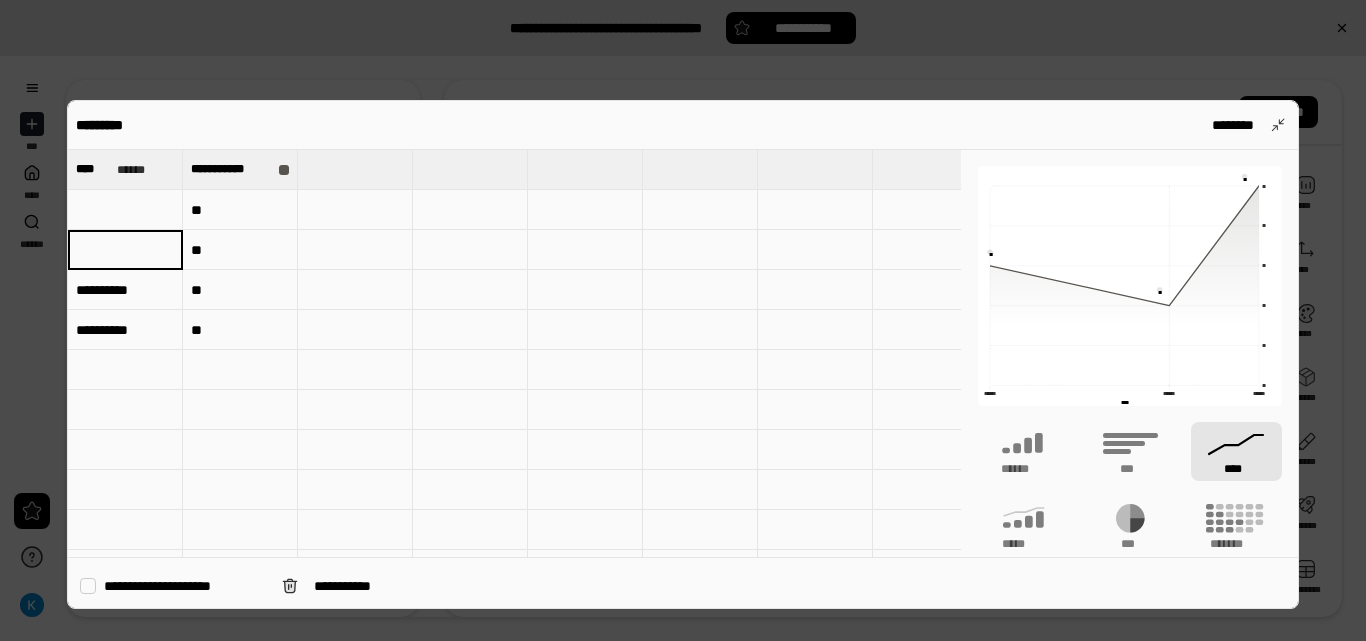 type 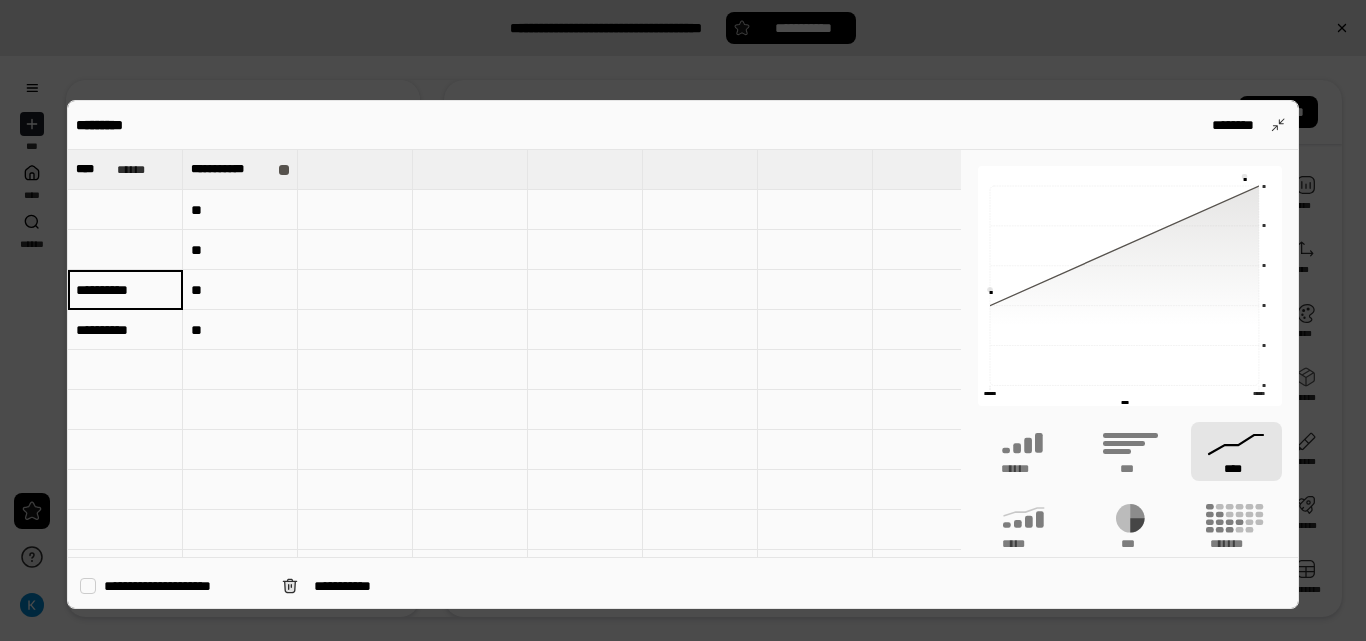 click on "**********" at bounding box center [125, 290] 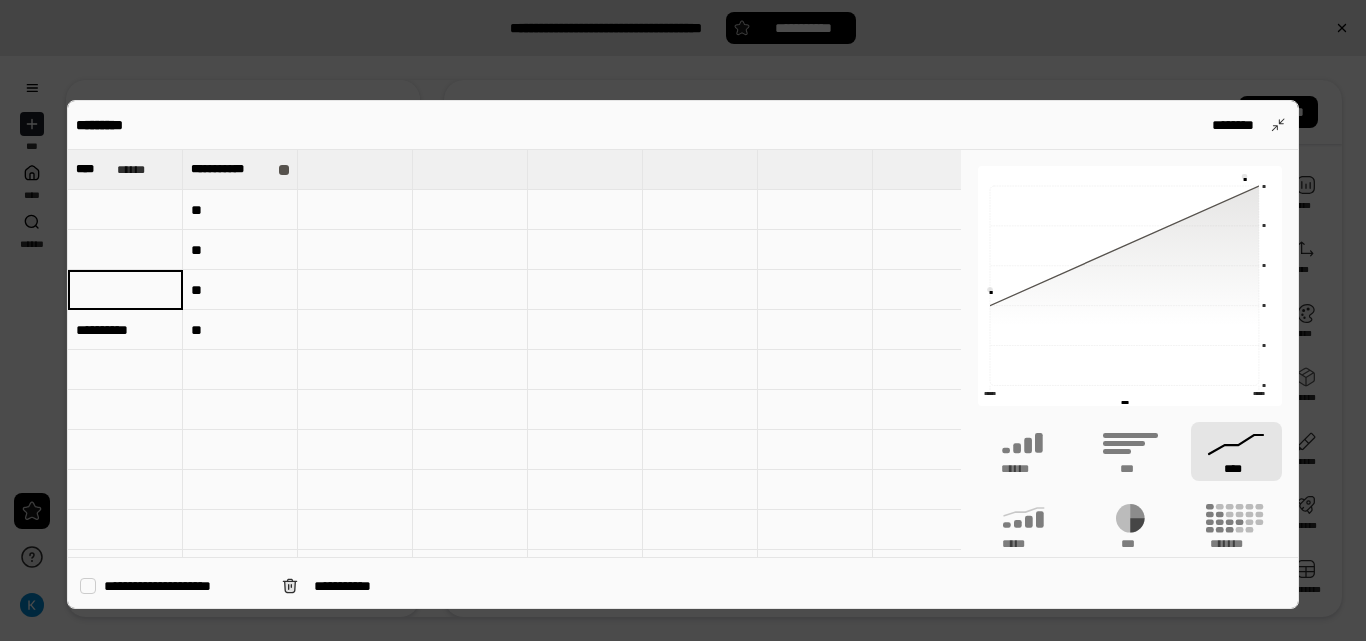 type 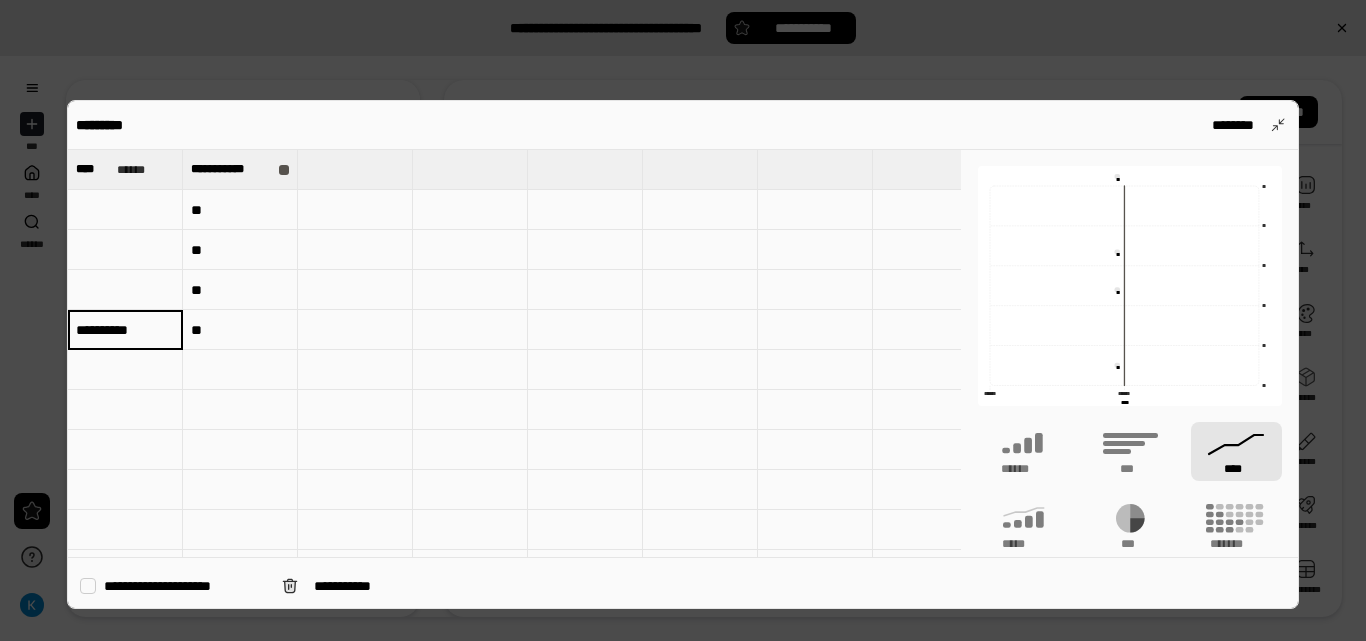 click on "**********" at bounding box center [125, 330] 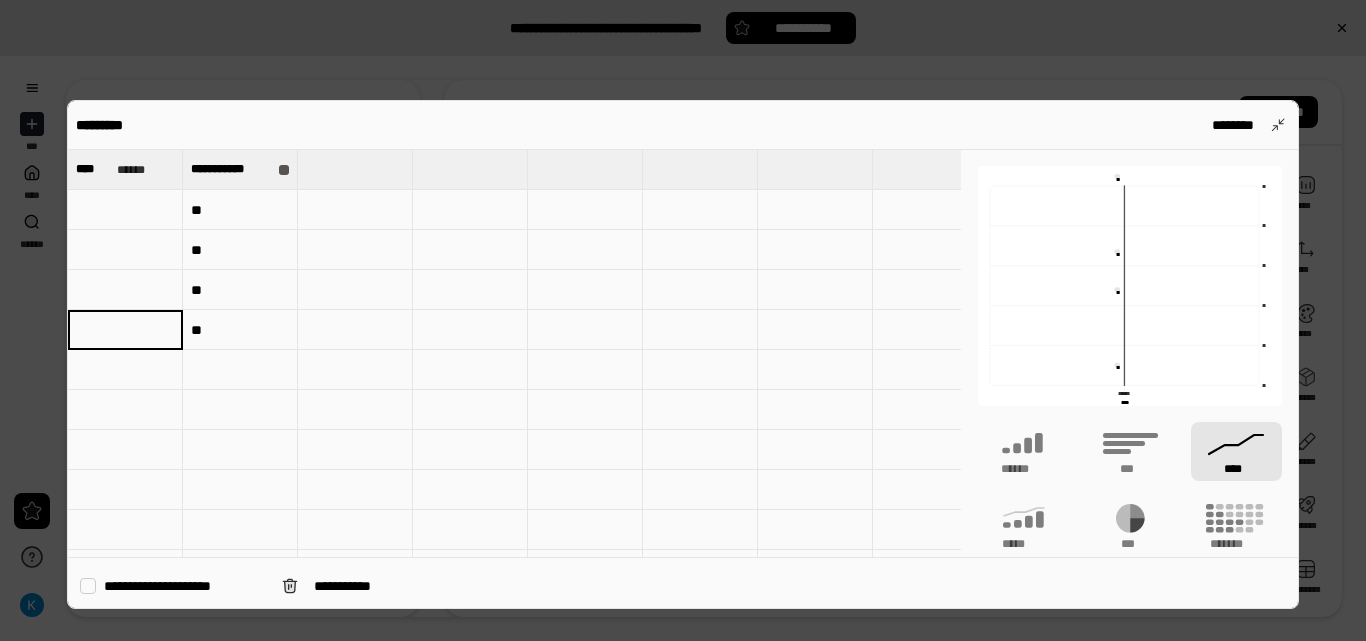 type 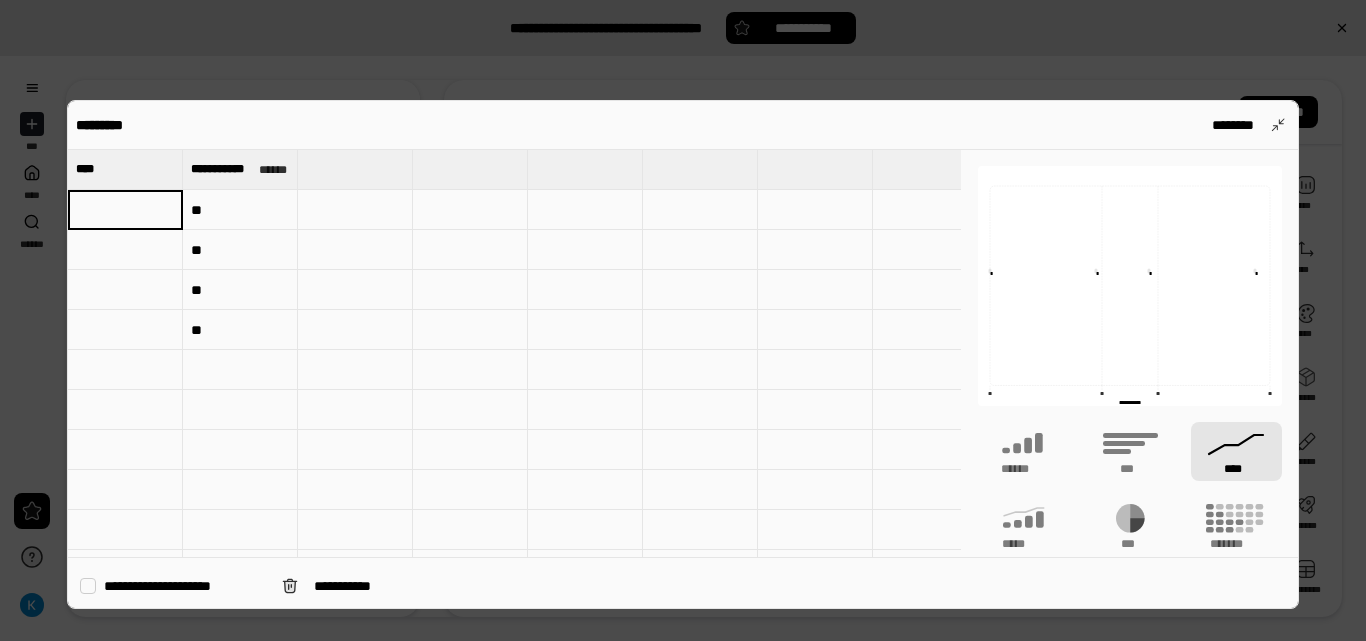 click on "**" at bounding box center (240, 250) 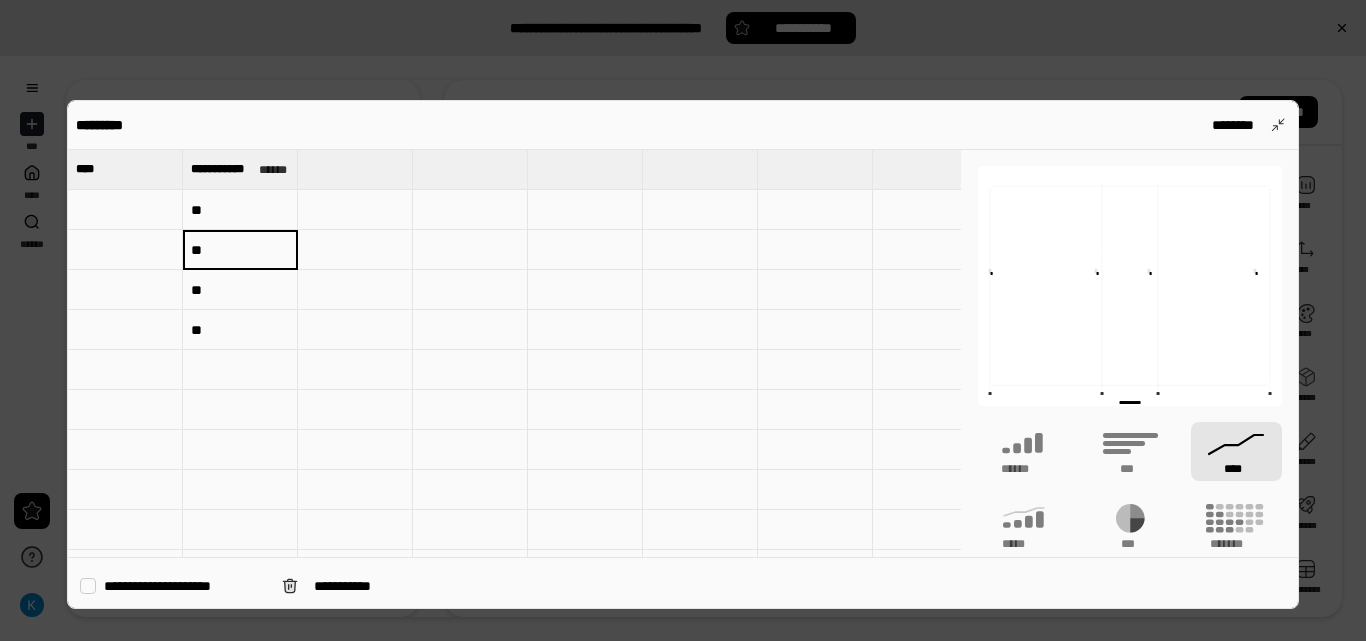 click on "**" at bounding box center (240, 250) 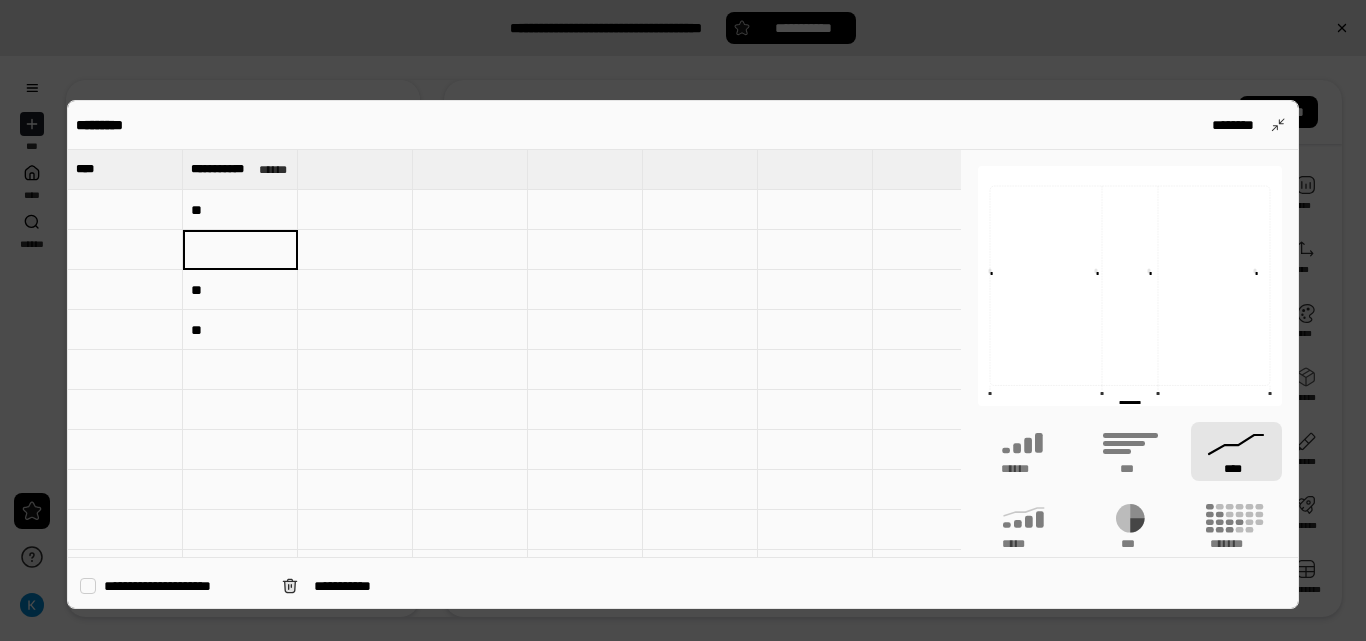 type 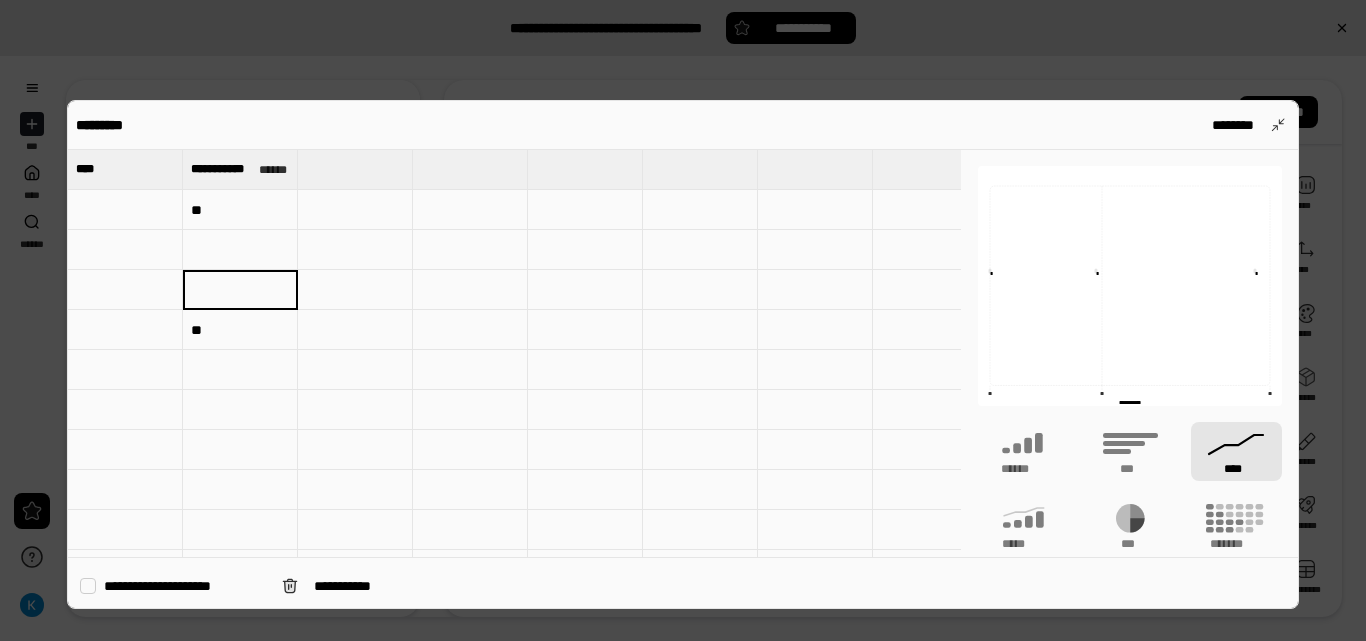 type 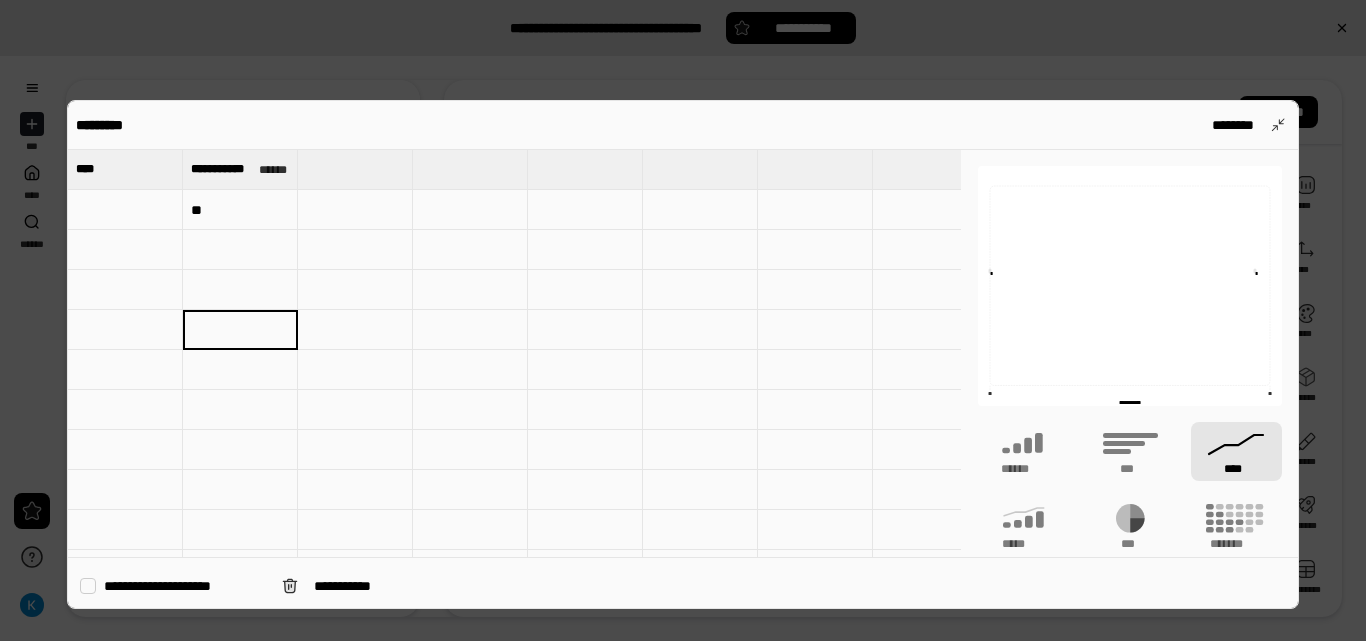 type 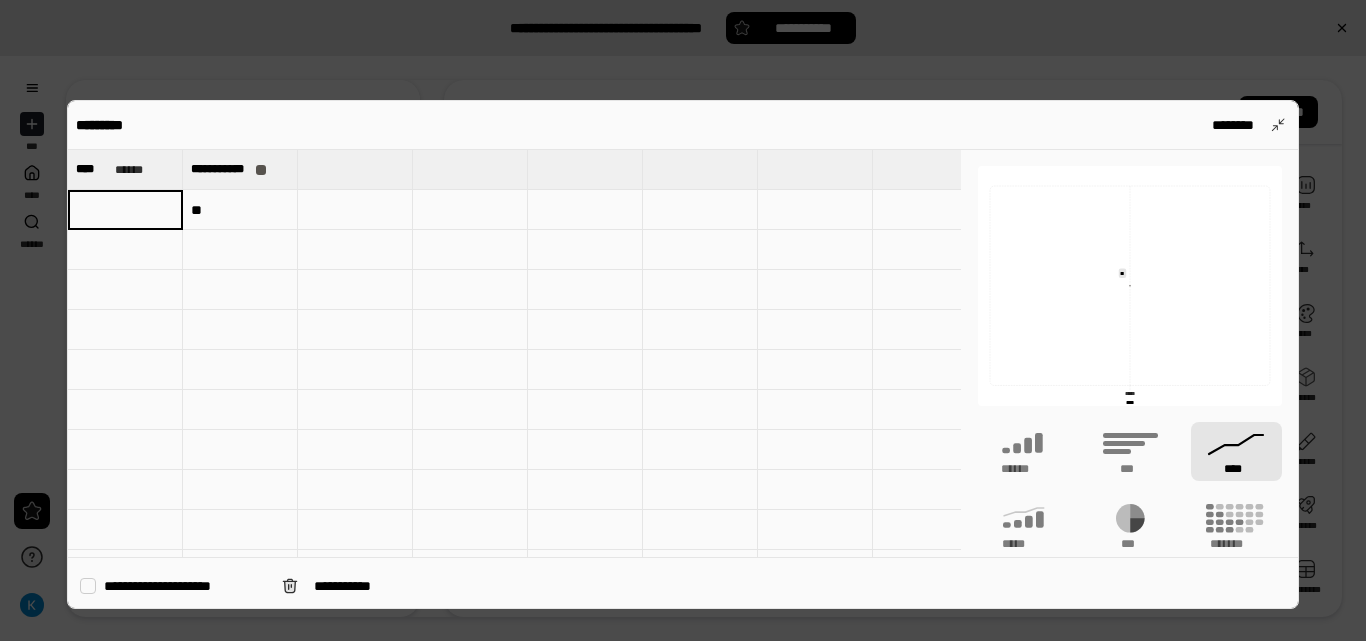 type on "****" 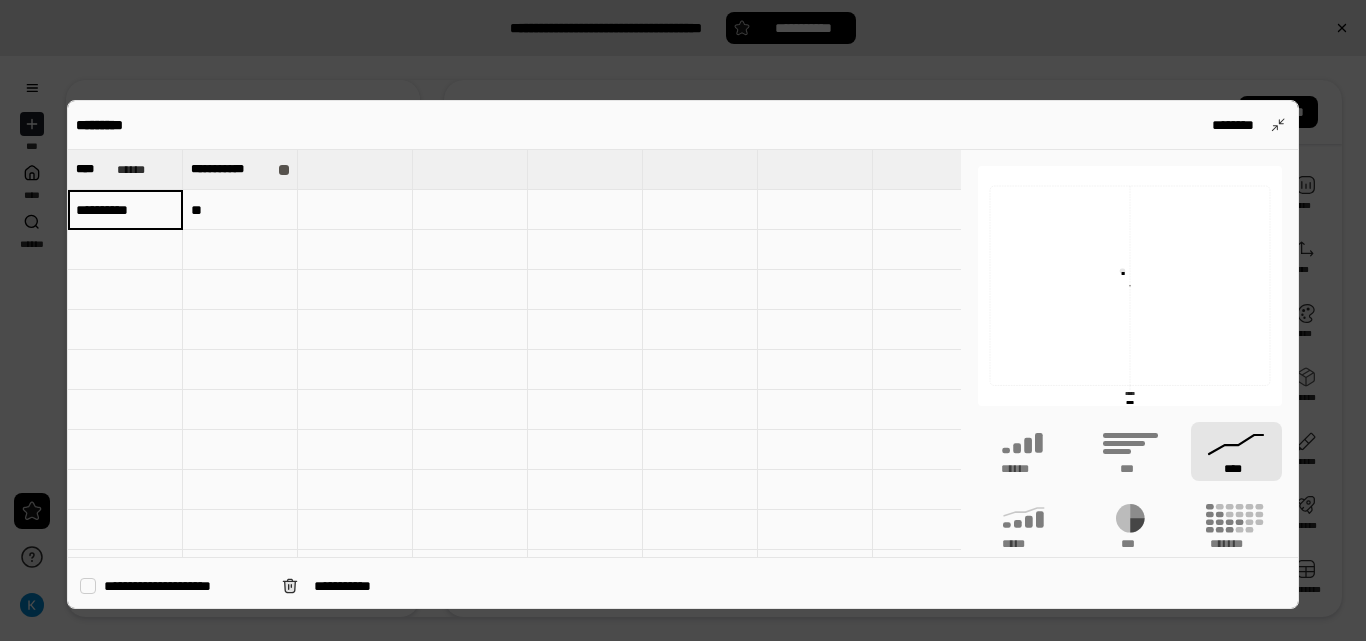 click at bounding box center (125, 250) 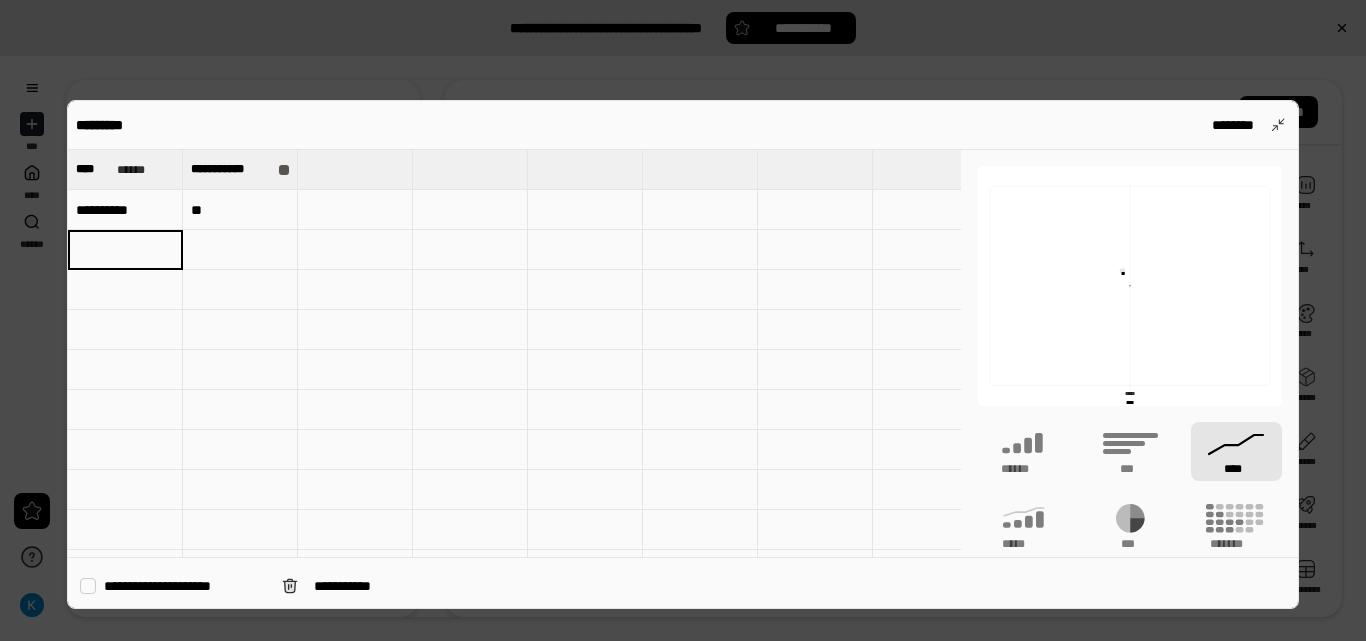 click on "**********" at bounding box center [125, 210] 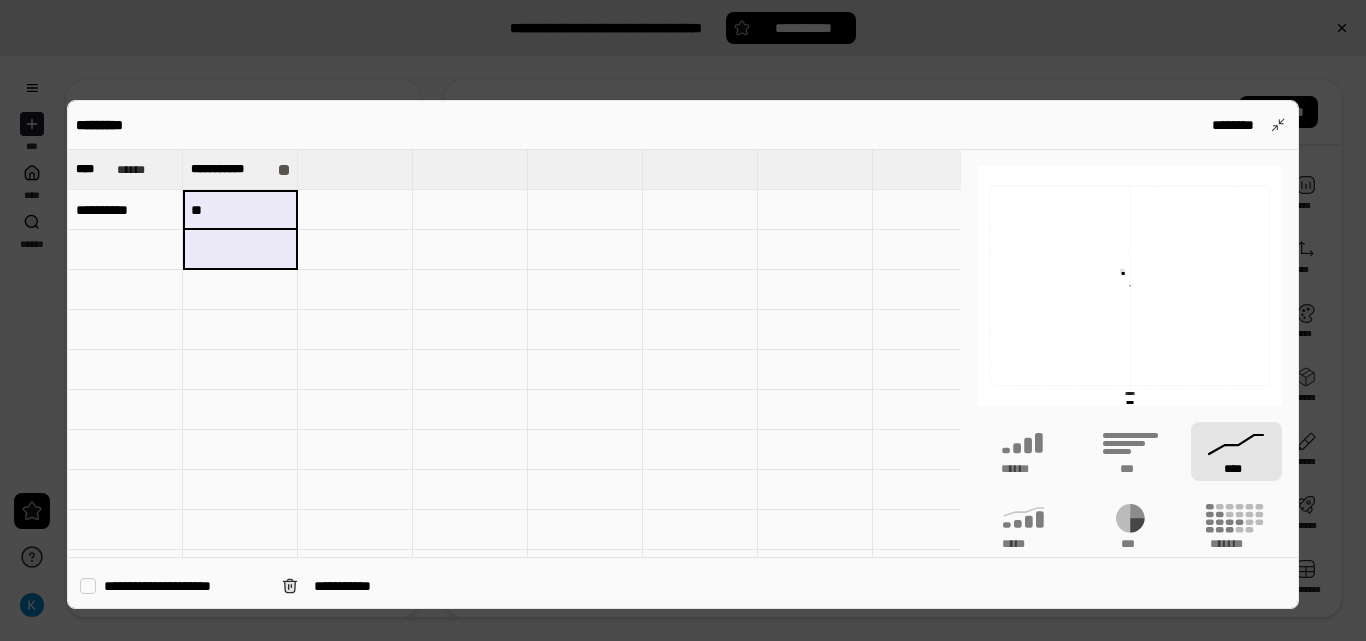 drag, startPoint x: 185, startPoint y: 228, endPoint x: 187, endPoint y: 257, distance: 29.068884 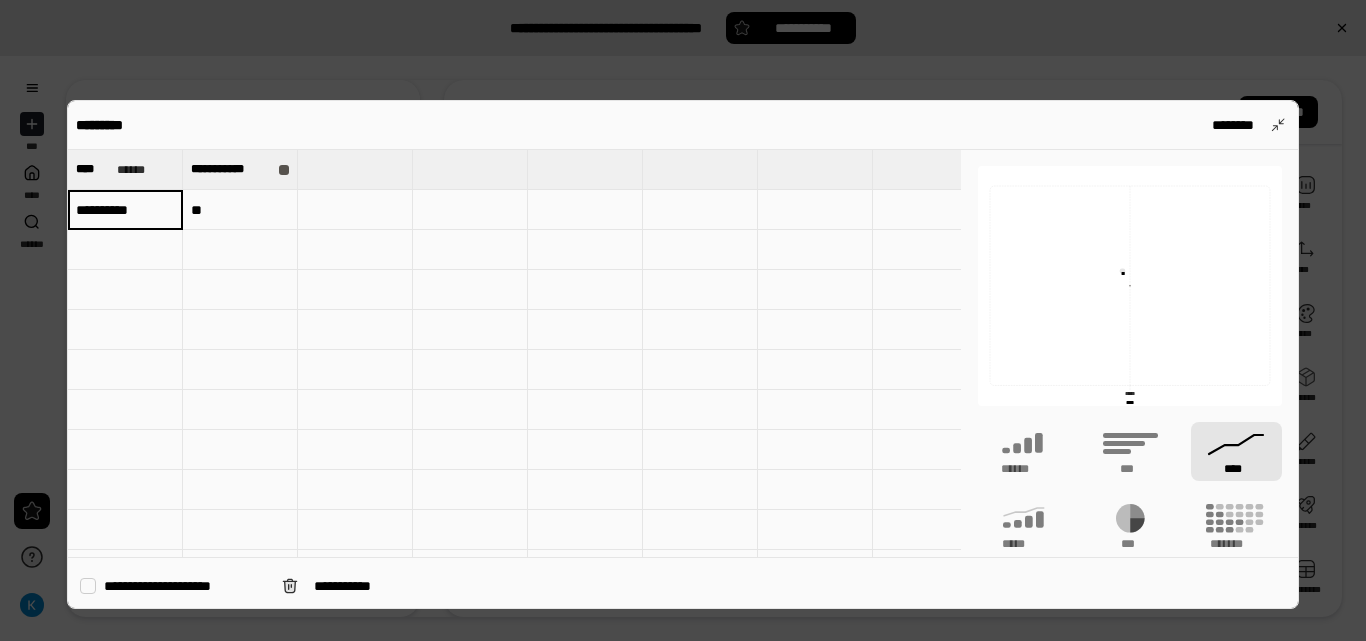 click at bounding box center [125, 250] 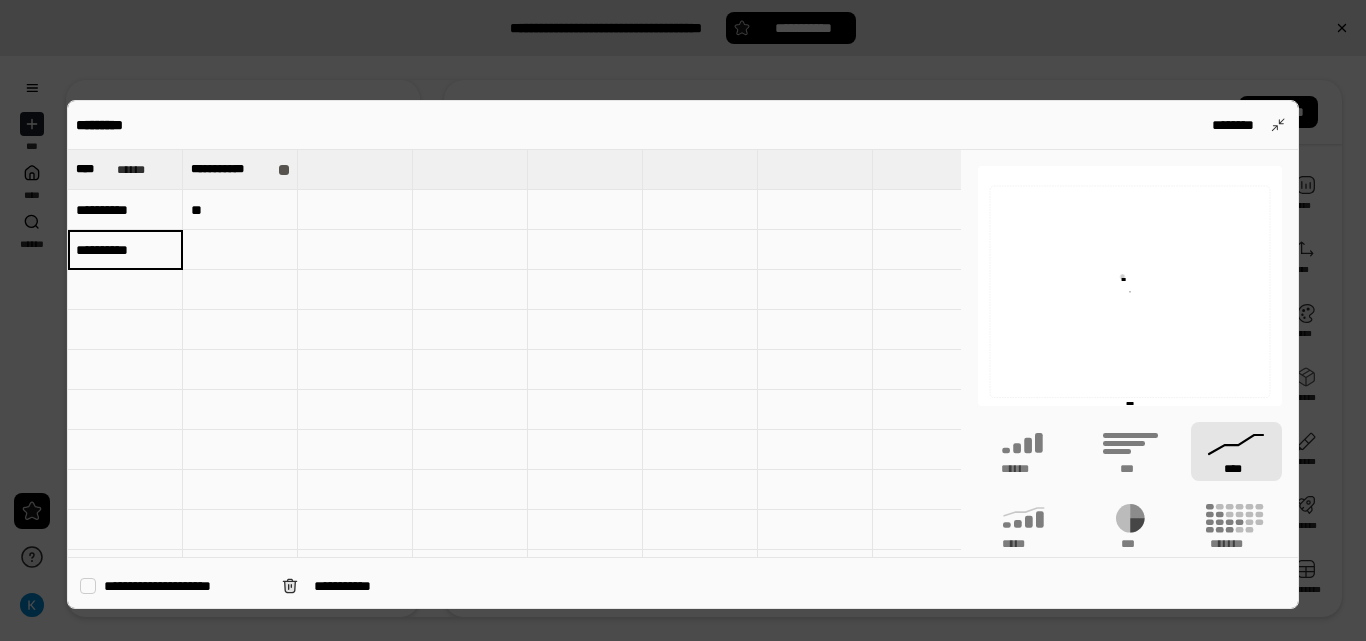 click on "**********" at bounding box center [125, 250] 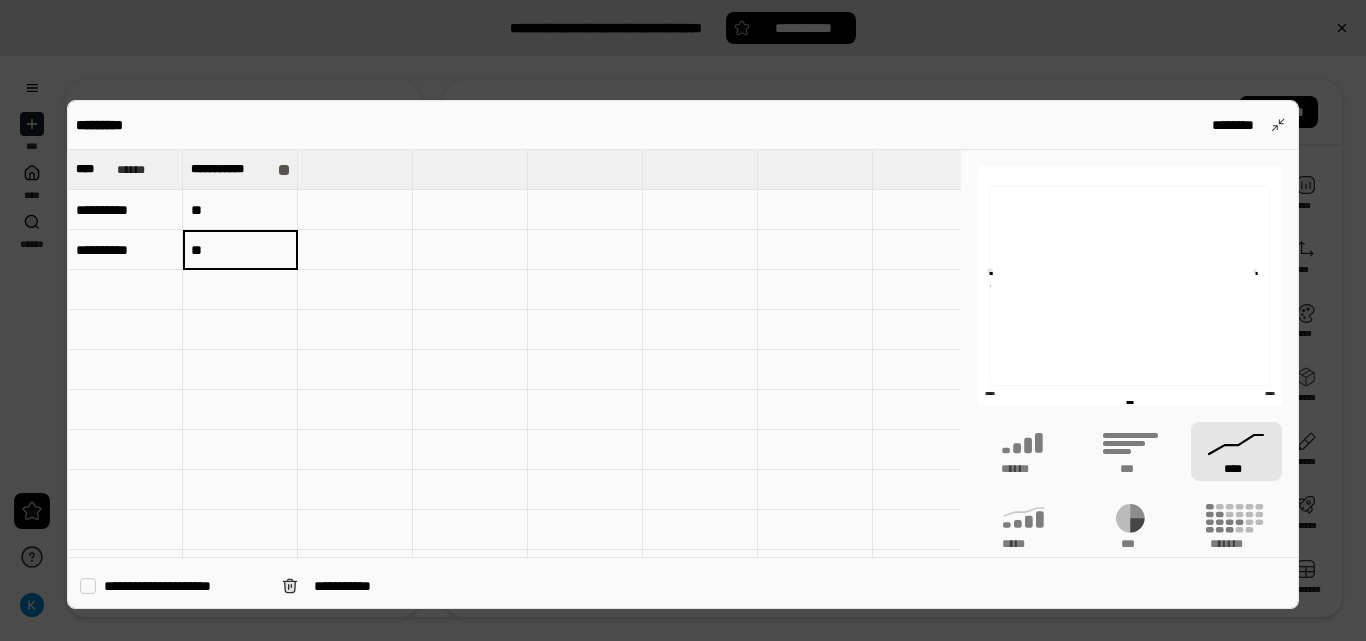 click at bounding box center [355, 250] 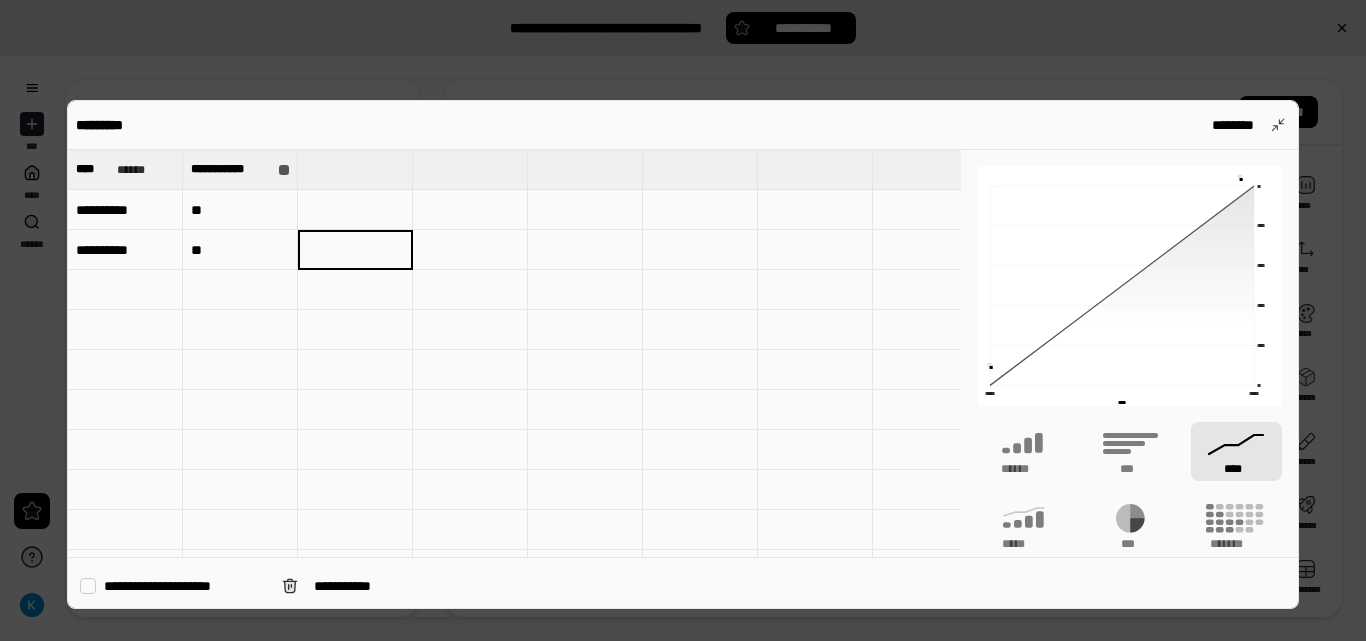 click on "**" at bounding box center [240, 250] 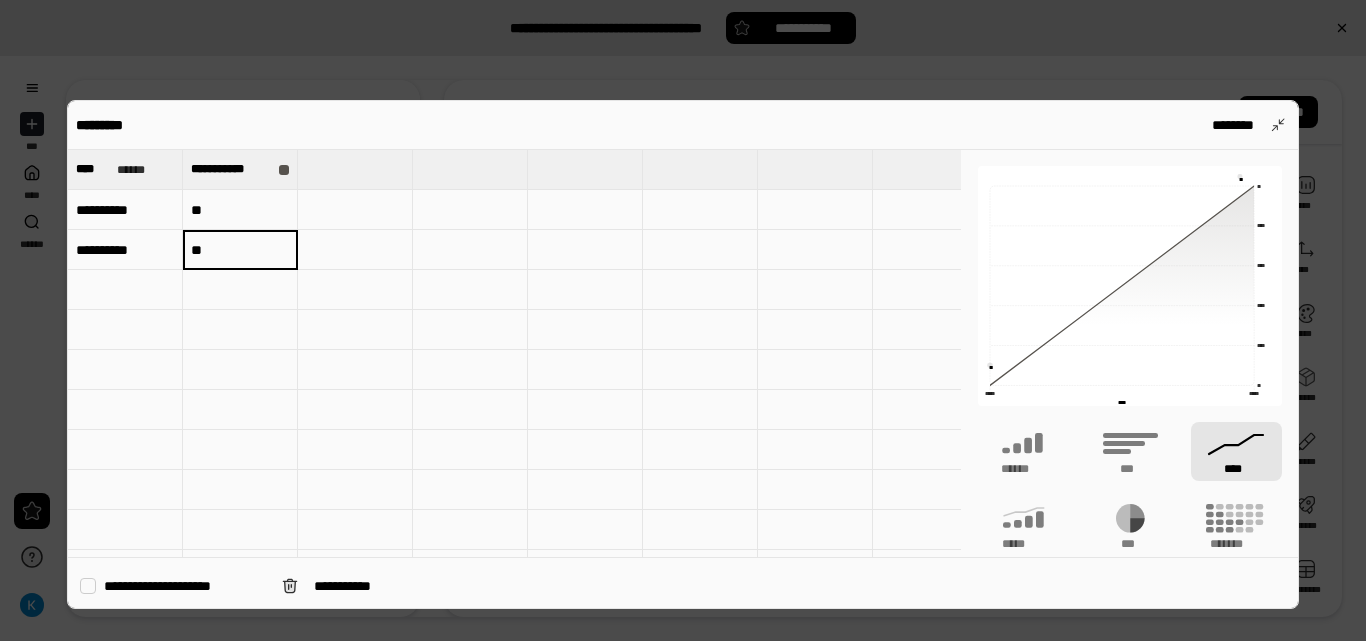 click on "**" at bounding box center (240, 250) 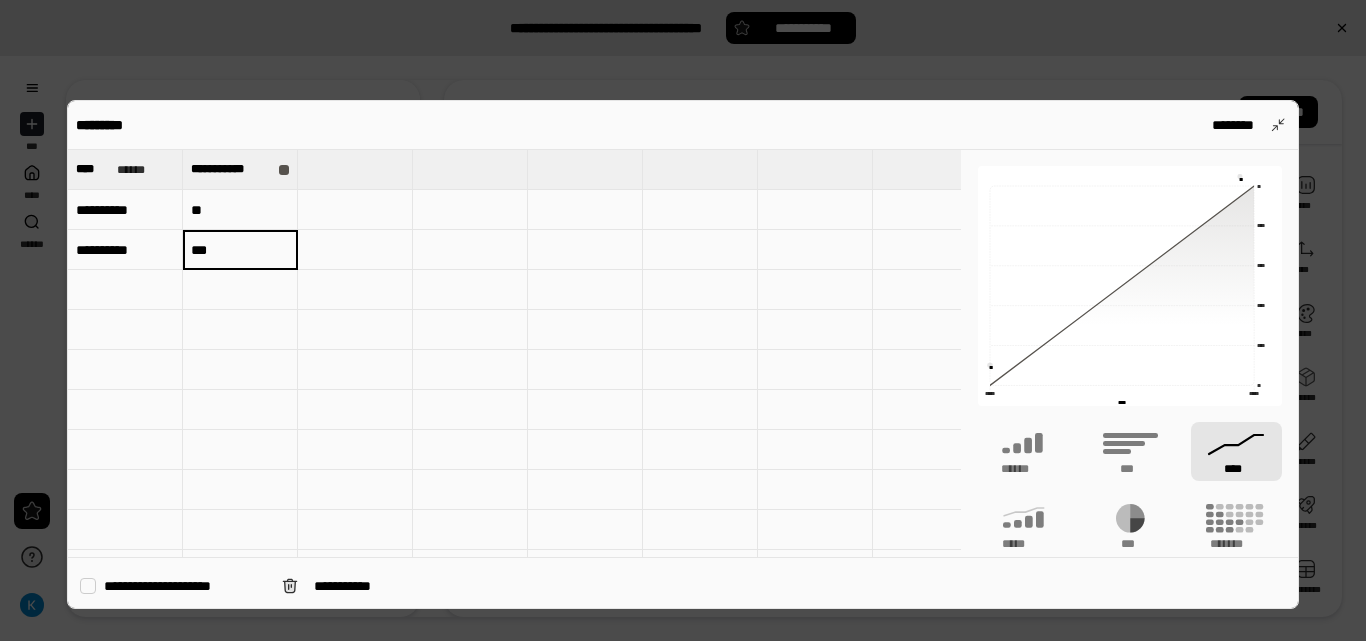 type on "***" 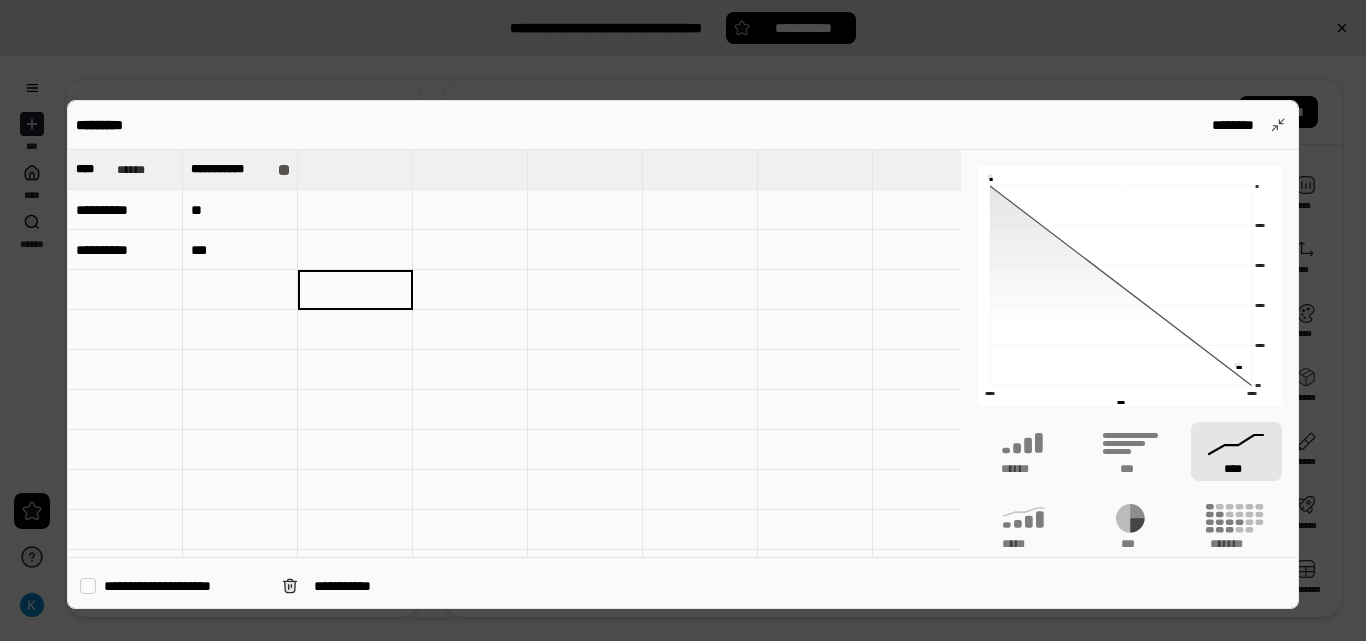 click on "***" at bounding box center (240, 250) 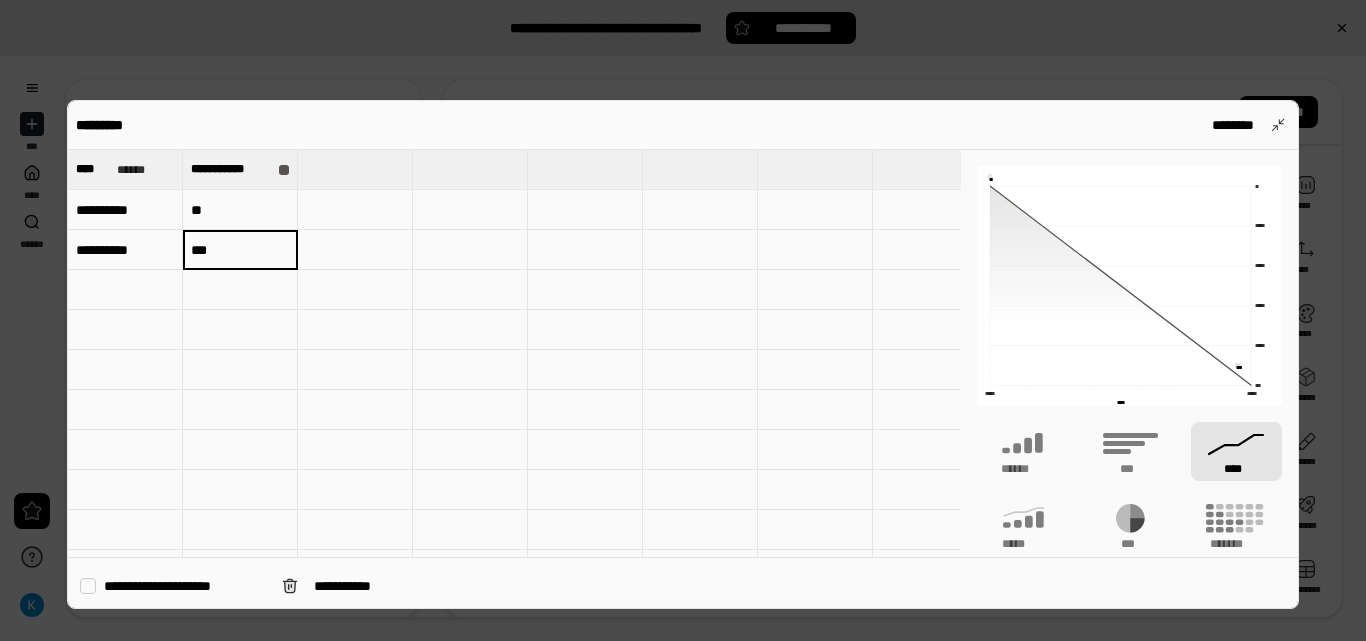 click on "***" at bounding box center (240, 250) 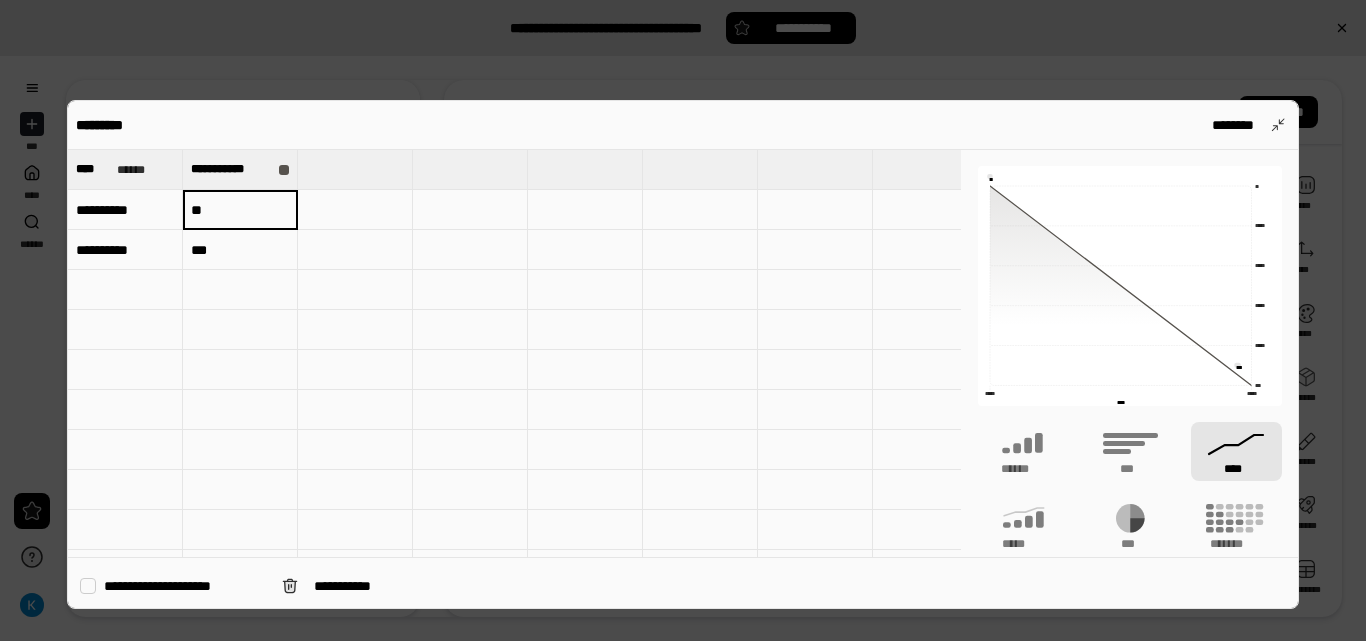 click on "**" at bounding box center (240, 210) 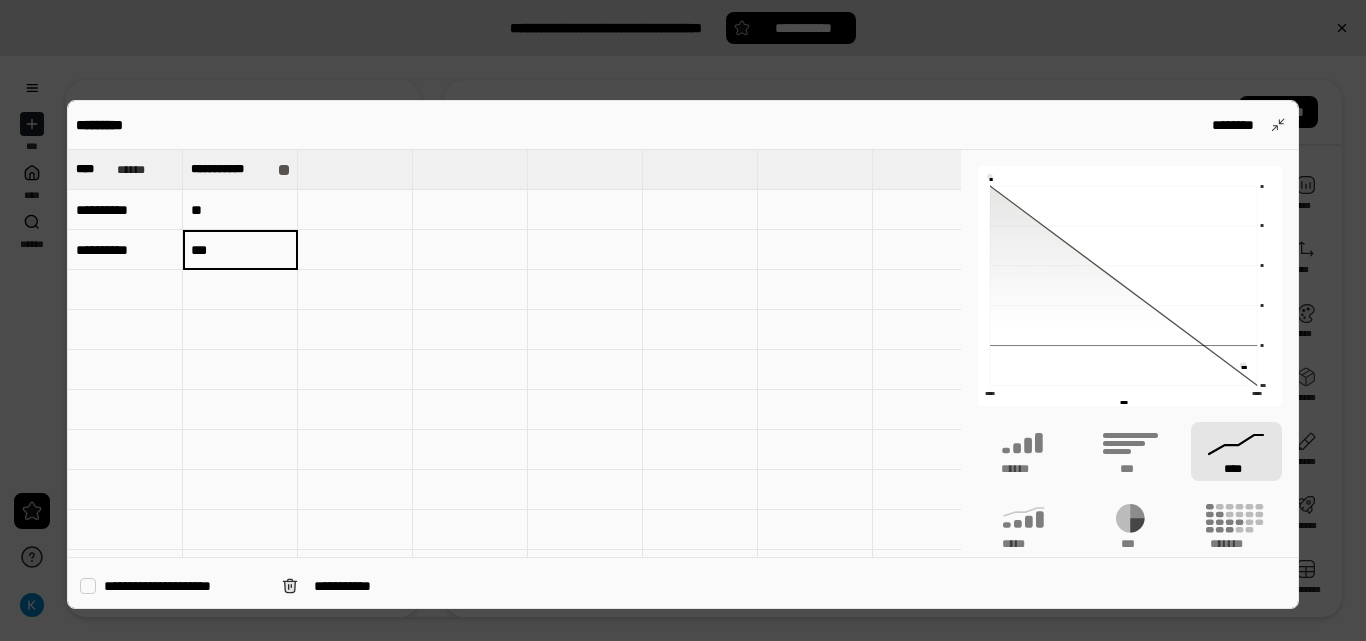 click on "***" at bounding box center (240, 250) 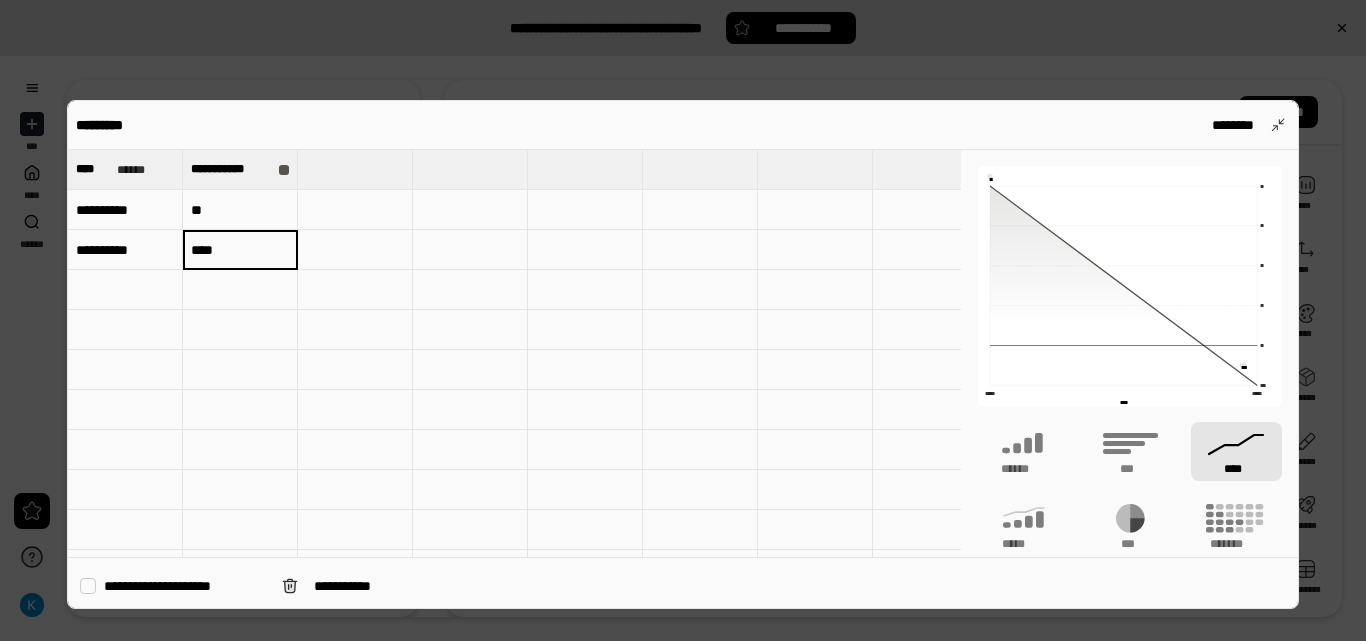 type on "****" 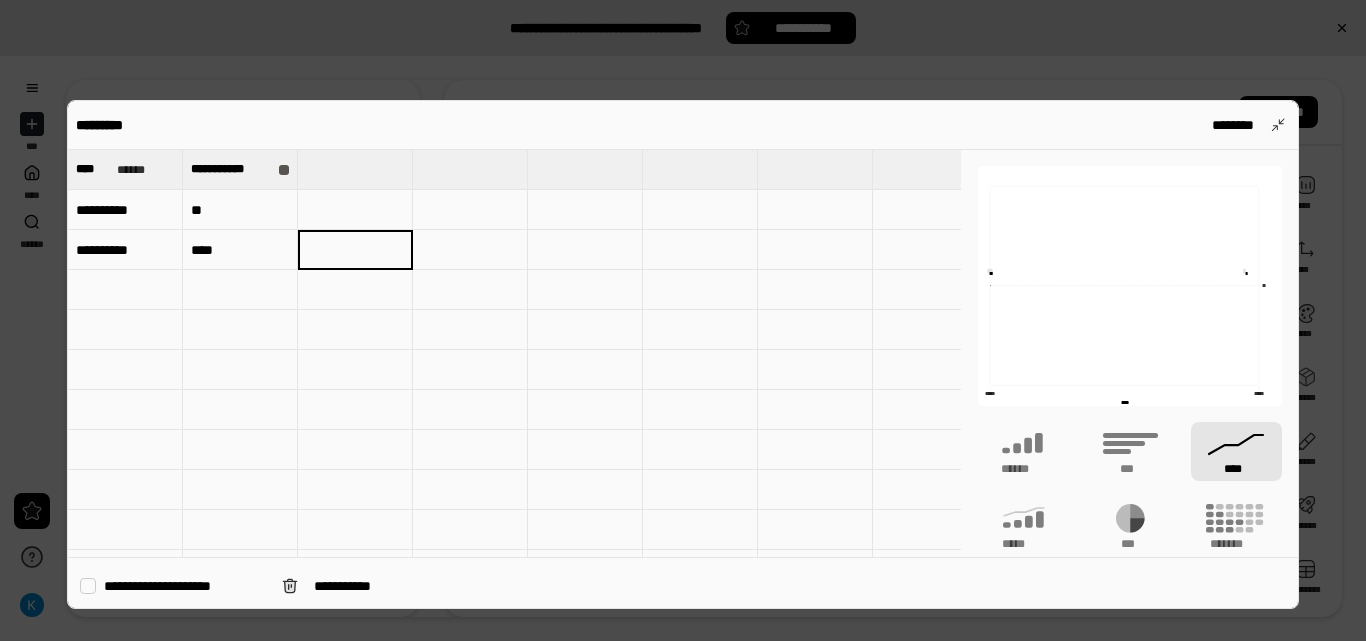 click on "****" at bounding box center [240, 250] 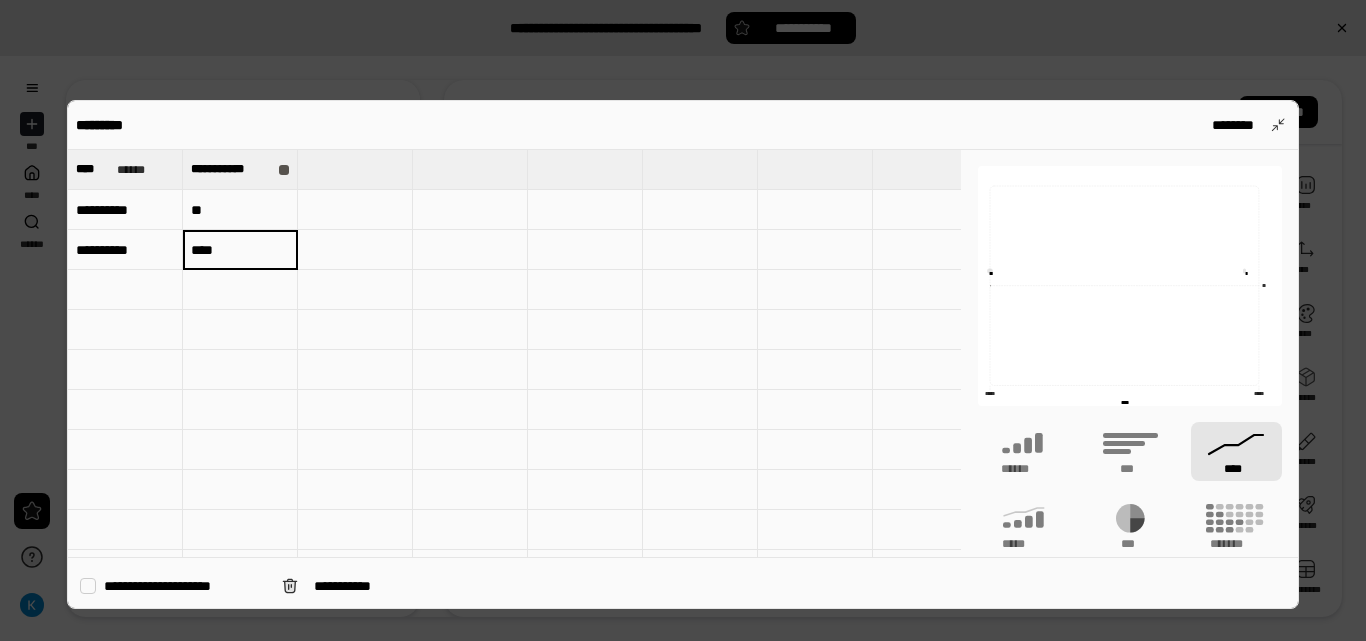click at bounding box center (683, 320) 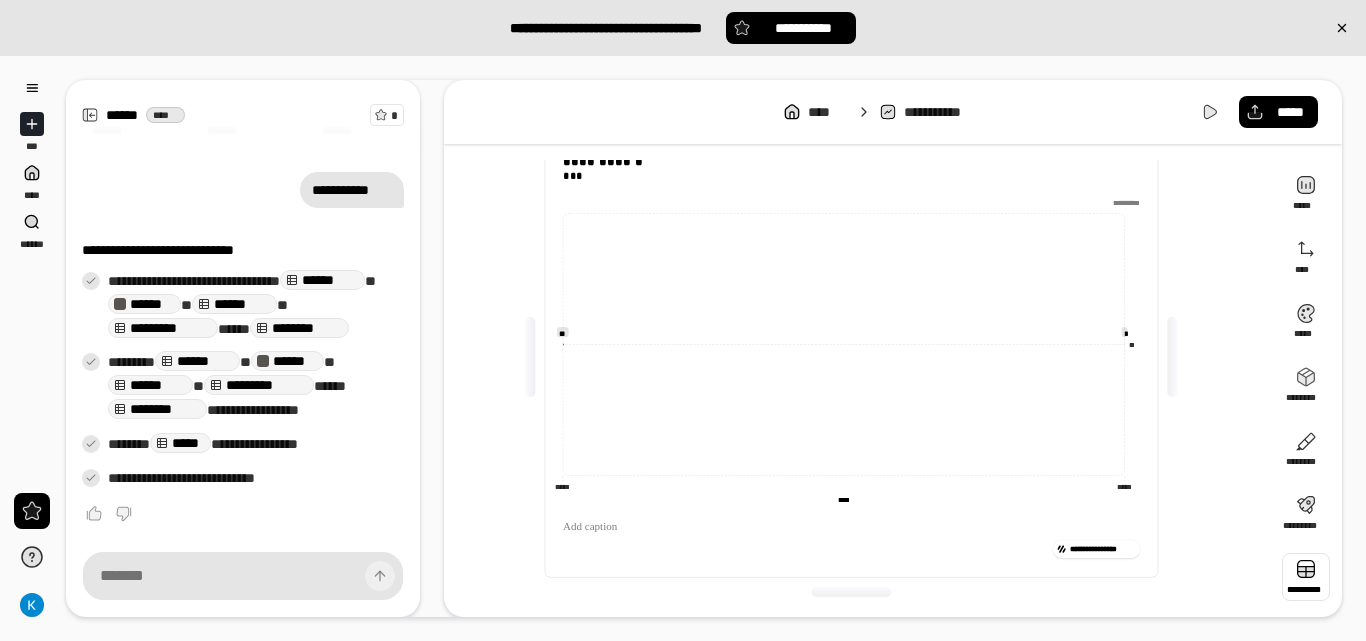click at bounding box center [1306, 577] 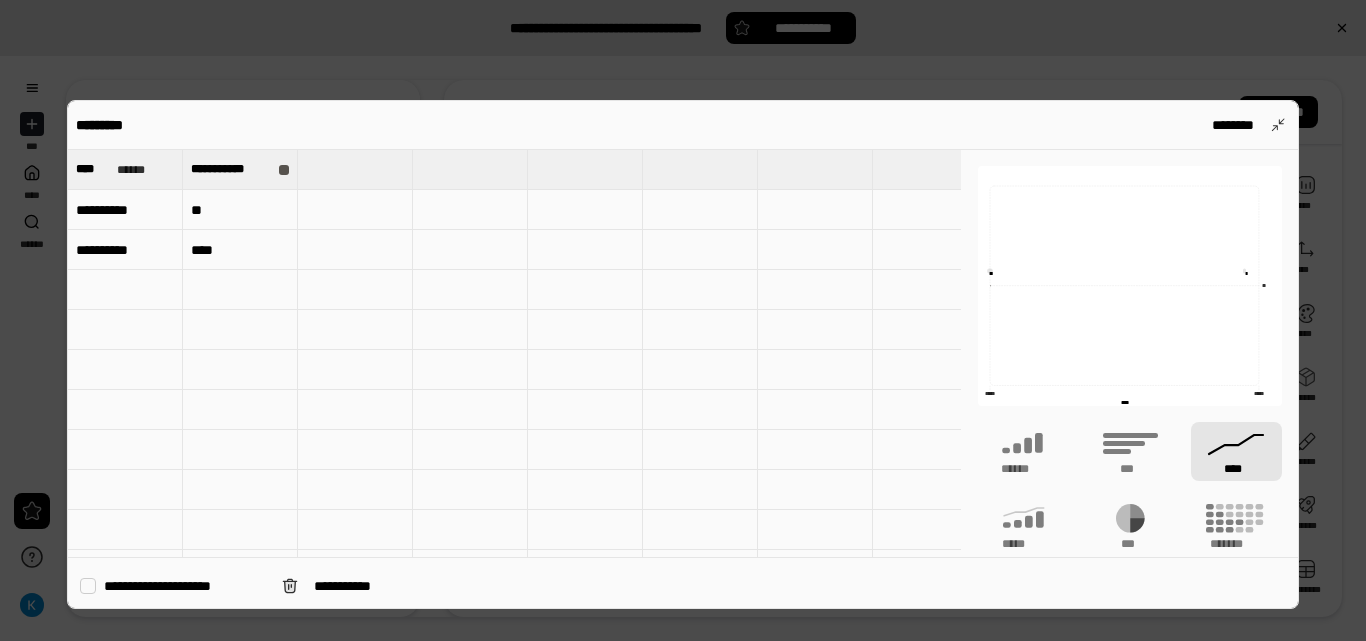 click on "****" at bounding box center [240, 250] 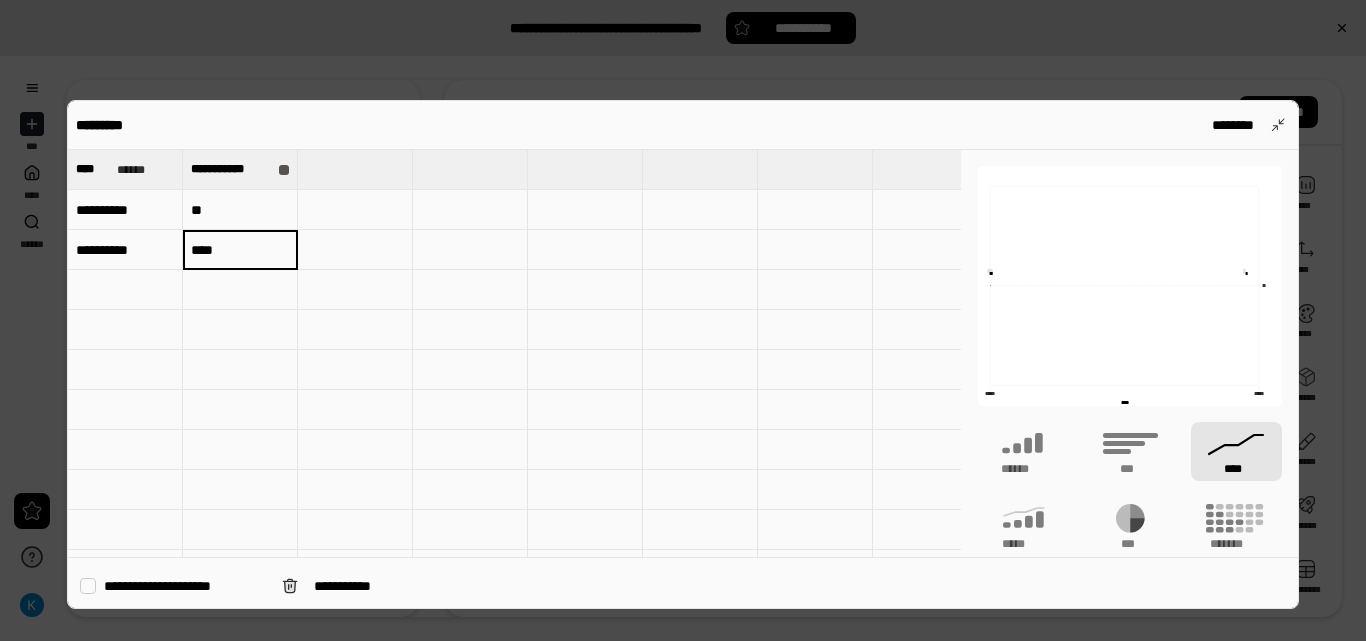 click on "****" at bounding box center [240, 250] 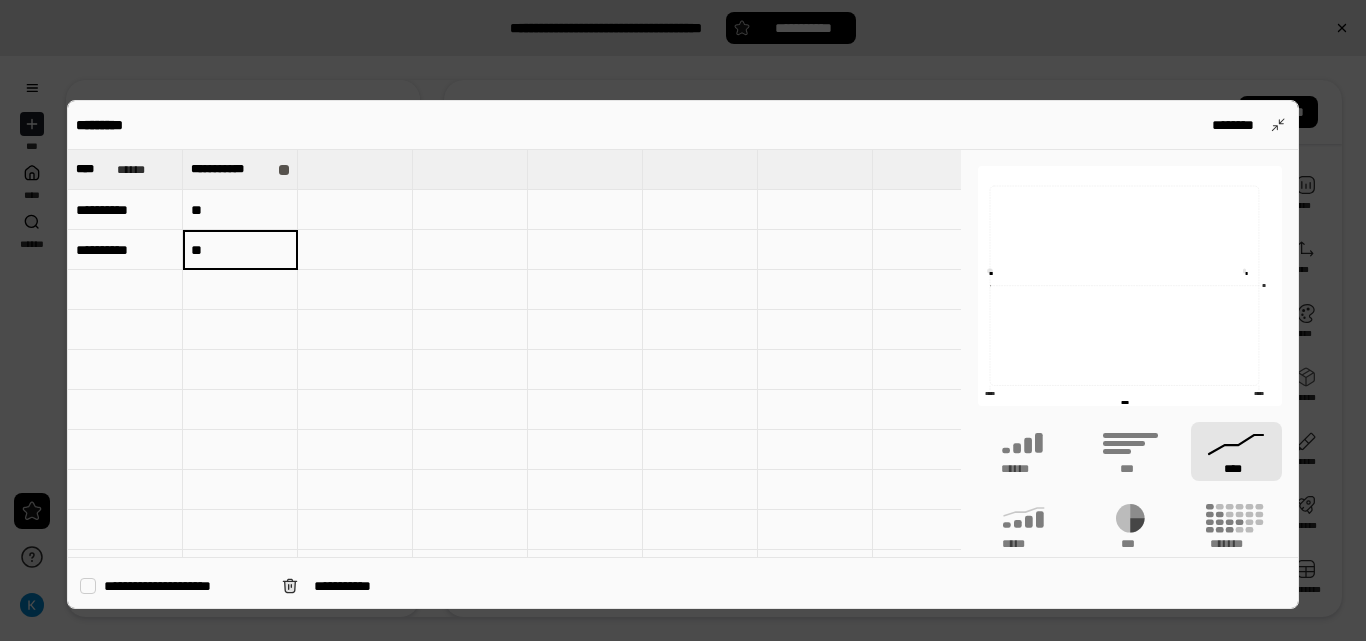 type on "**" 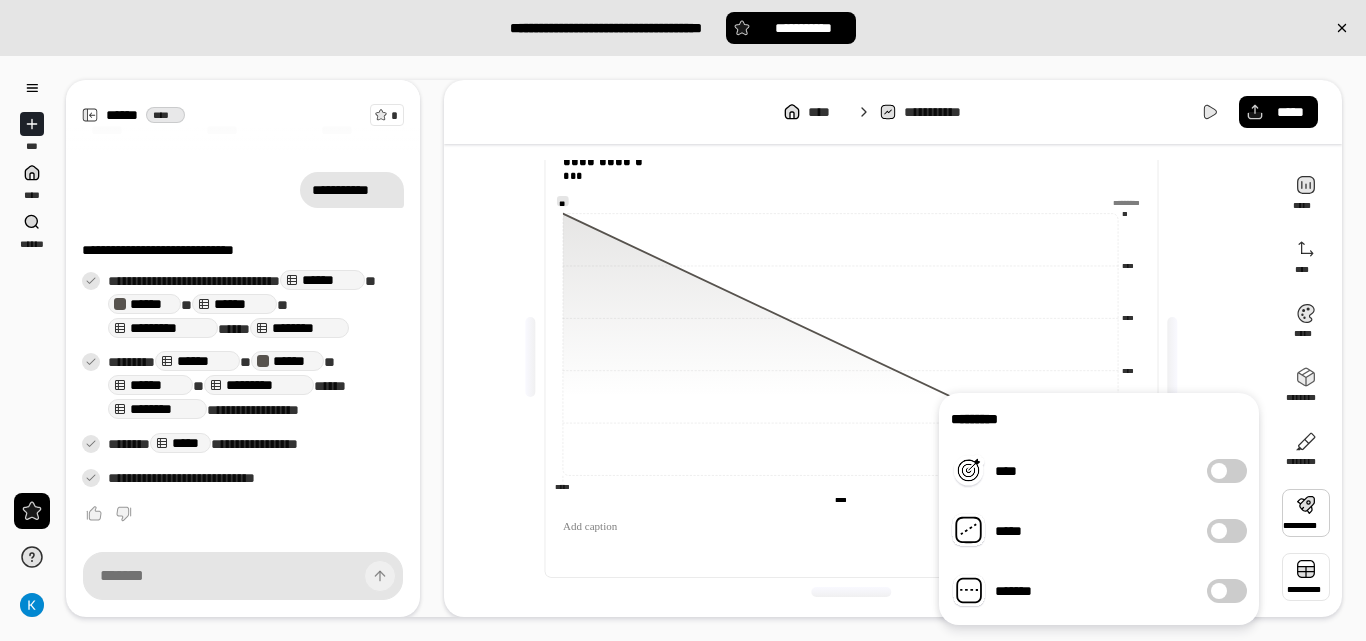 click at bounding box center [1306, 577] 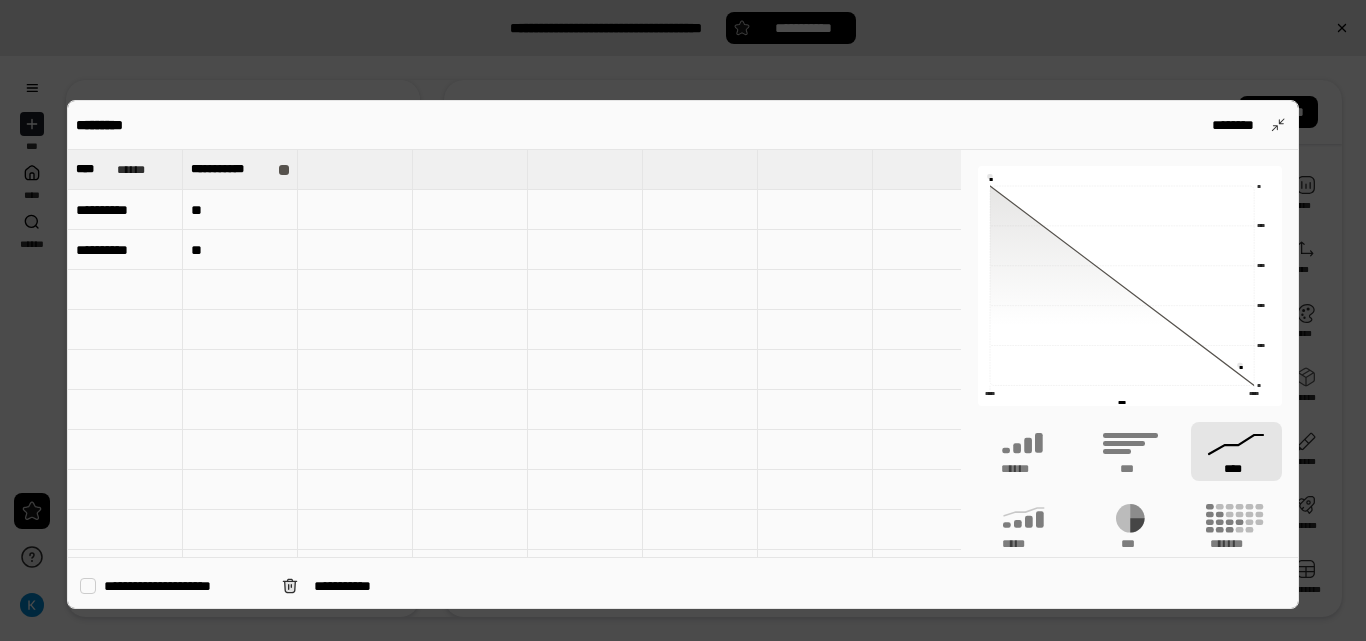 click on "**" at bounding box center (240, 250) 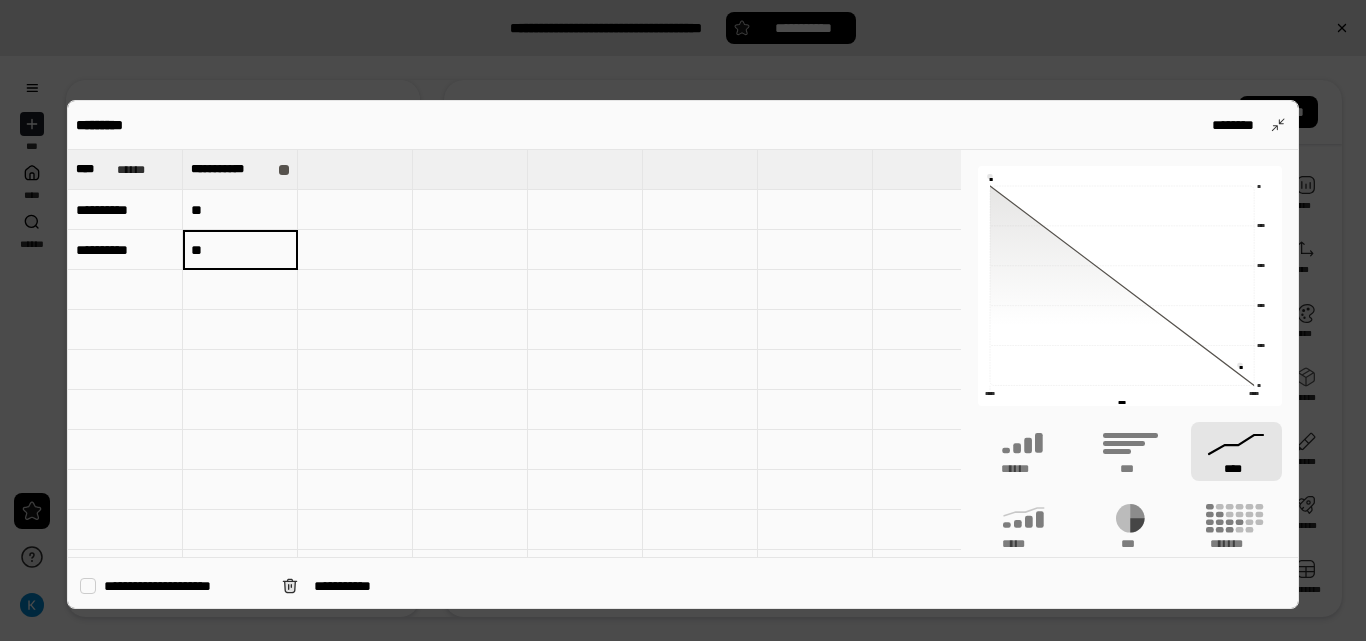 click on "**" at bounding box center (240, 250) 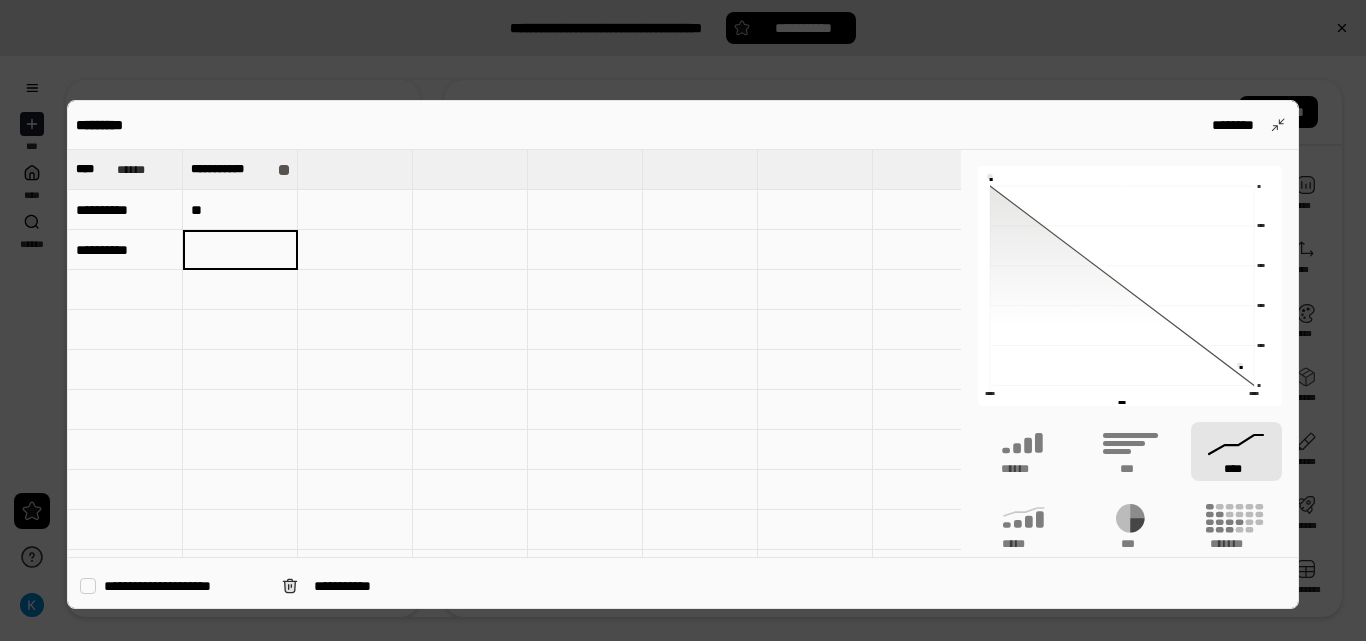 type 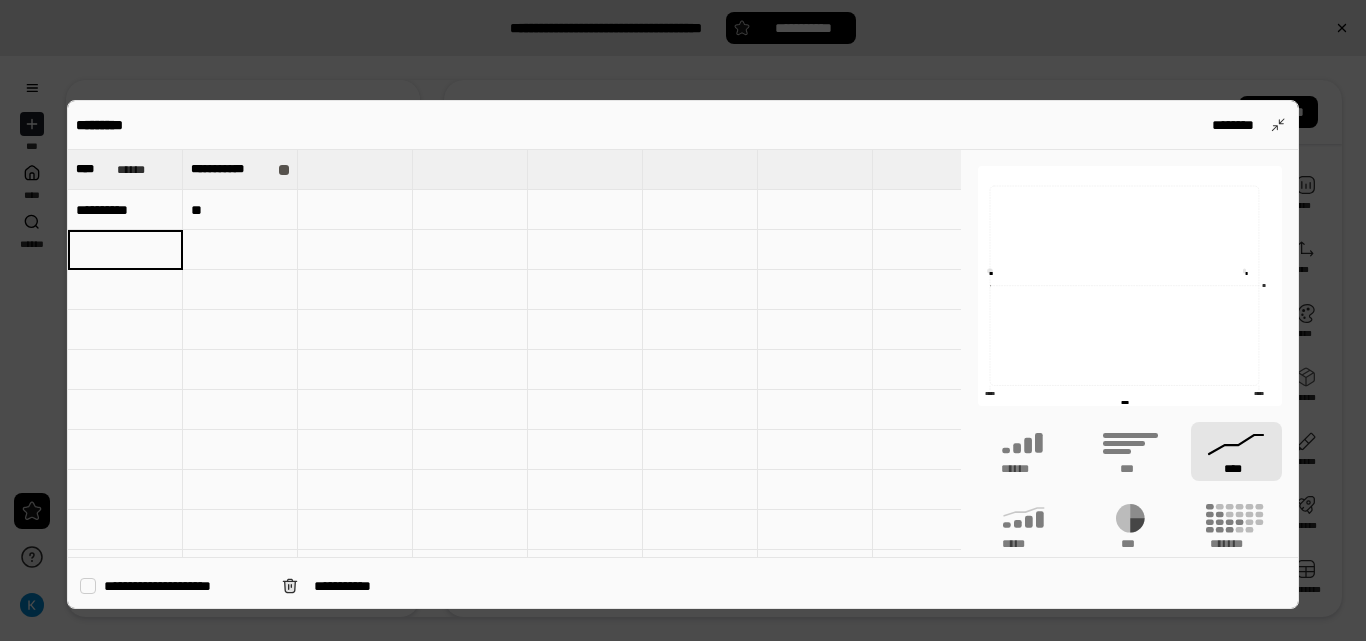 type 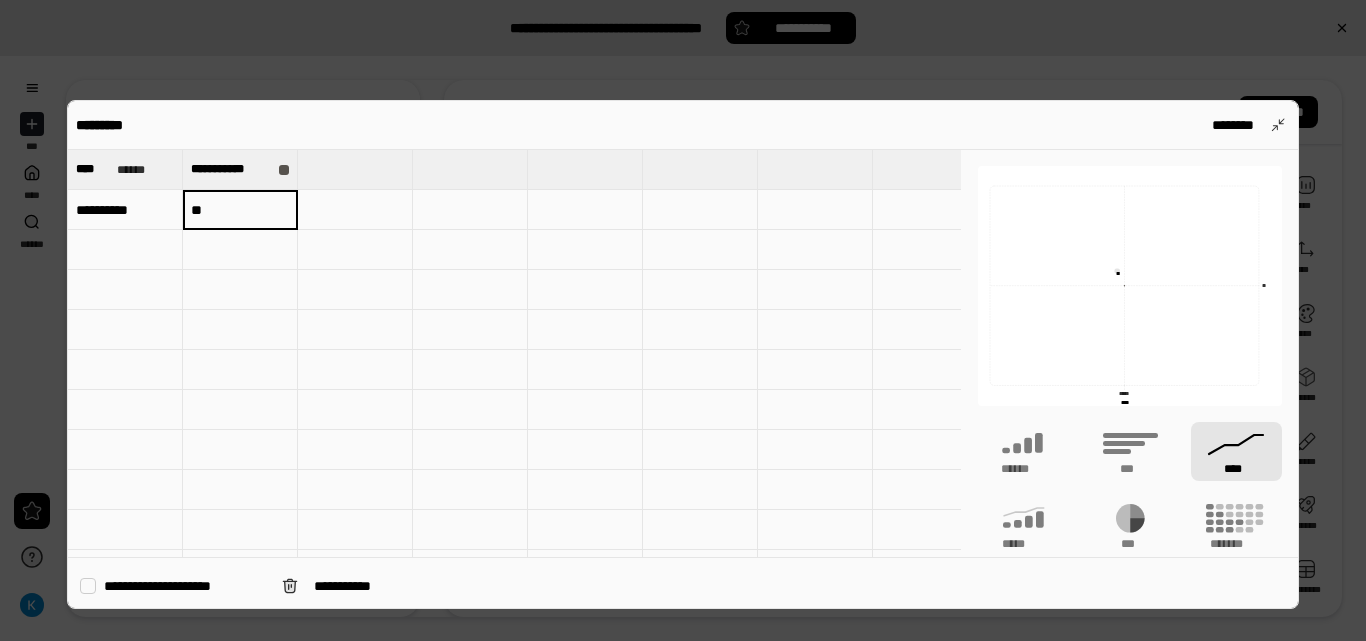 click on "**" at bounding box center [240, 210] 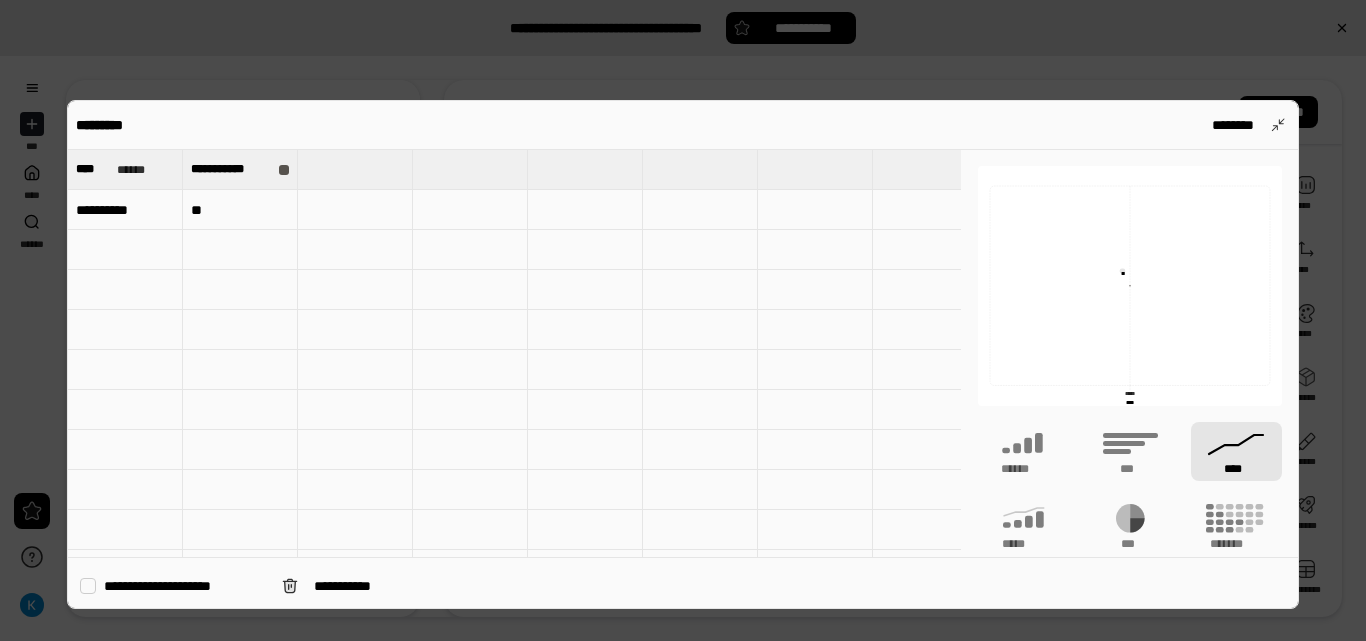 click at bounding box center [683, 320] 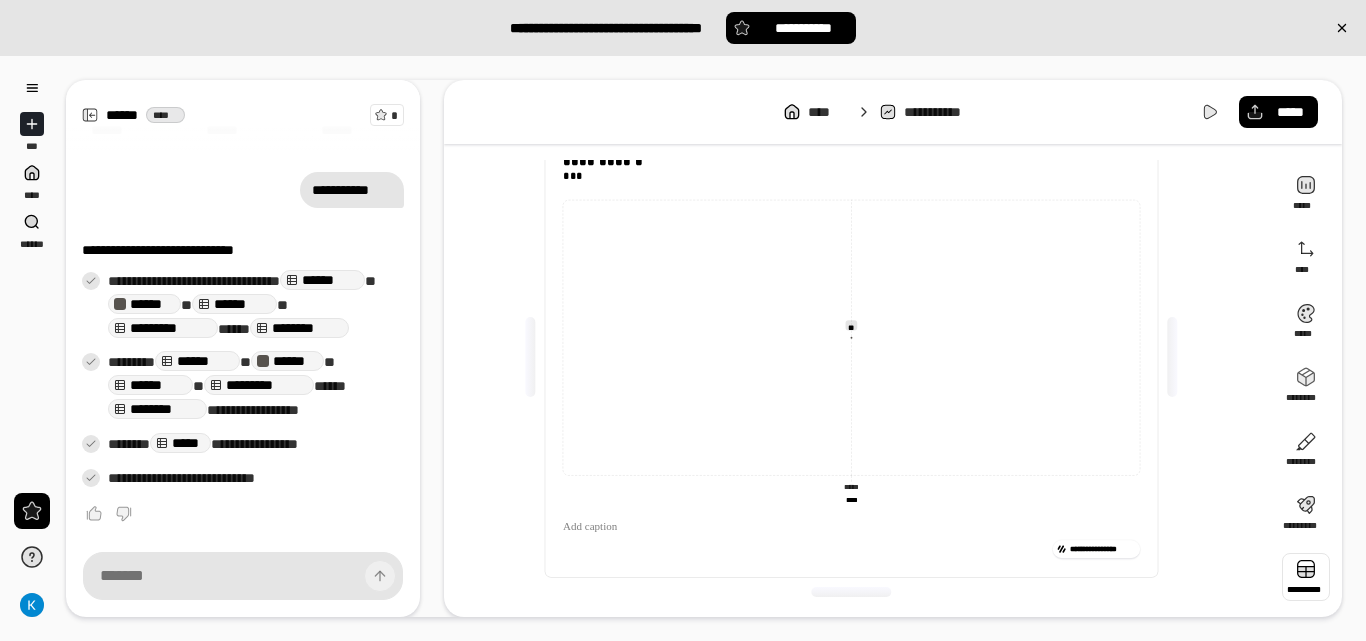 click at bounding box center (1306, 577) 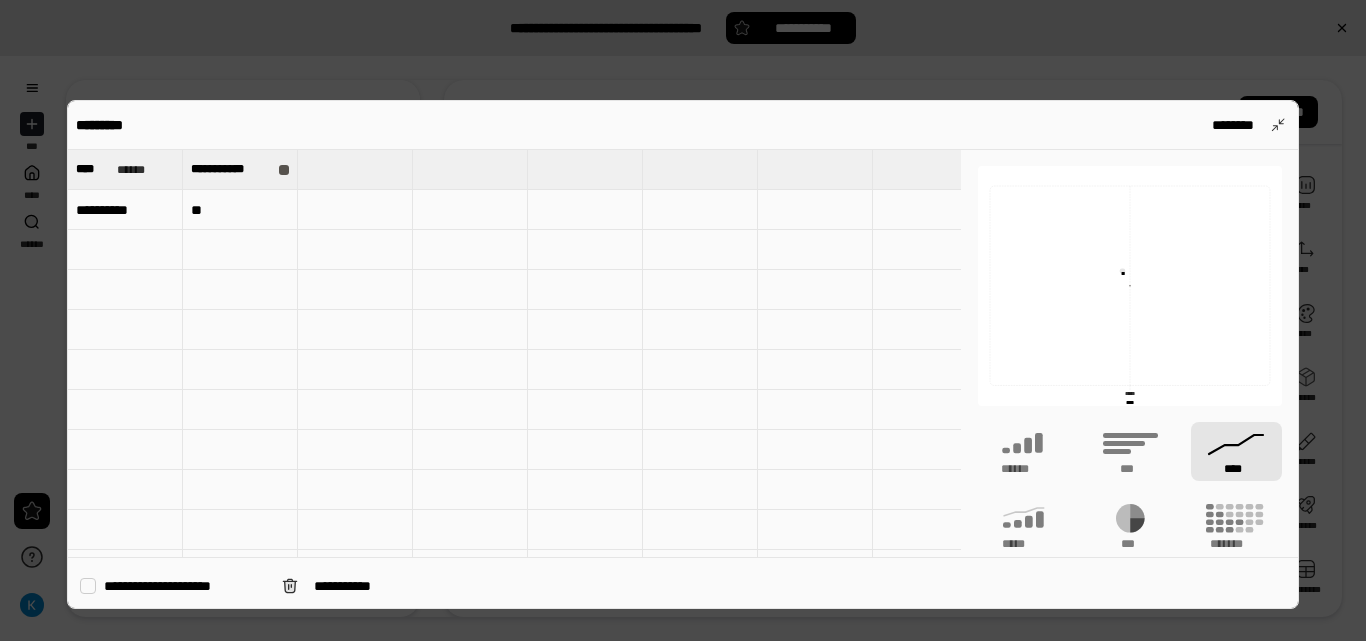 click at bounding box center (125, 250) 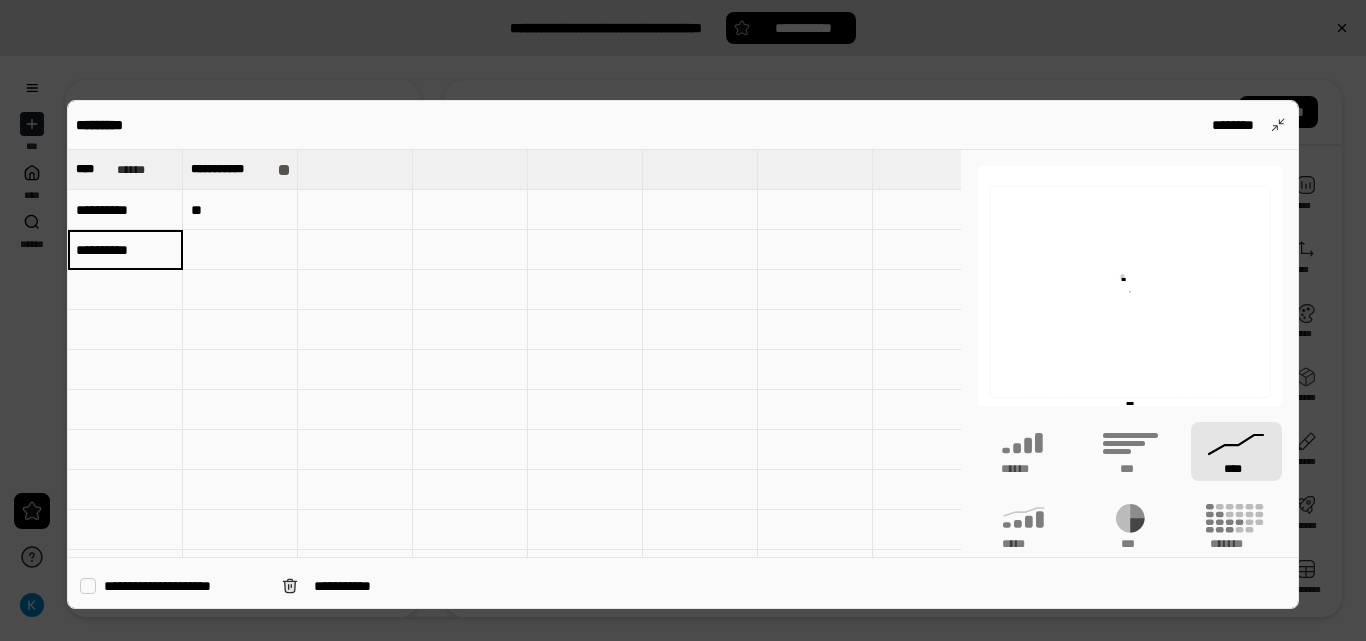 click on "**********" at bounding box center (125, 250) 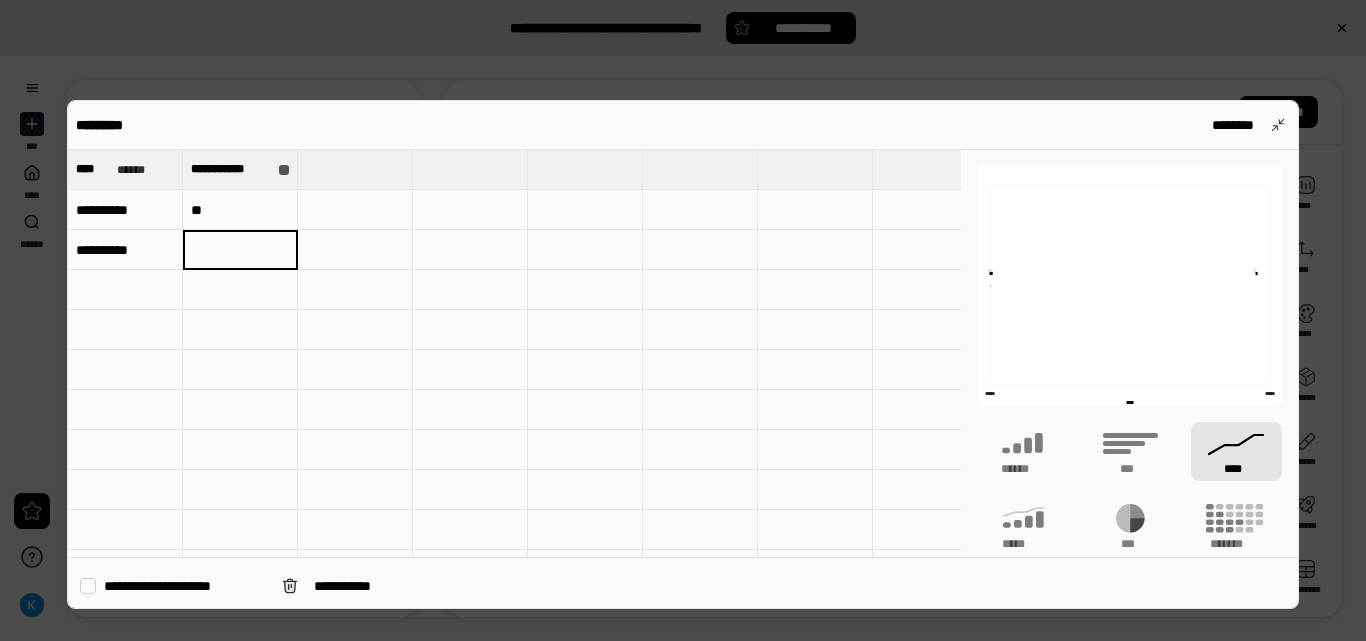 type on "*" 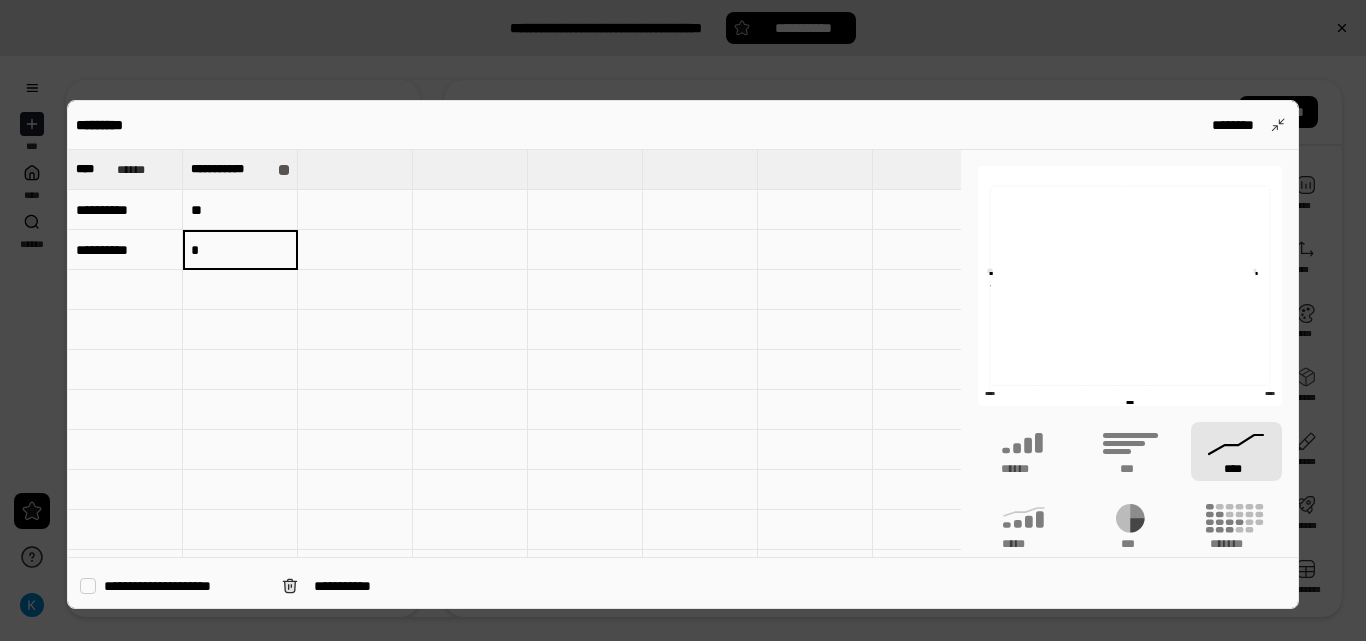 click on "********* ********" at bounding box center (682, 125) 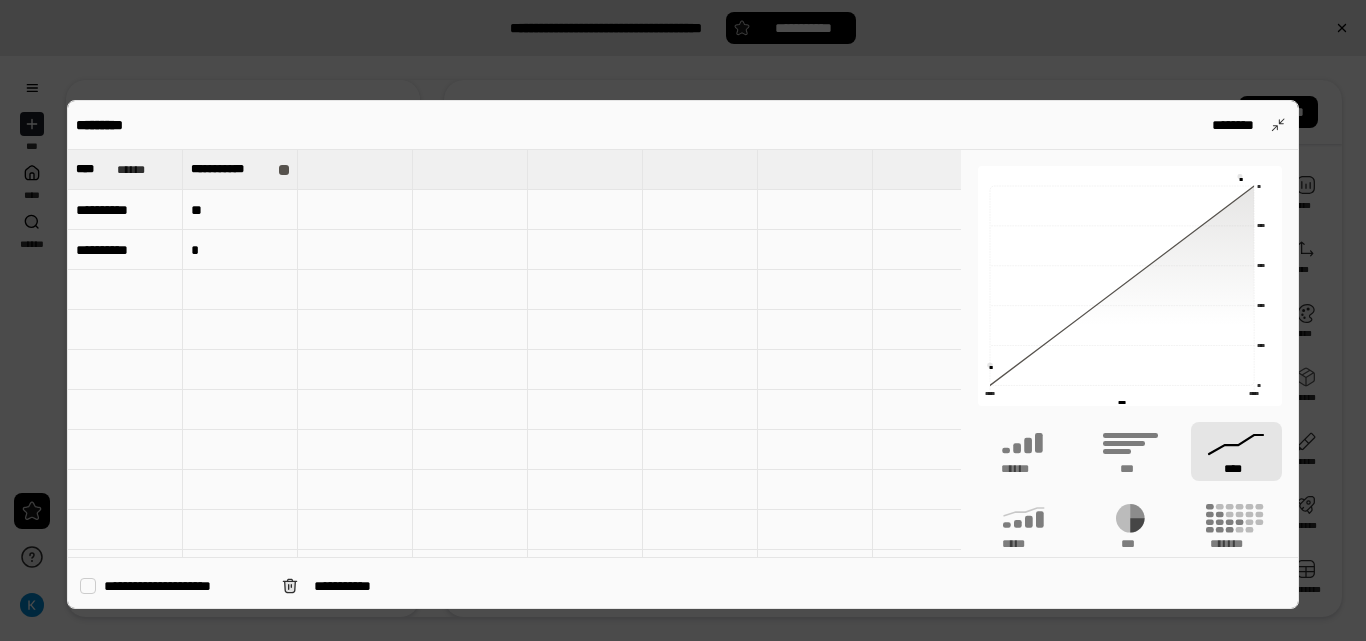 click on "**" at bounding box center [240, 210] 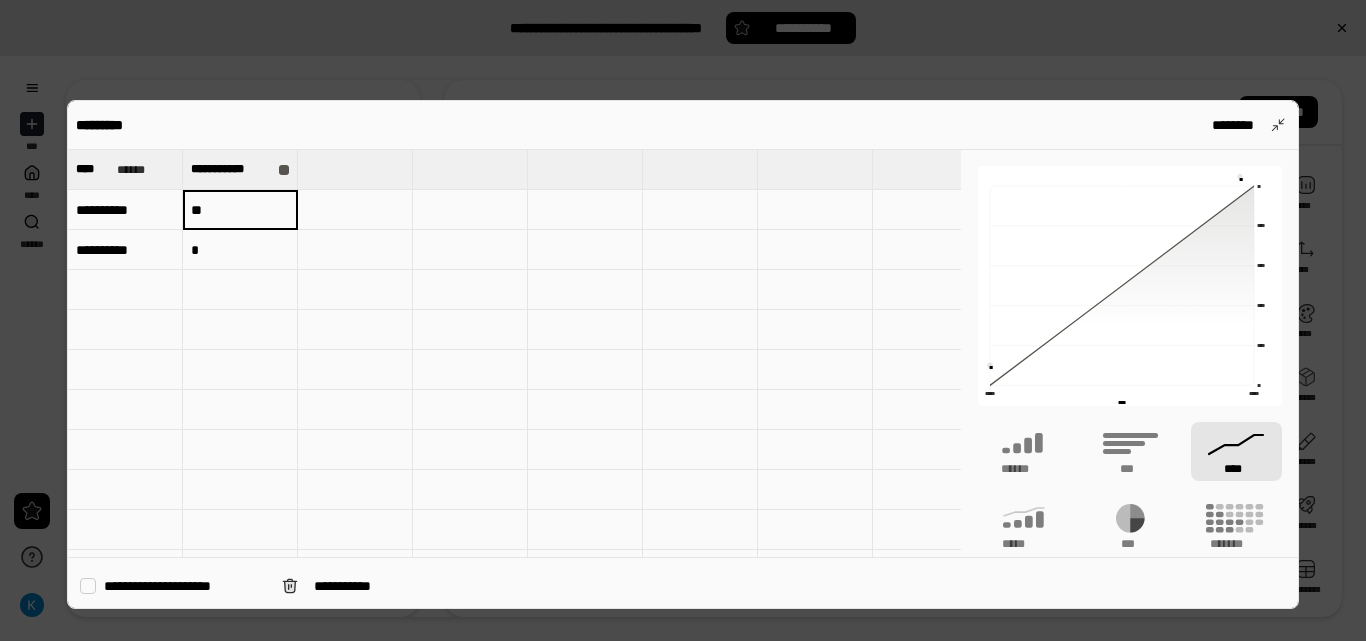 click on "**" at bounding box center (240, 210) 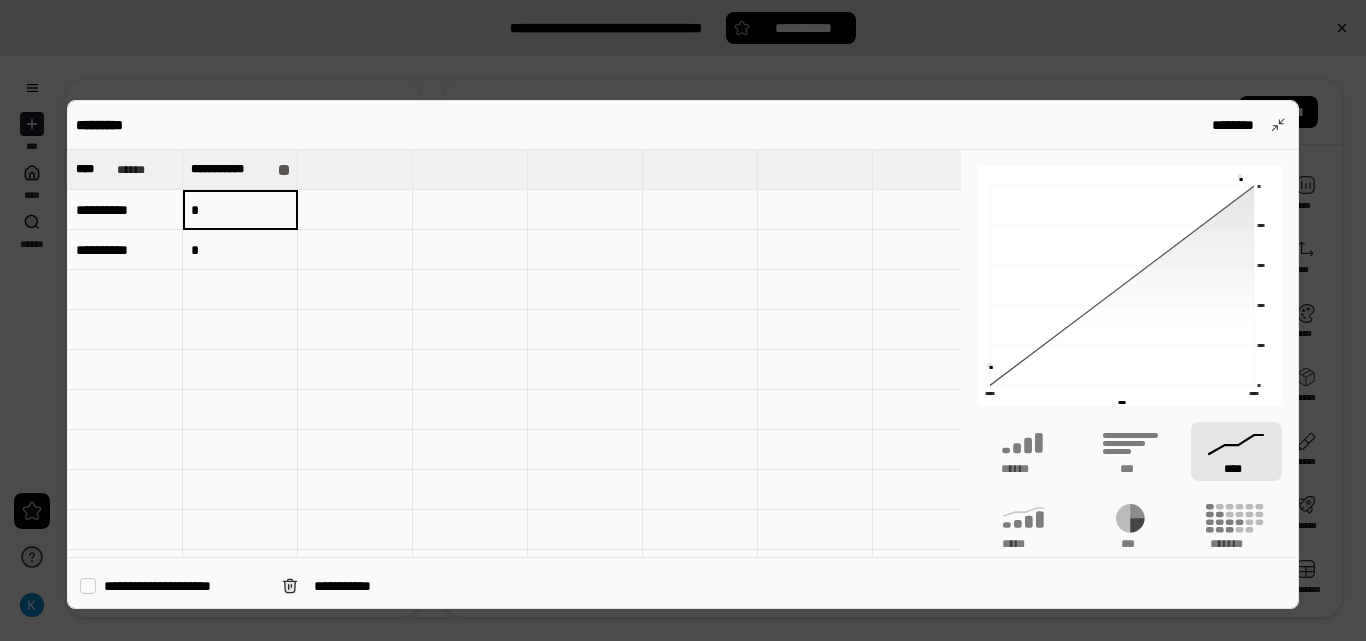 click on "********* ********" at bounding box center (682, 125) 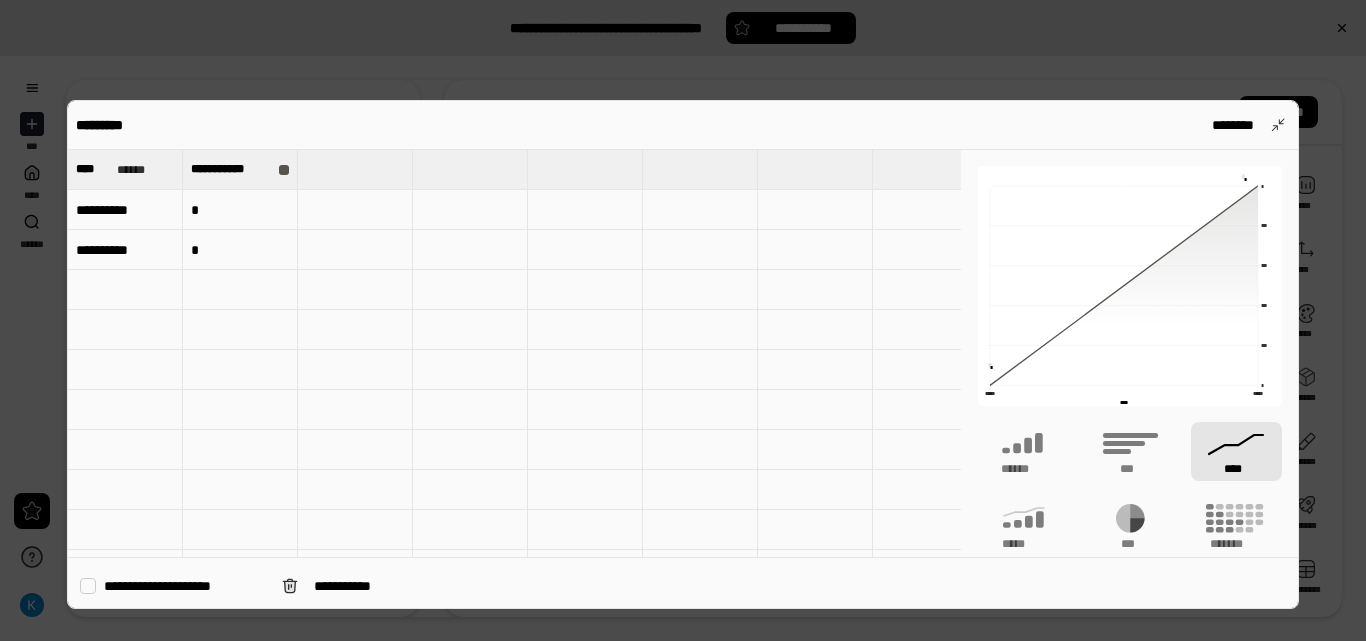 click on "*" at bounding box center [240, 210] 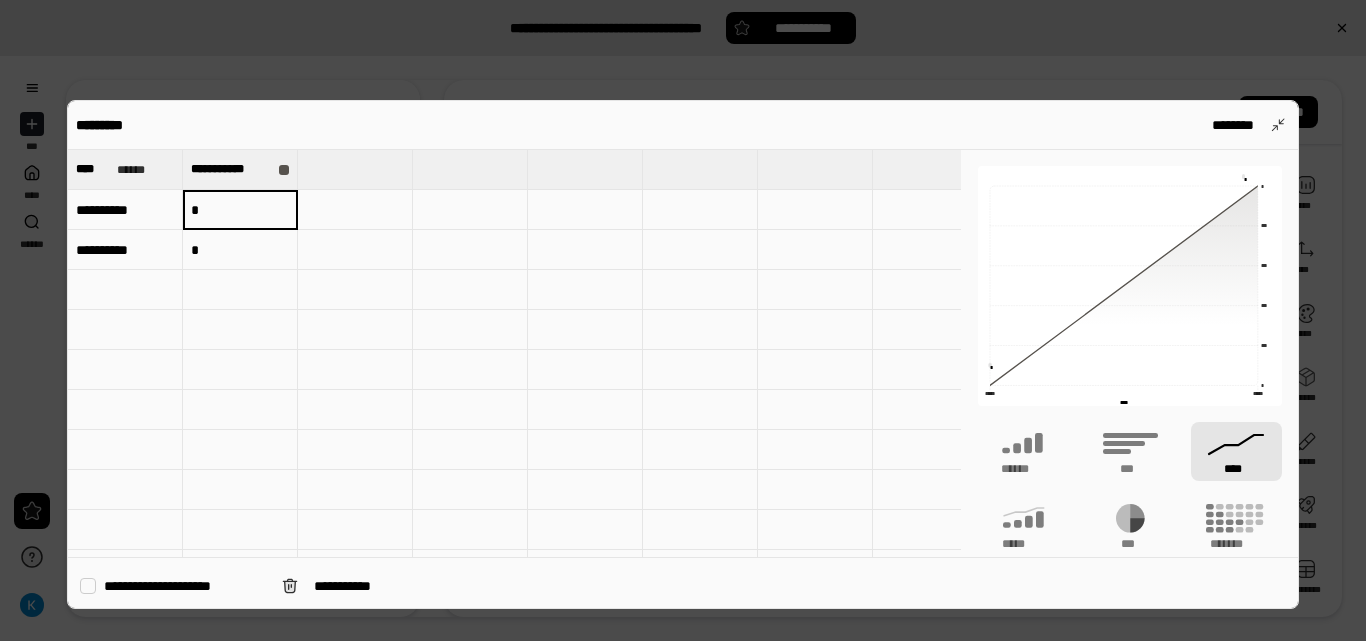 click on "*" at bounding box center [240, 210] 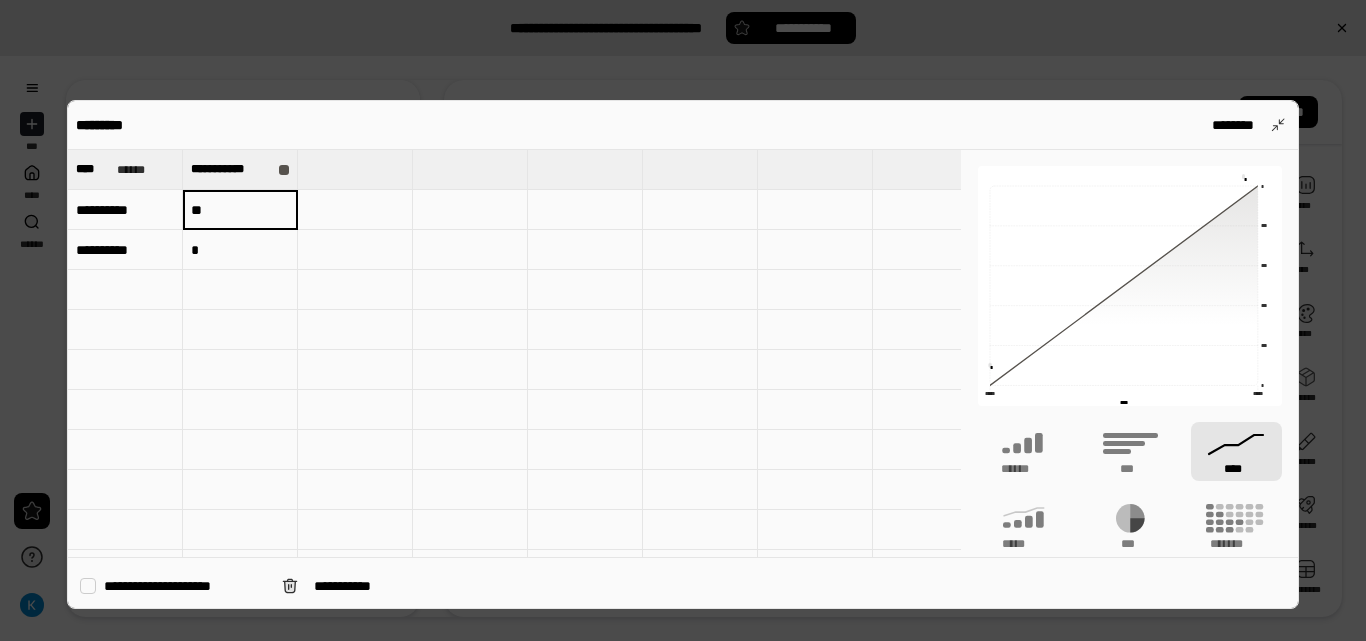 type on "**" 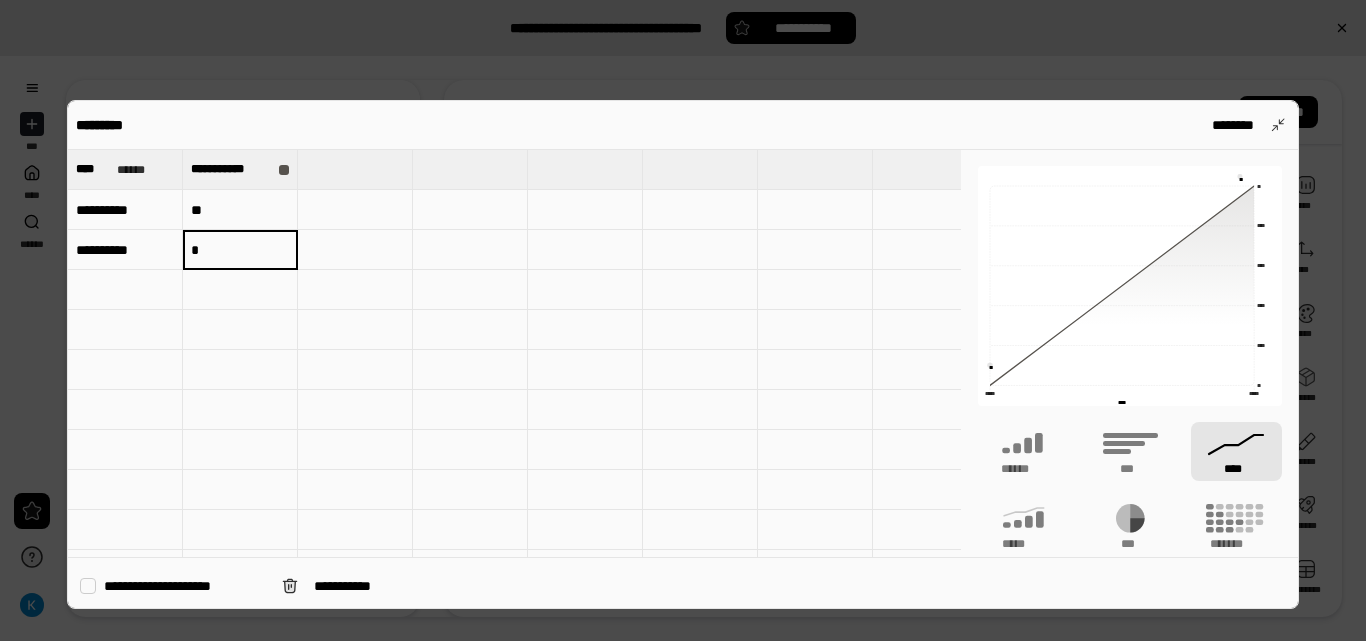 click at bounding box center (683, 320) 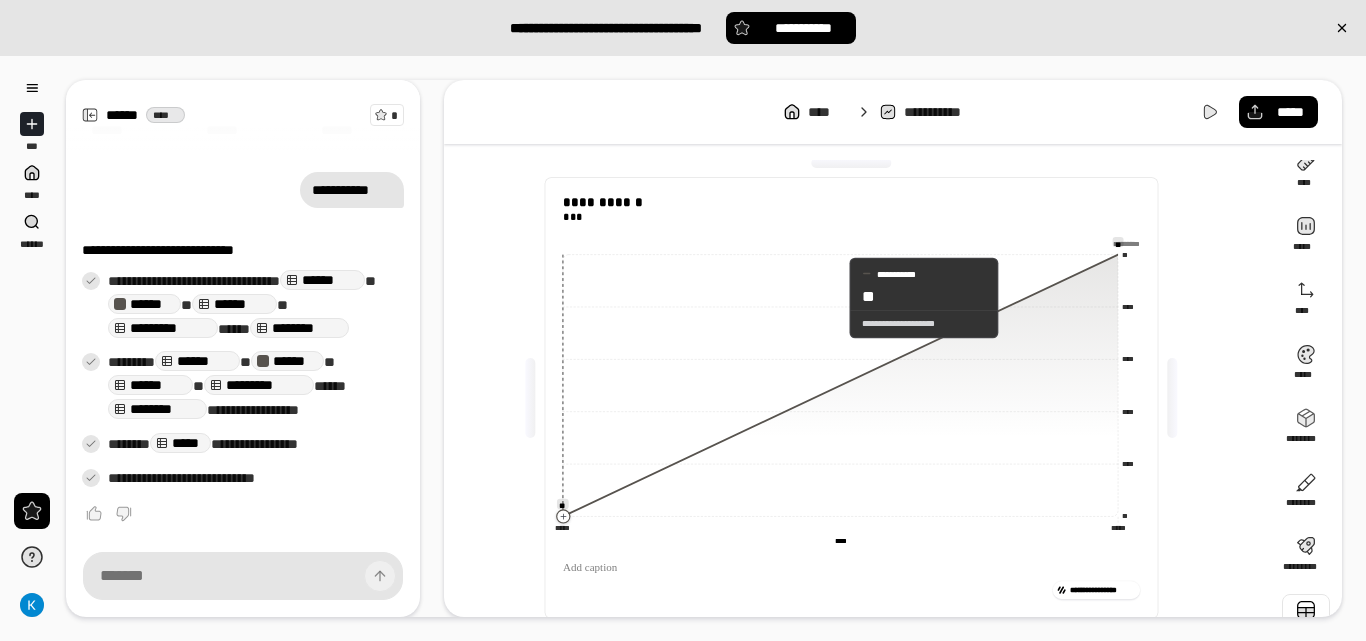 scroll, scrollTop: 0, scrollLeft: 0, axis: both 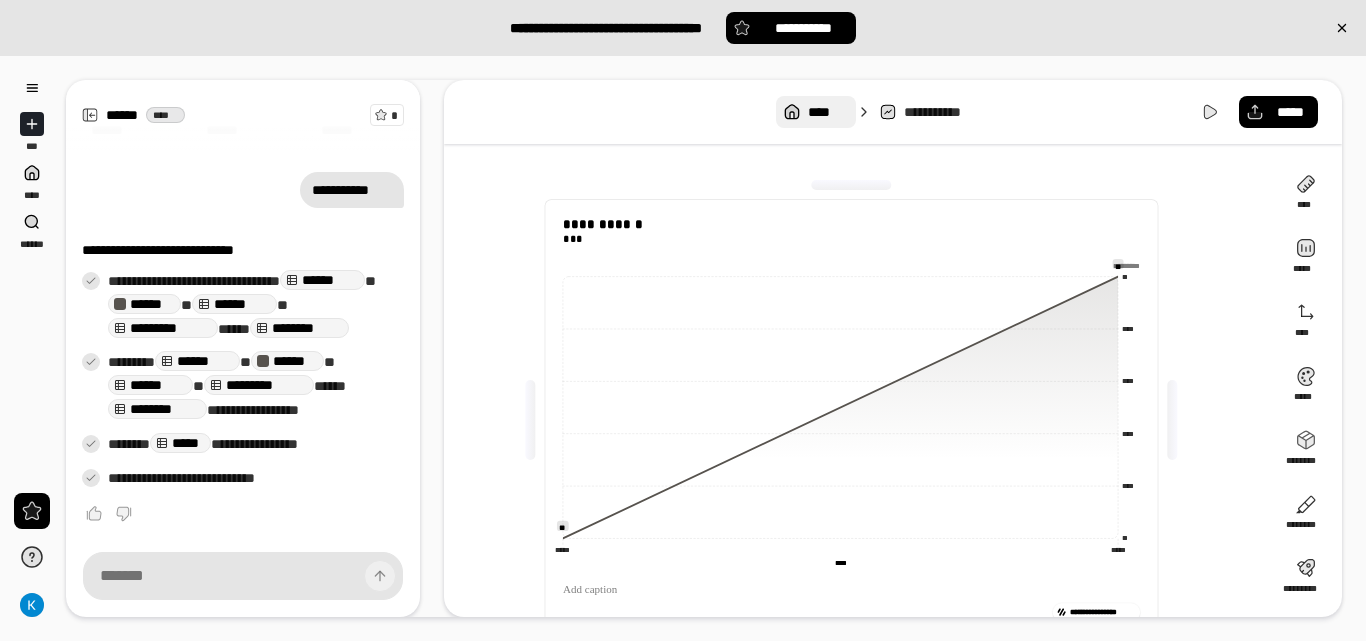 click on "****" at bounding box center (815, 112) 